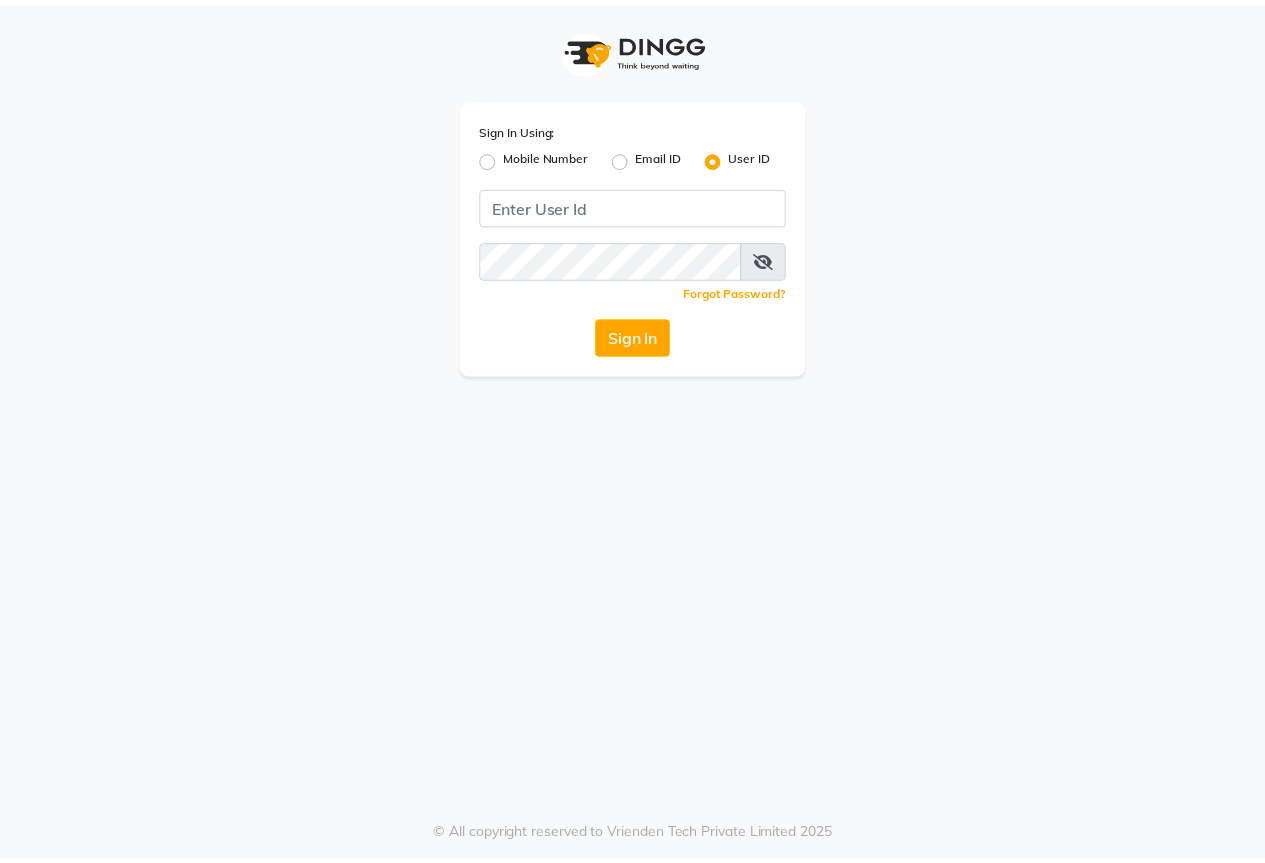 scroll, scrollTop: 0, scrollLeft: 0, axis: both 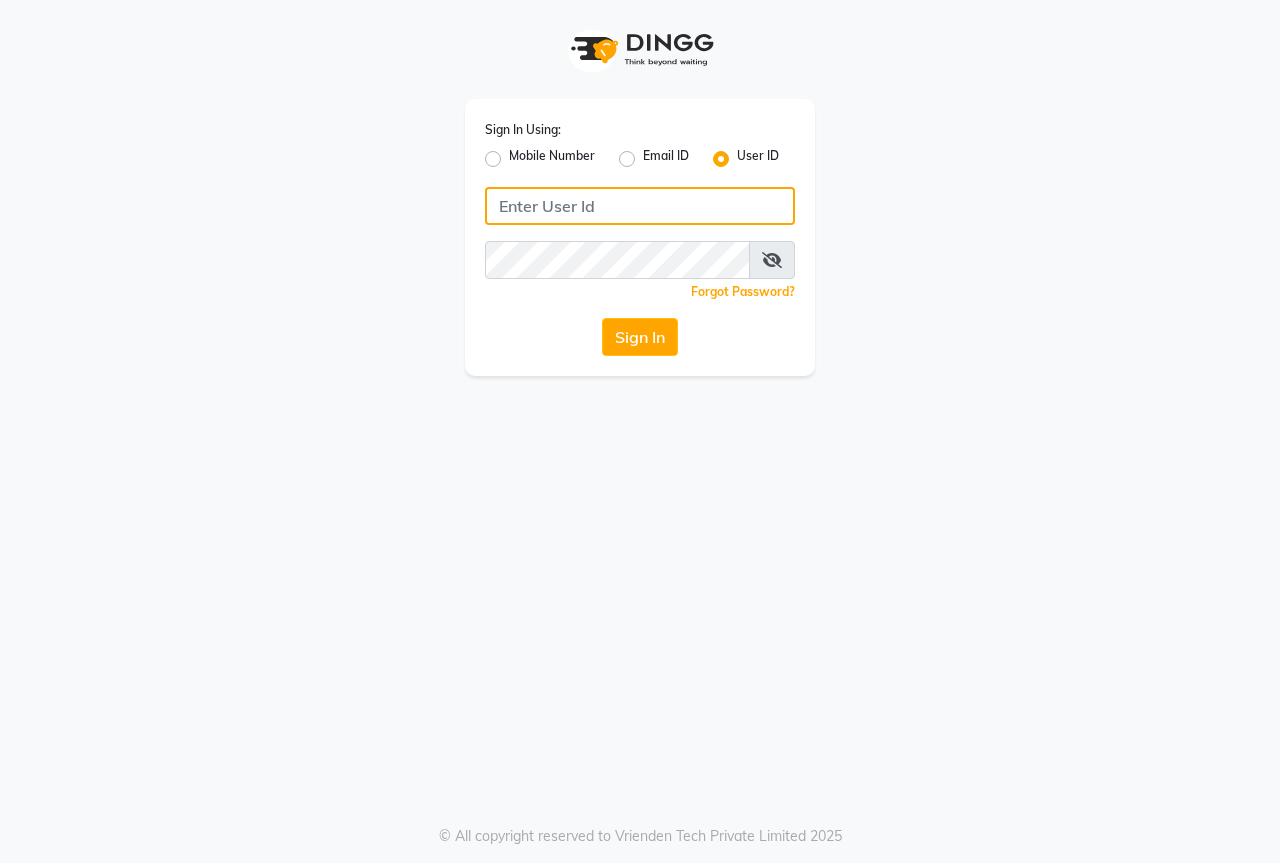 type on "thebestsalon" 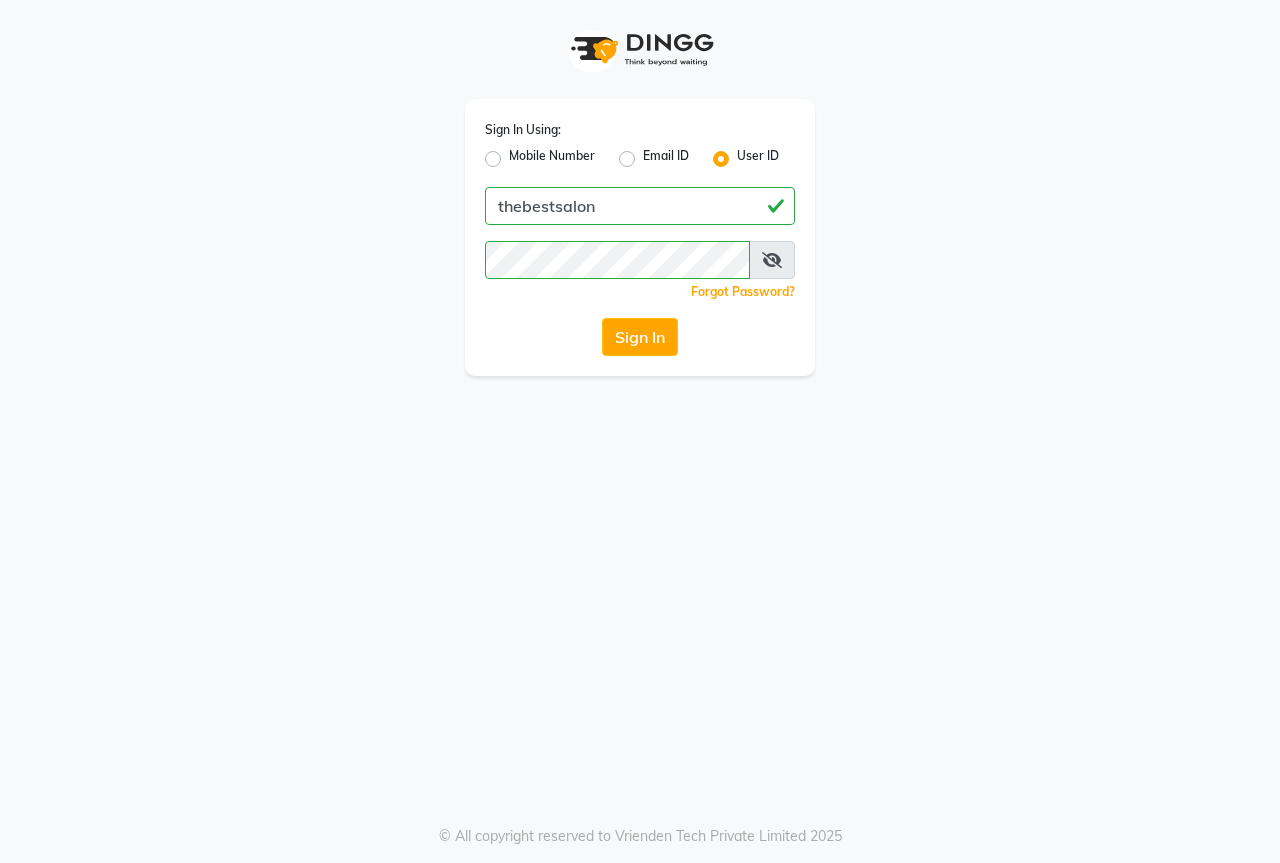click at bounding box center (772, 260) 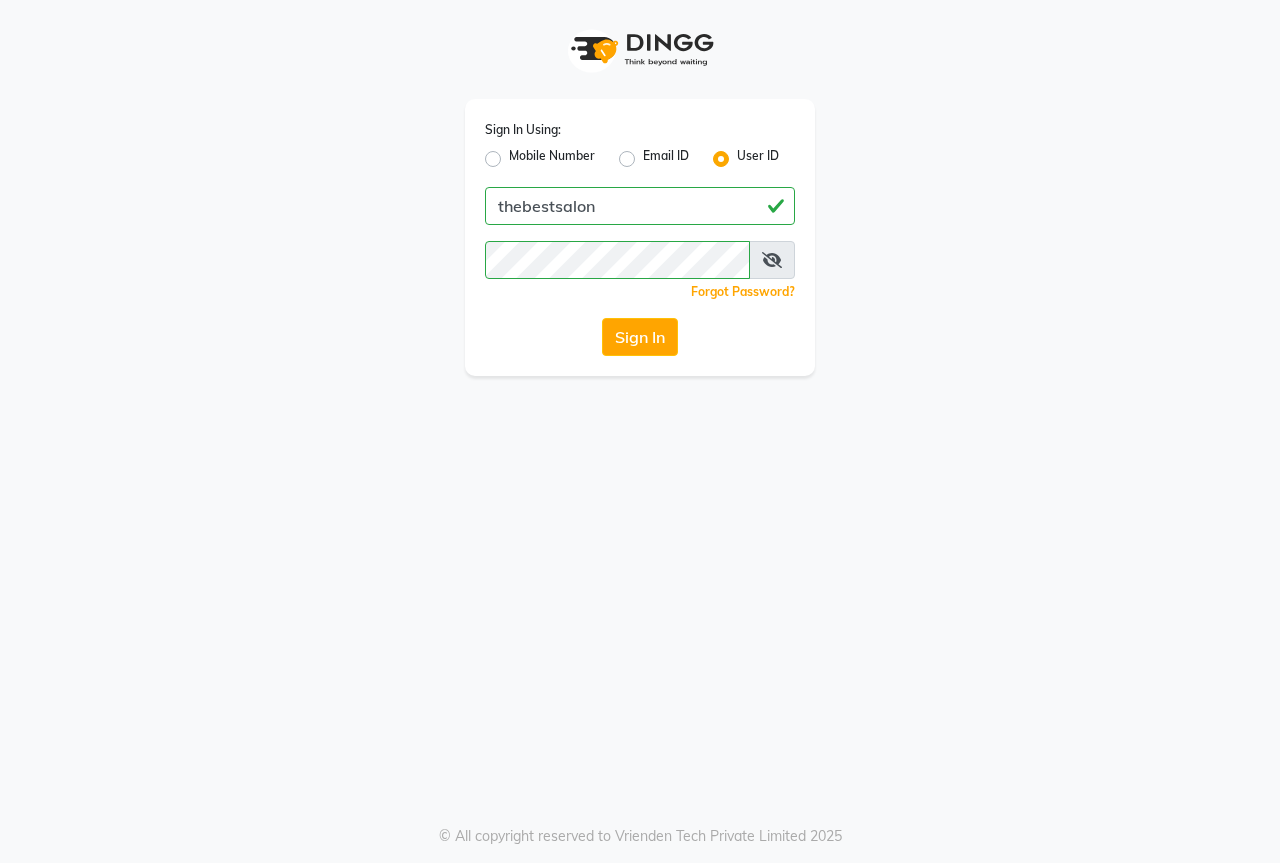 click at bounding box center (772, 260) 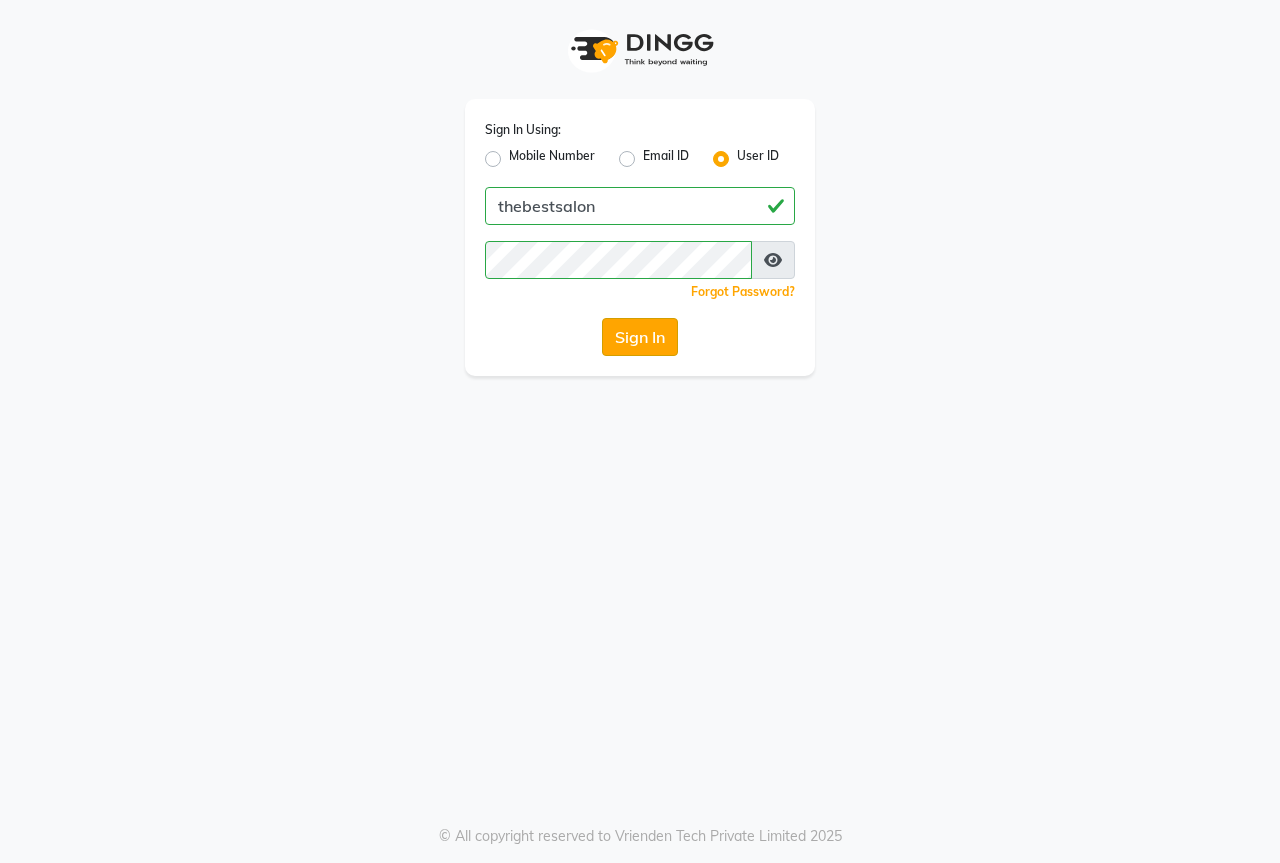 click on "Sign In" 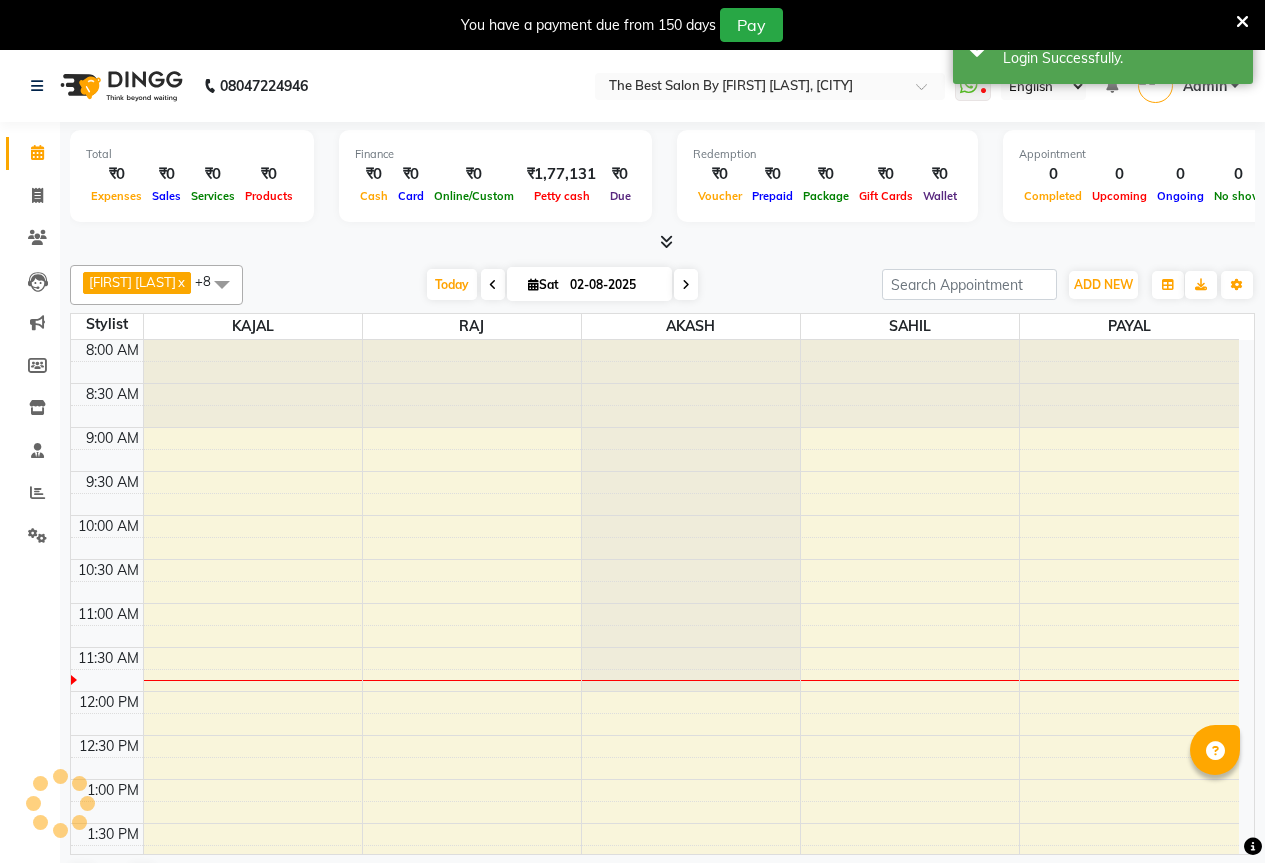 scroll, scrollTop: 0, scrollLeft: 0, axis: both 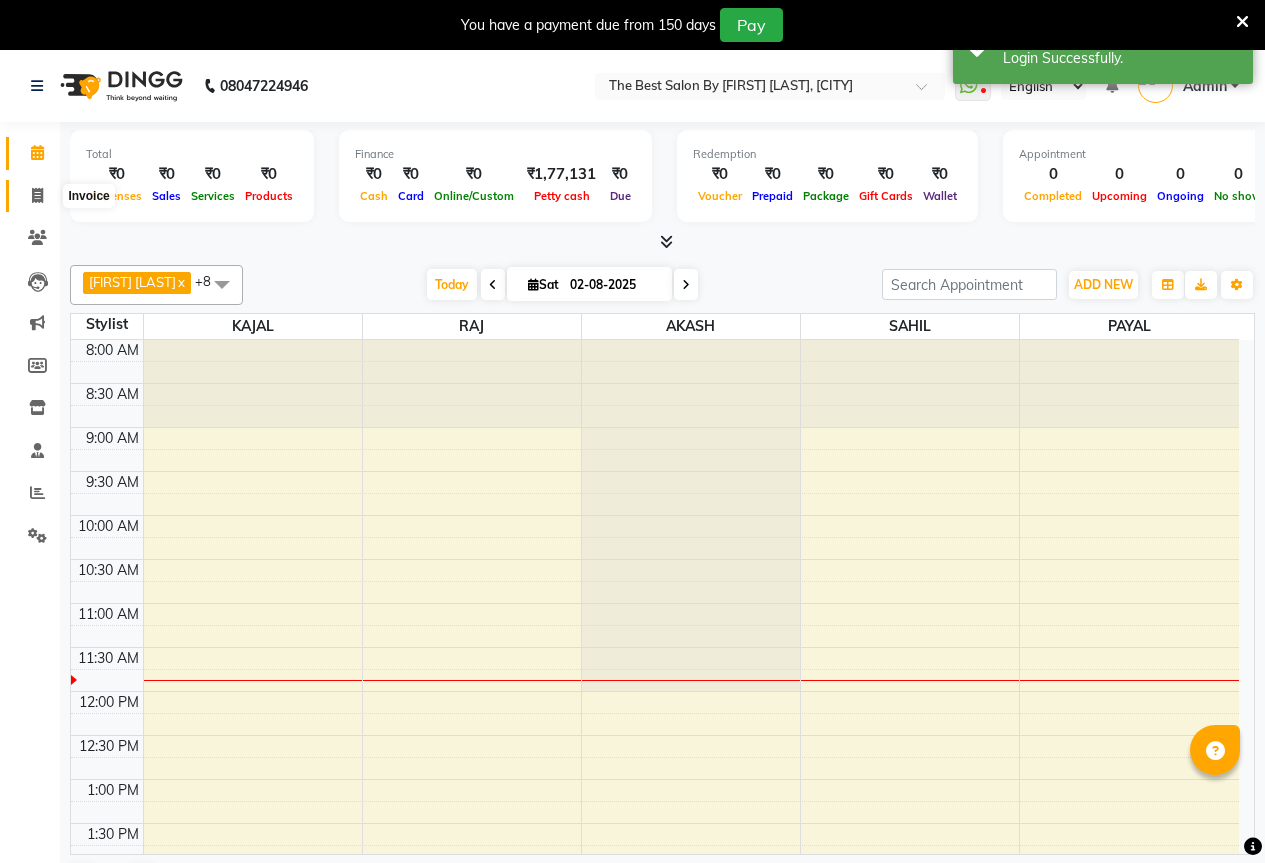click 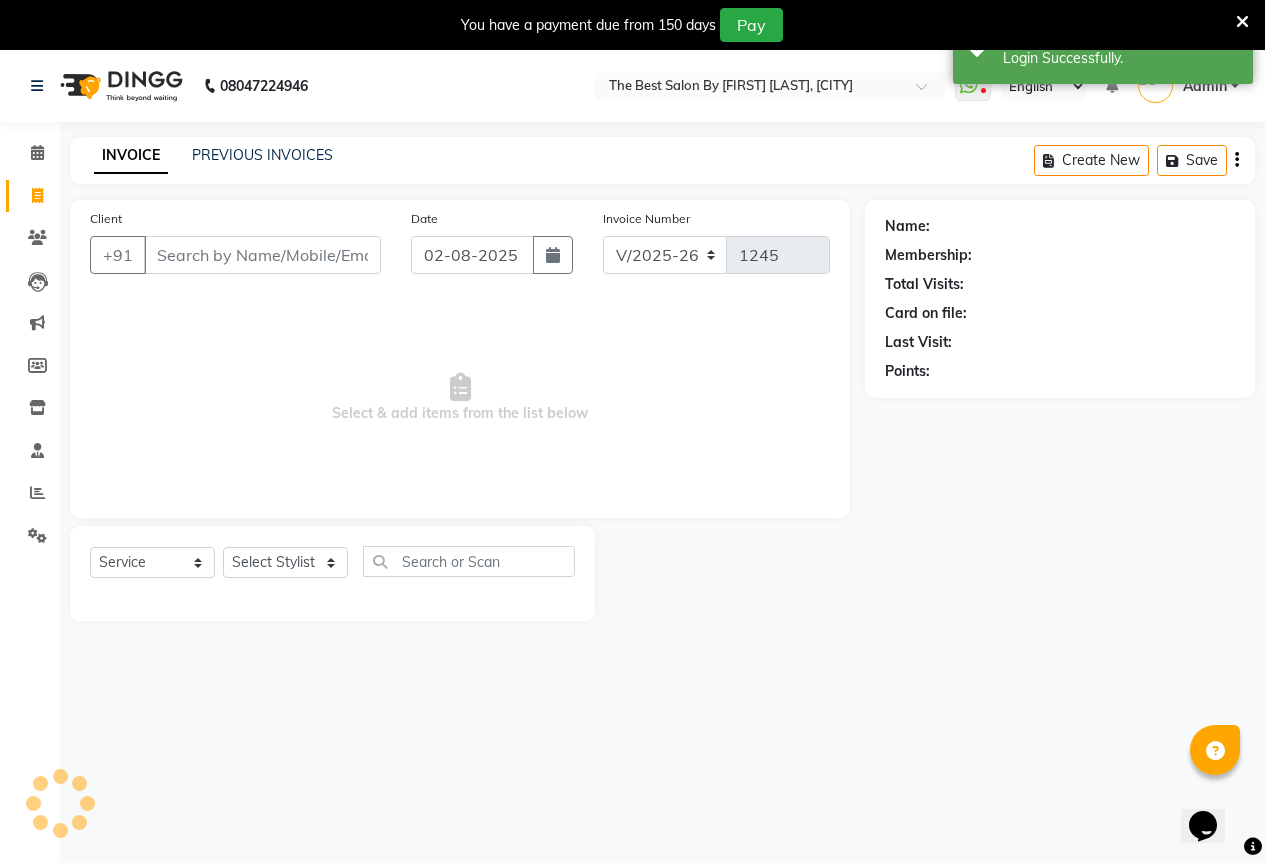 scroll, scrollTop: 0, scrollLeft: 0, axis: both 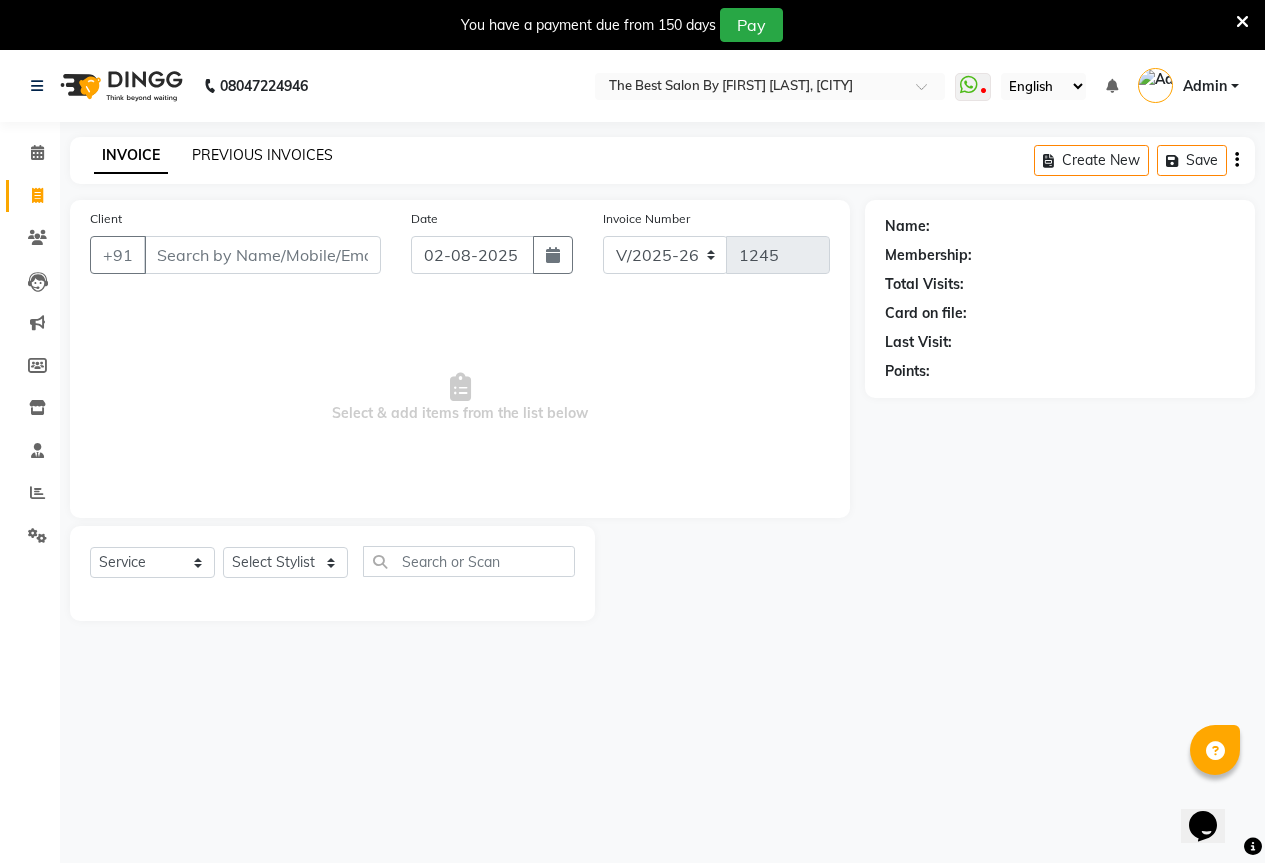 click on "PREVIOUS INVOICES" 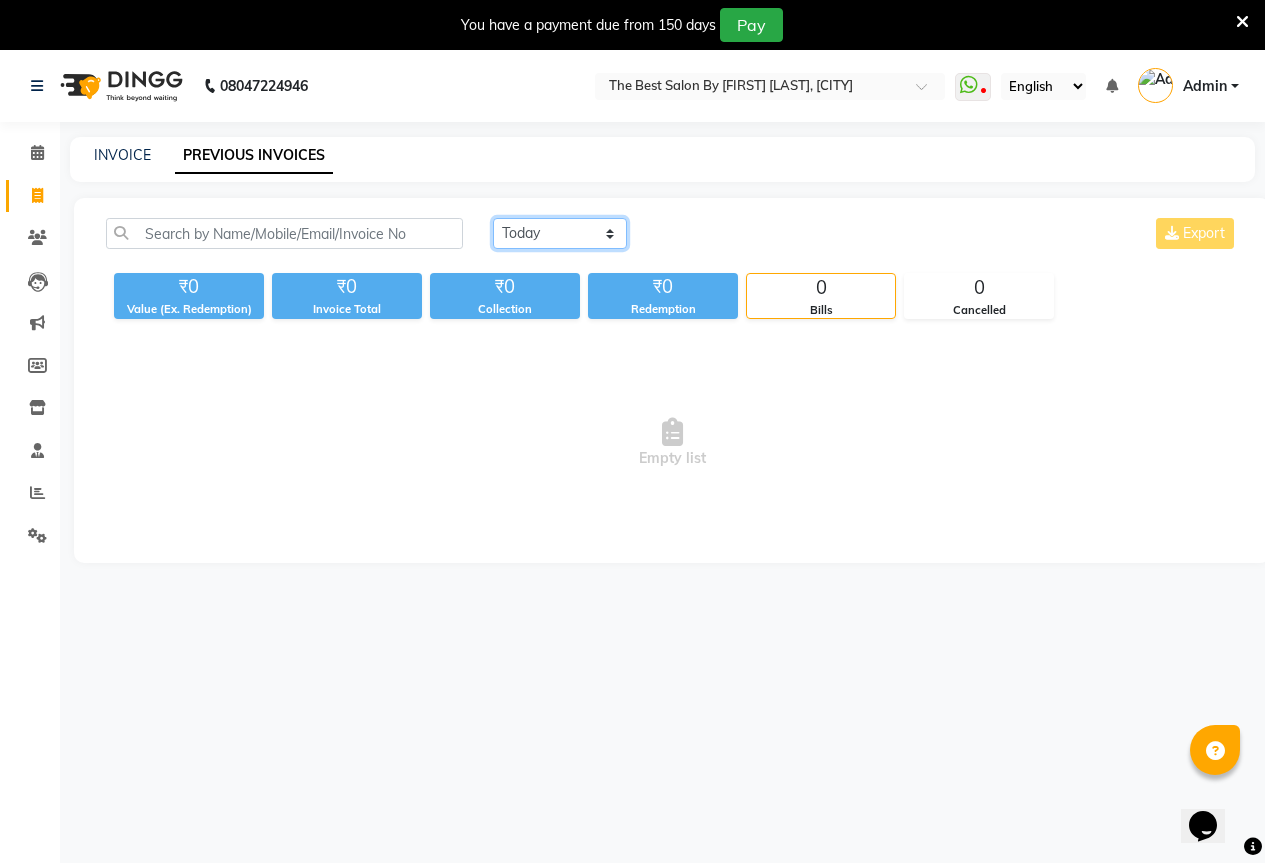 click on "Today Yesterday Custom Range" 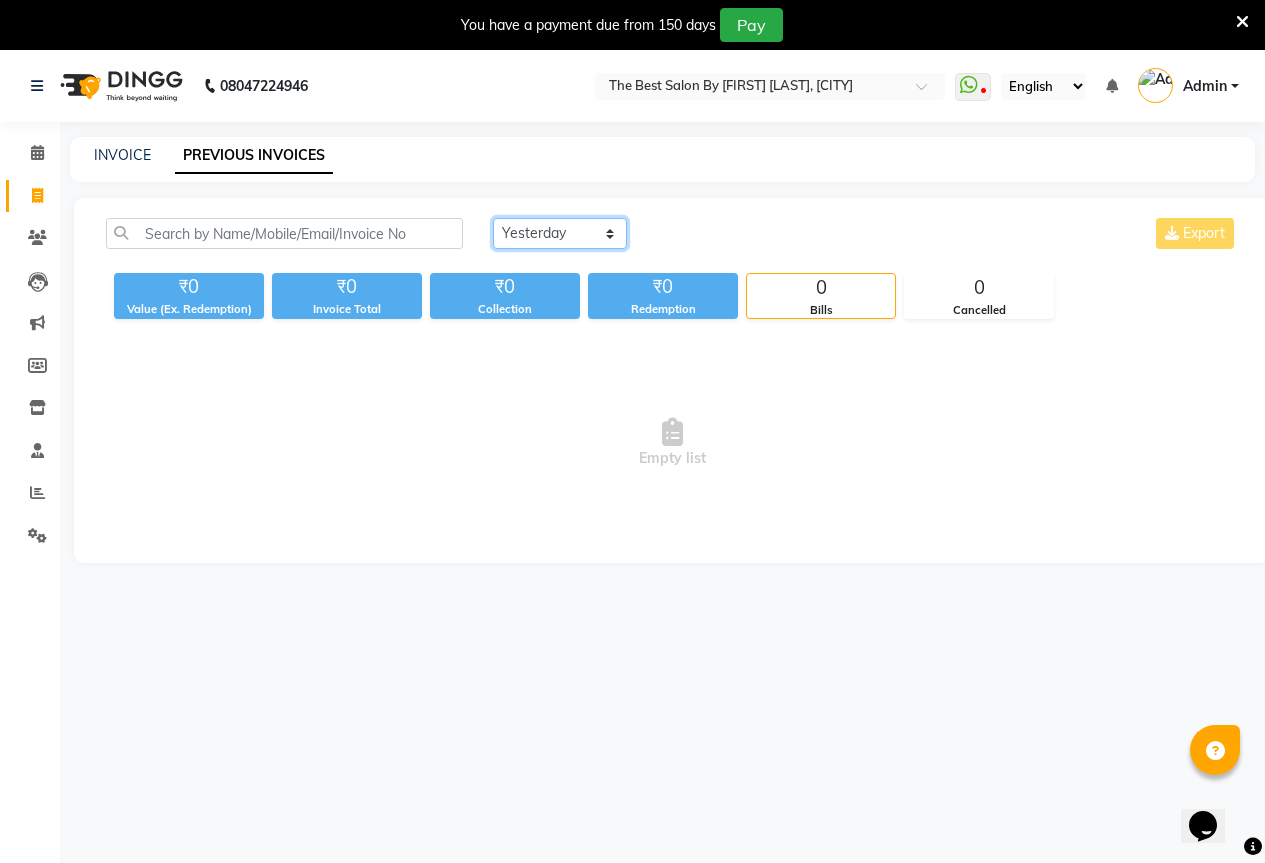 click on "Today Yesterday Custom Range" 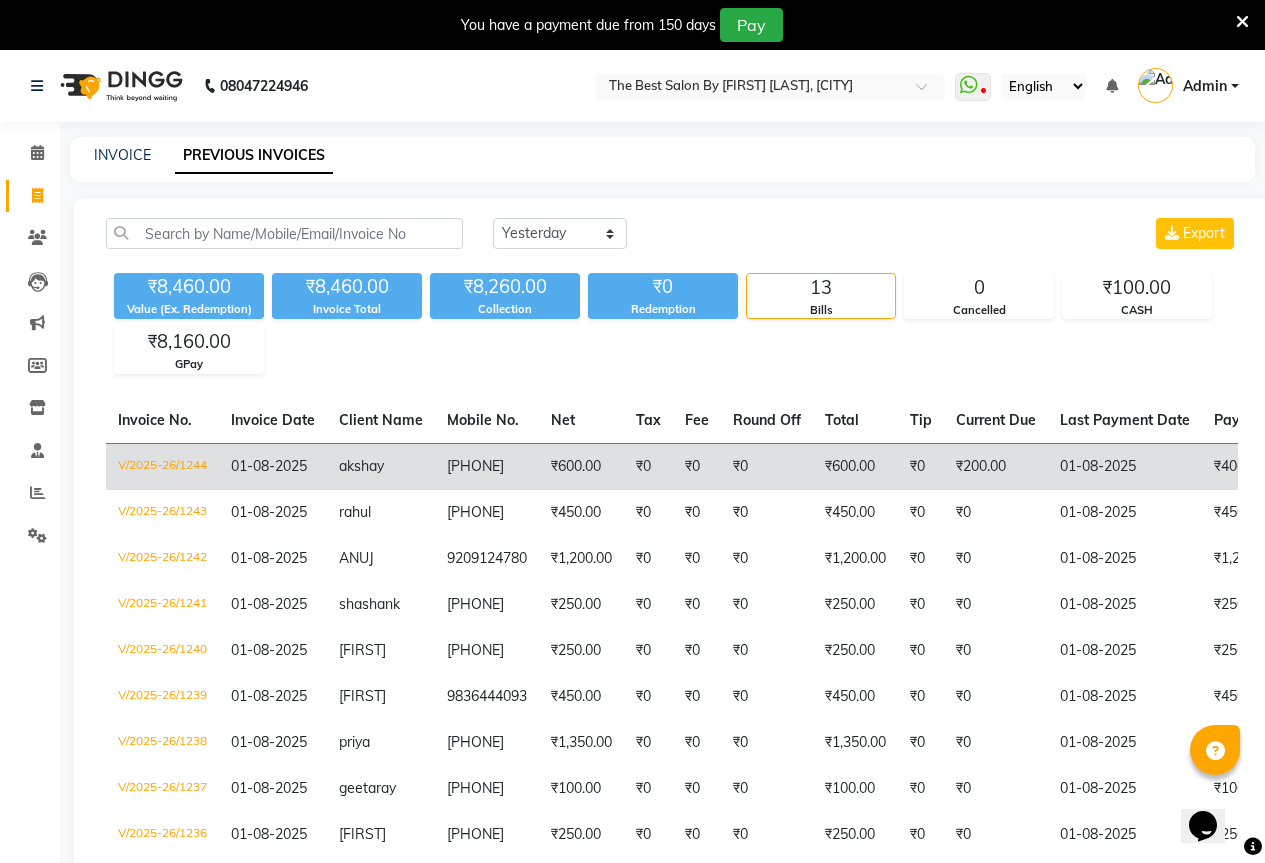 click on "akshay" 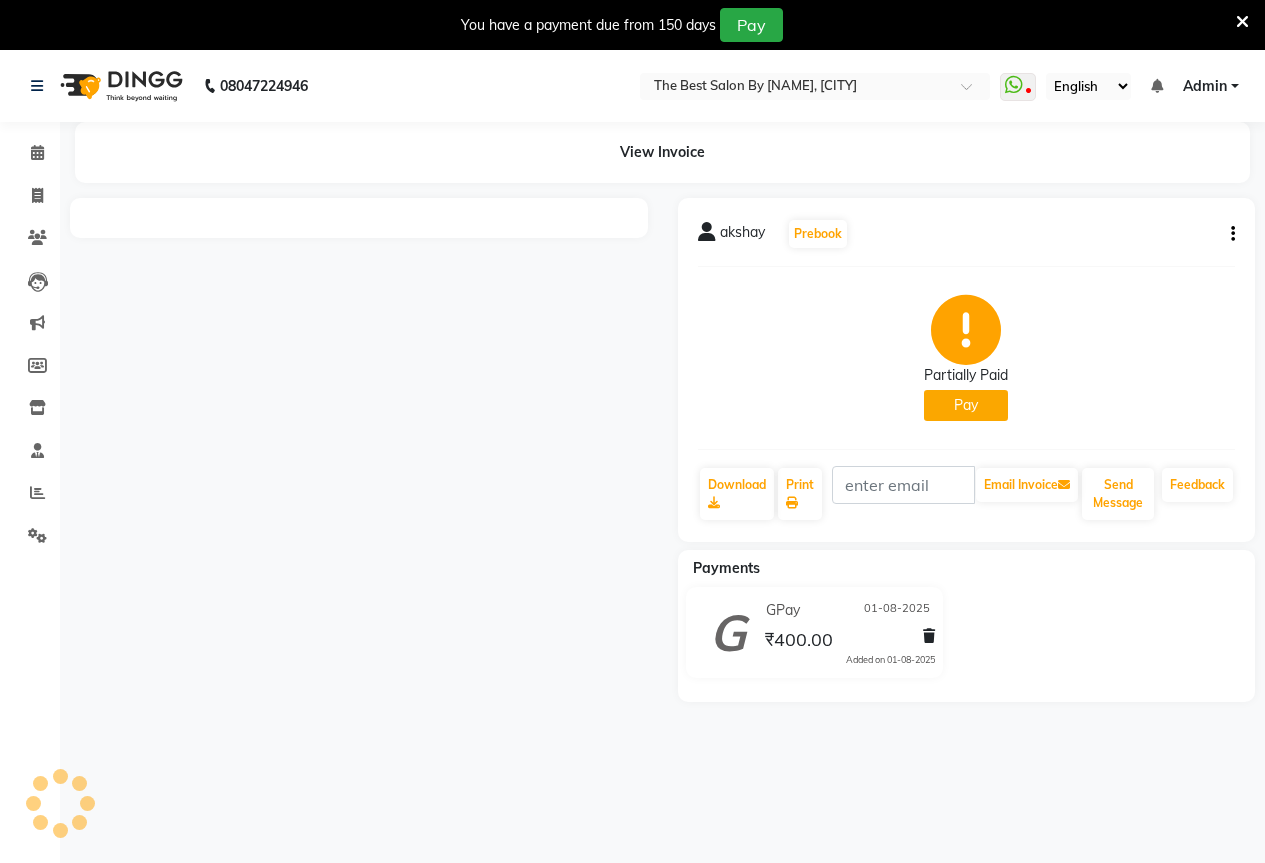 scroll, scrollTop: 0, scrollLeft: 0, axis: both 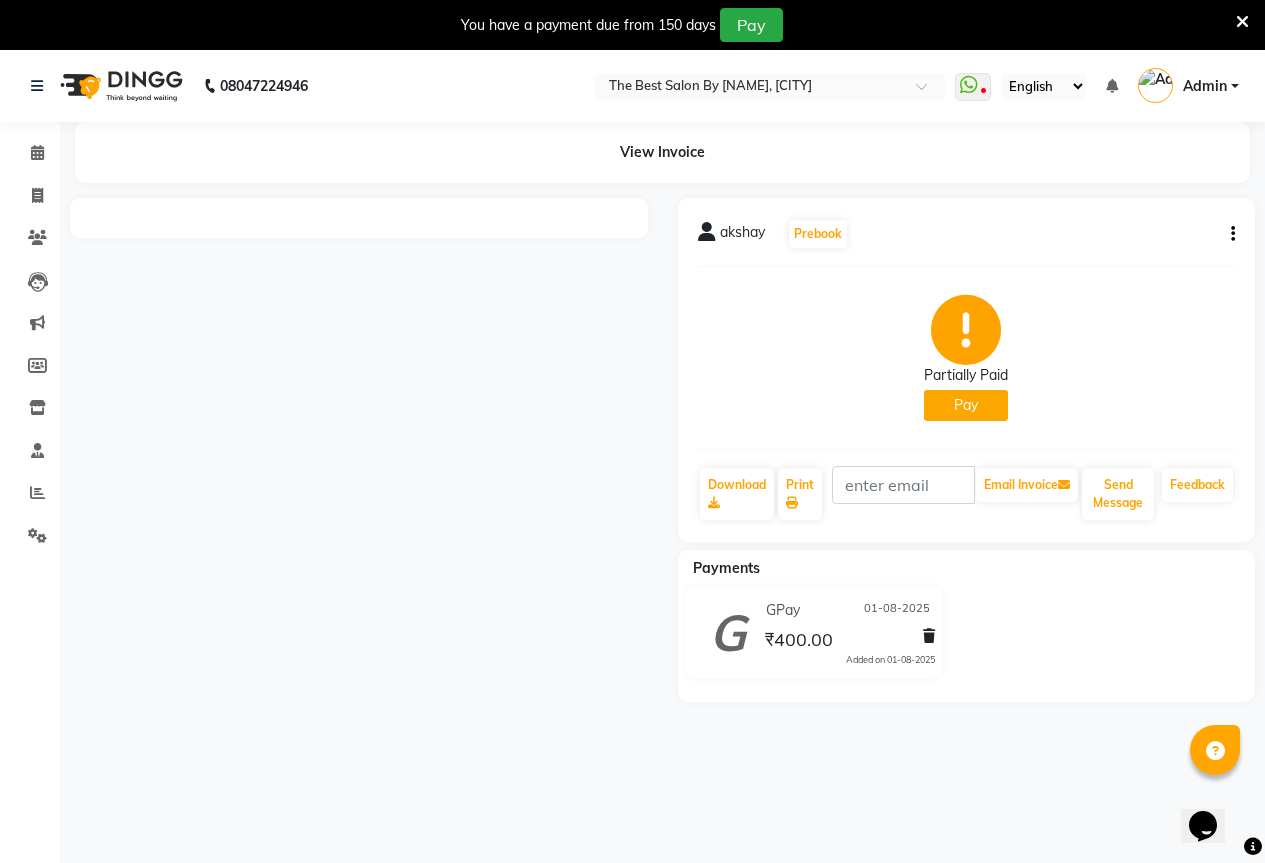 click on "akshay" 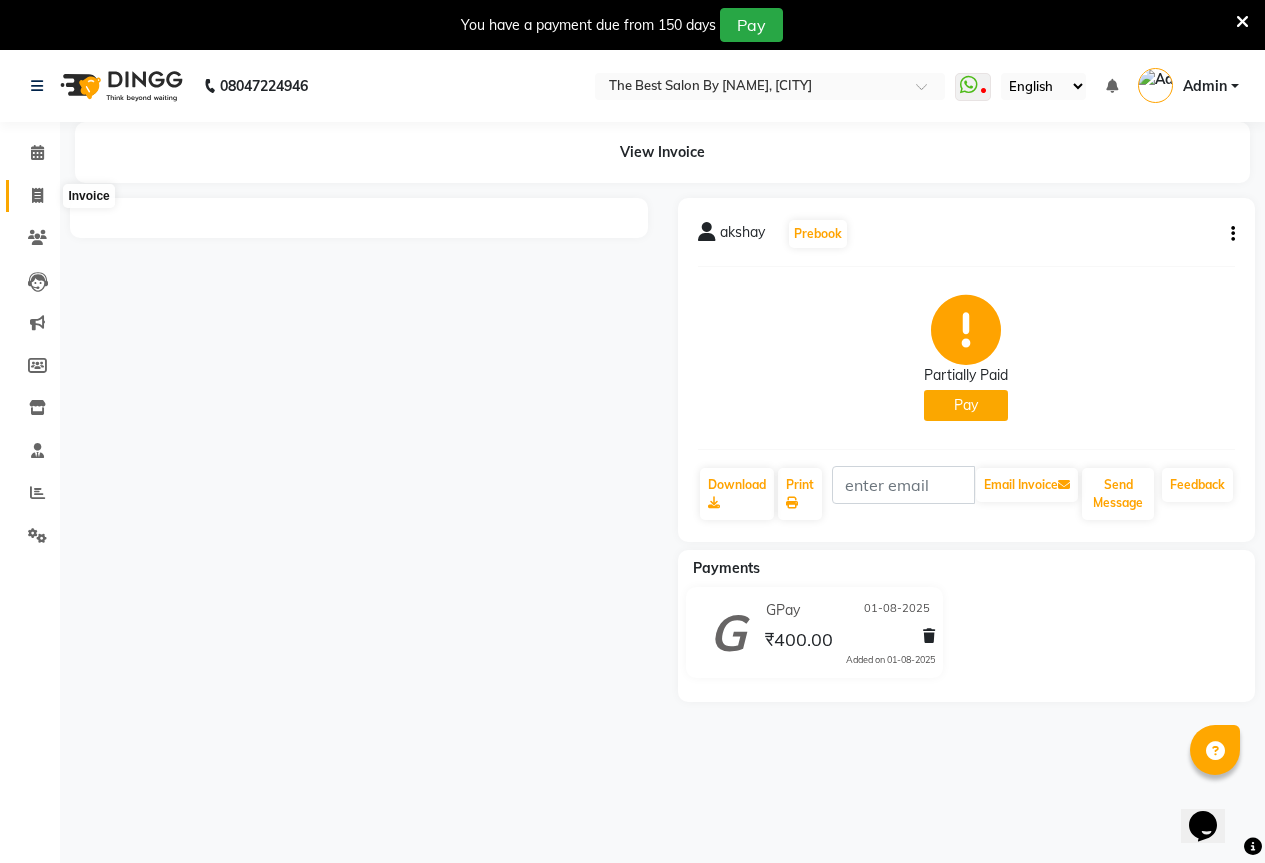 click 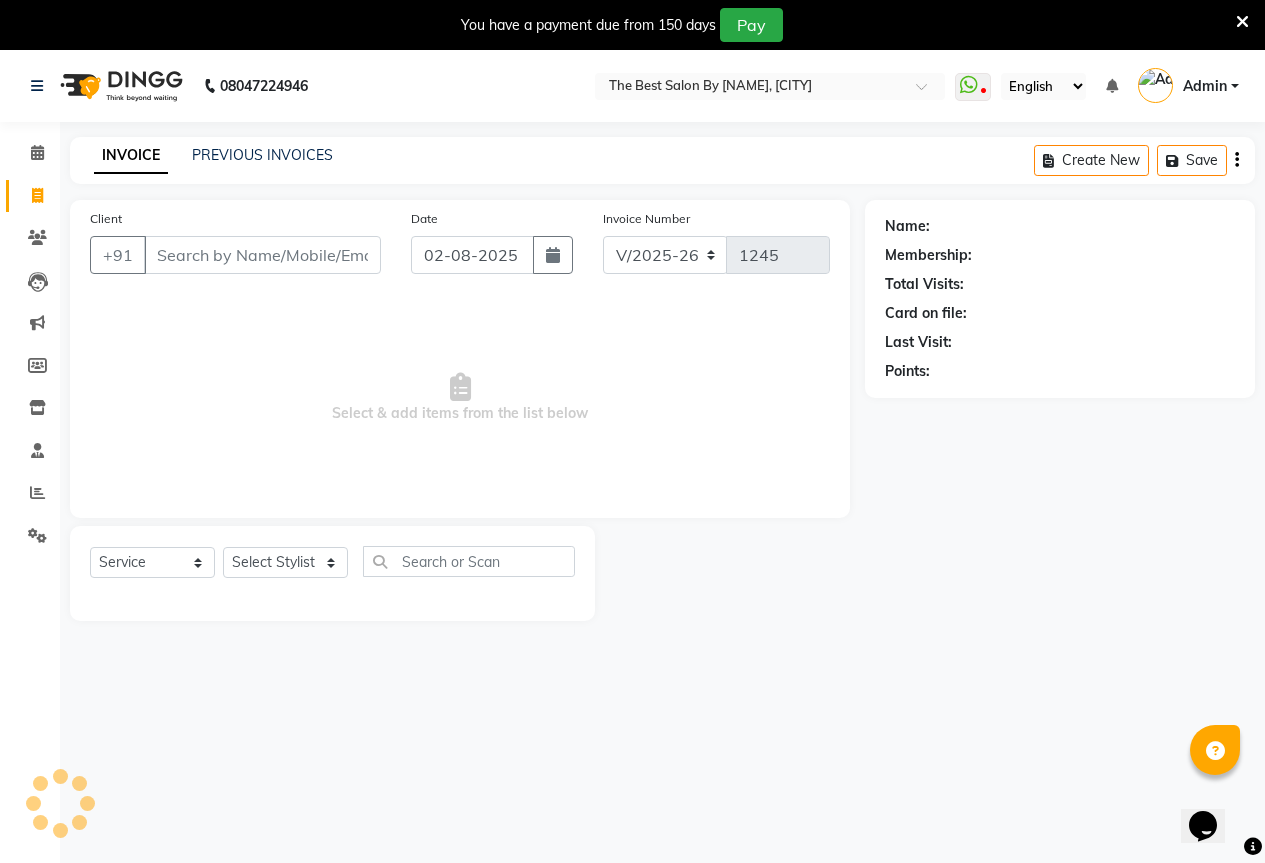 scroll, scrollTop: 17, scrollLeft: 0, axis: vertical 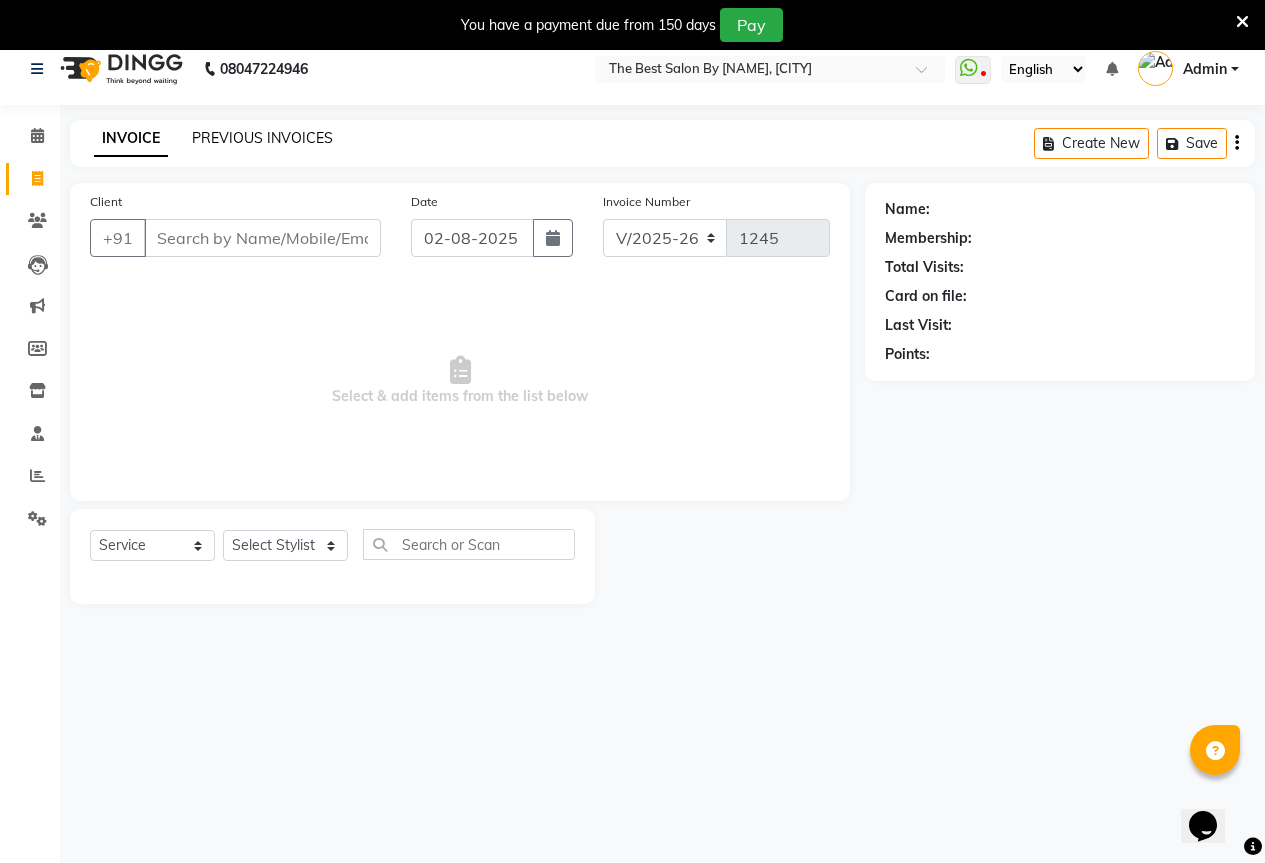 click on "PREVIOUS INVOICES" 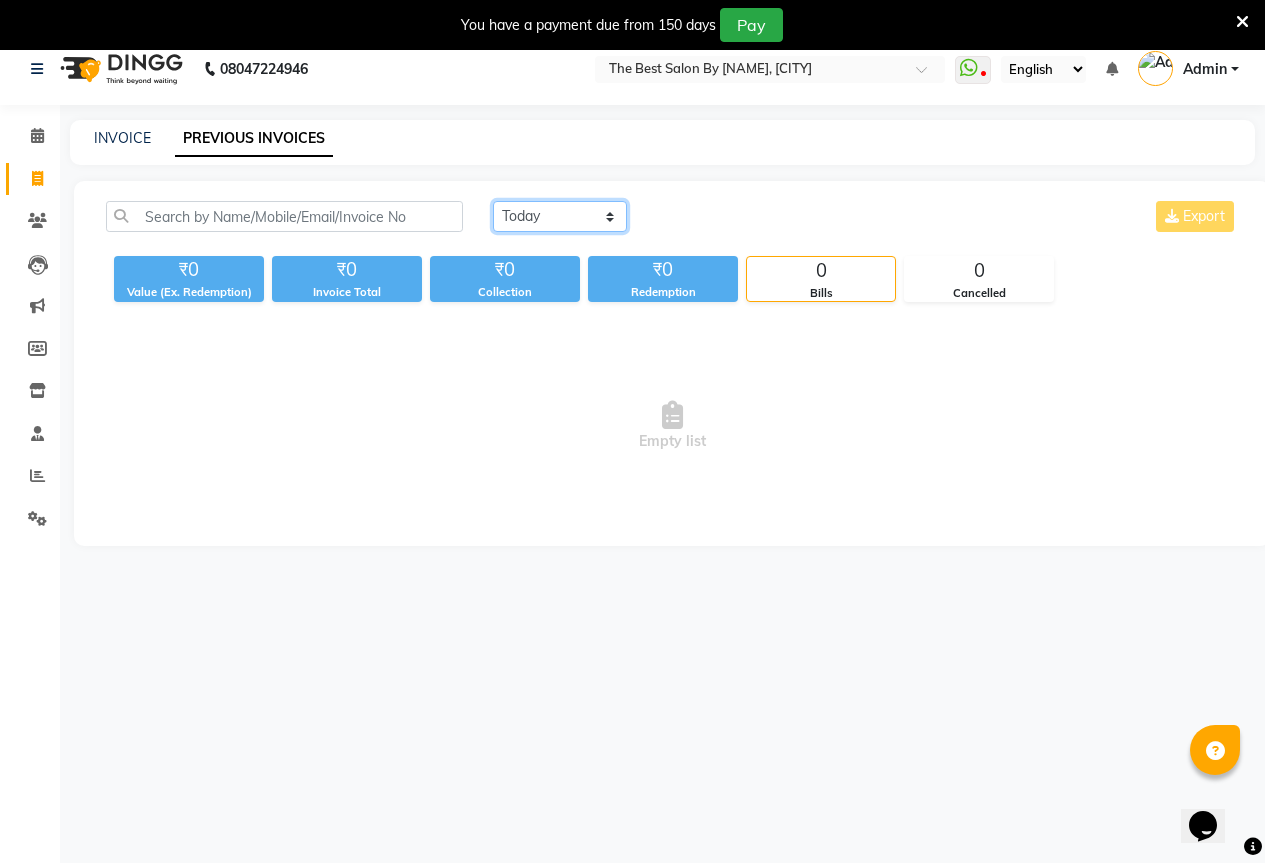 click on "Today Yesterday Custom Range" 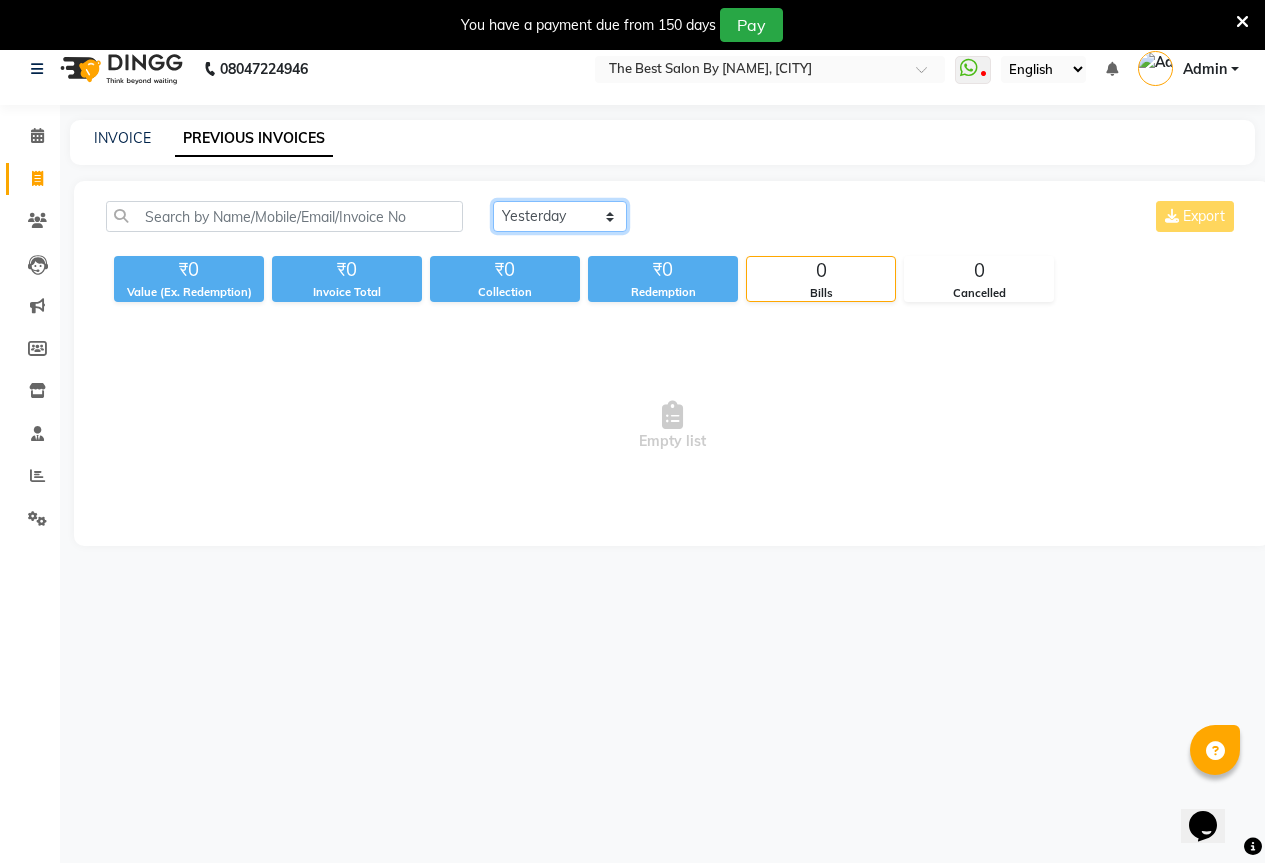 click on "Today Yesterday Custom Range" 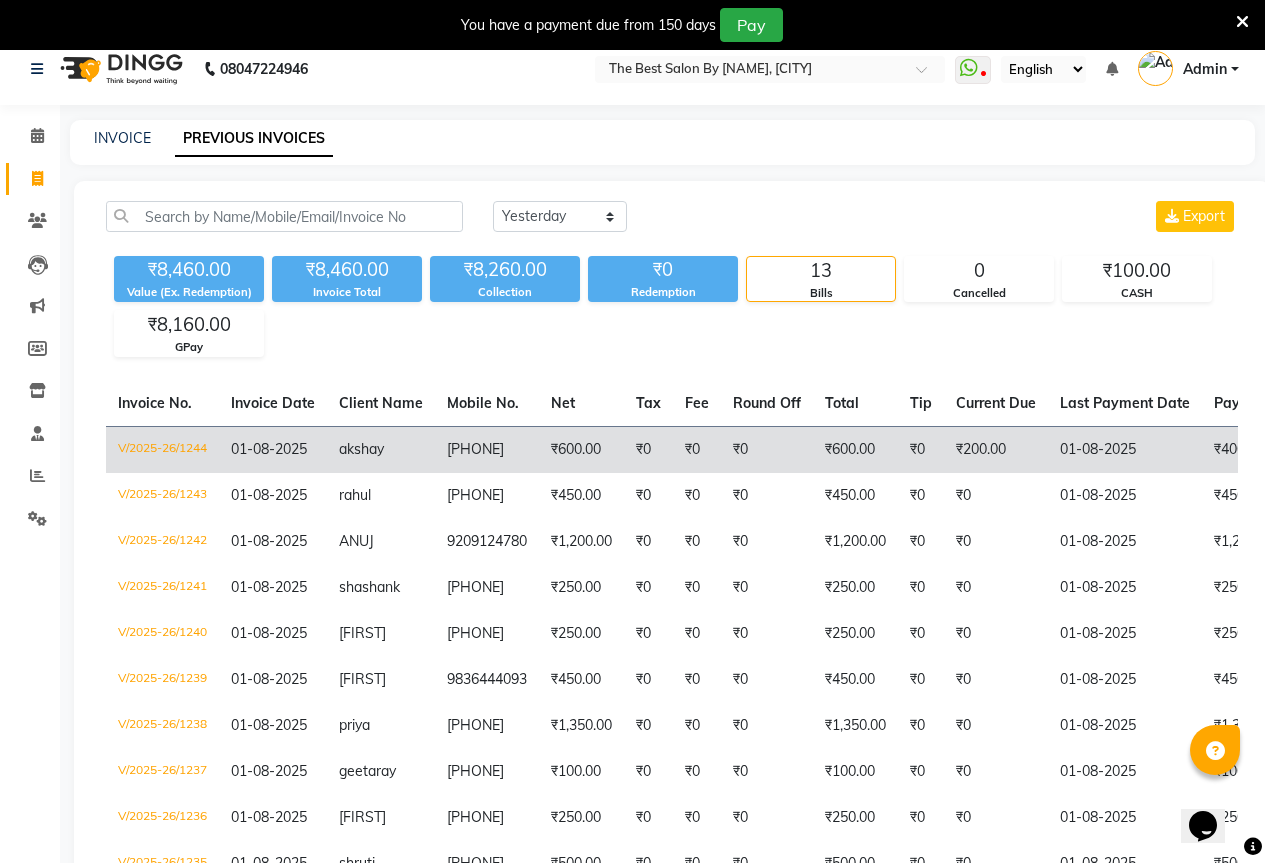 click on "₹600.00" 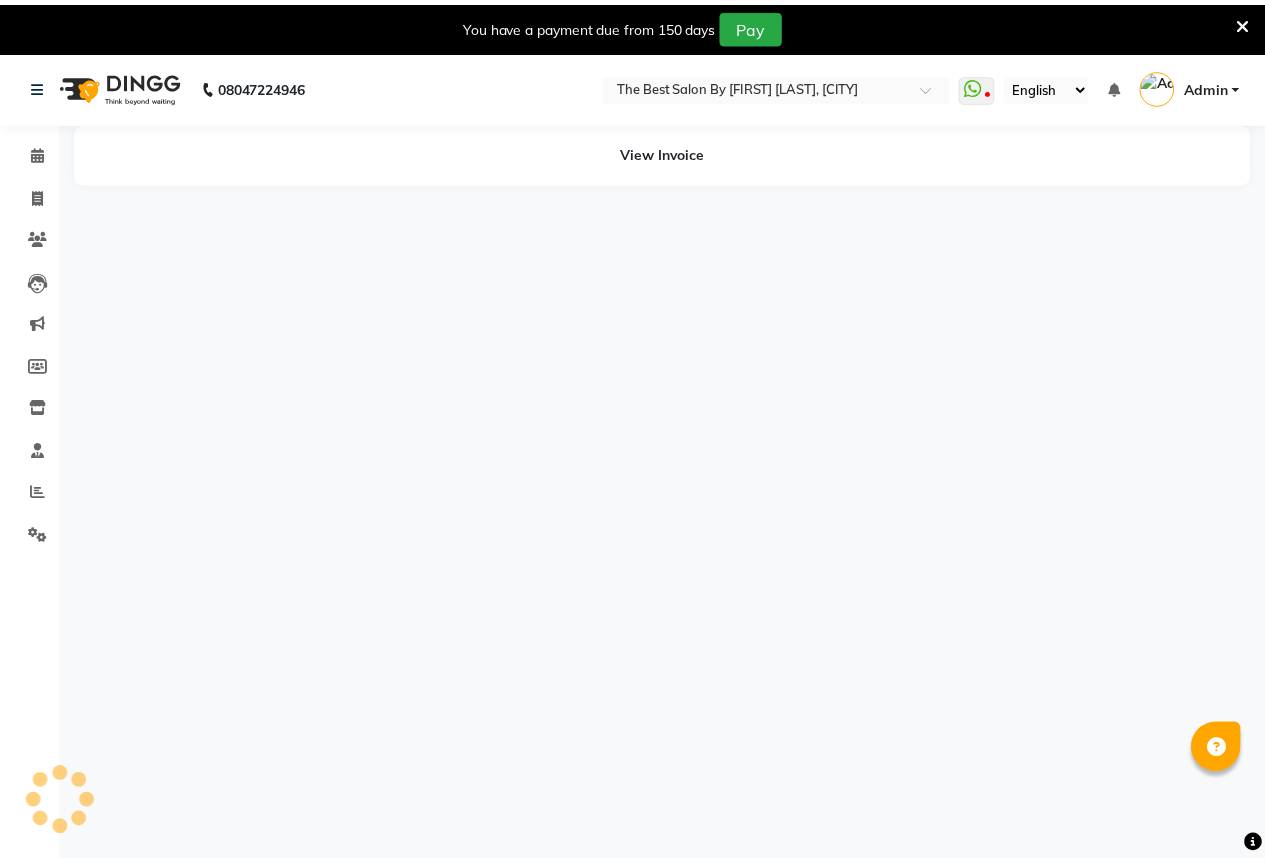 scroll, scrollTop: 0, scrollLeft: 0, axis: both 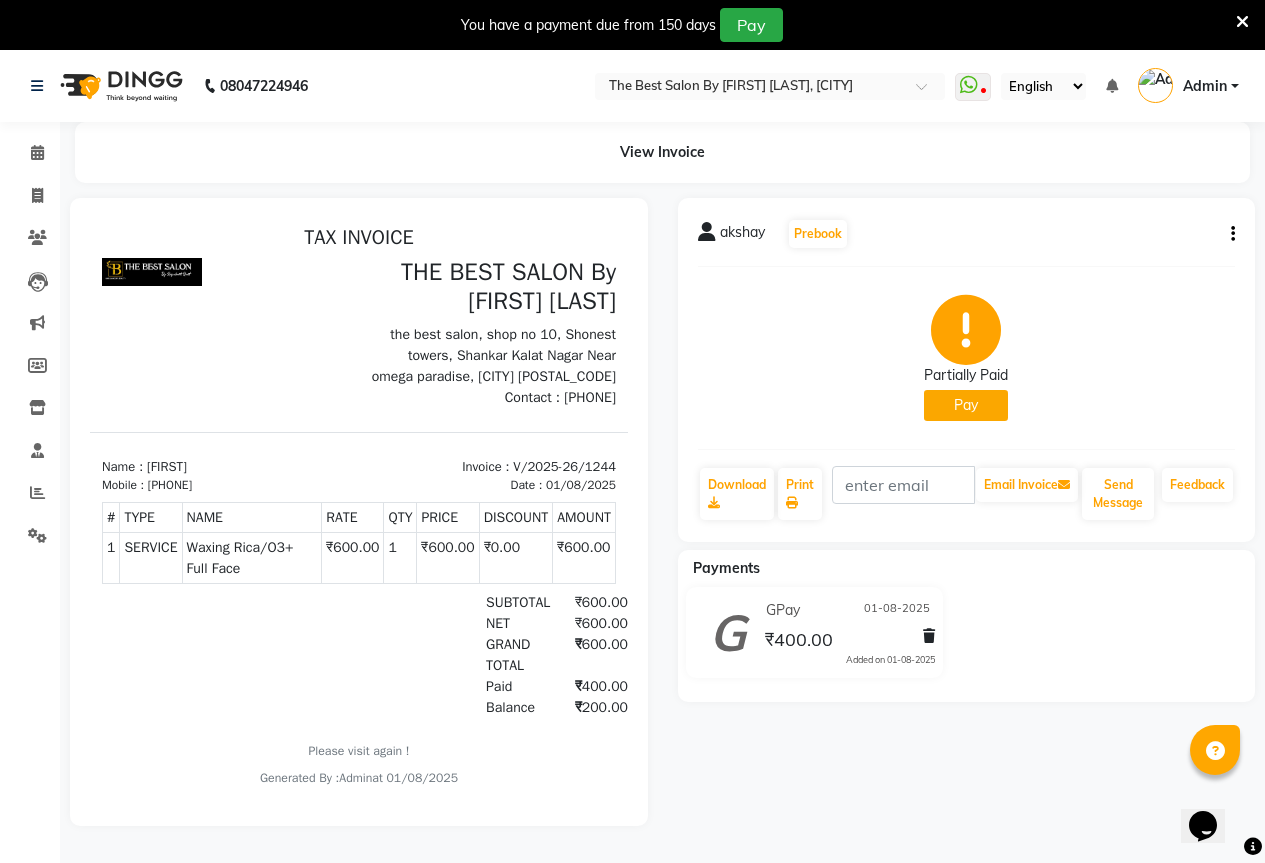 click on "Edit Staff Item  × Item Type Staff Total Amount Waxing Rica/O3+ Full Face Service Select  [FIRST]   [FIRST]   [FIRST]   [FIRST]   [FIRST]  ₹600.00  Submit   Cancel" 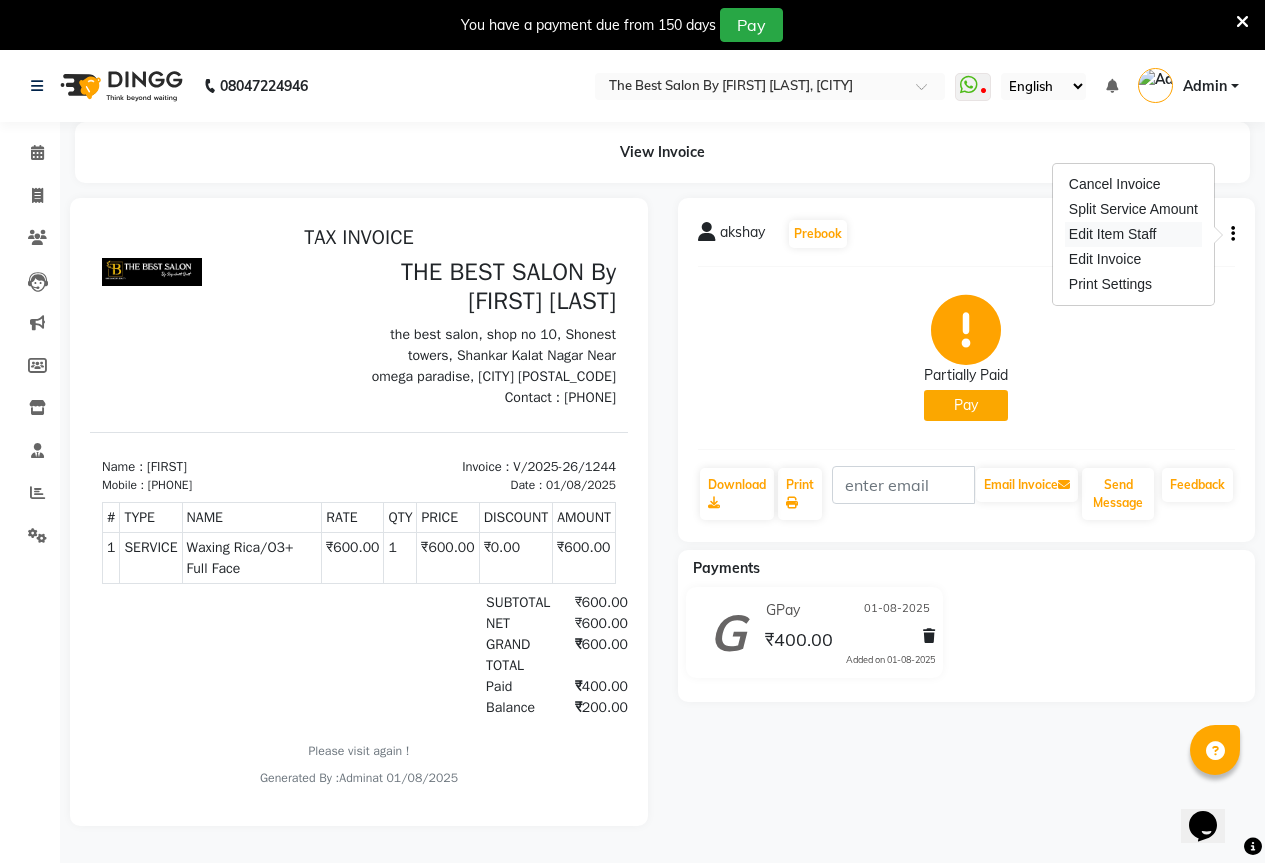 click on "Edit Item Staff" at bounding box center [1133, 234] 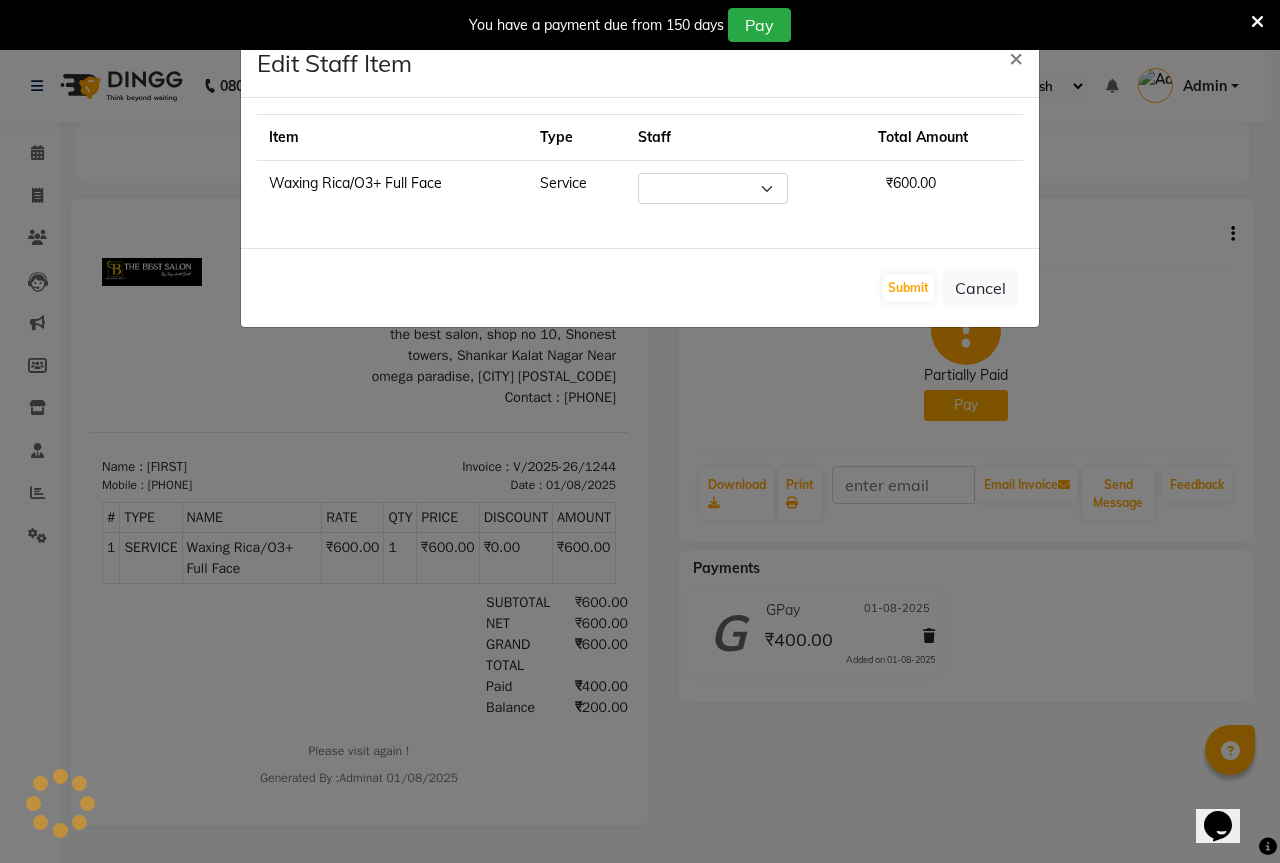 select on "61550" 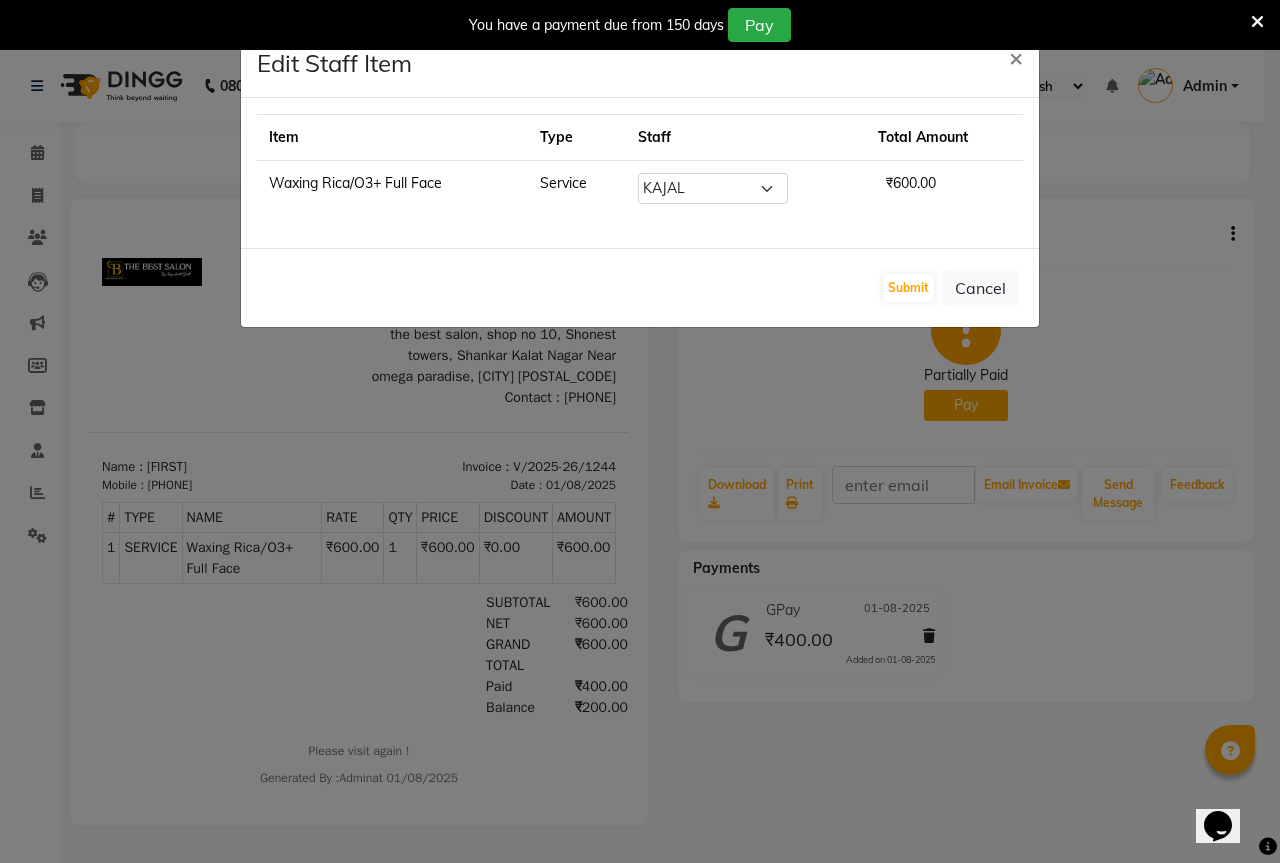 click on "Edit Staff Item  × Item Type Staff Total Amount Waxing Rica/O3+ Full Face Service Select  AKASH   KAJAL   PAYAL   RAJ   RUTUJA   SAHIL  ₹600.00  Submit   Cancel" 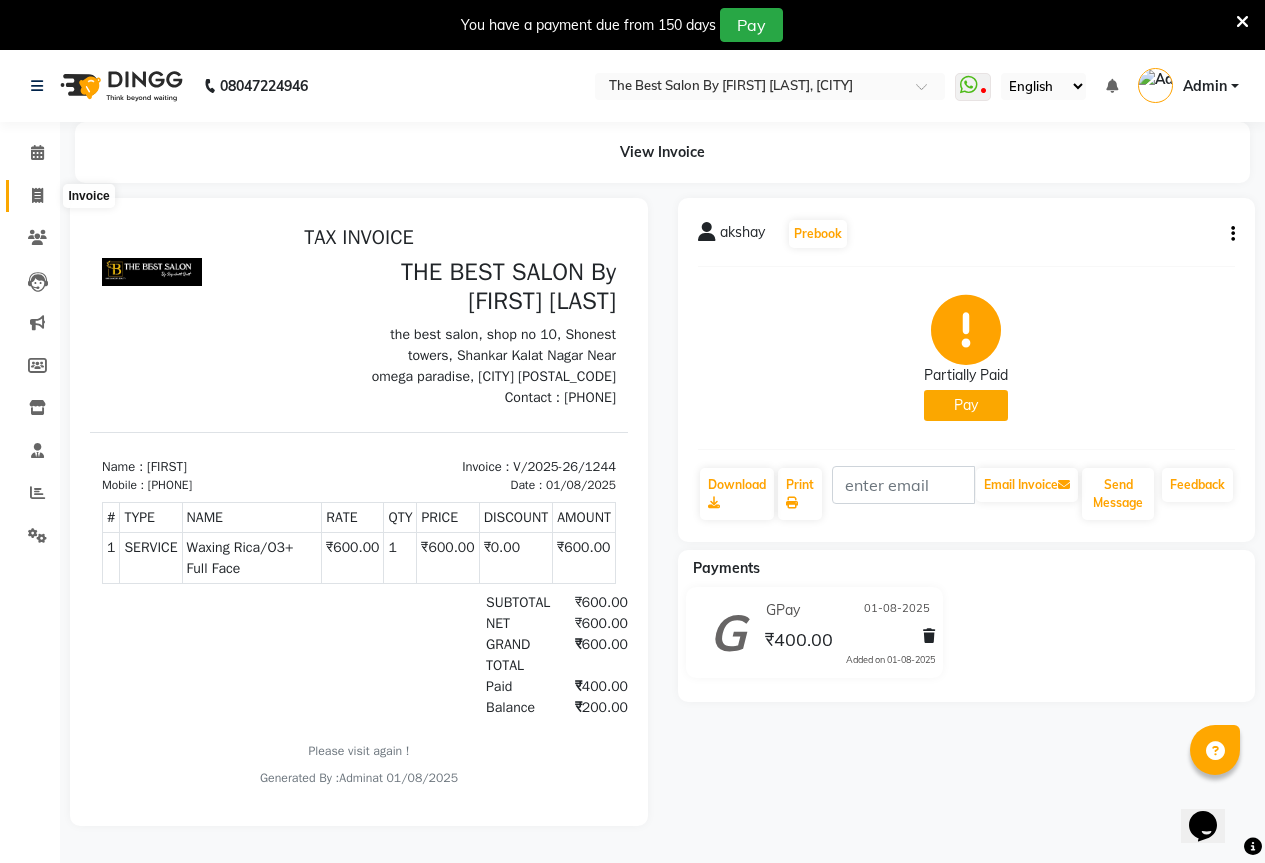 click 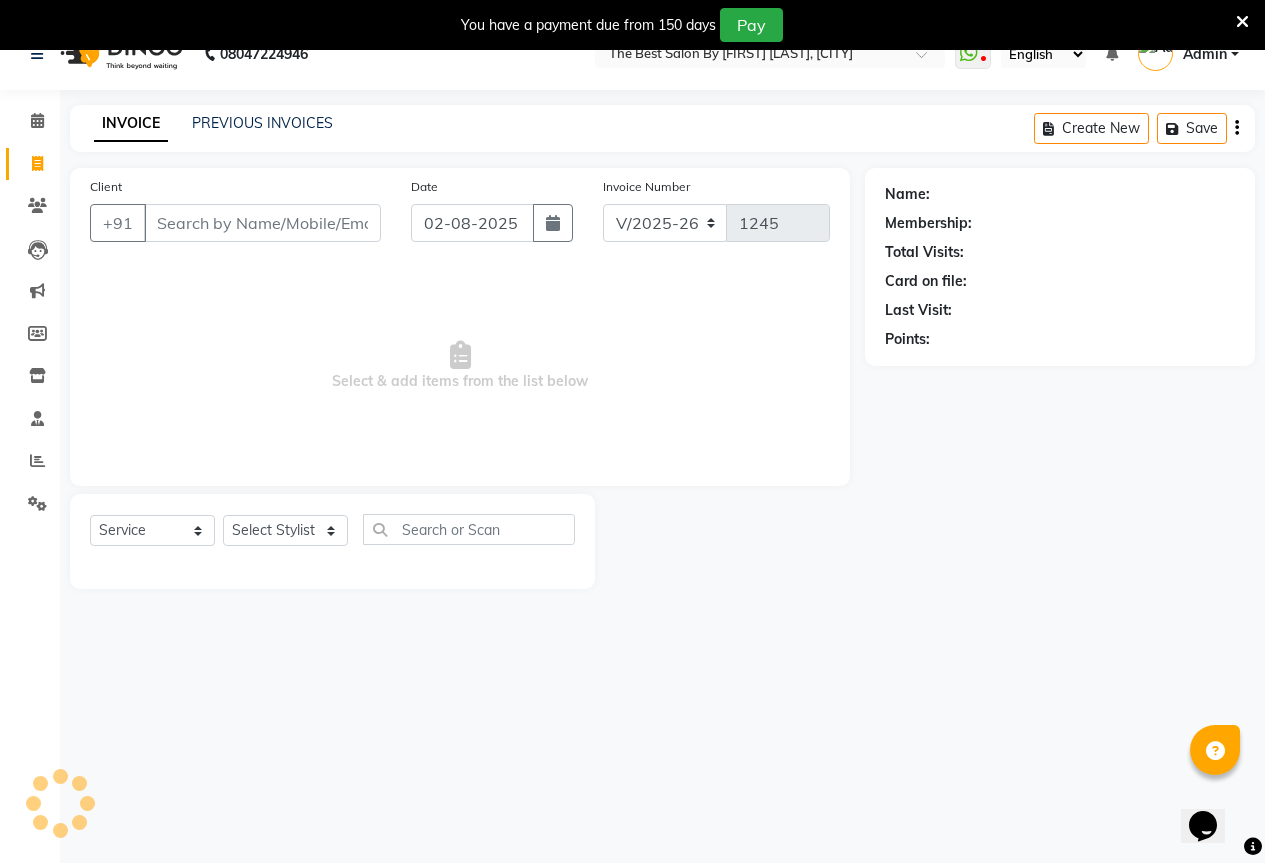 scroll, scrollTop: 50, scrollLeft: 0, axis: vertical 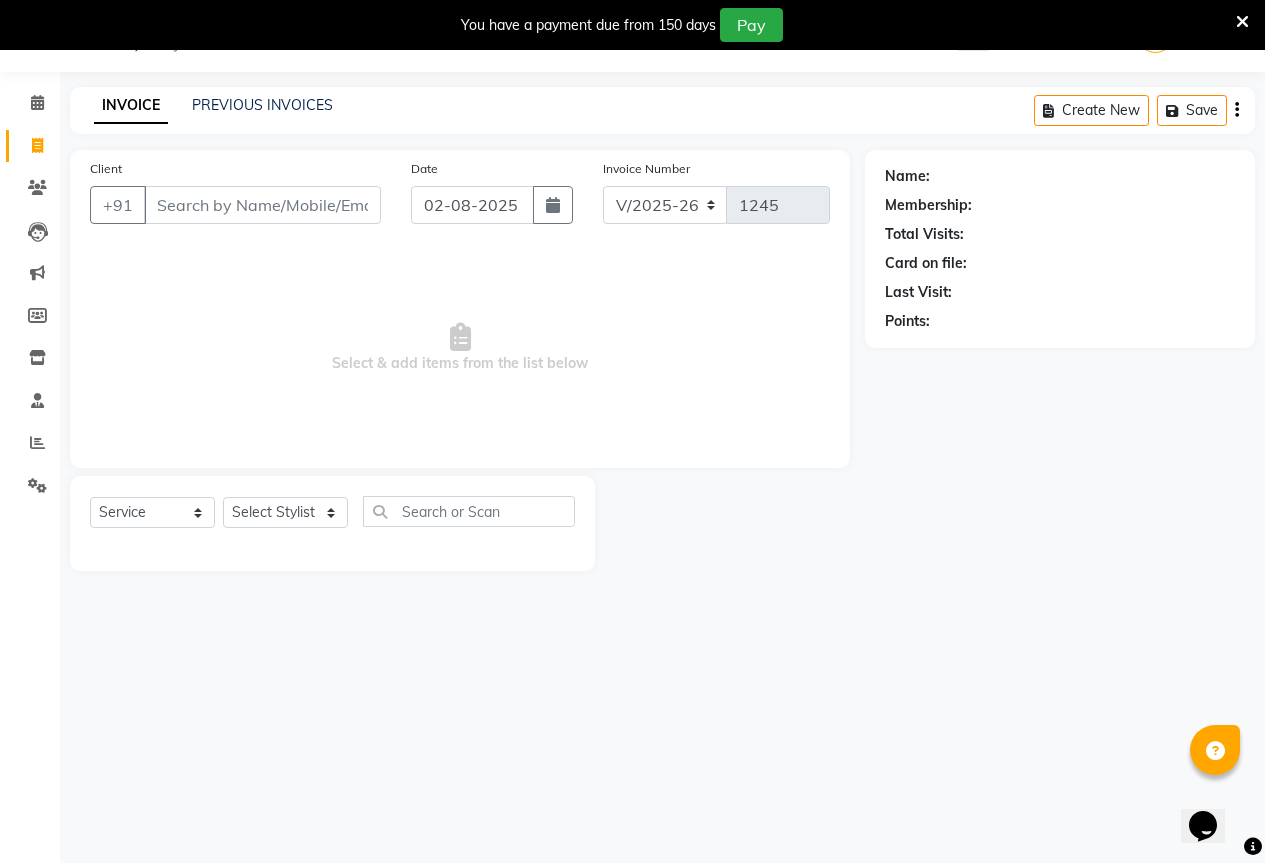 click on "INVOICE PREVIOUS INVOICES Create New   Save" 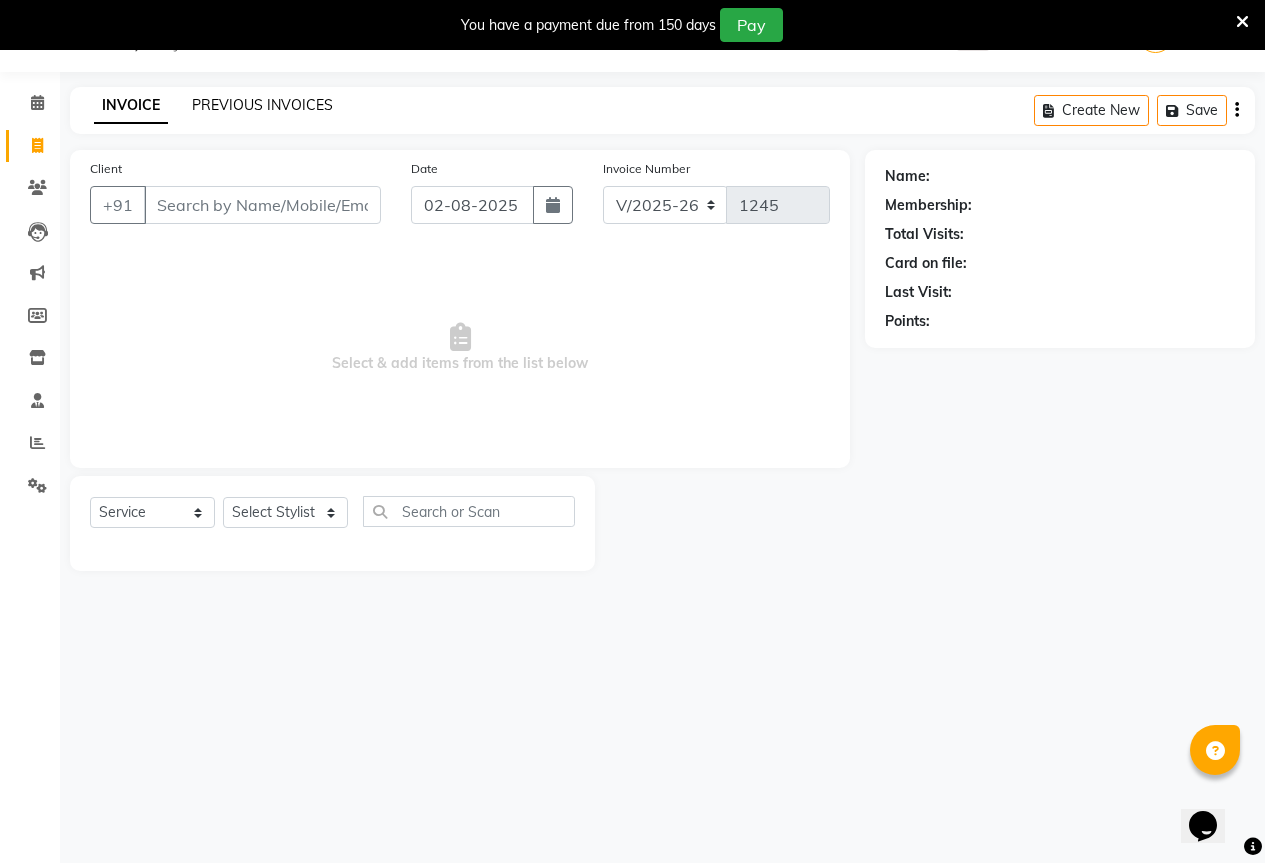 click on "PREVIOUS INVOICES" 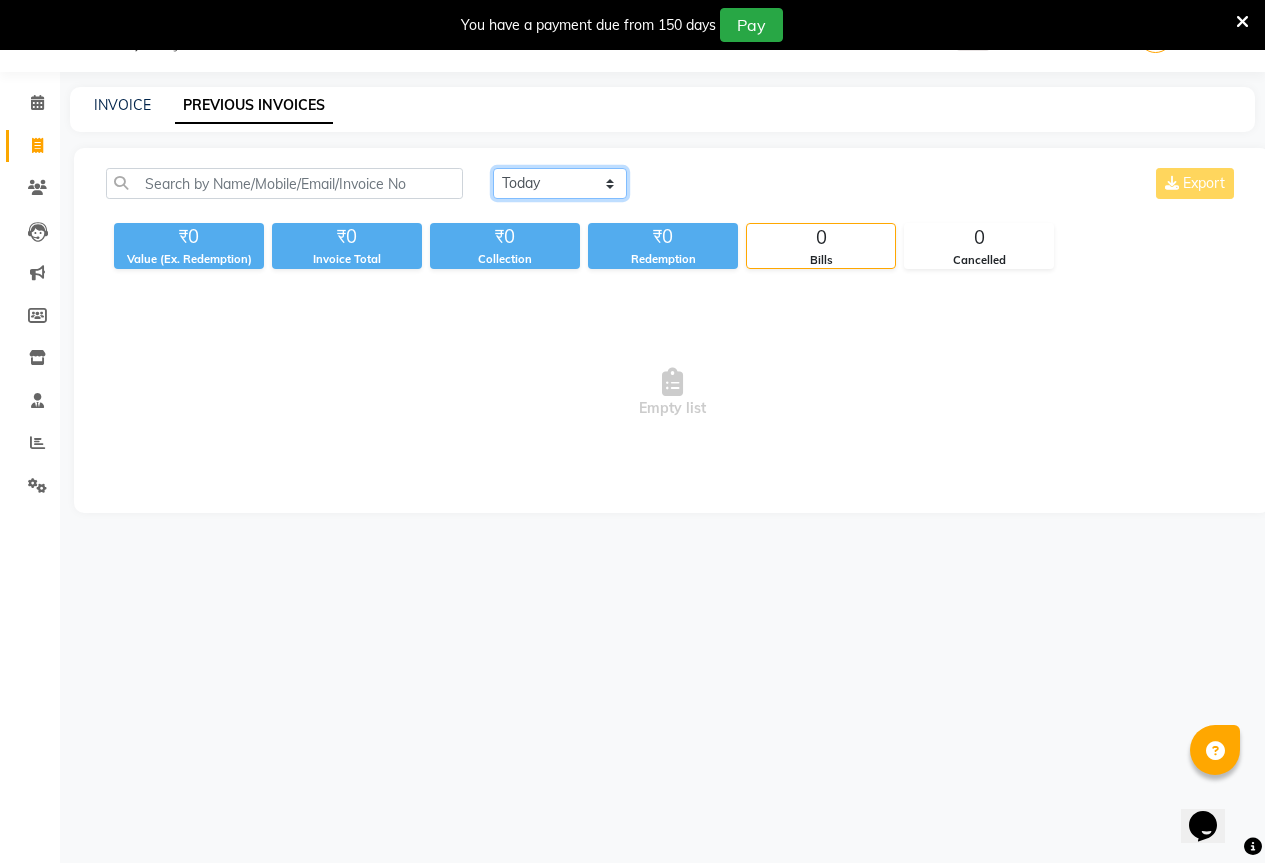 click on "Today Yesterday Custom Range" 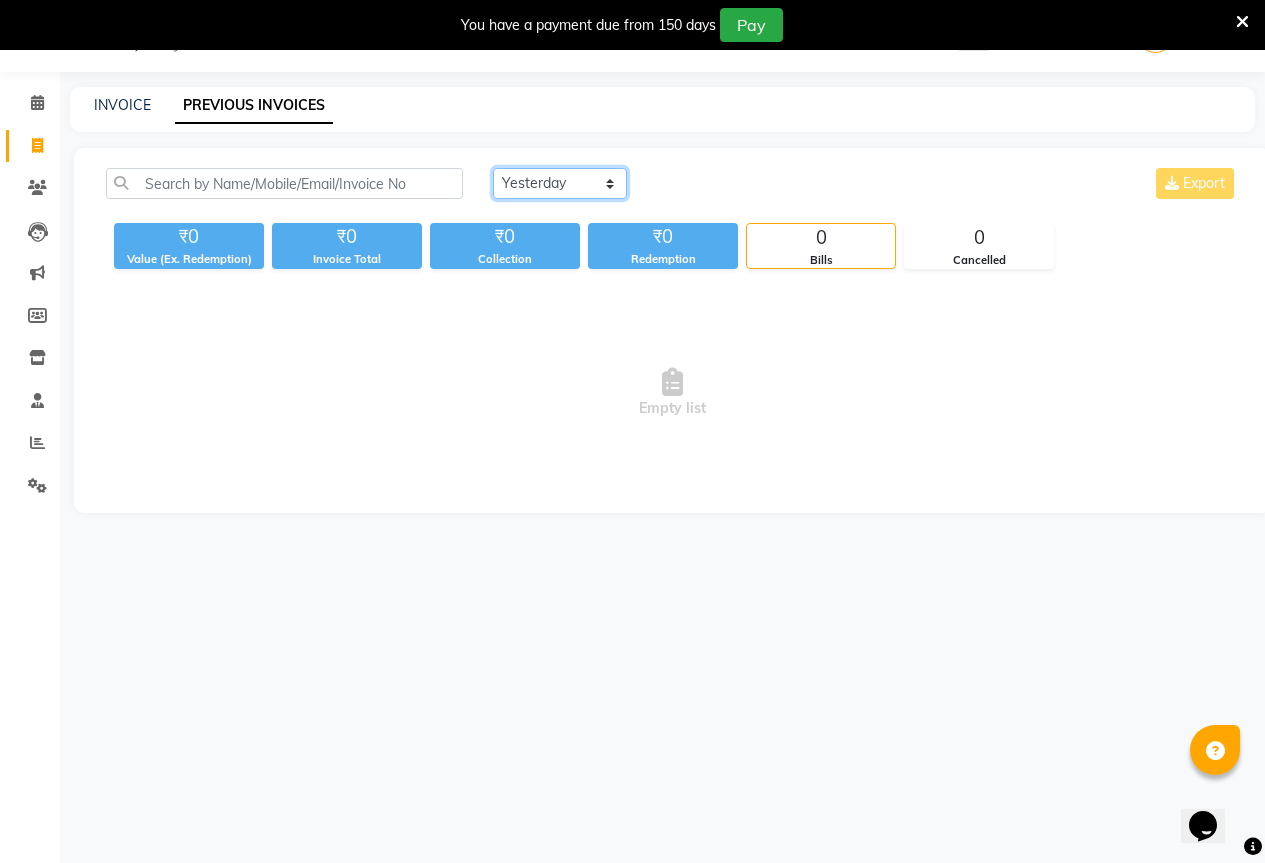 click on "Today Yesterday Custom Range" 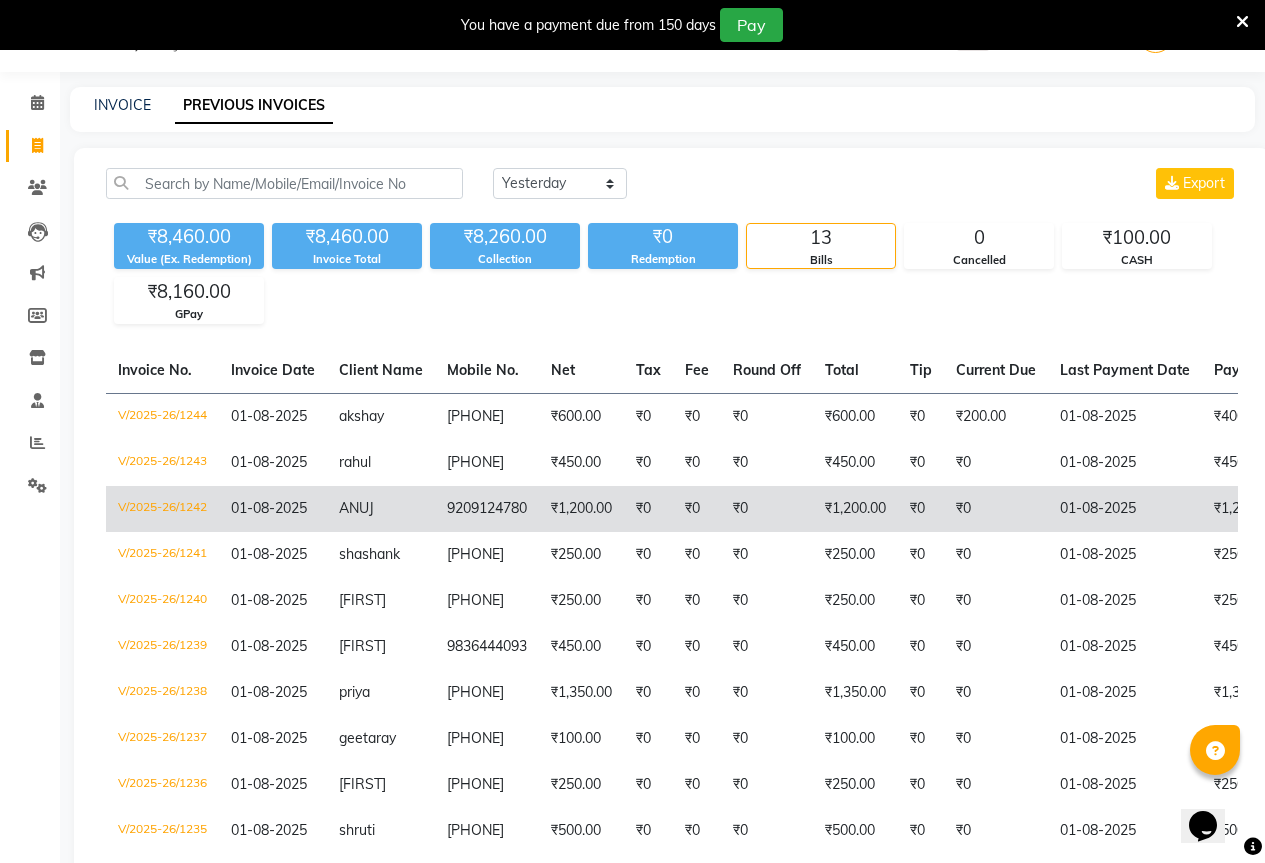 click on "9209124780" 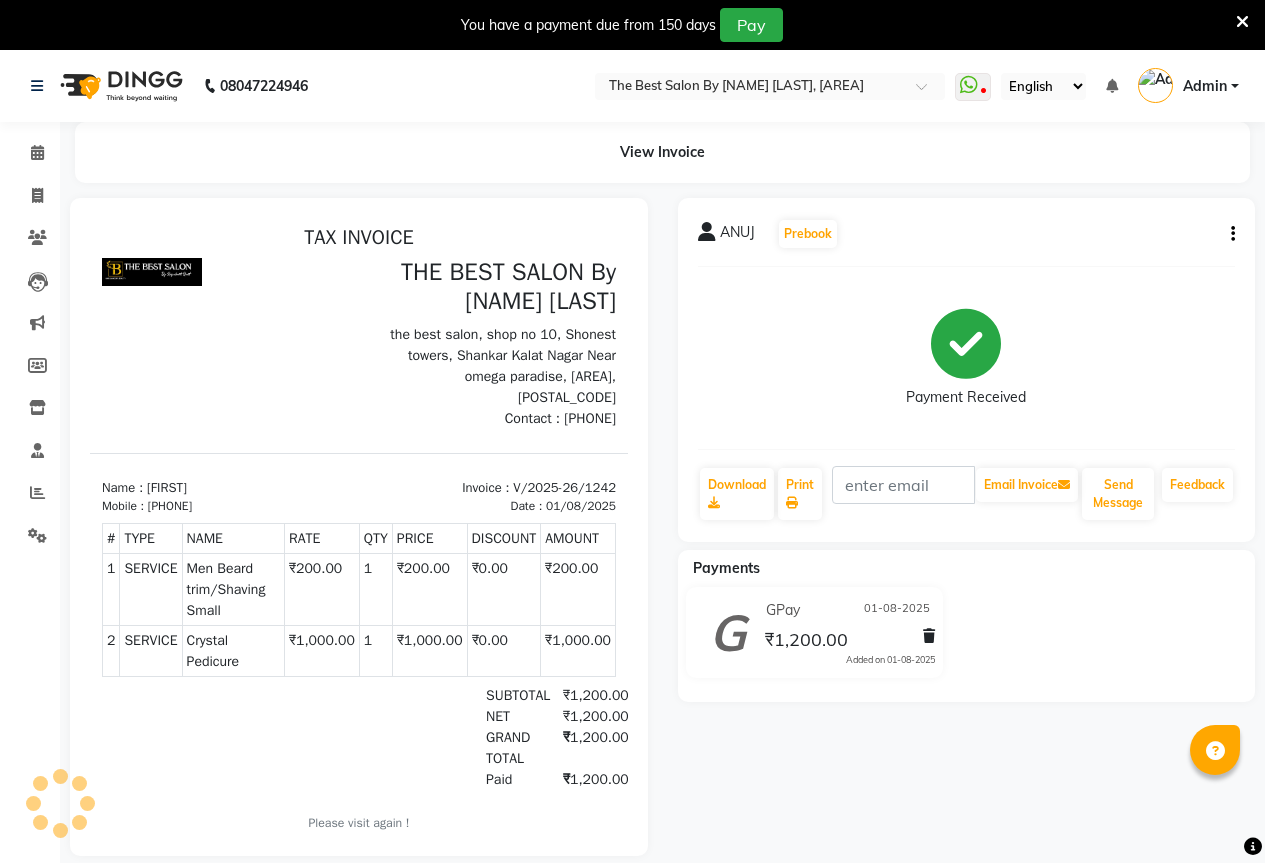 scroll, scrollTop: 0, scrollLeft: 0, axis: both 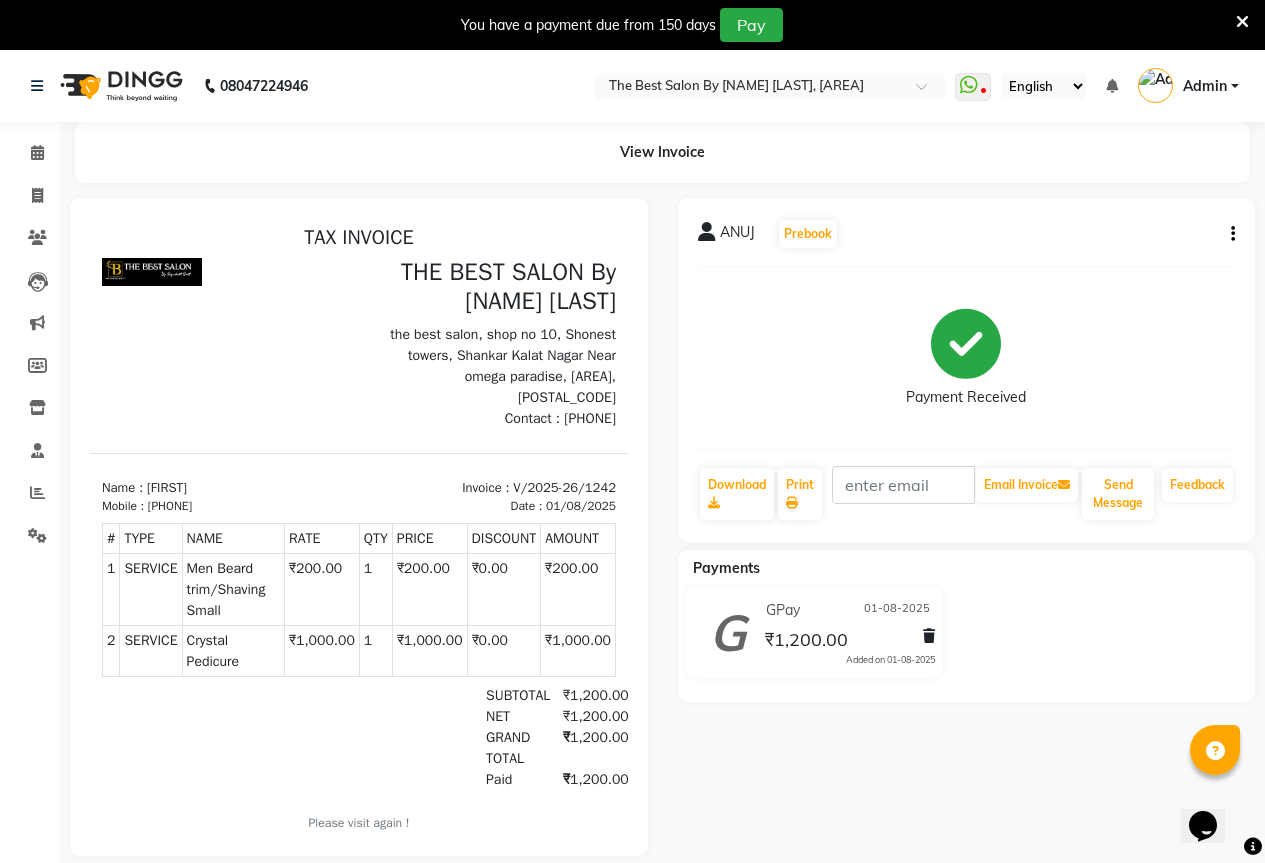 click on "ANUJ   Prebook   Payment Received  Download  Print   Email Invoice   Send Message Feedback" 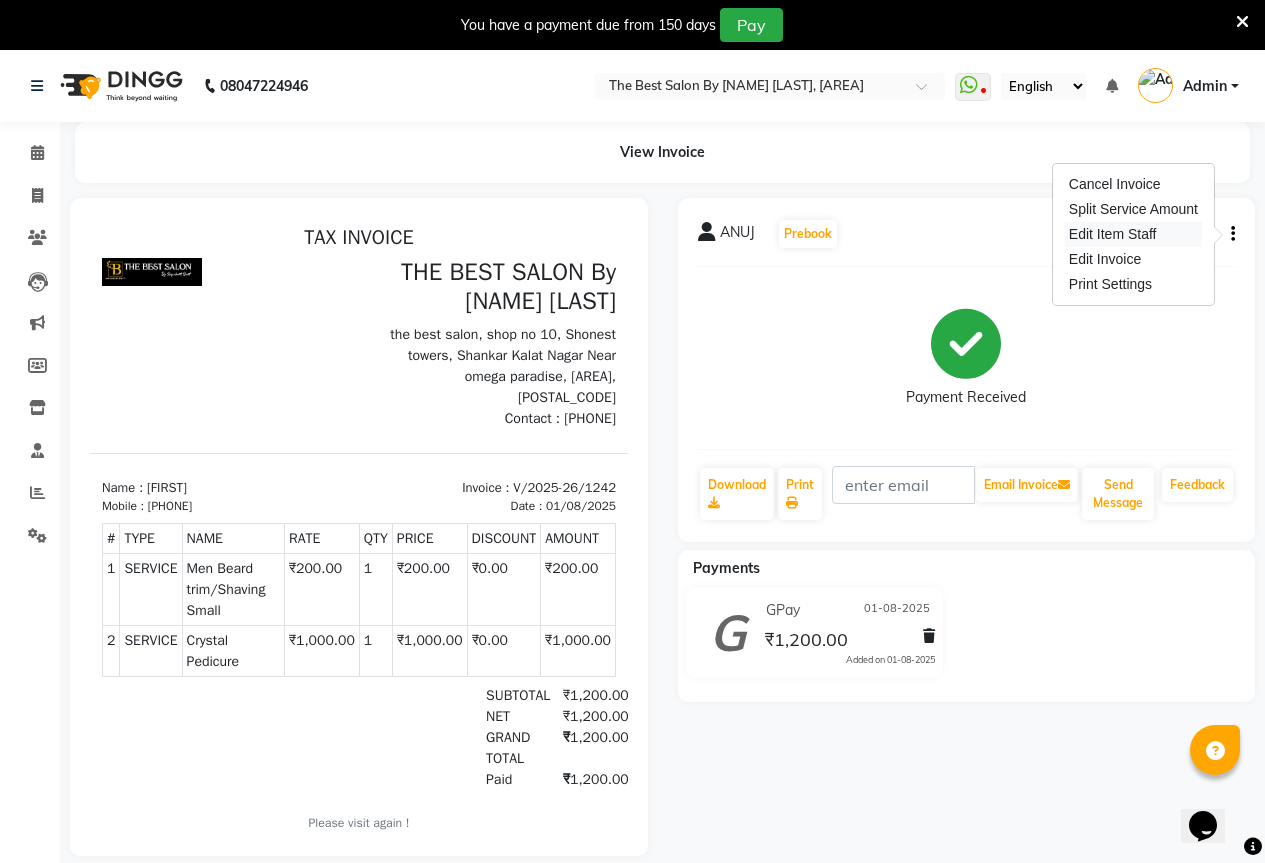 click on "Edit Item Staff" at bounding box center [1133, 234] 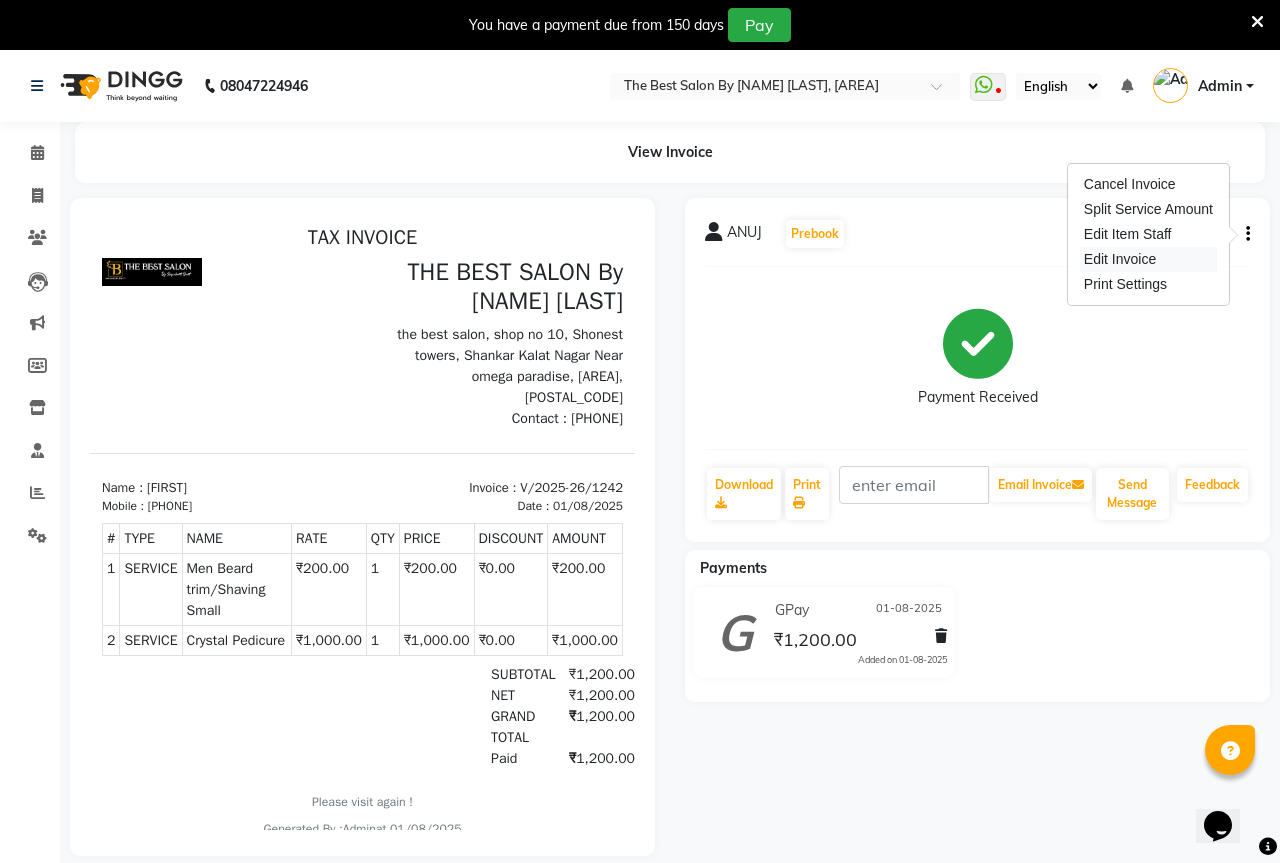select on "61553" 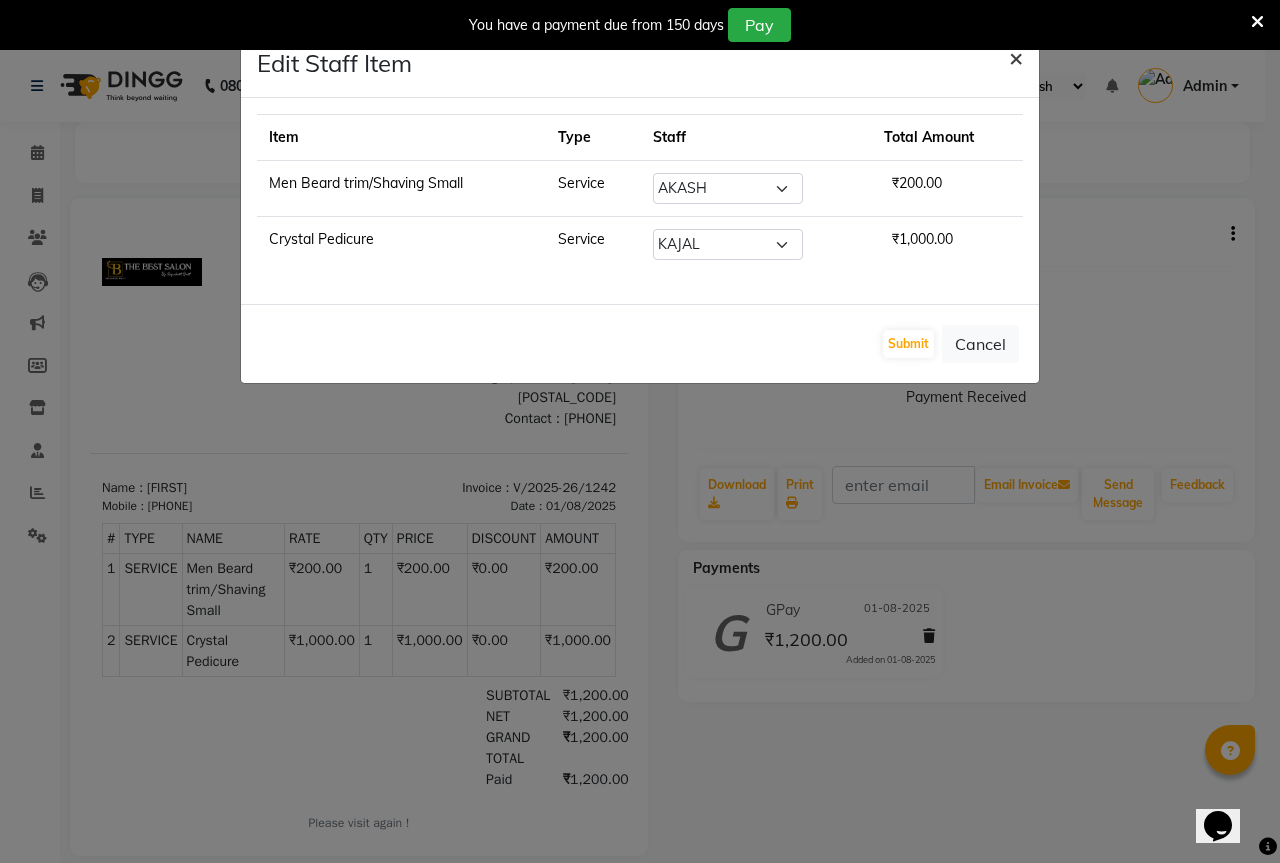 click on "×" 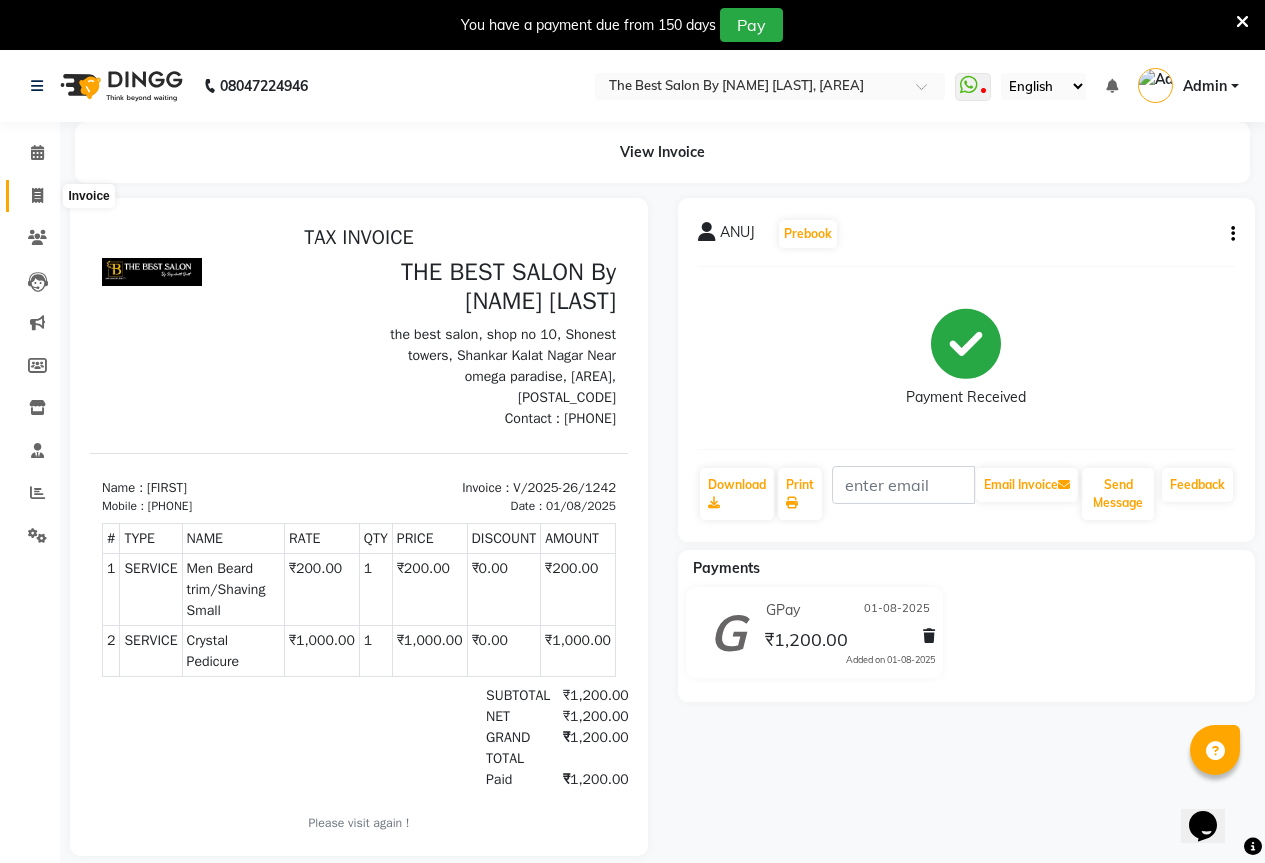 click 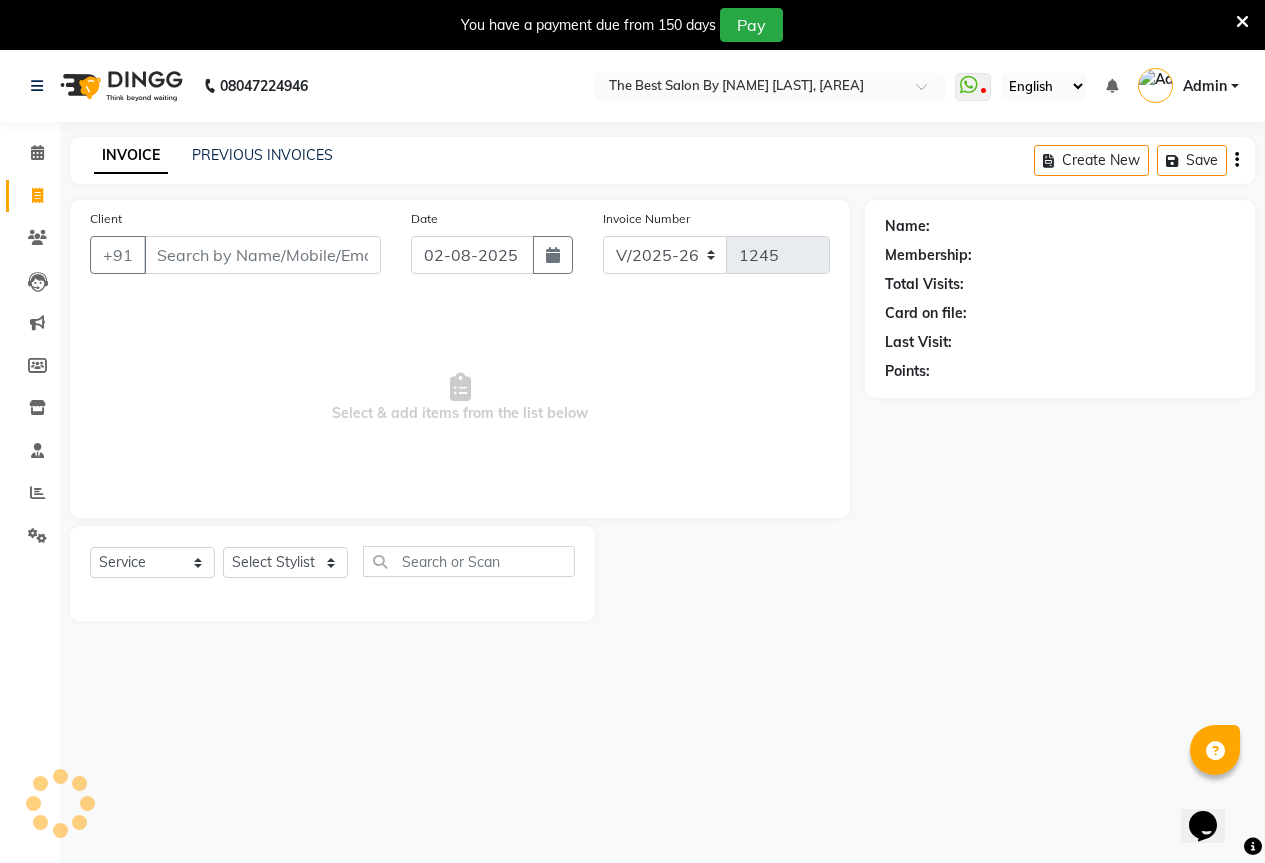scroll, scrollTop: 50, scrollLeft: 0, axis: vertical 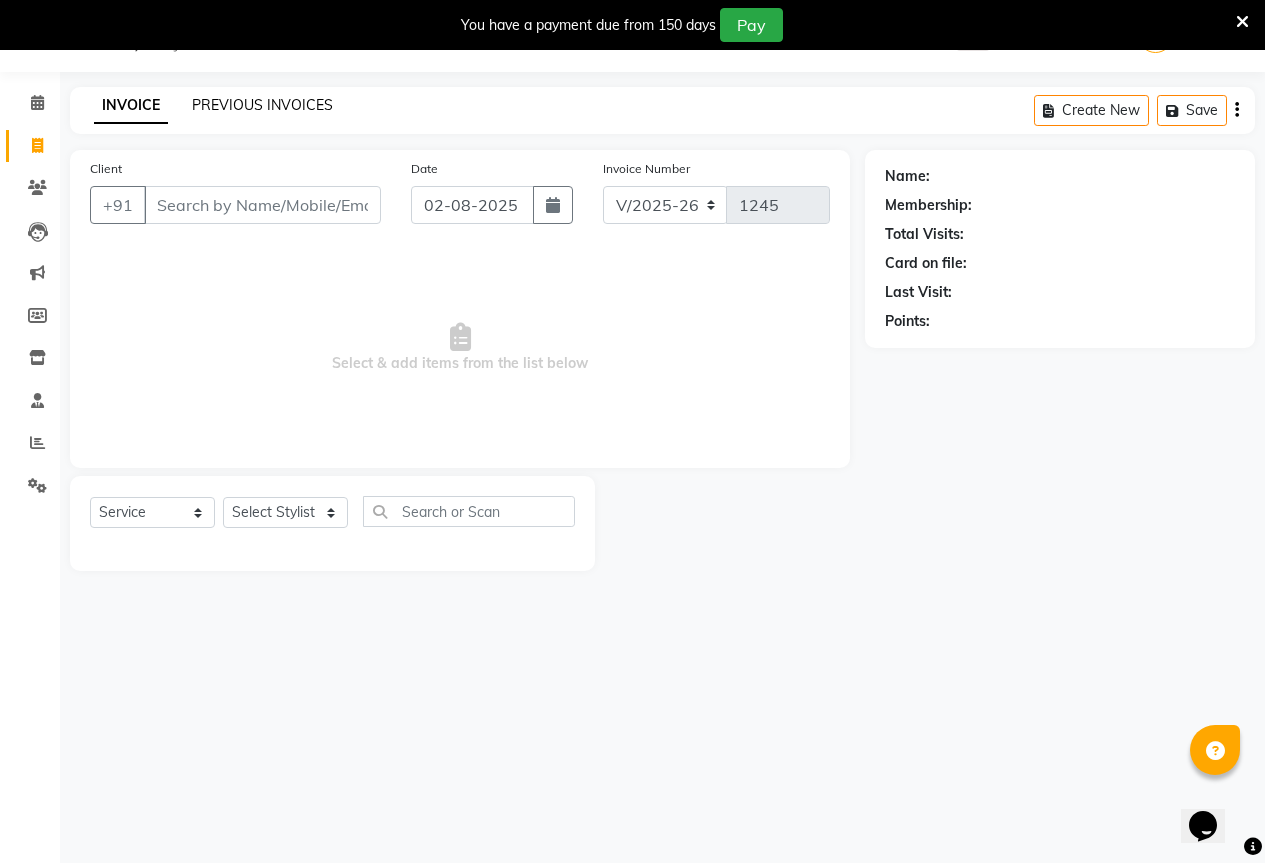 click on "PREVIOUS INVOICES" 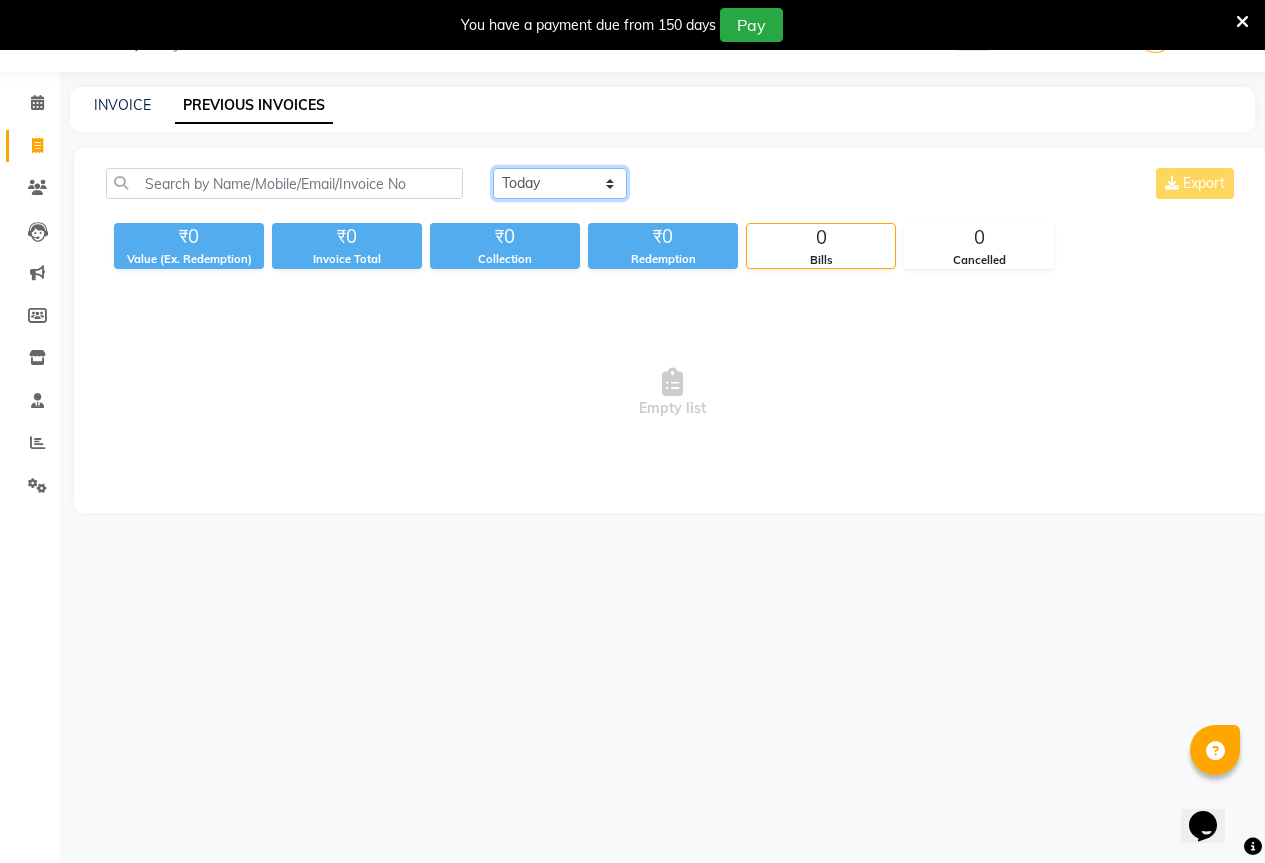 click on "Today Yesterday Custom Range" 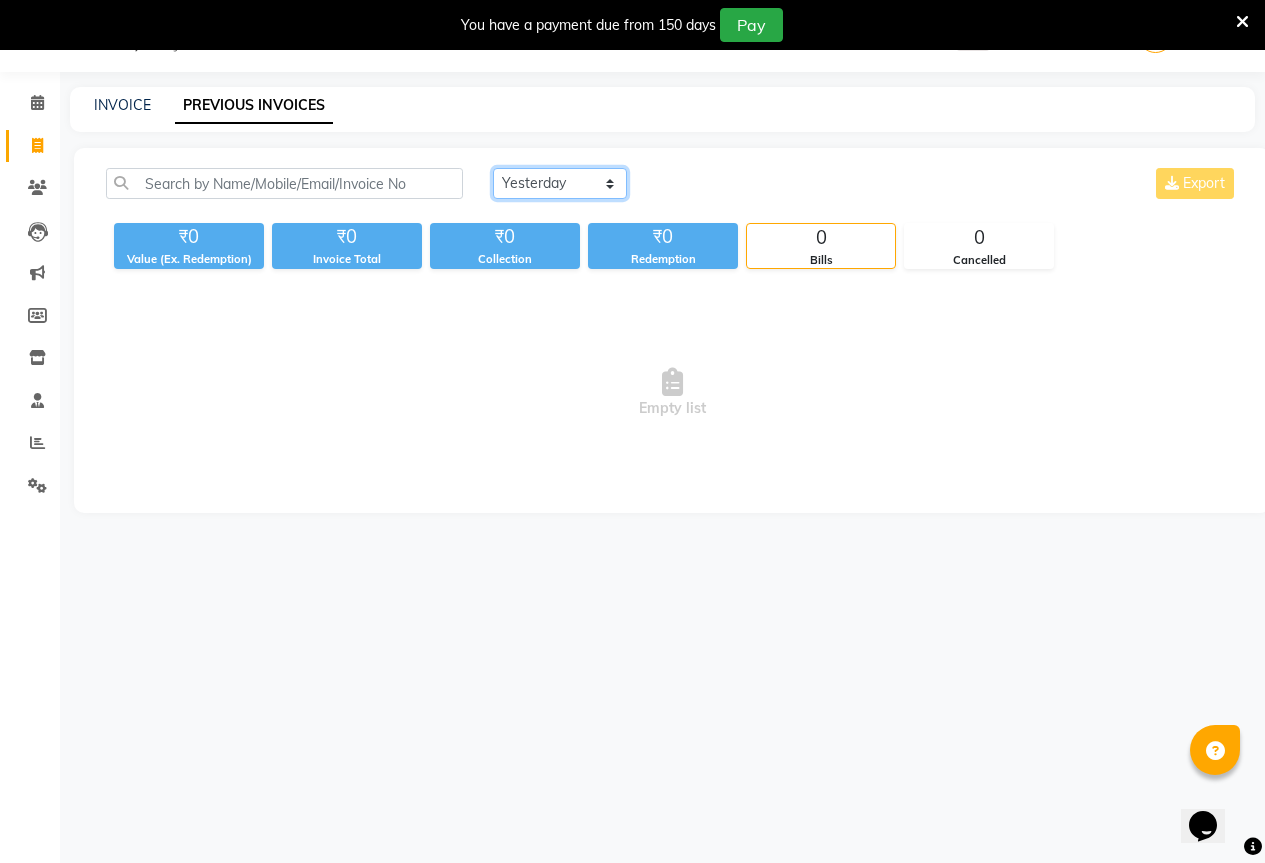 click on "Today Yesterday Custom Range" 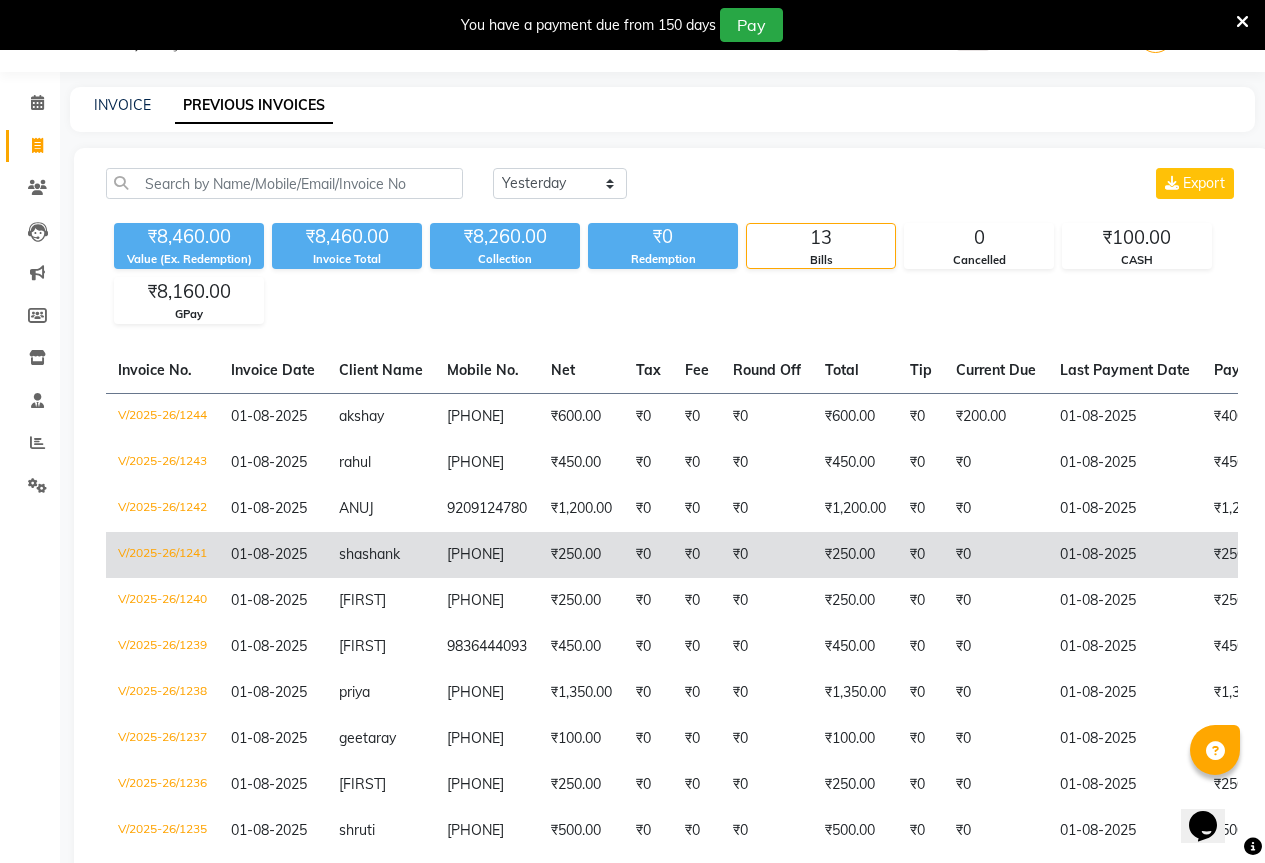click on "[PHONE]" 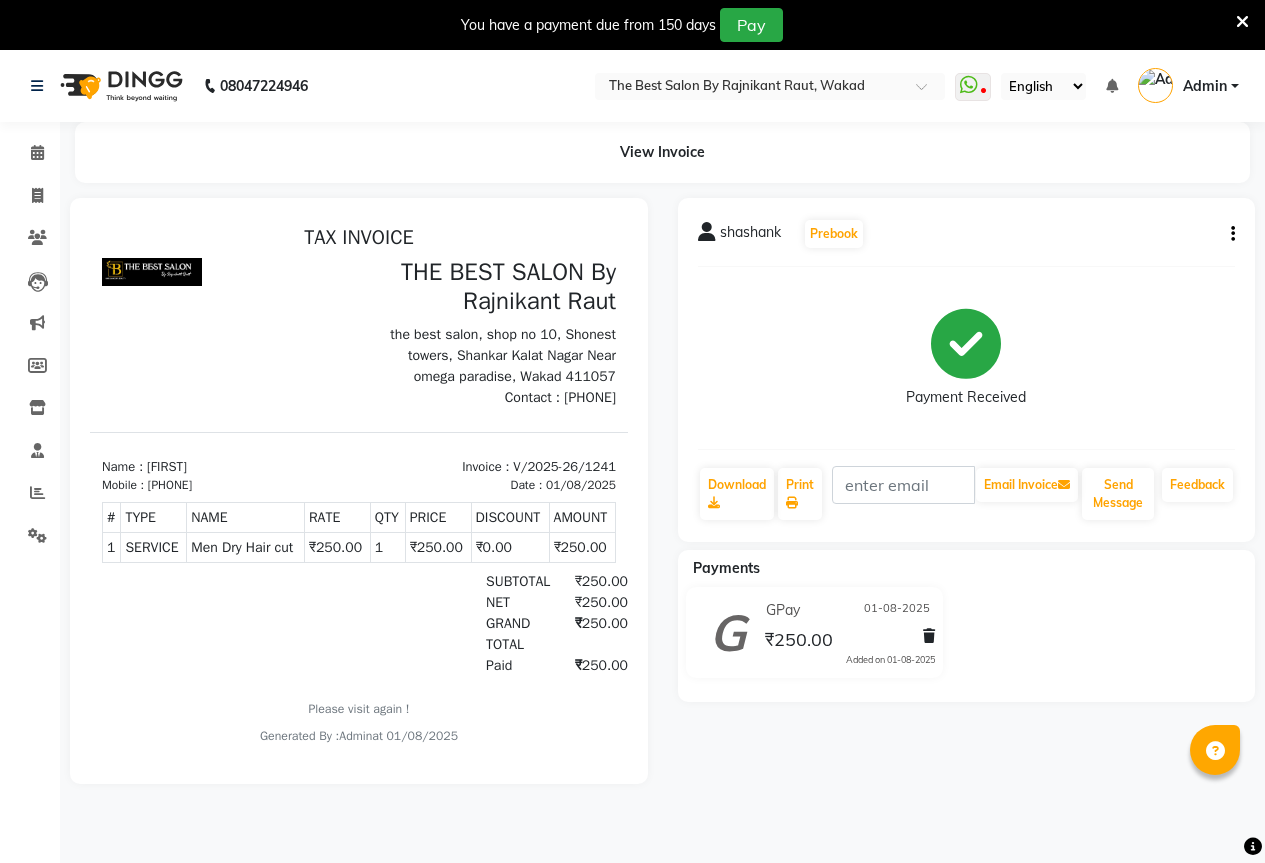 scroll, scrollTop: 0, scrollLeft: 0, axis: both 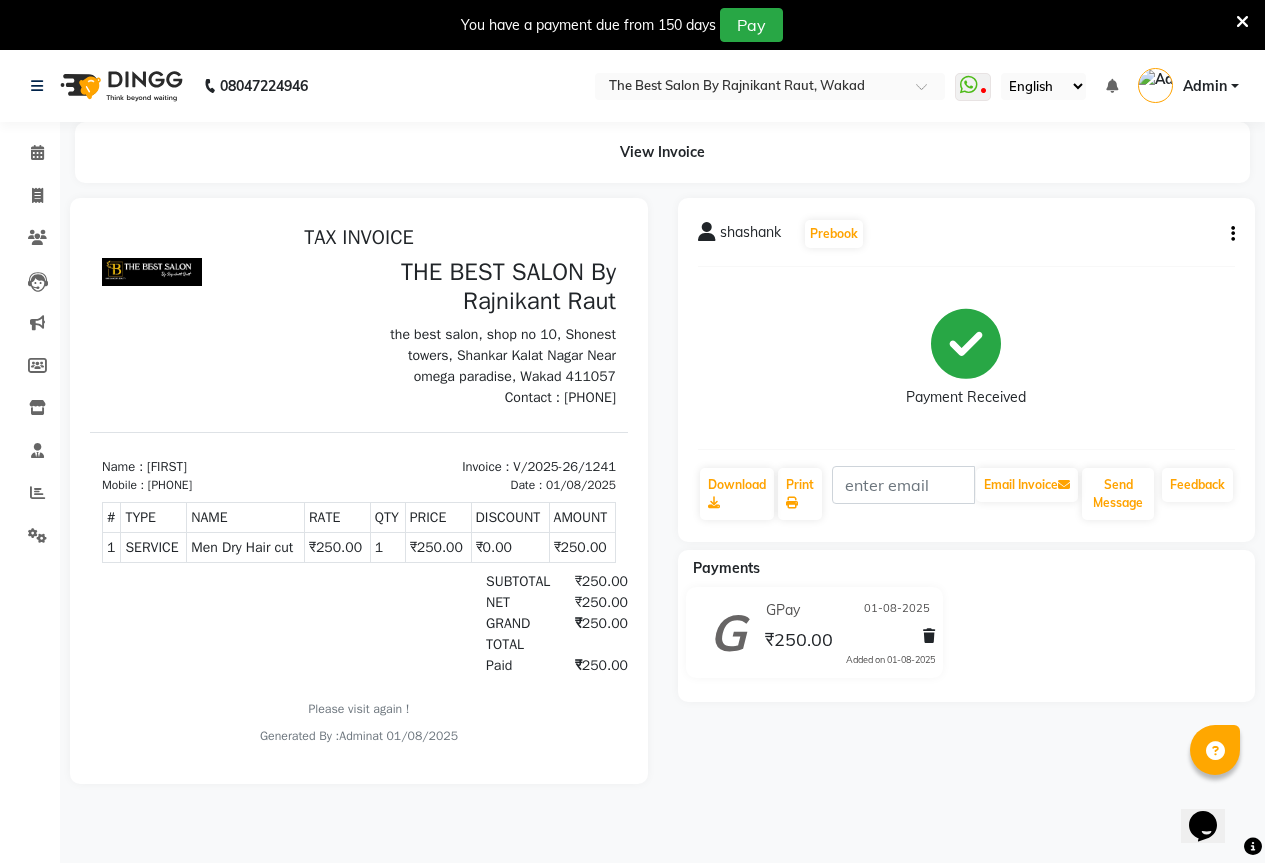 click 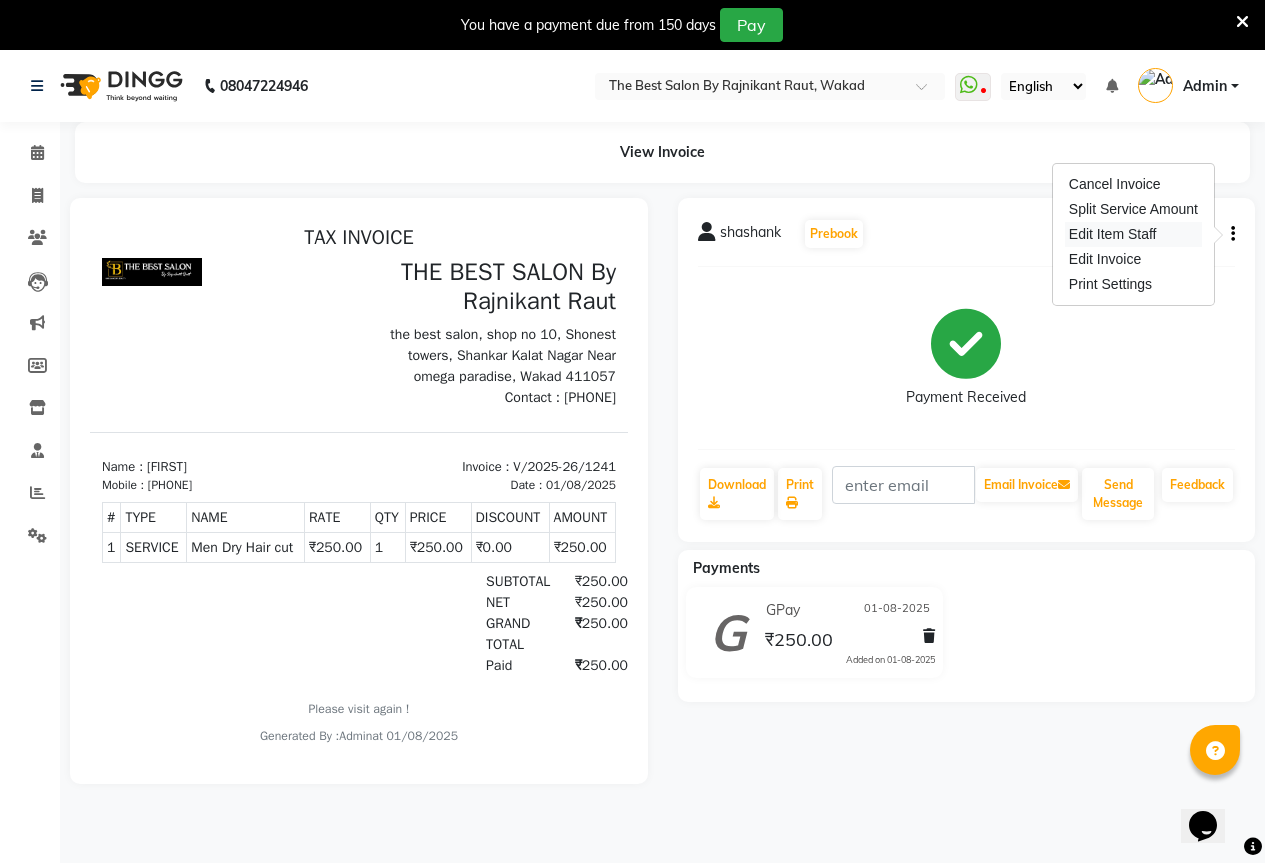 click on "Edit Item Staff" at bounding box center [1133, 234] 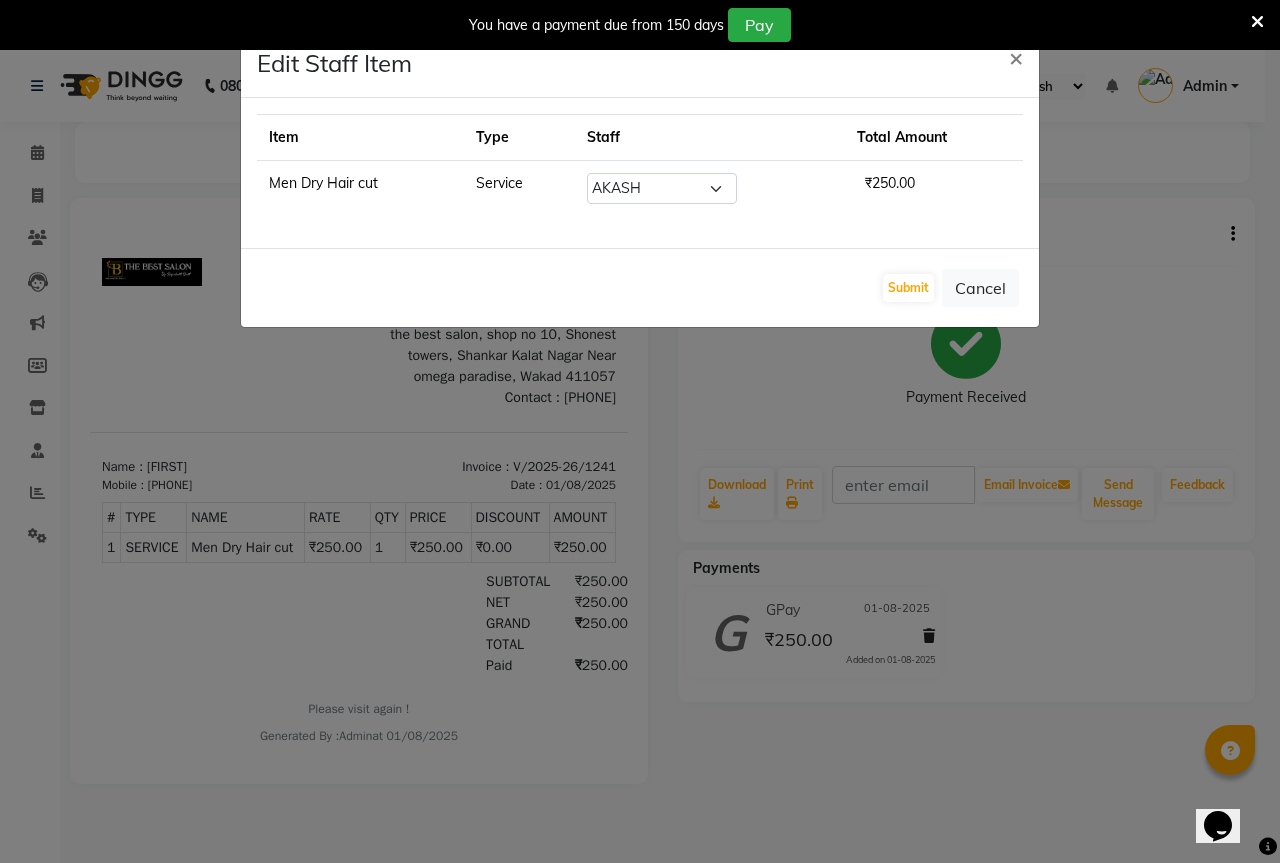 click on "Edit Staff Item  × Item Type Staff Total Amount Men Dry Hair cut Service Select  [FIRST]   [FIRST]   [FIRST]   [FIRST]   [FIRST]   [FIRST]  ₹250.00  Submit   Cancel" 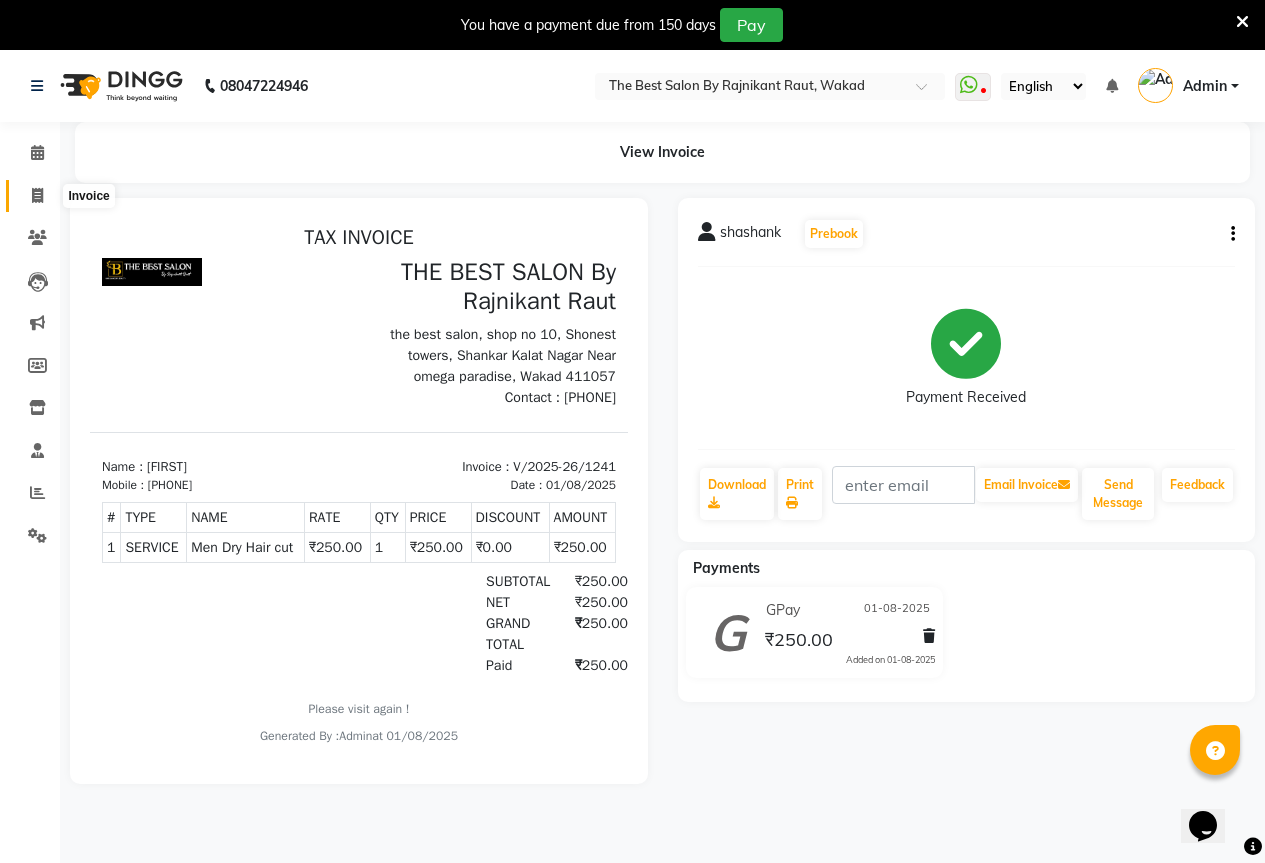 click 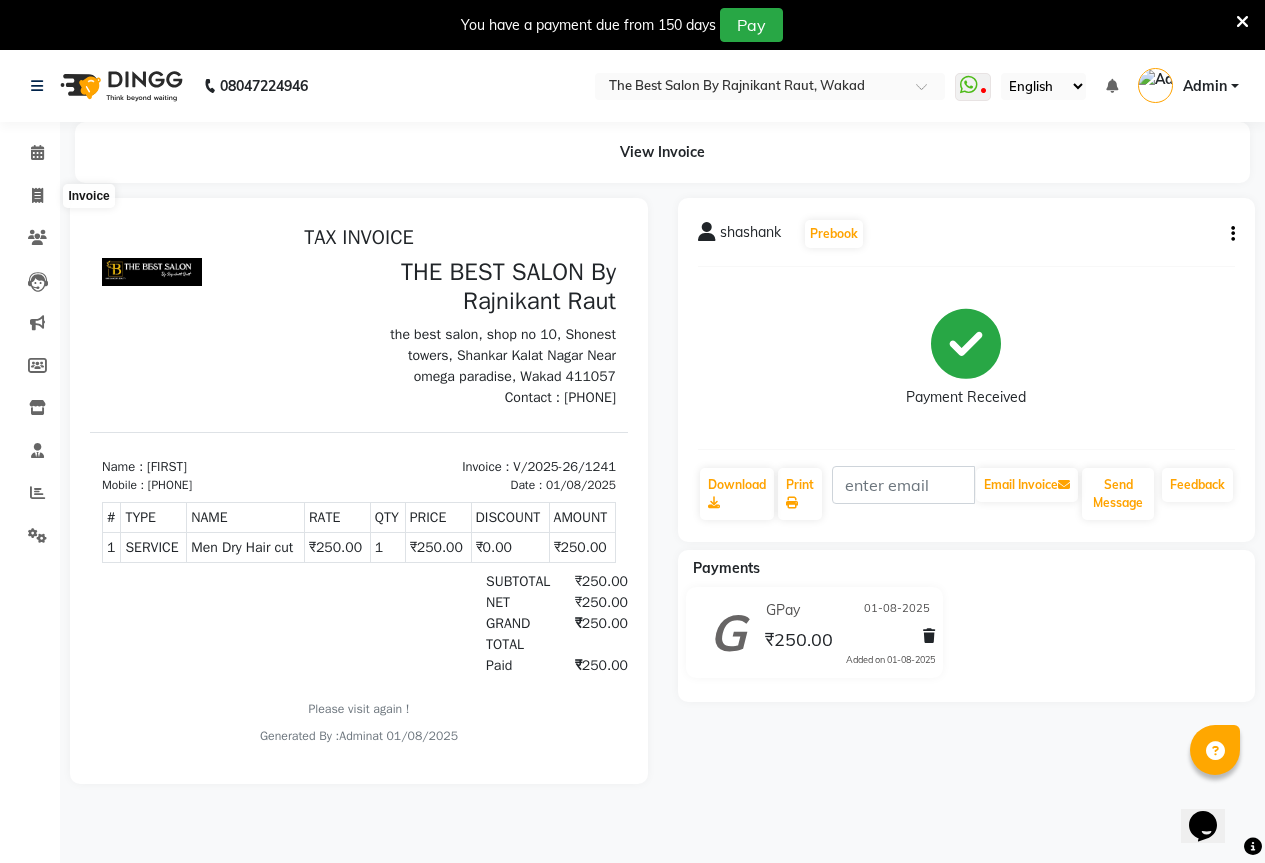 select on "service" 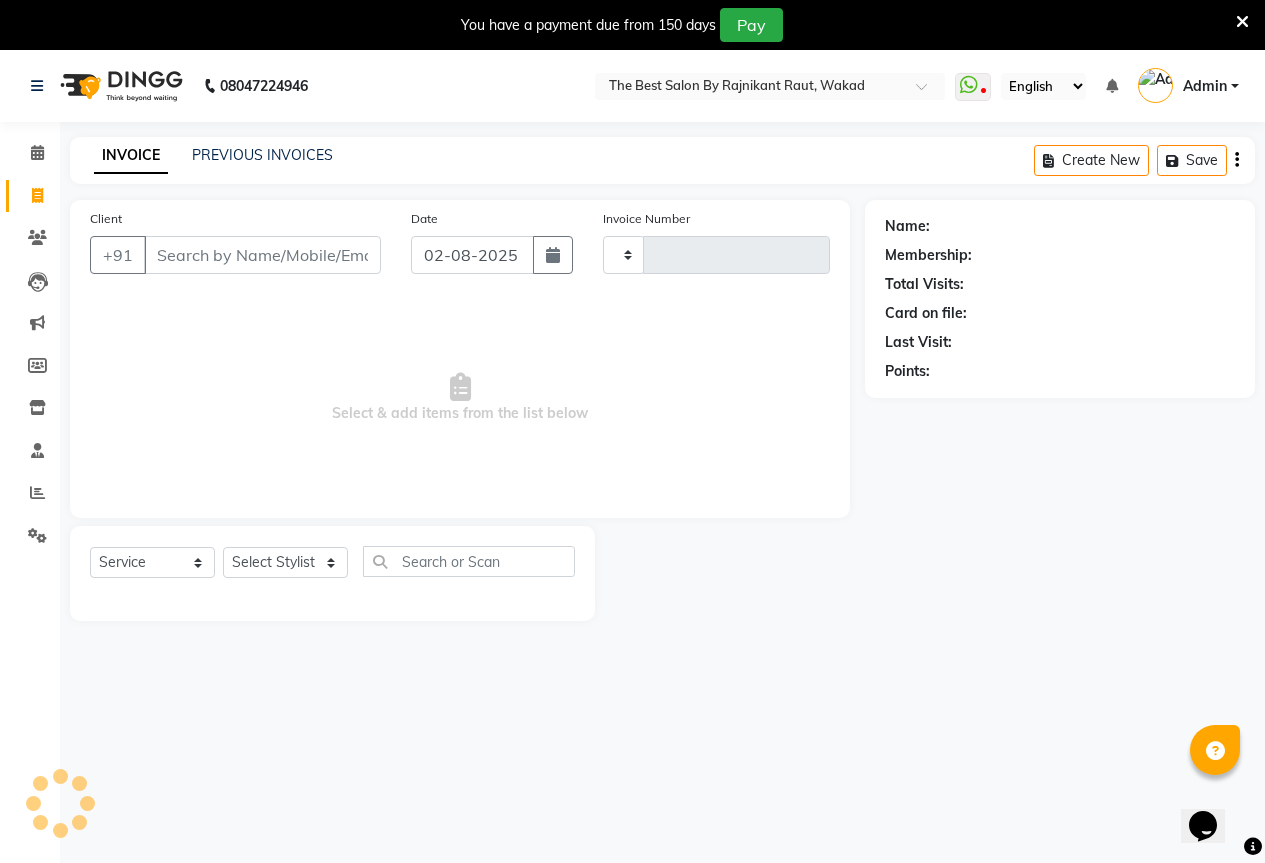 scroll, scrollTop: 50, scrollLeft: 0, axis: vertical 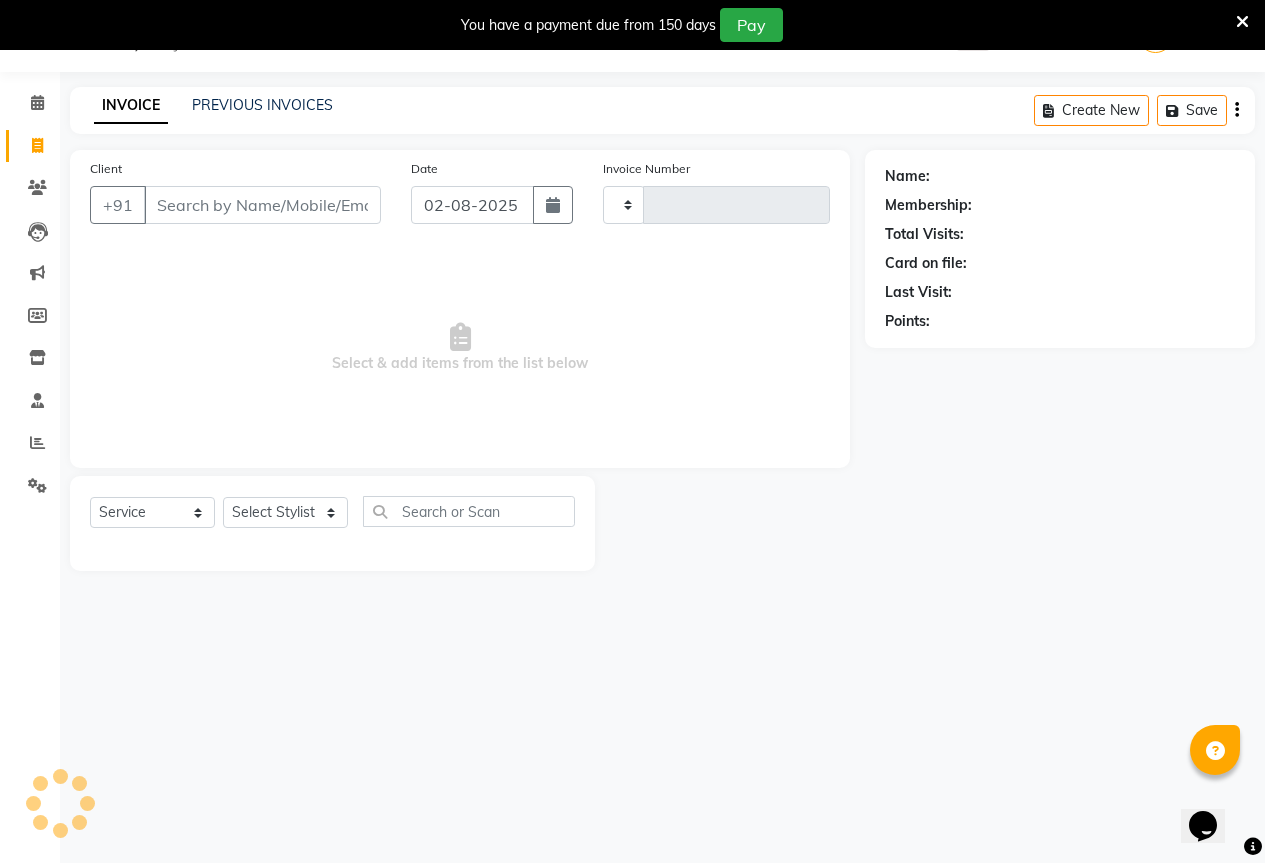type on "1245" 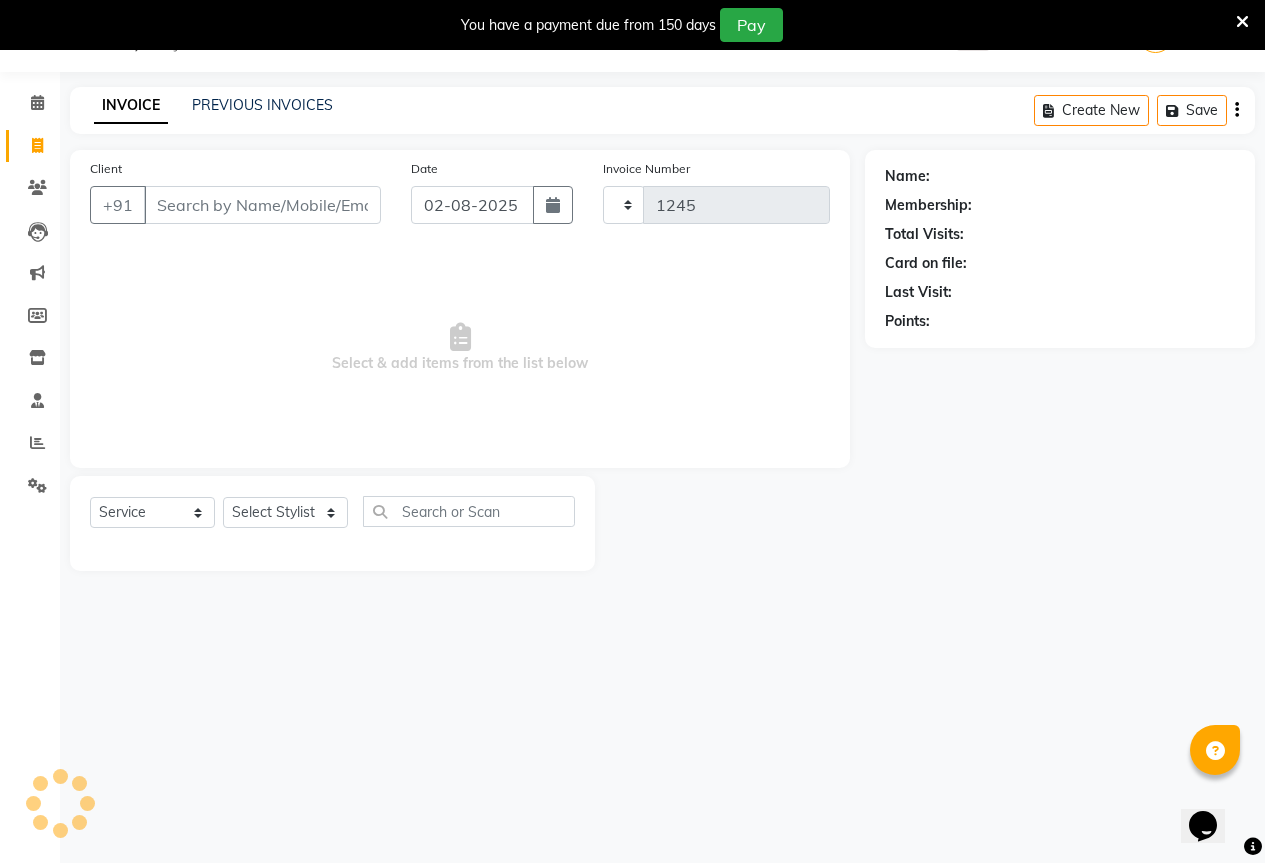 select on "7209" 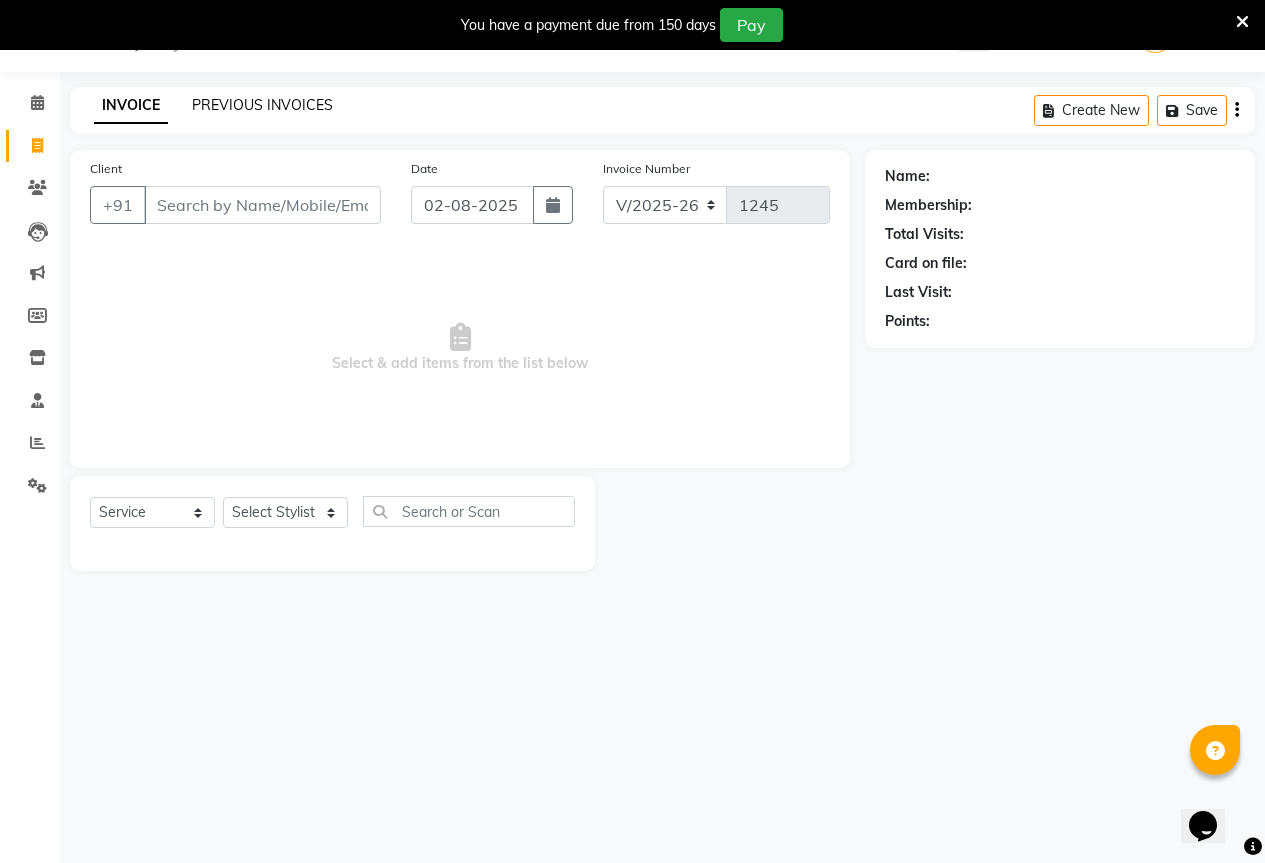 click on "PREVIOUS INVOICES" 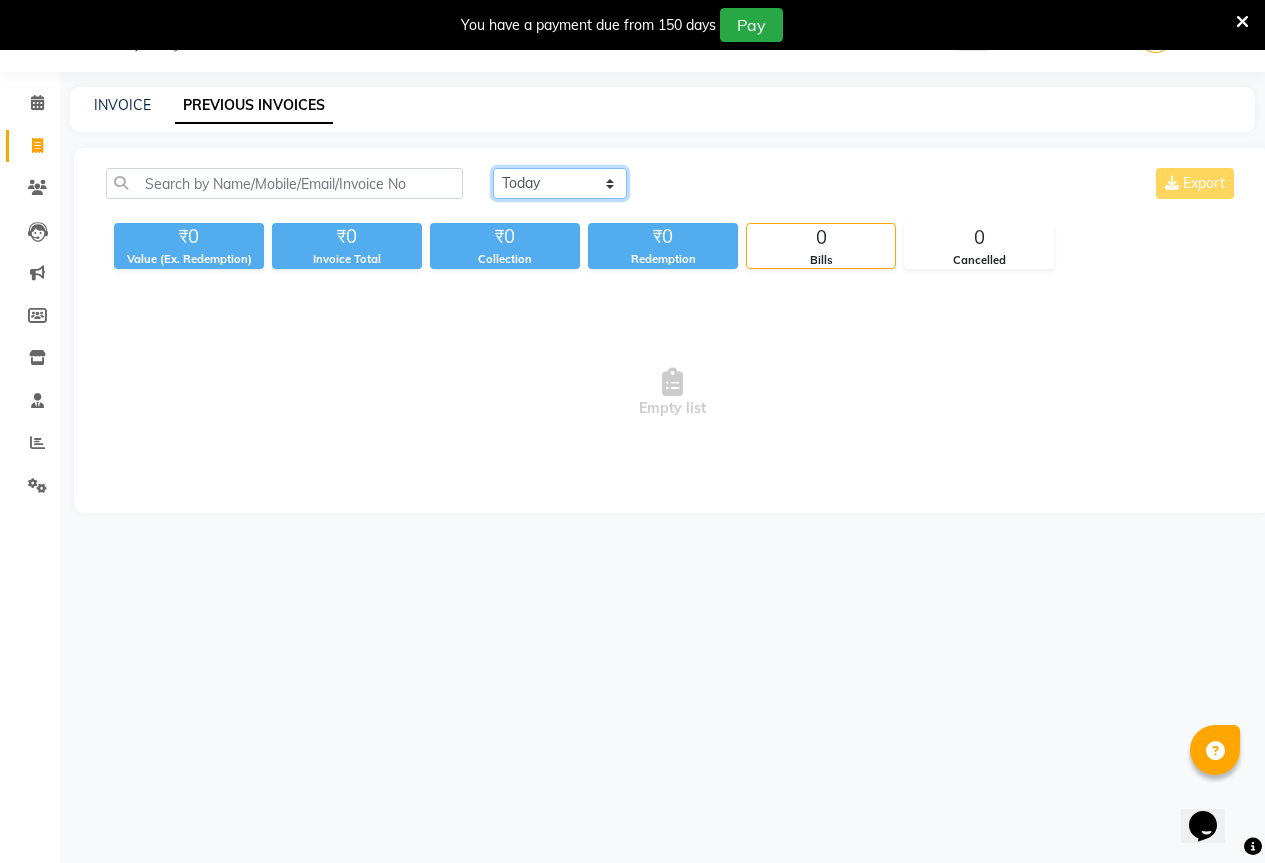 click on "Today Yesterday Custom Range" 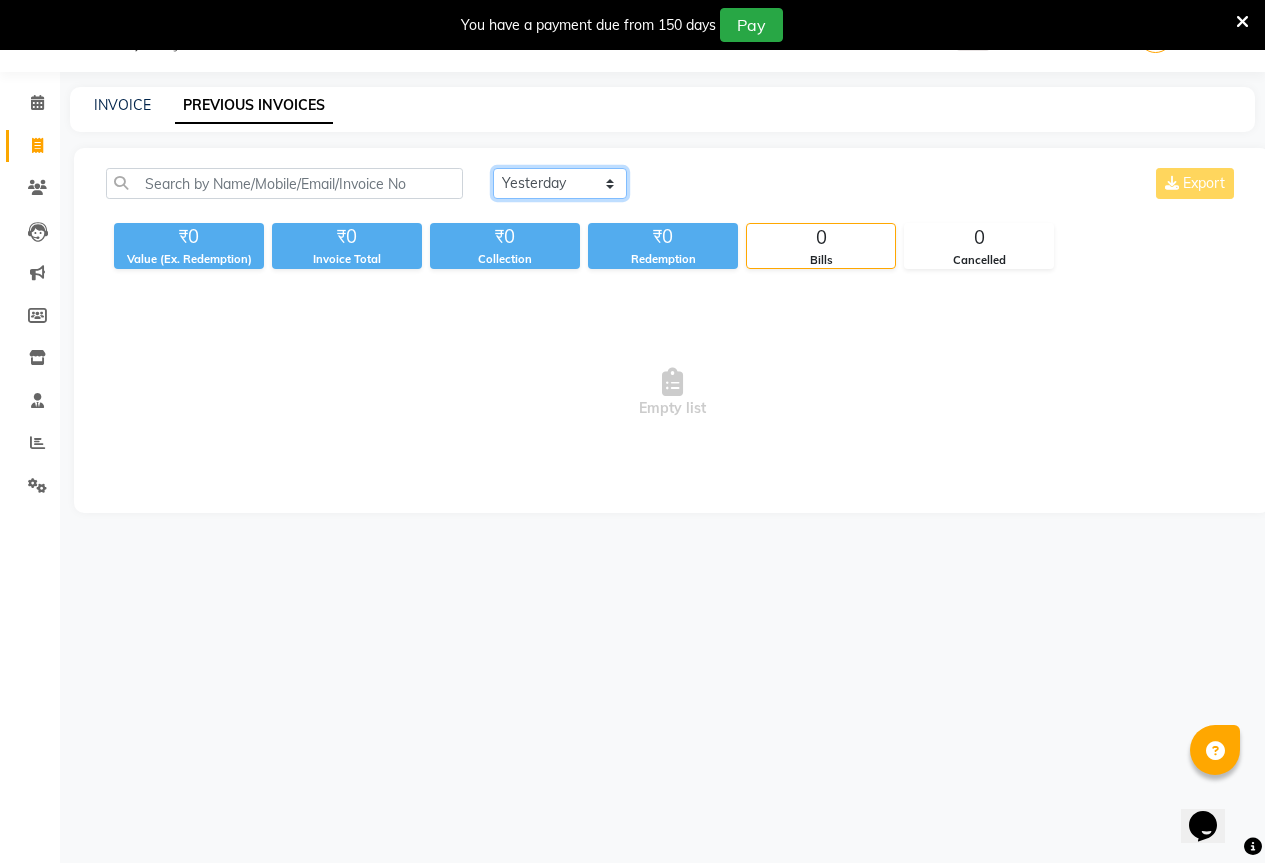 click on "Today Yesterday Custom Range" 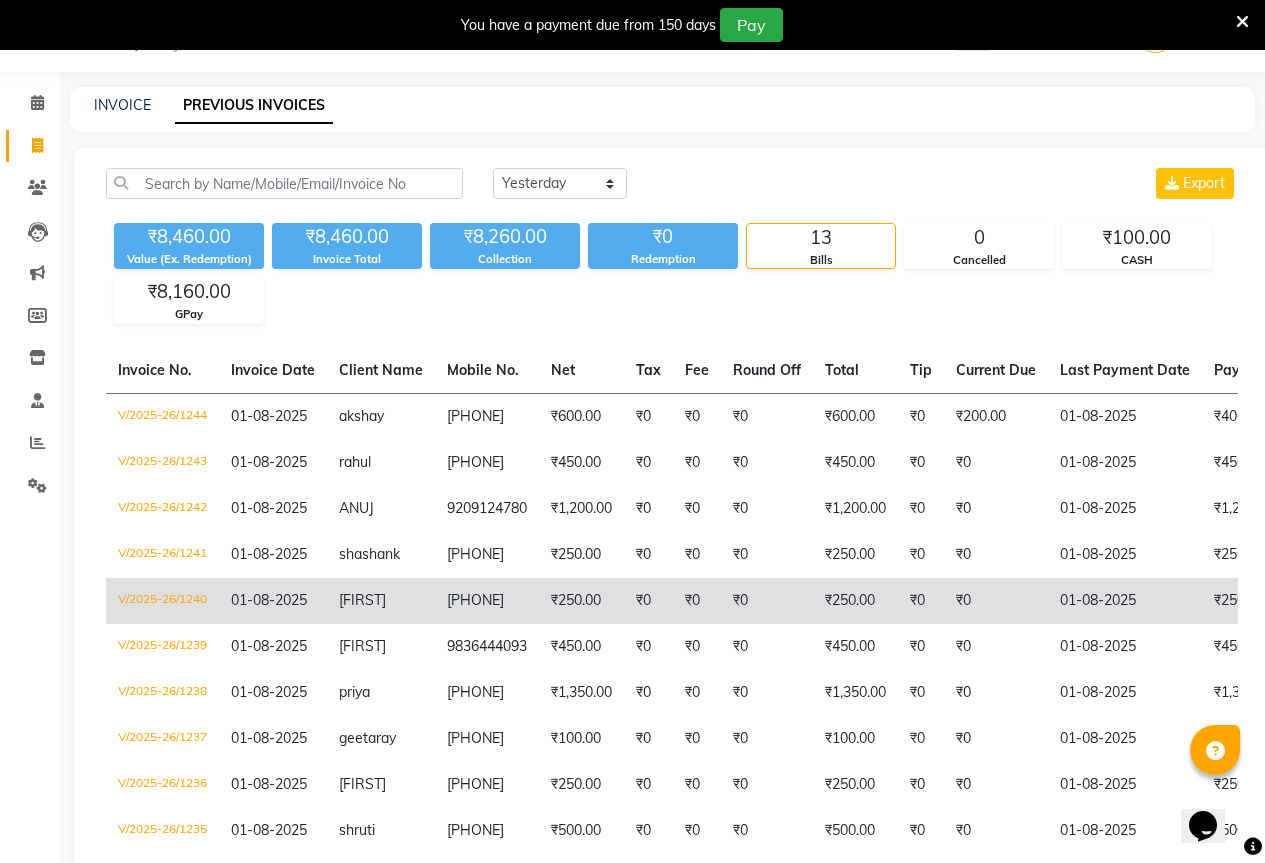 click on "[PHONE]" 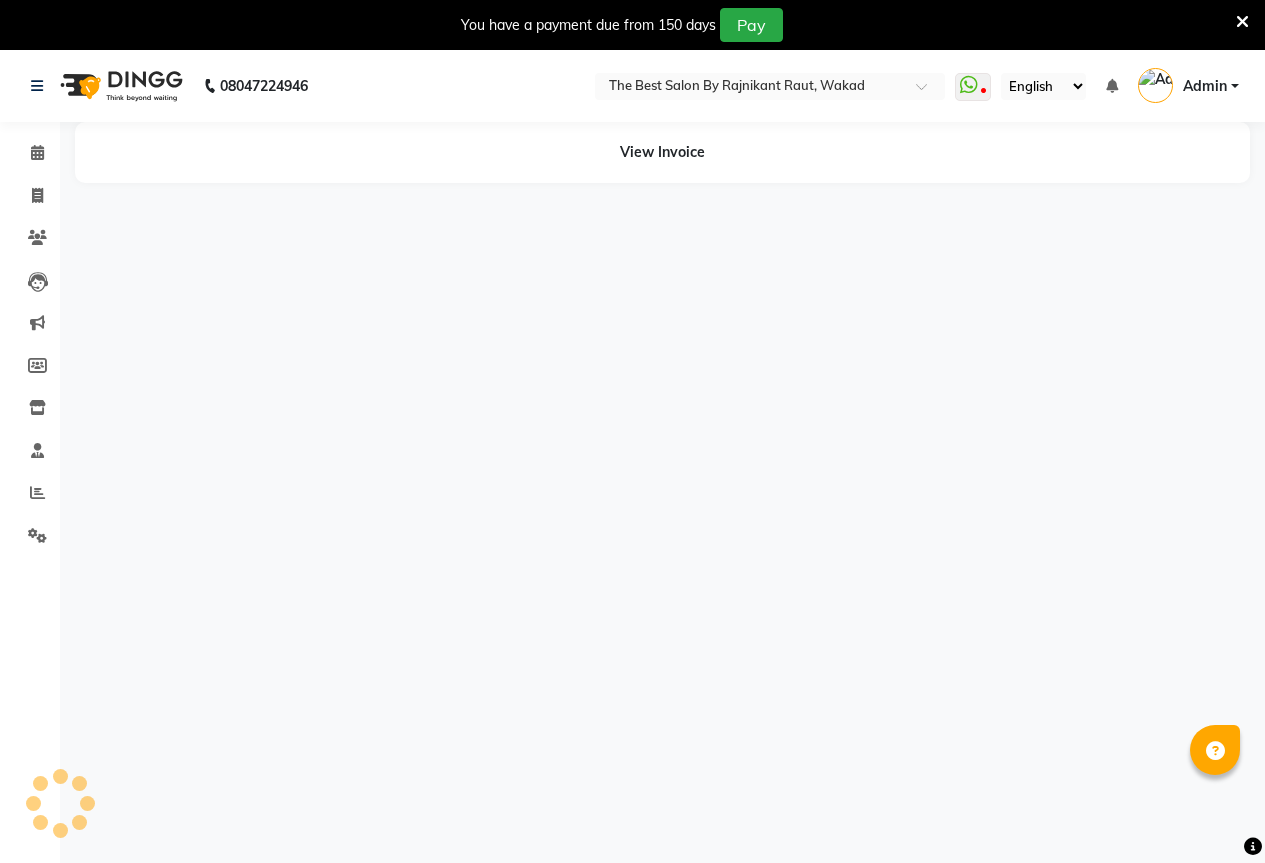 scroll, scrollTop: 0, scrollLeft: 0, axis: both 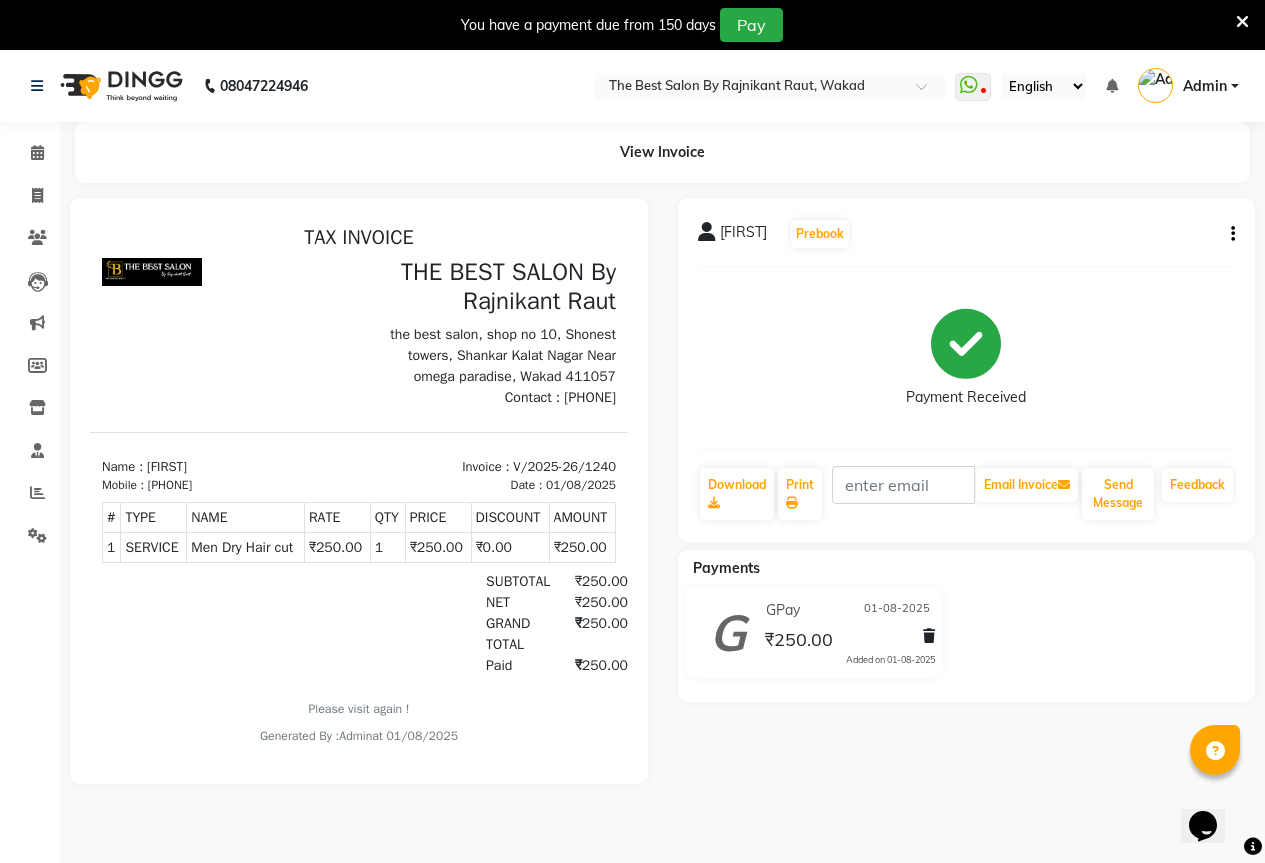 click 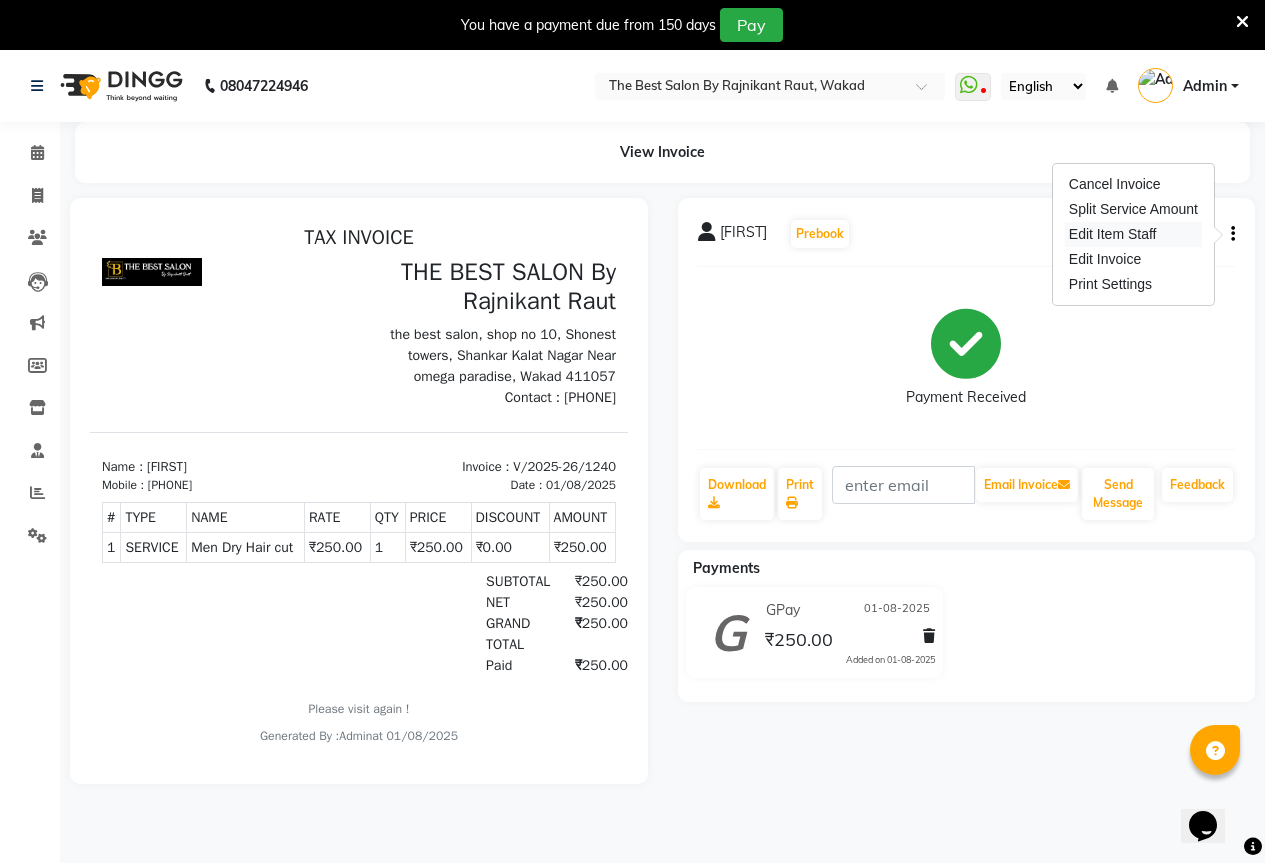 click on "Edit Item Staff" at bounding box center (1133, 234) 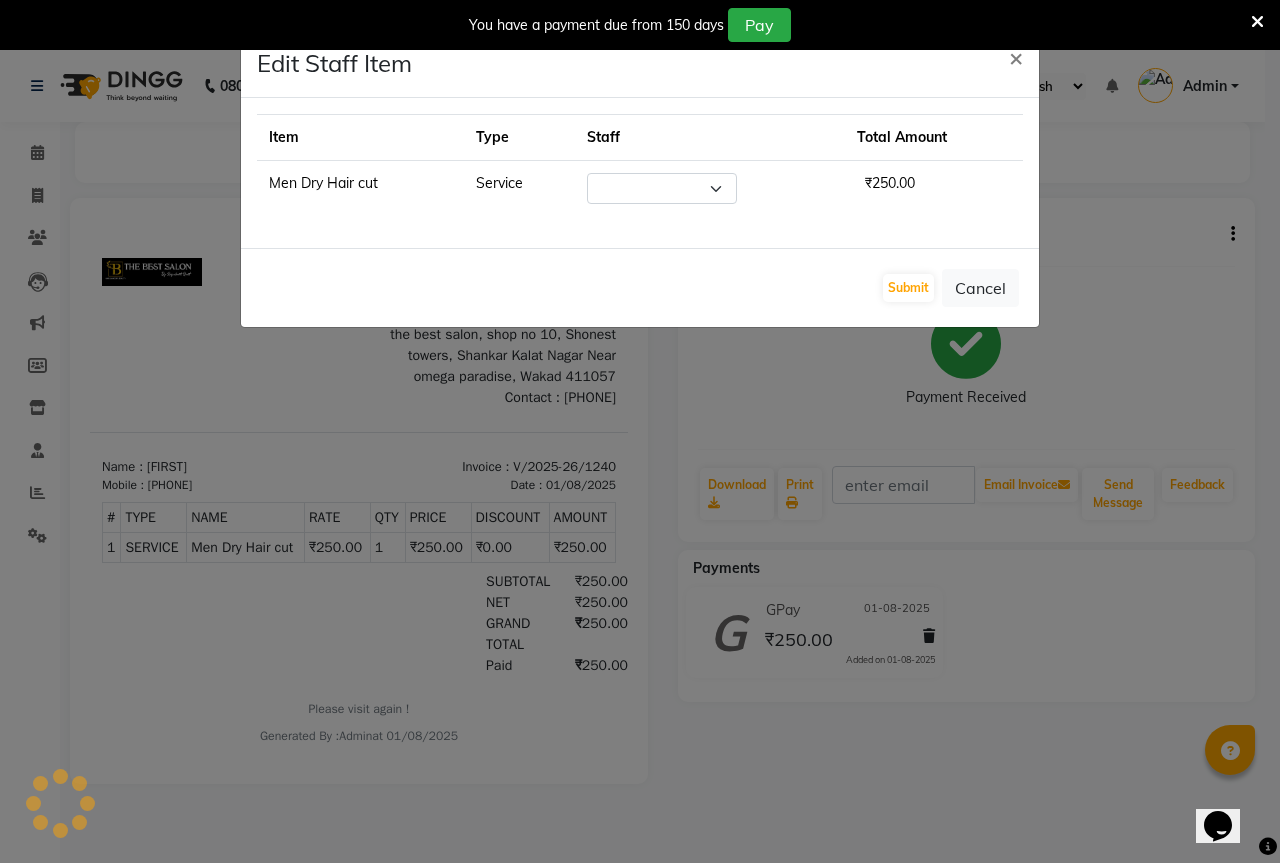select on "61551" 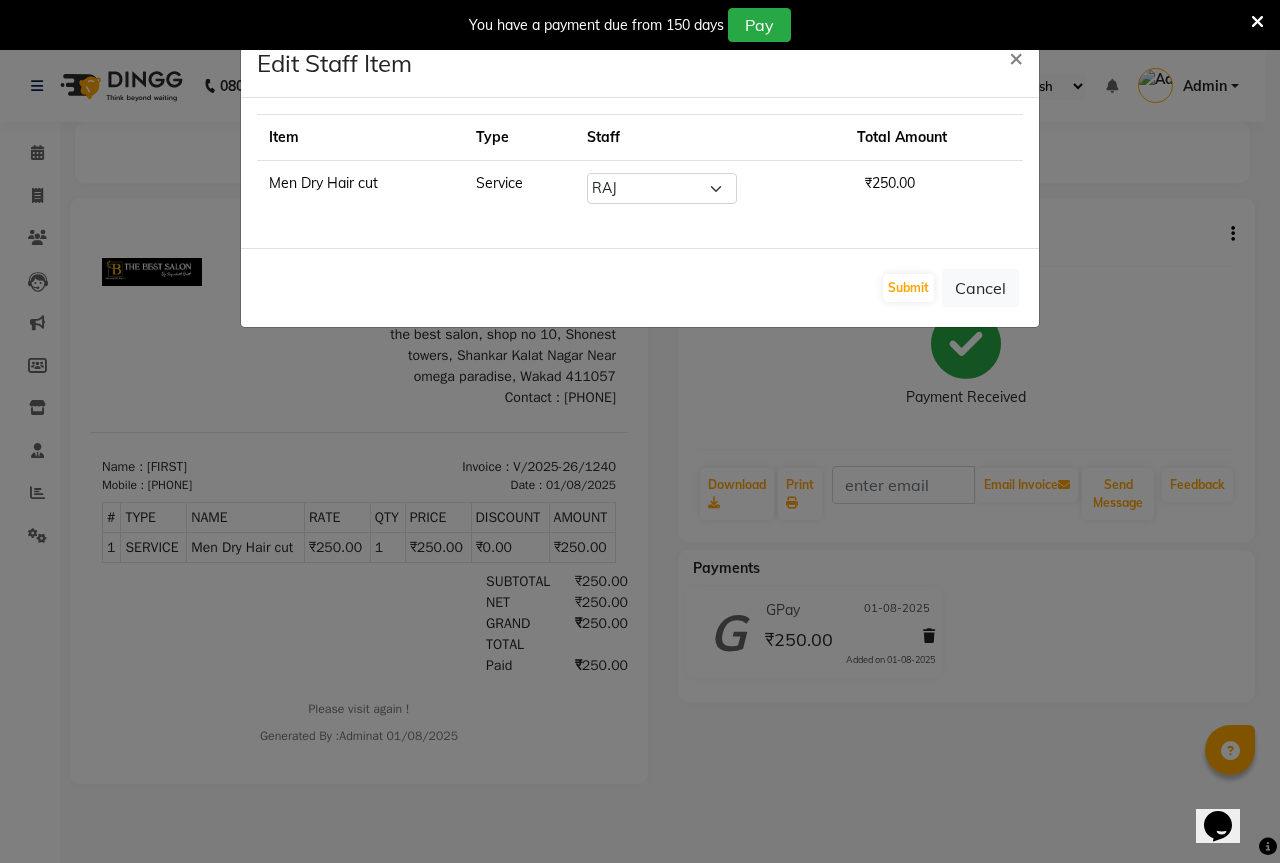 click on "Edit Staff Item  × Item Type Staff Total Amount Men Dry Hair cut Service Select  [FIRST]   [FIRST]   [FIRST]   [FIRST]   [FIRST]   [FIRST]  ₹250.00  Submit   Cancel" 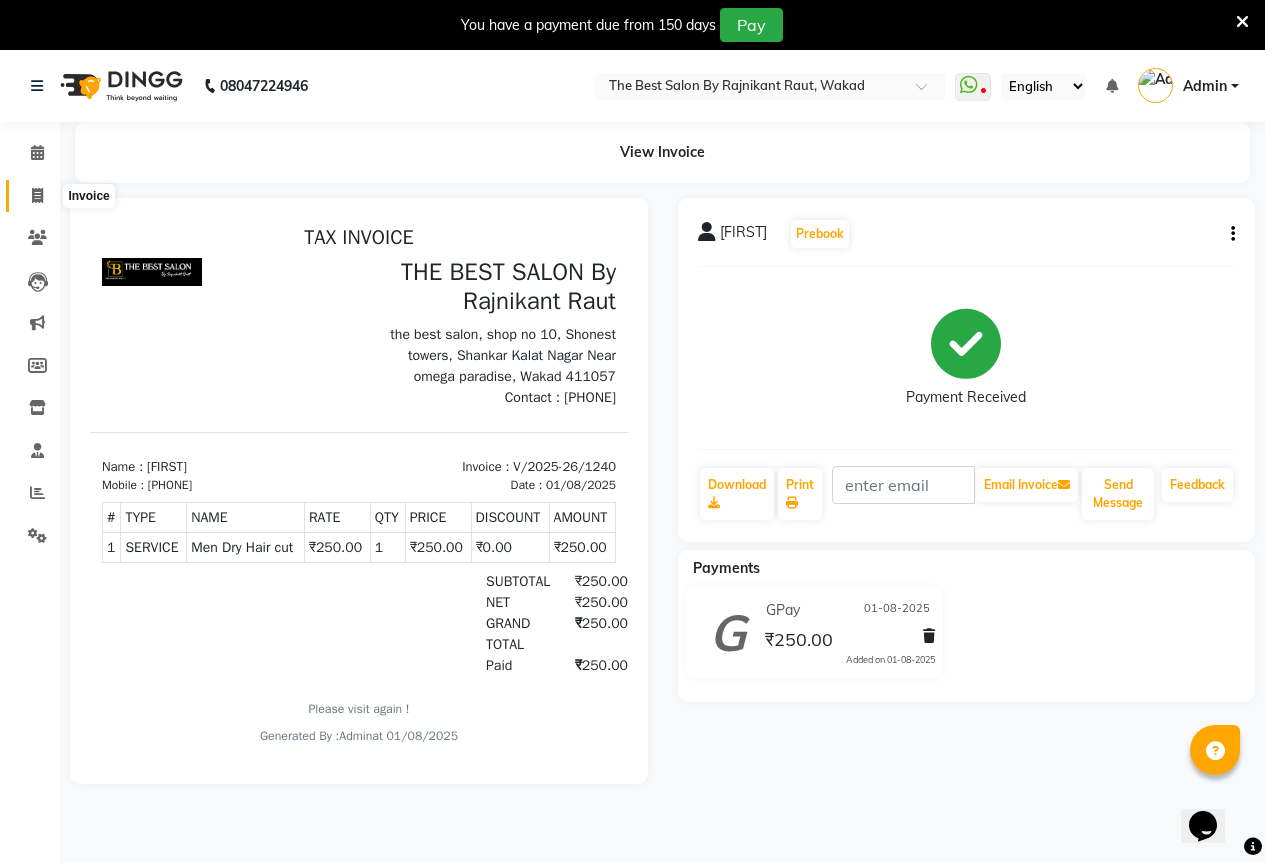 click 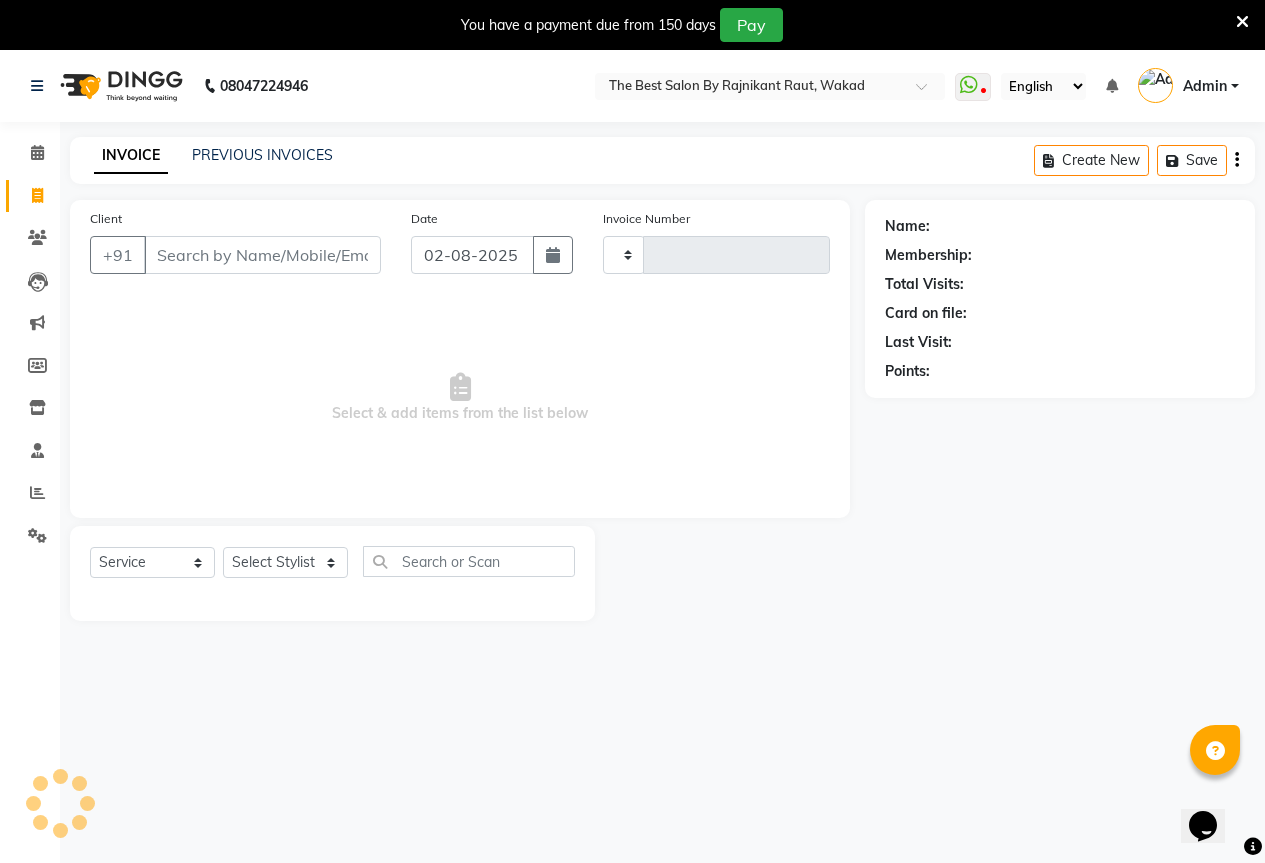type on "1245" 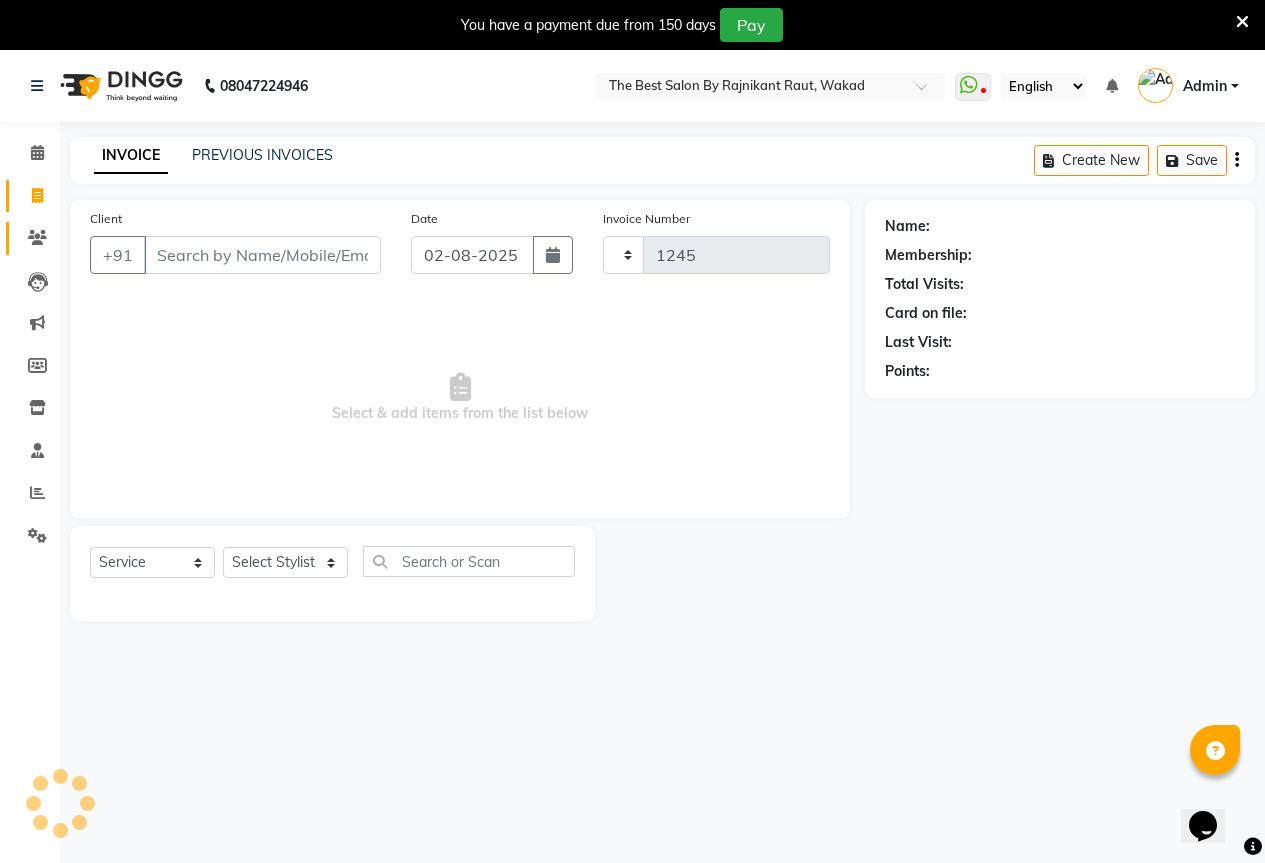 scroll, scrollTop: 50, scrollLeft: 0, axis: vertical 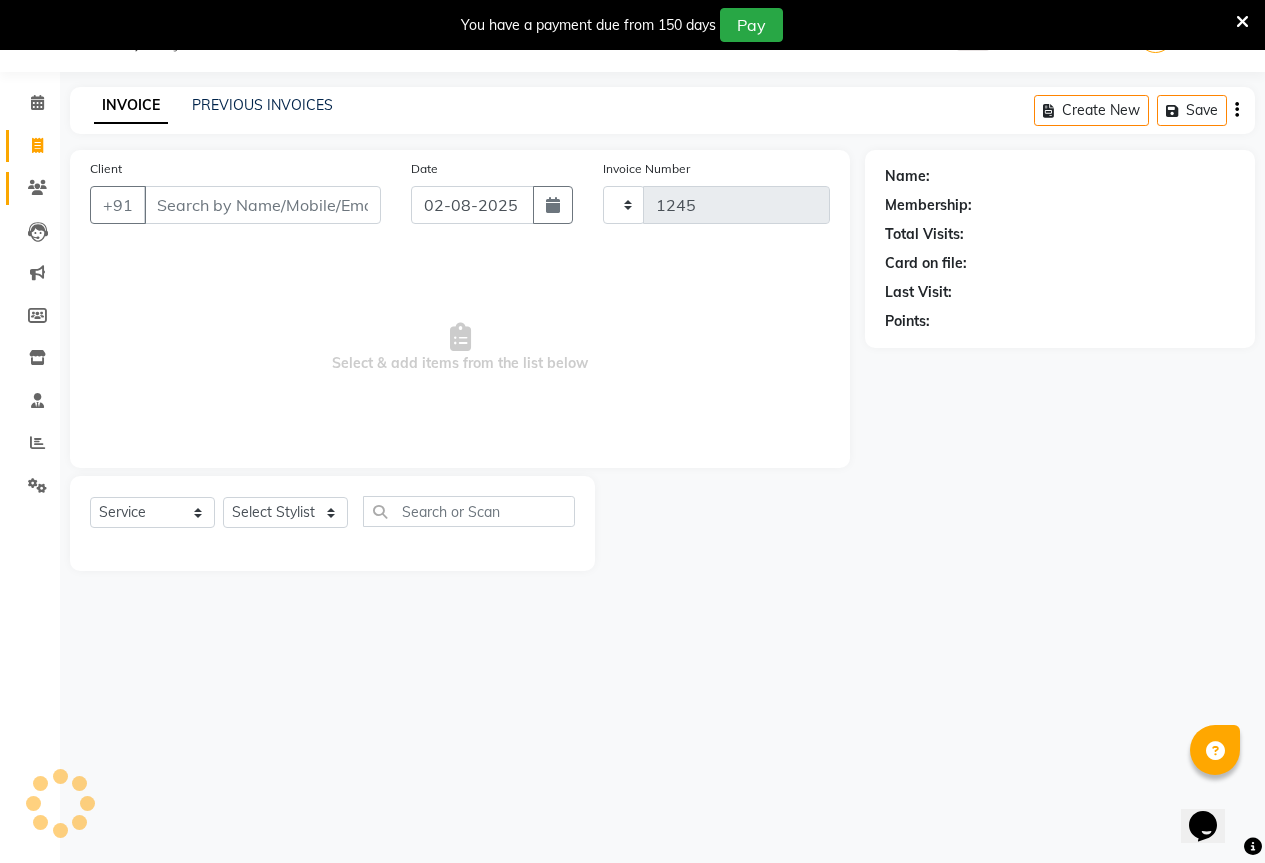 select on "7209" 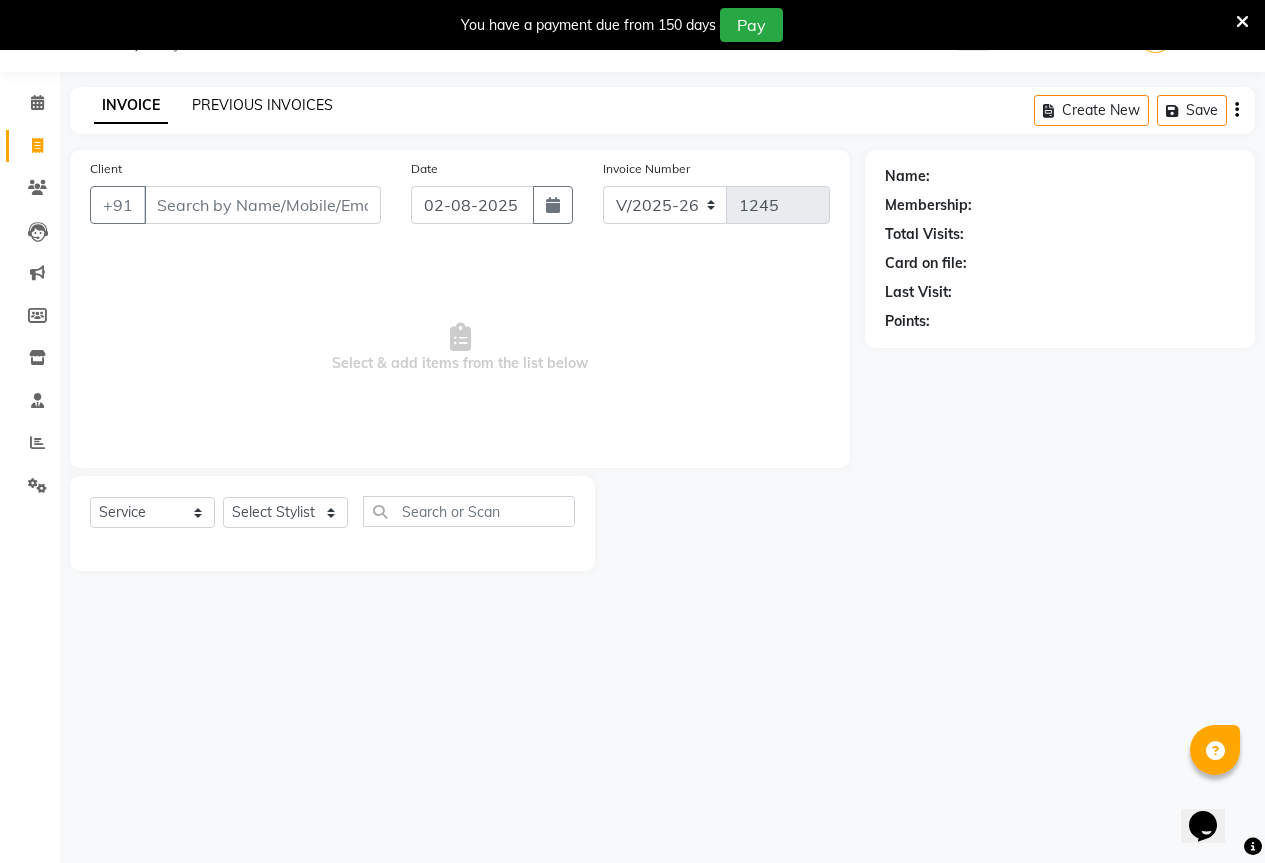 click on "PREVIOUS INVOICES" 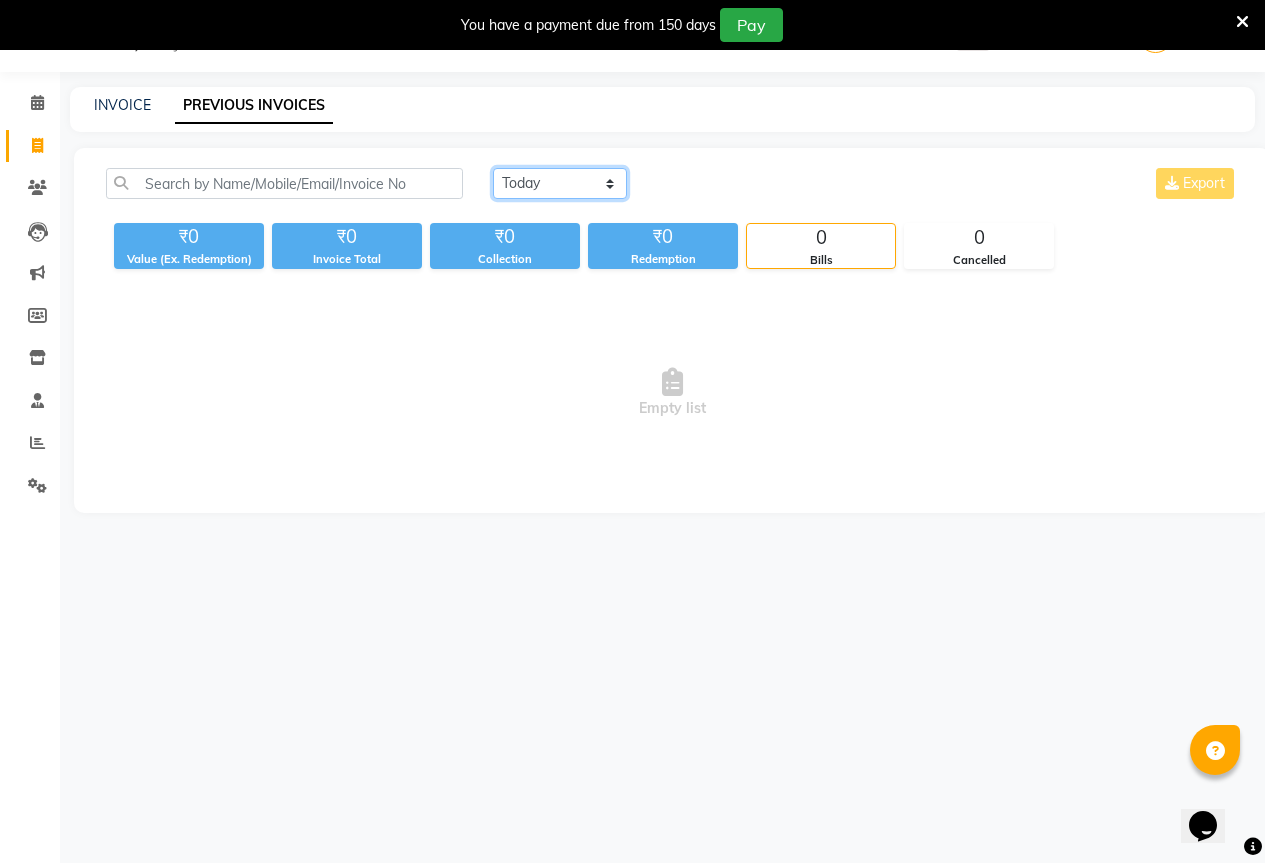 click on "Today Yesterday Custom Range" 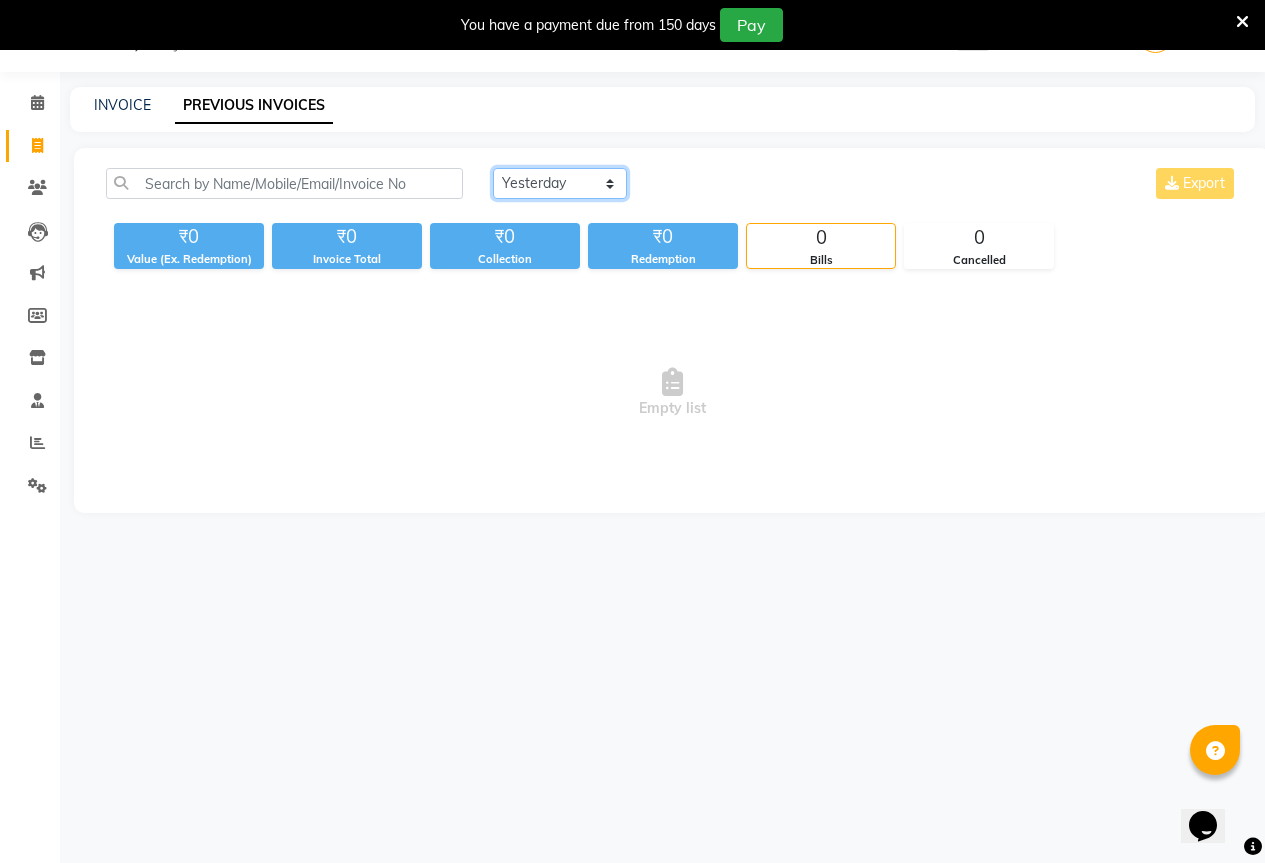 click on "Today Yesterday Custom Range" 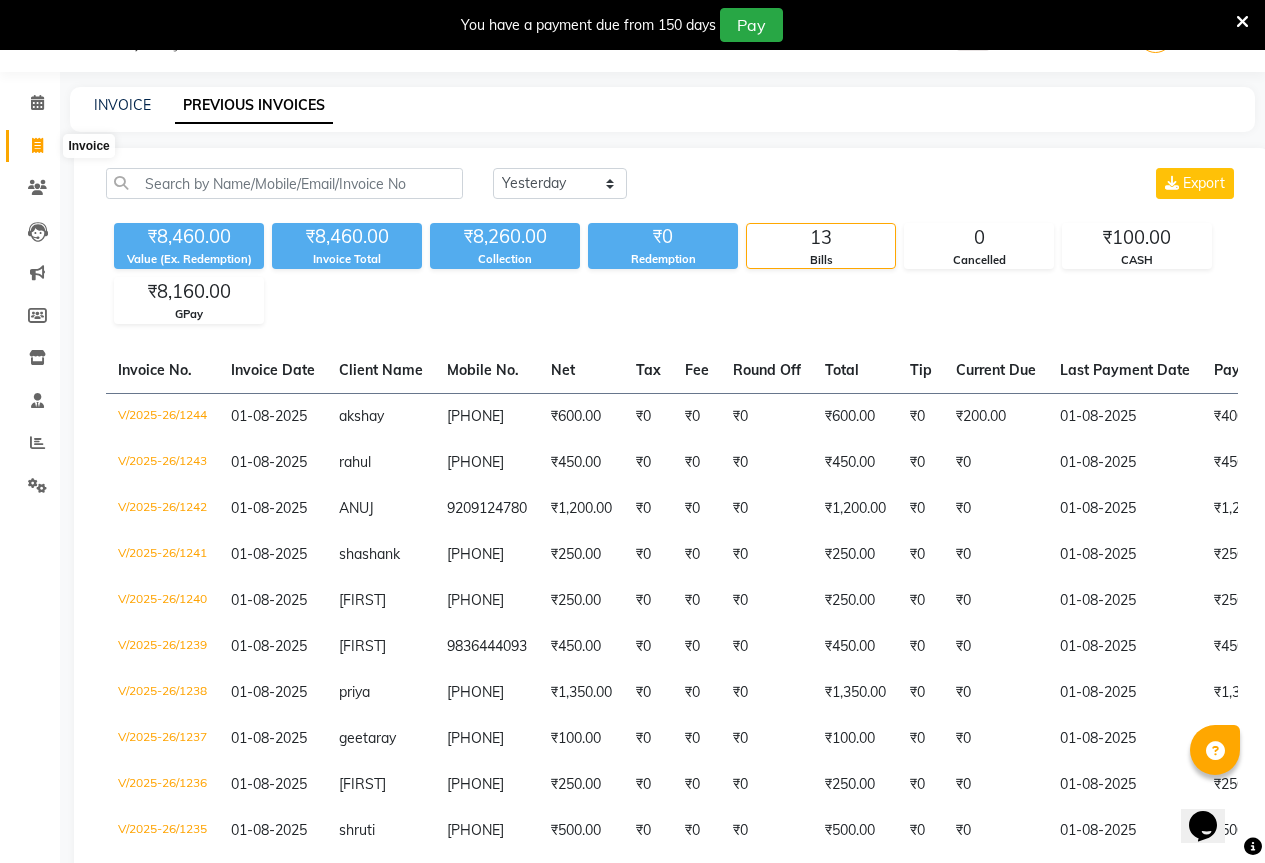 click 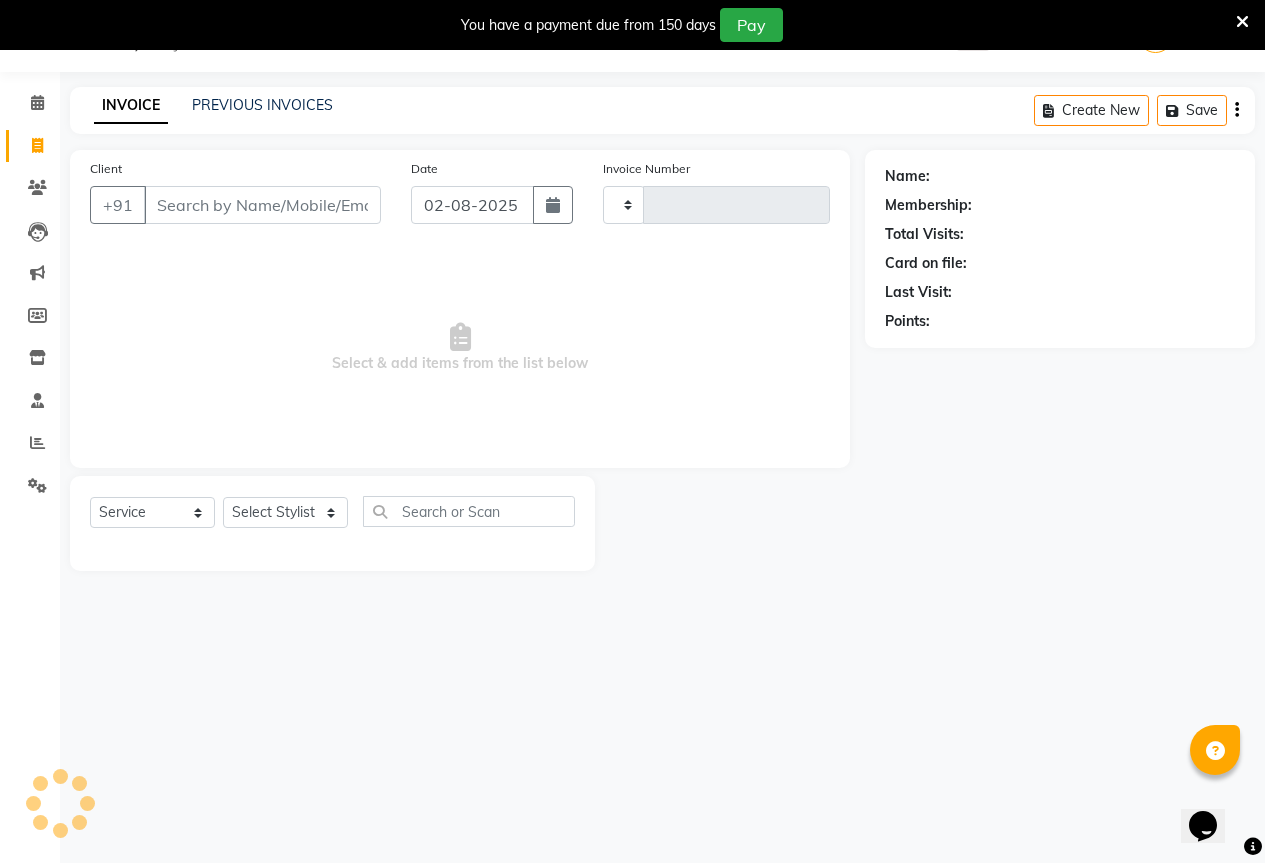 type on "1245" 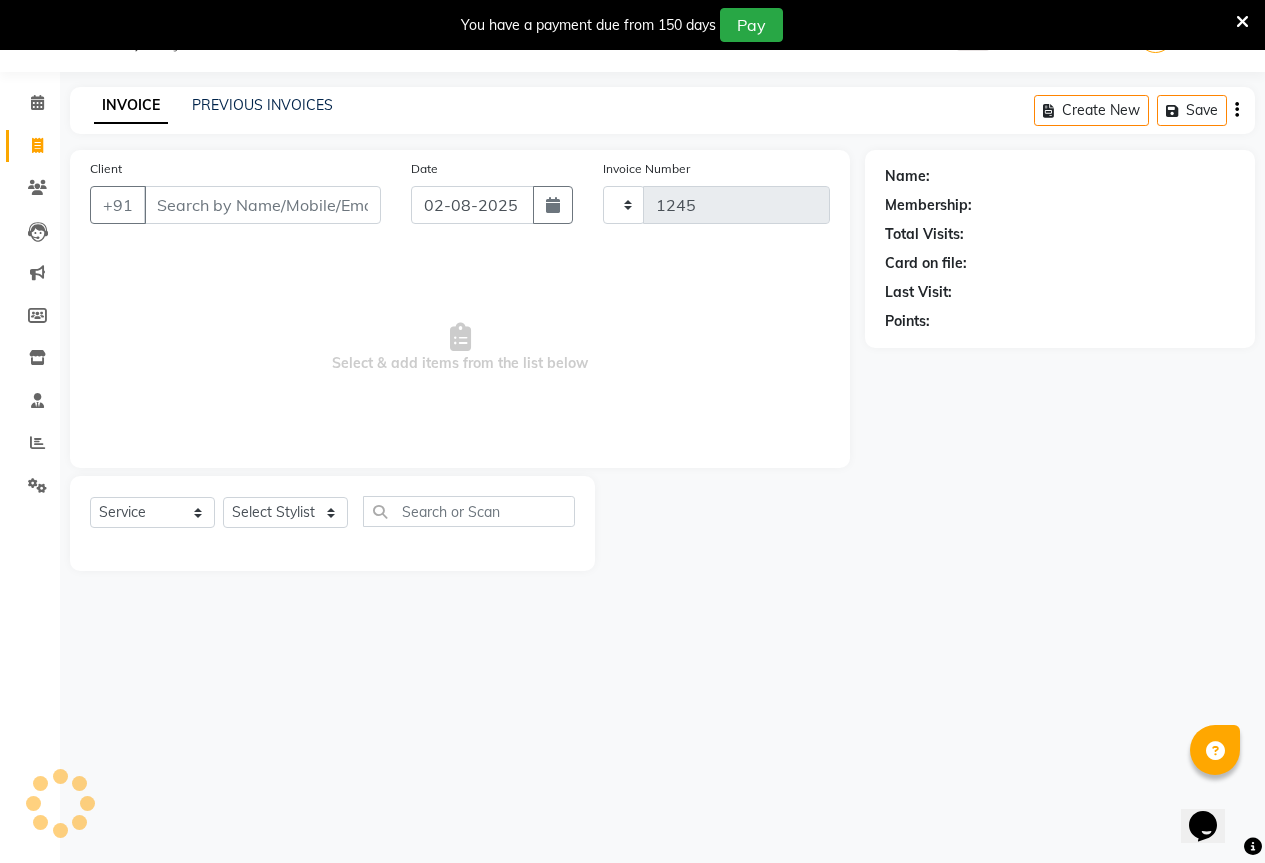 select on "7209" 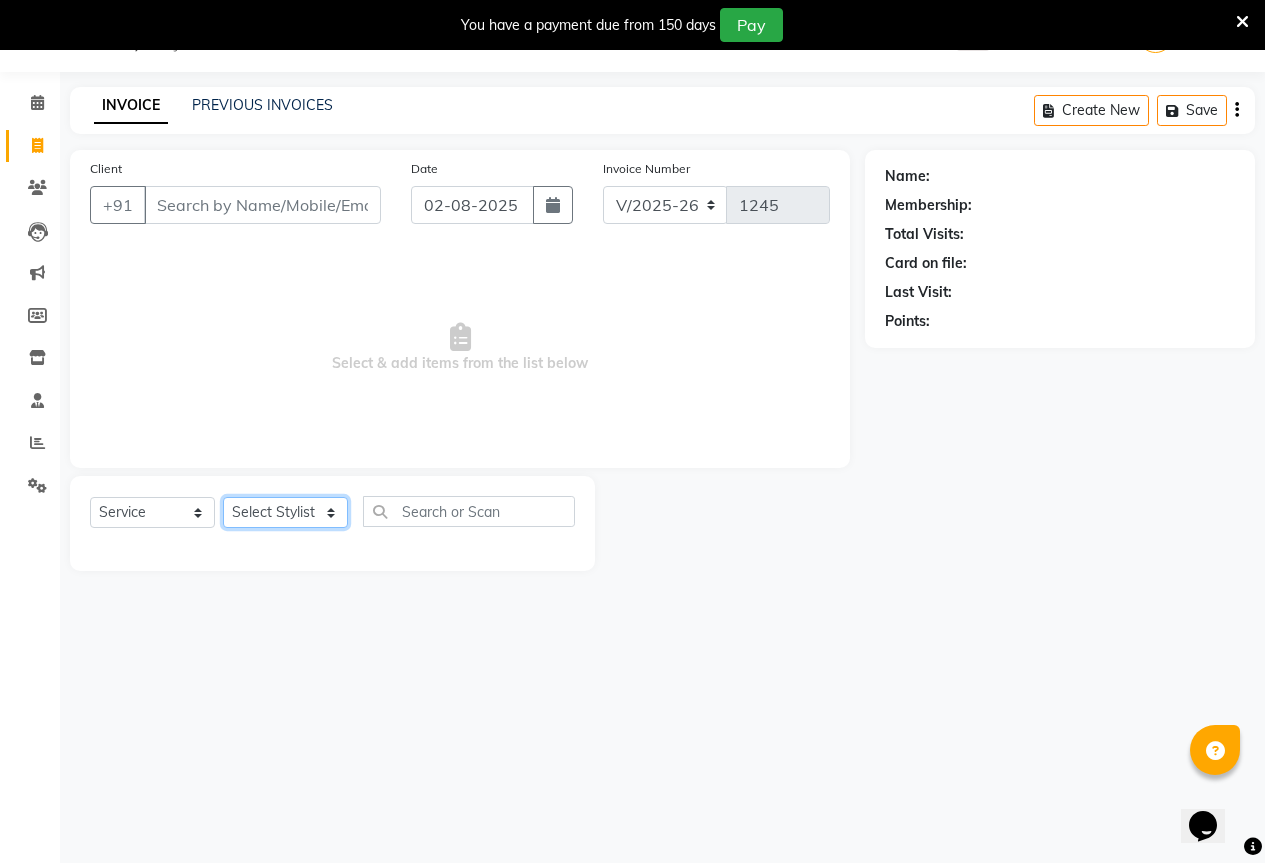 click on "Select Stylist AKASH KAJAL PAYAL RAJ RUTUJA SAHIL" 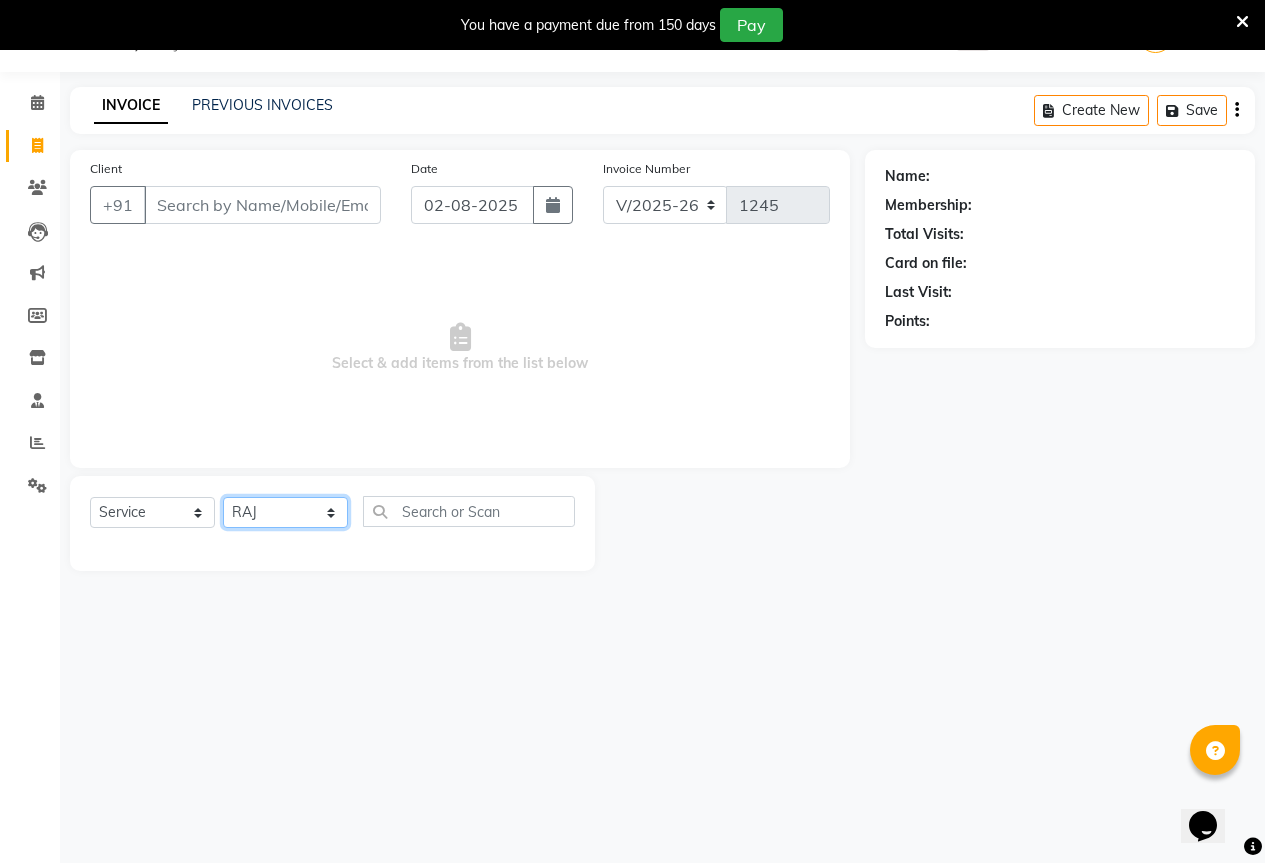 click on "Select Stylist AKASH KAJAL PAYAL RAJ RUTUJA SAHIL" 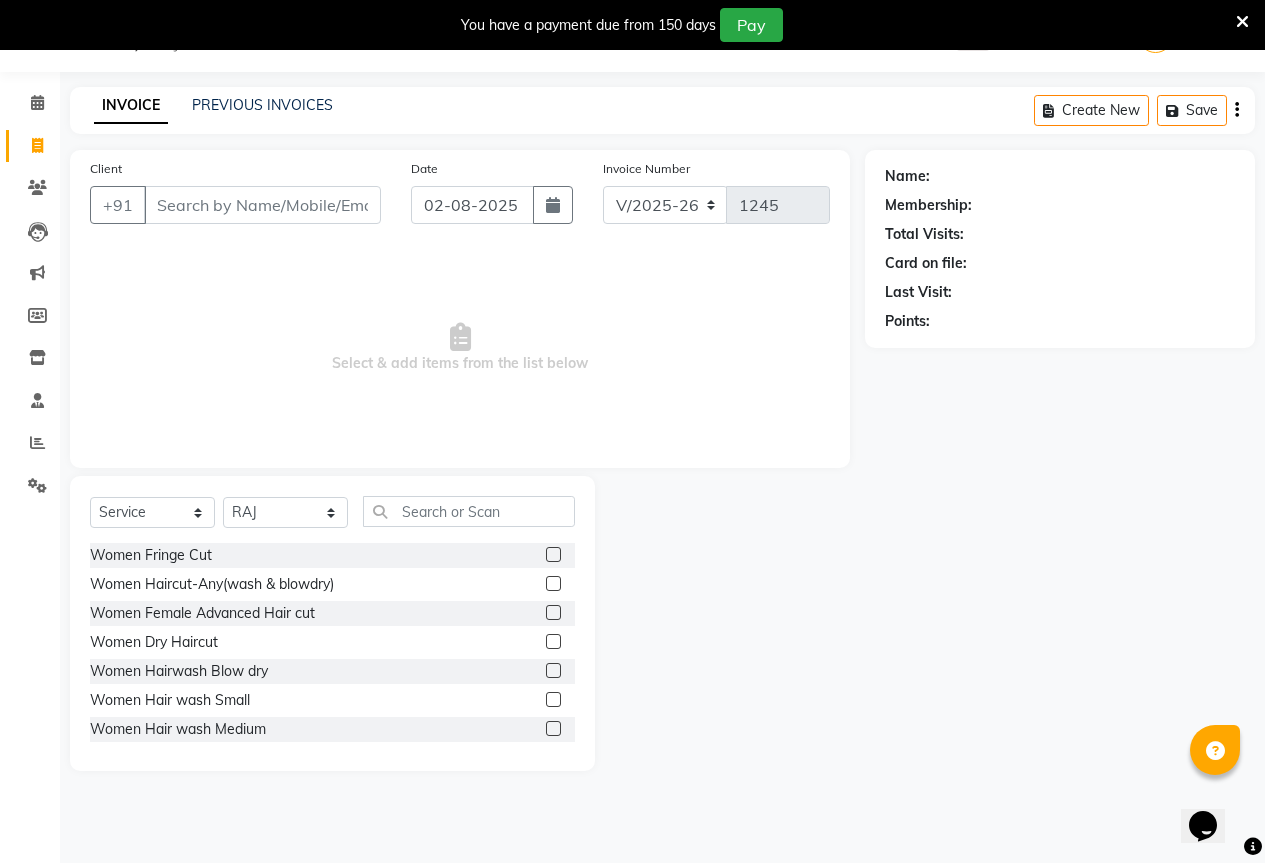 click 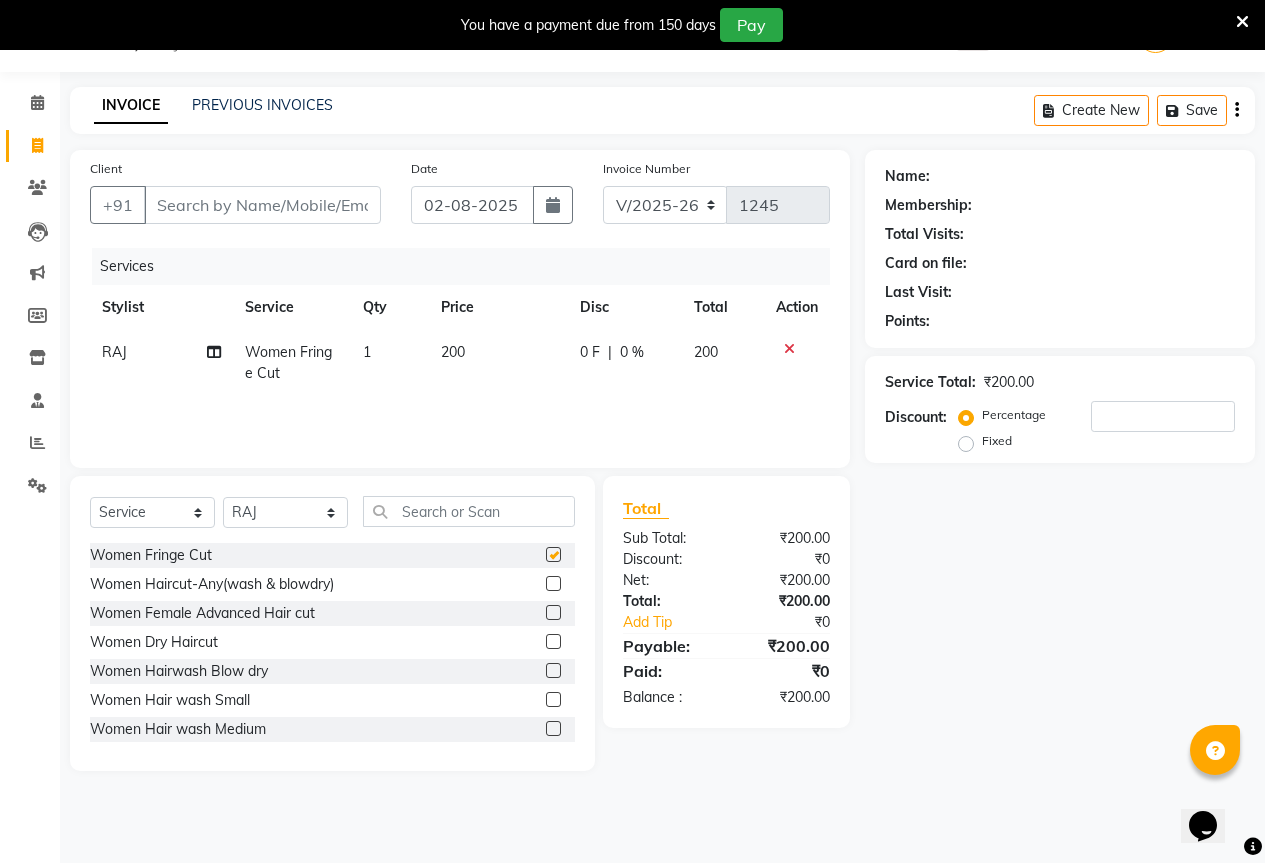 checkbox on "false" 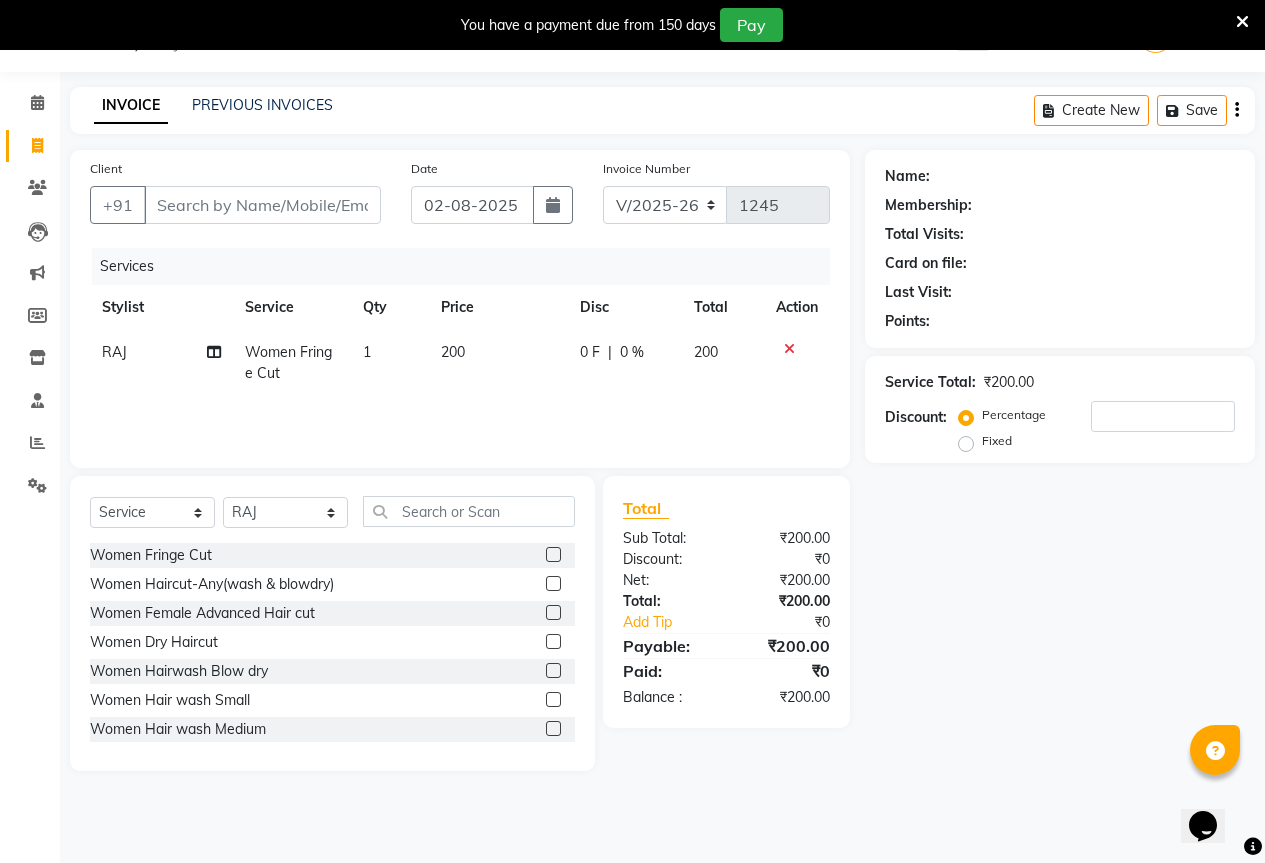 click 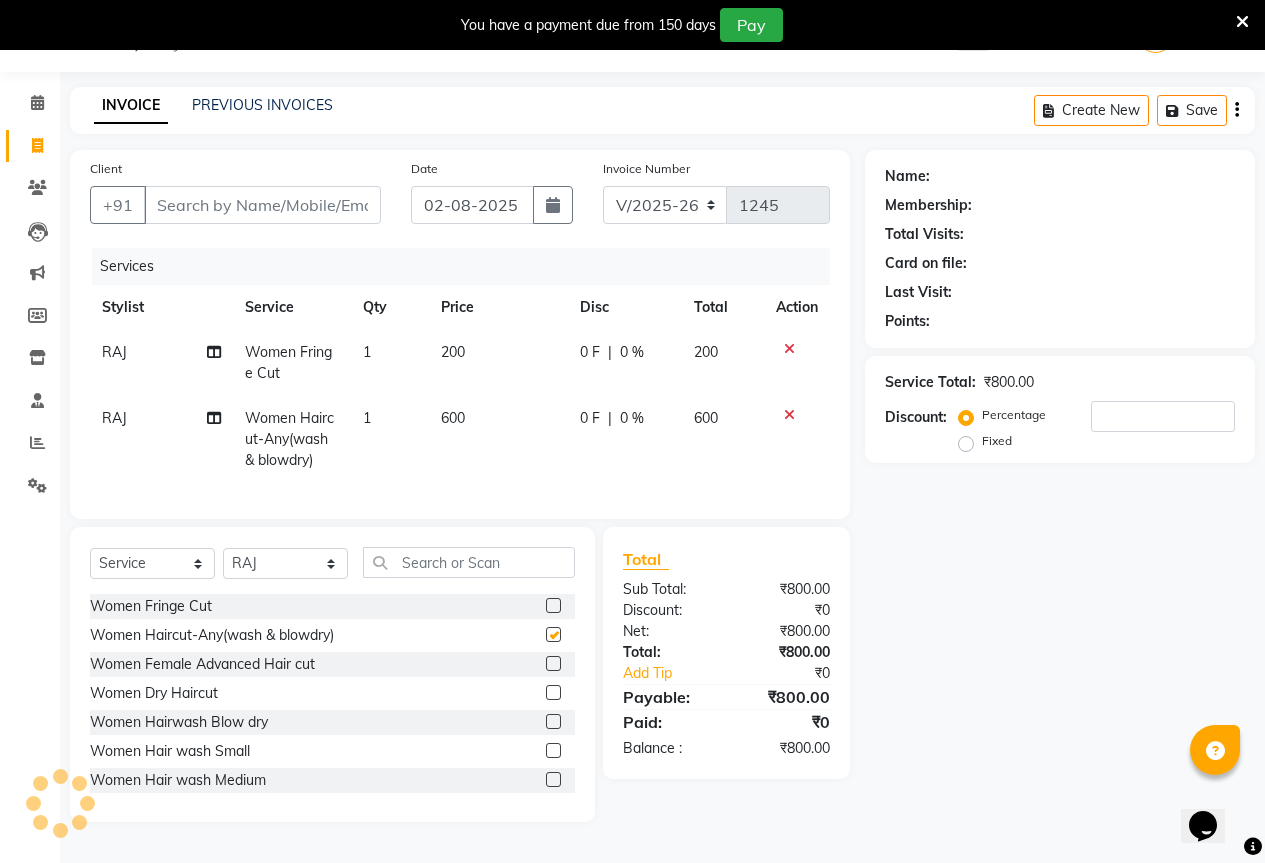 checkbox on "false" 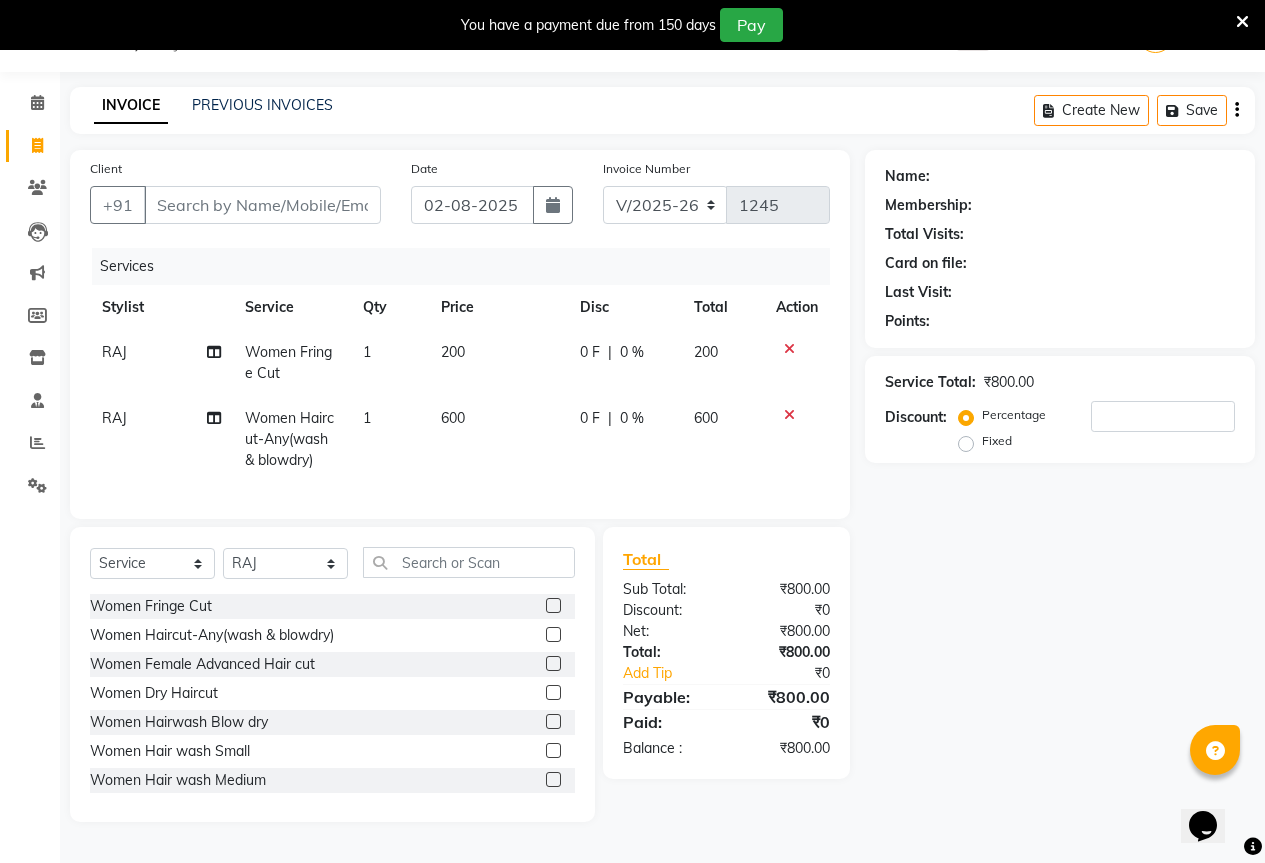 click 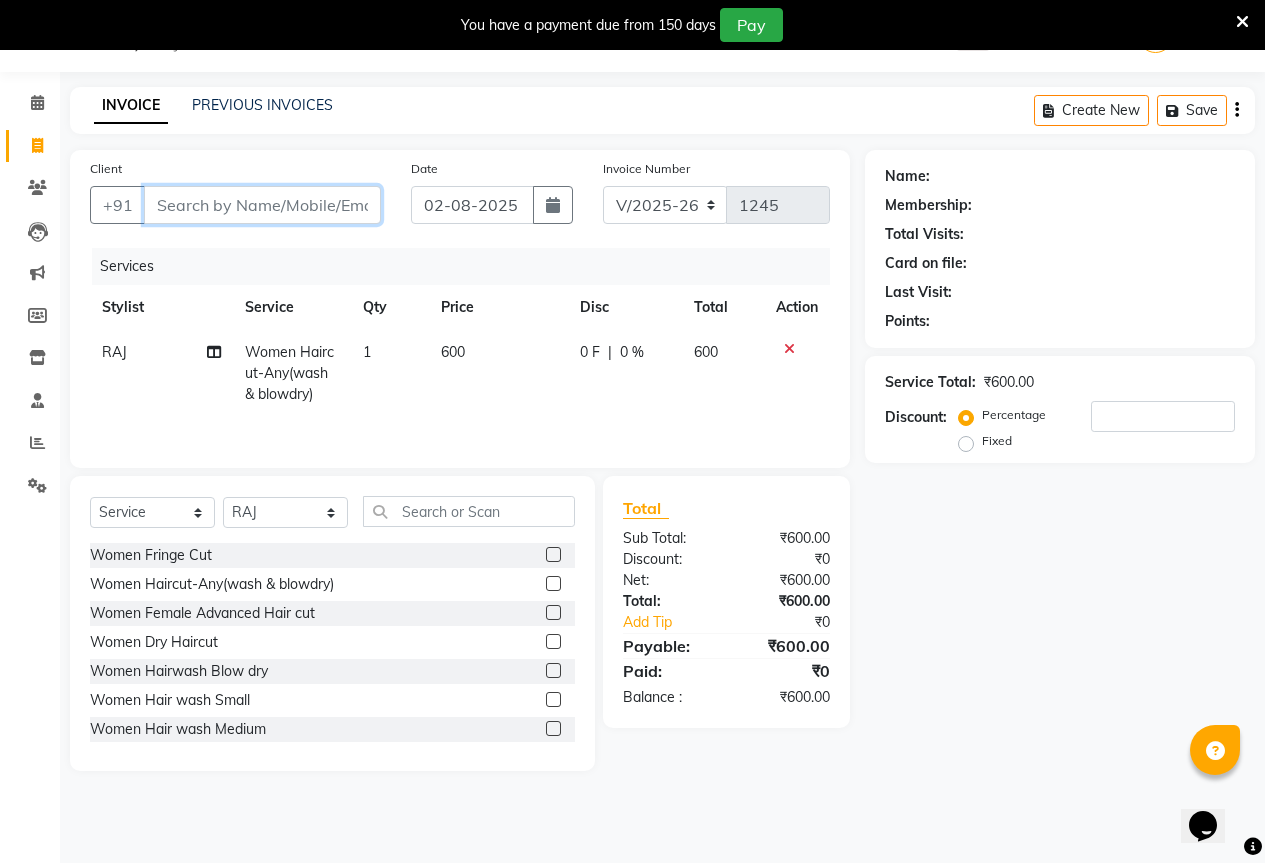 click on "Client" at bounding box center (262, 205) 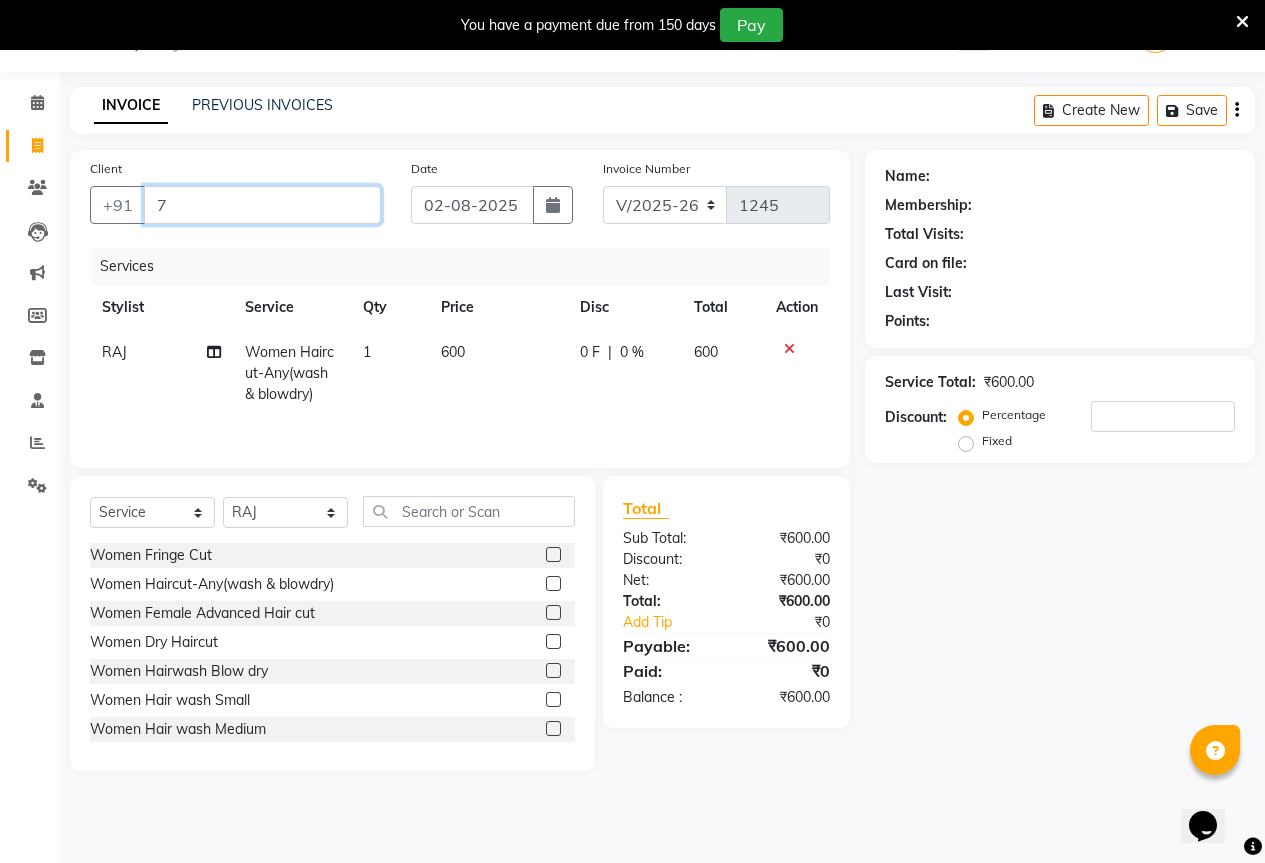 type on "0" 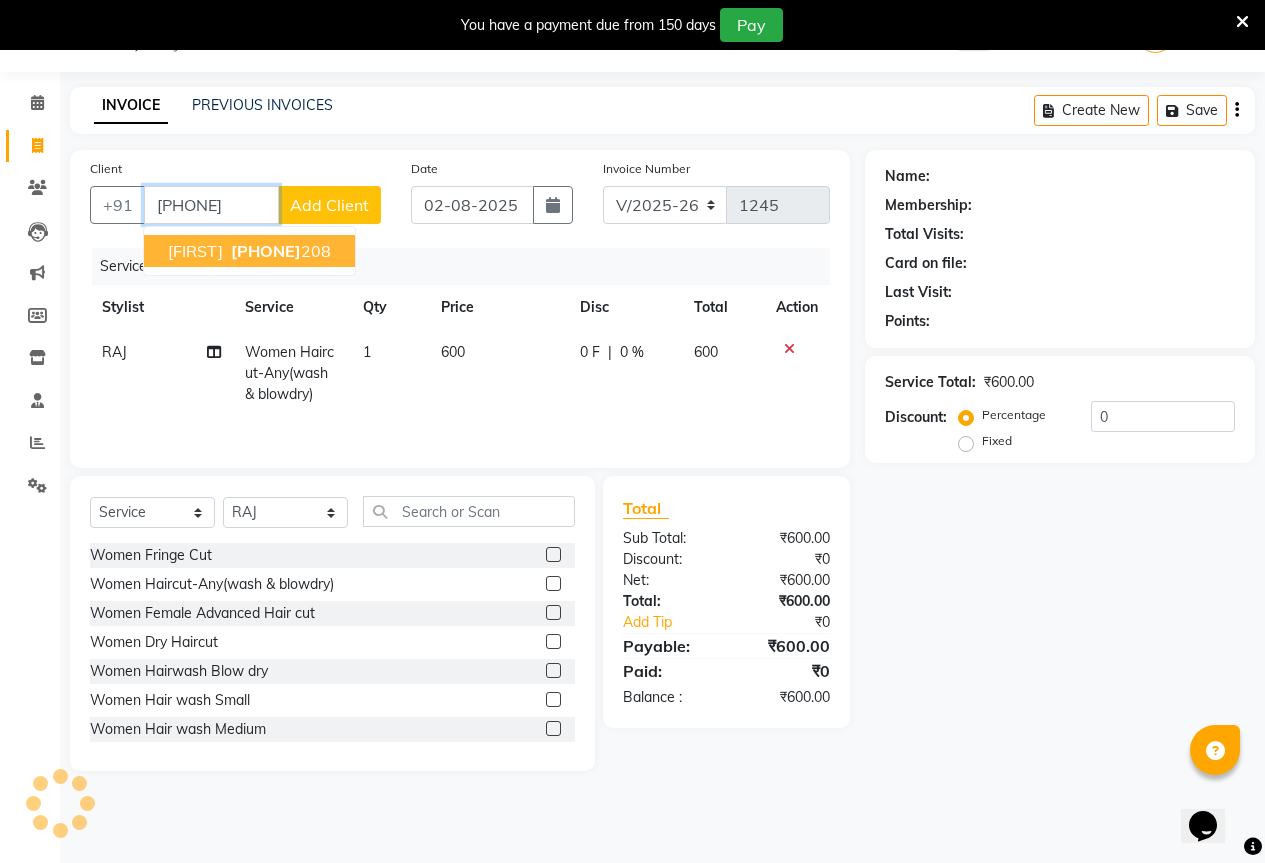 type on "[PHONE]" 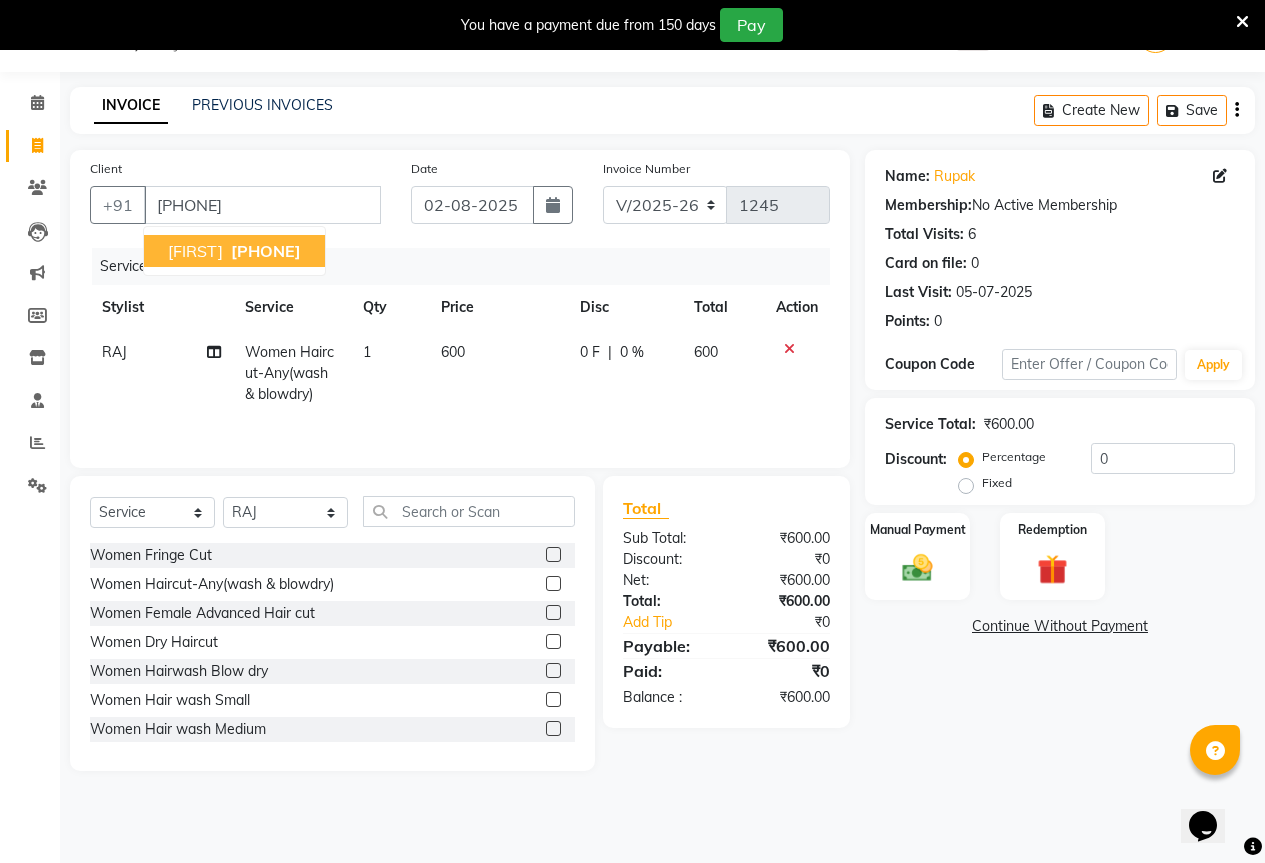 click on "[PHONE]" at bounding box center [266, 251] 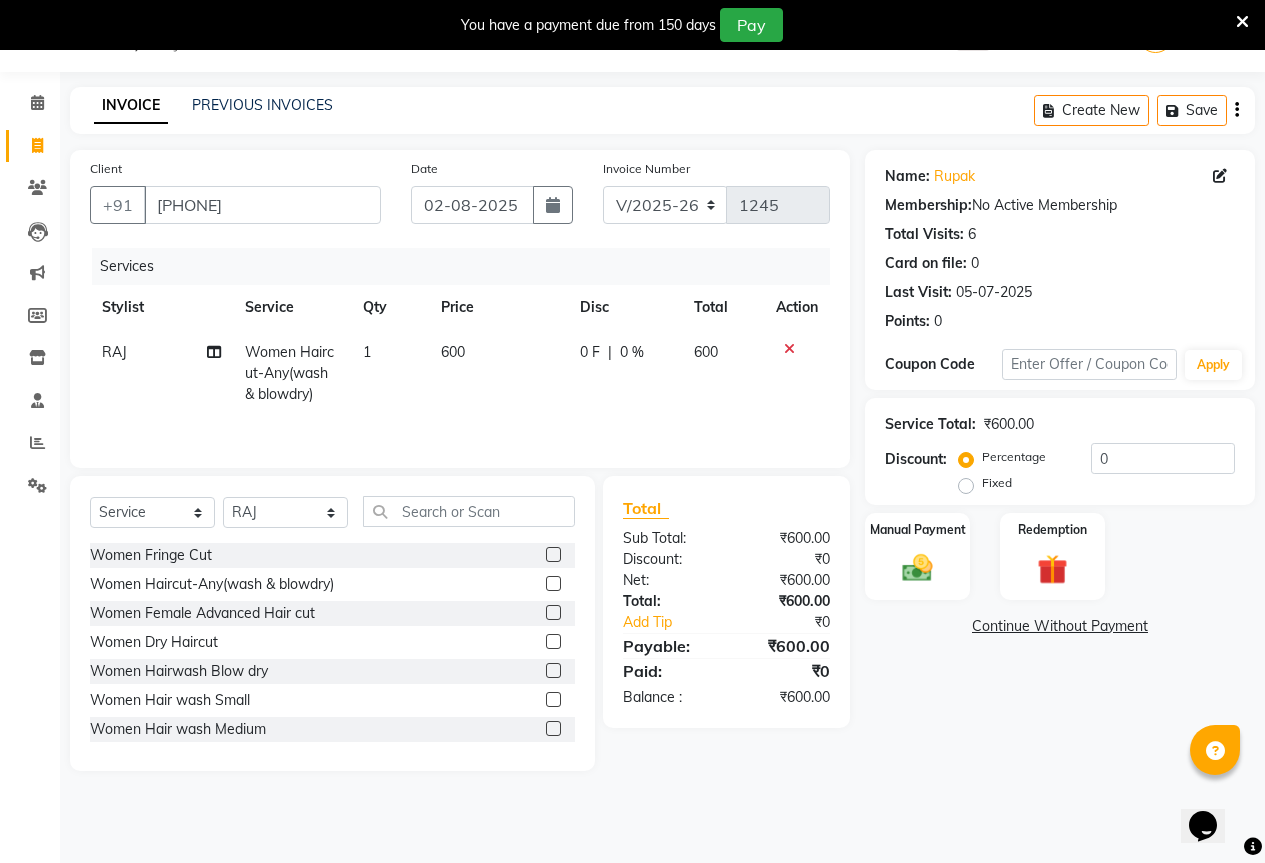 click on "Fixed" 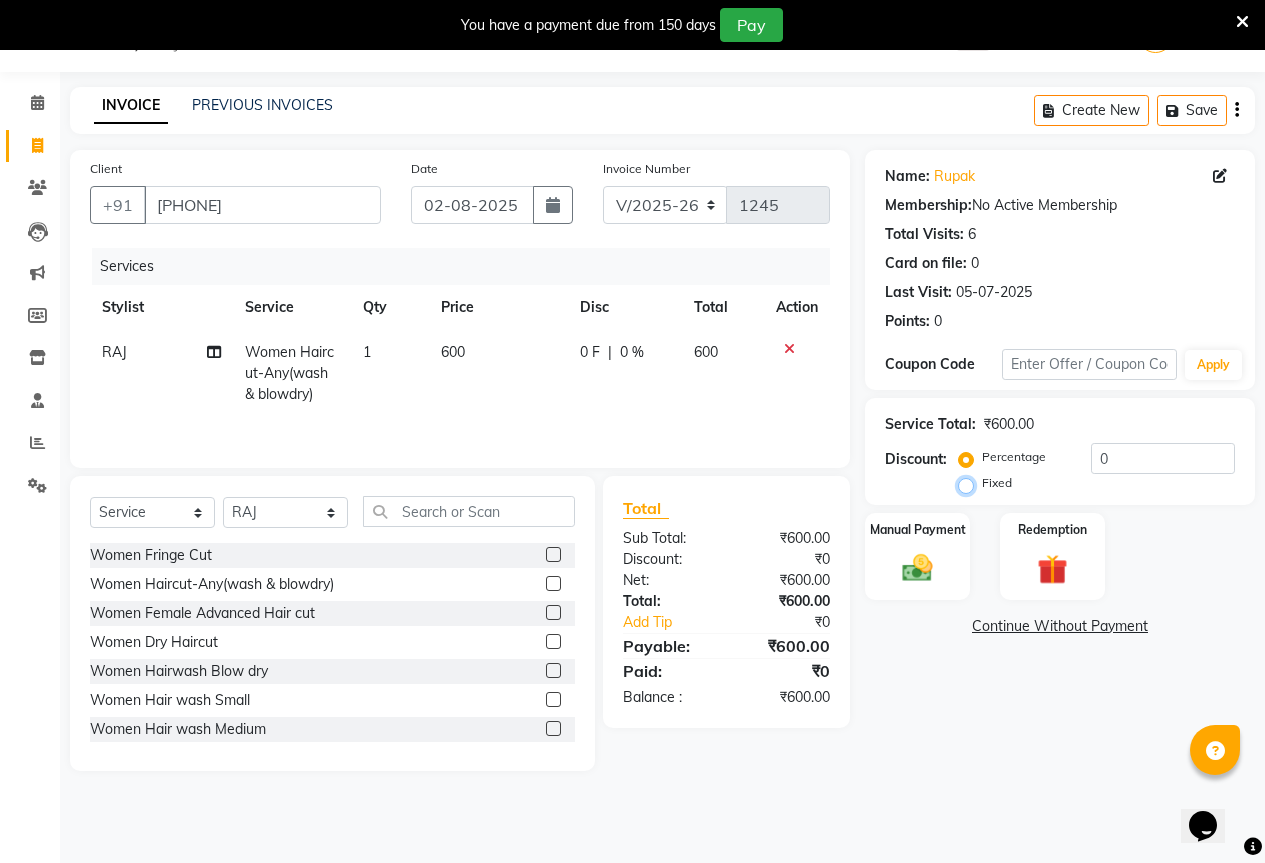 click on "Fixed" at bounding box center (970, 483) 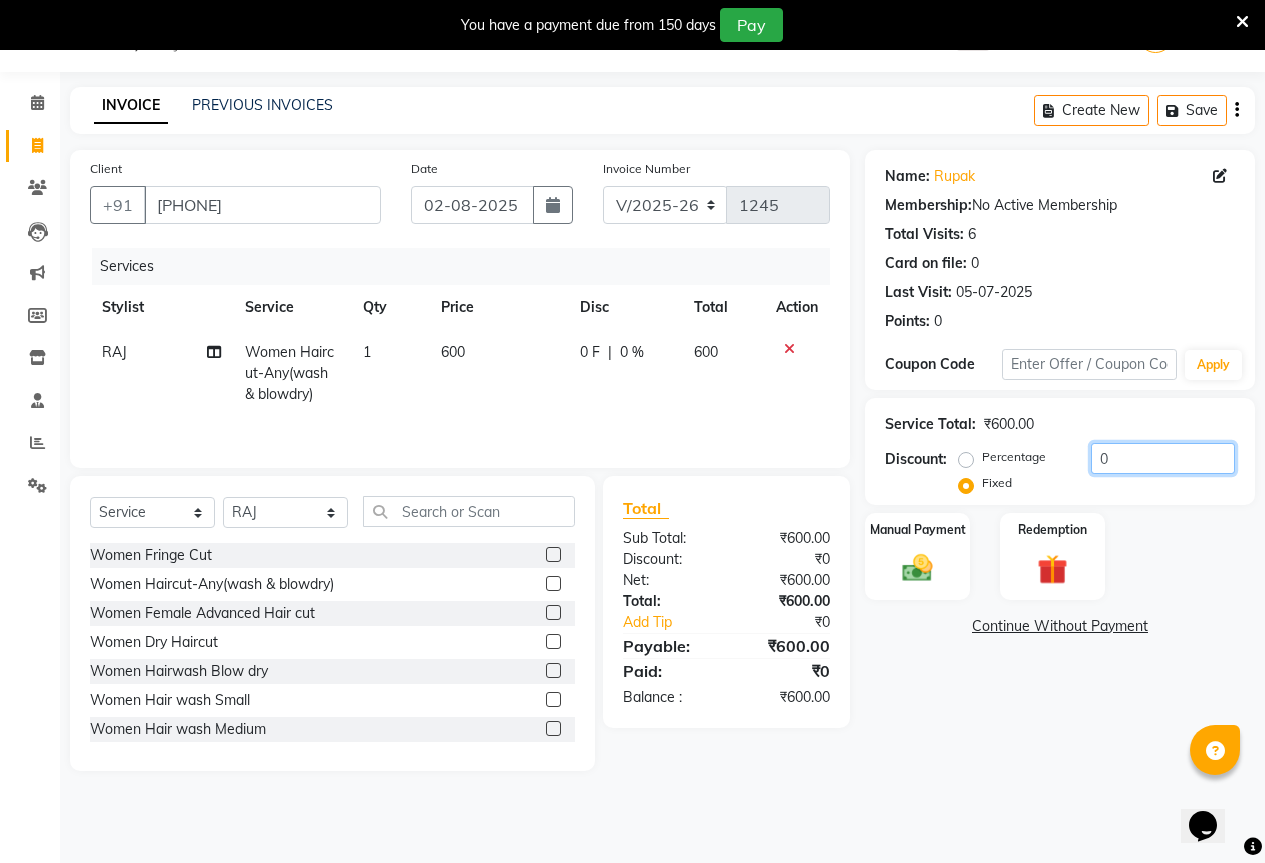 click on "0" 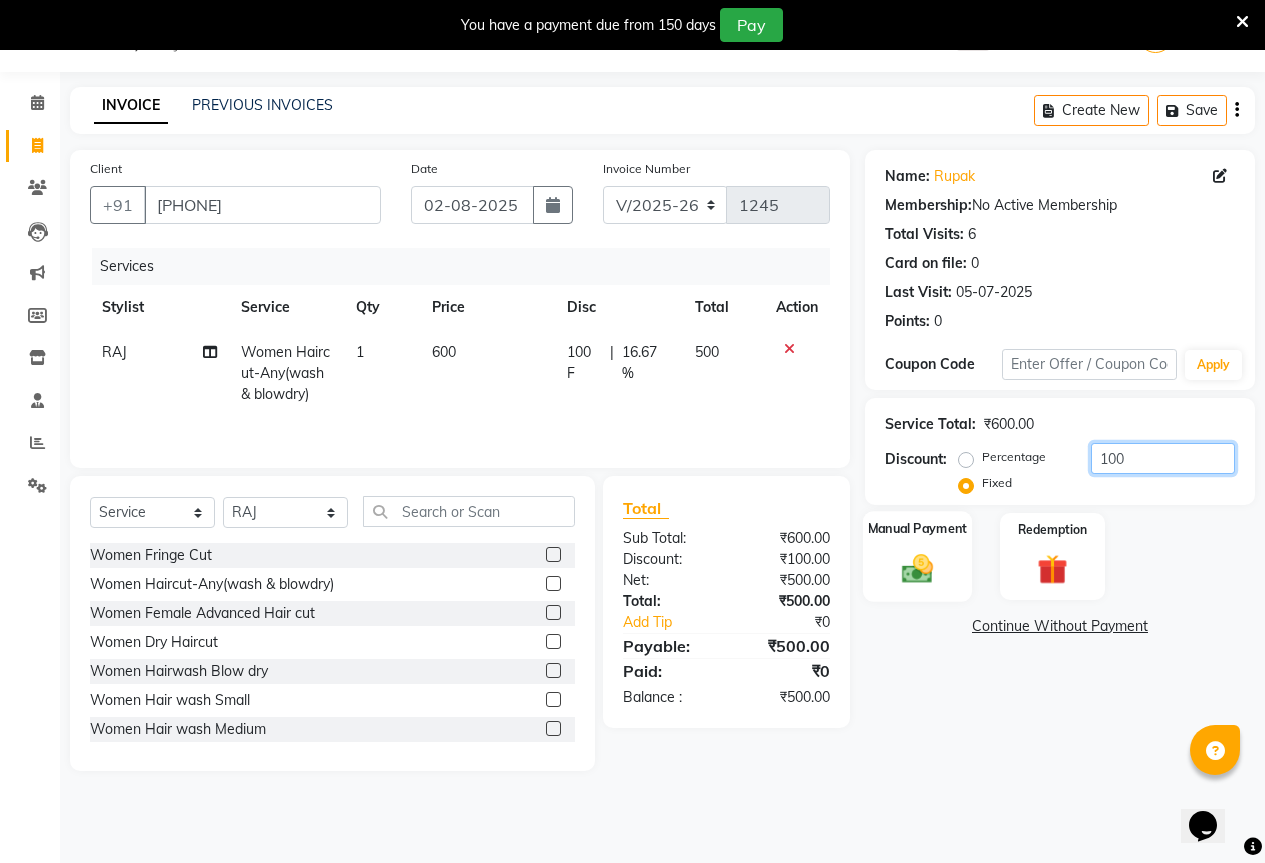 type on "100" 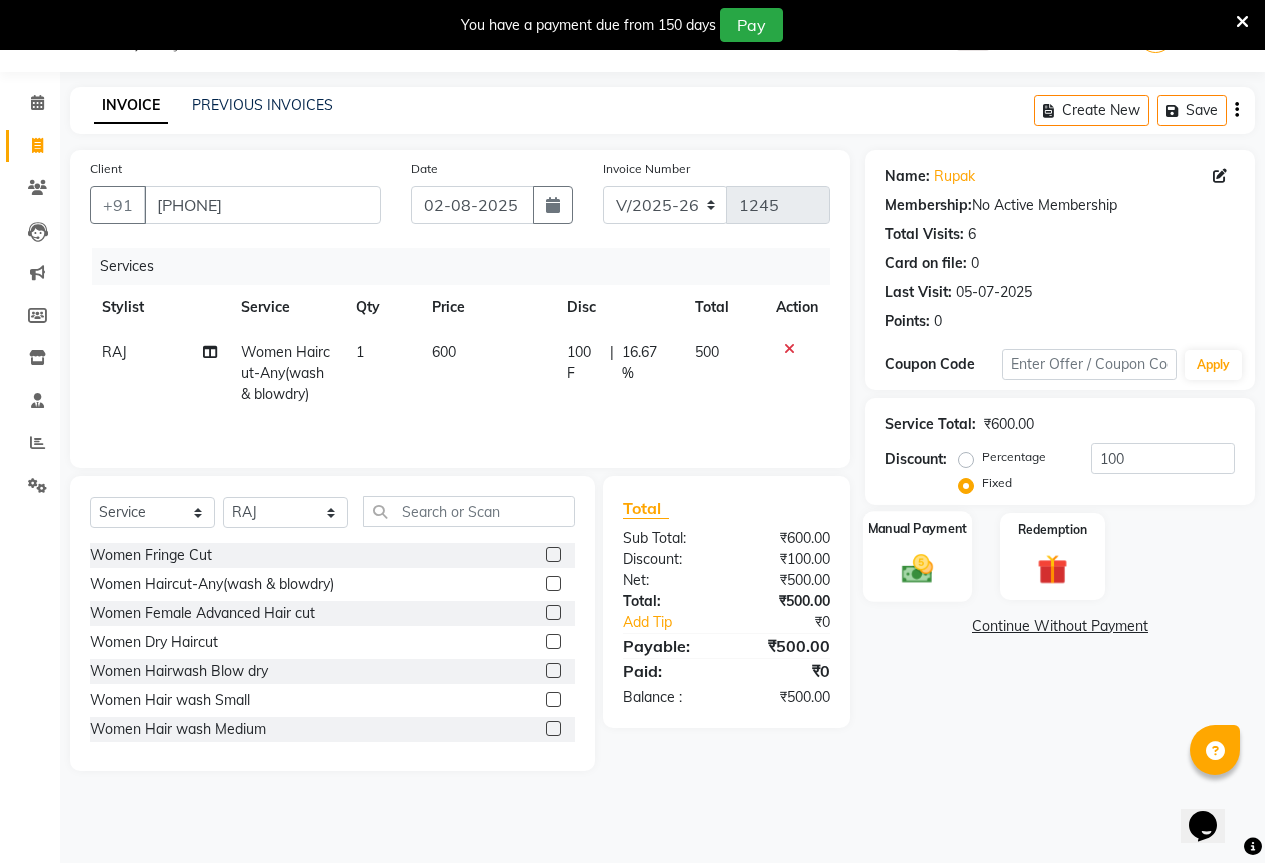 click on "Manual Payment" 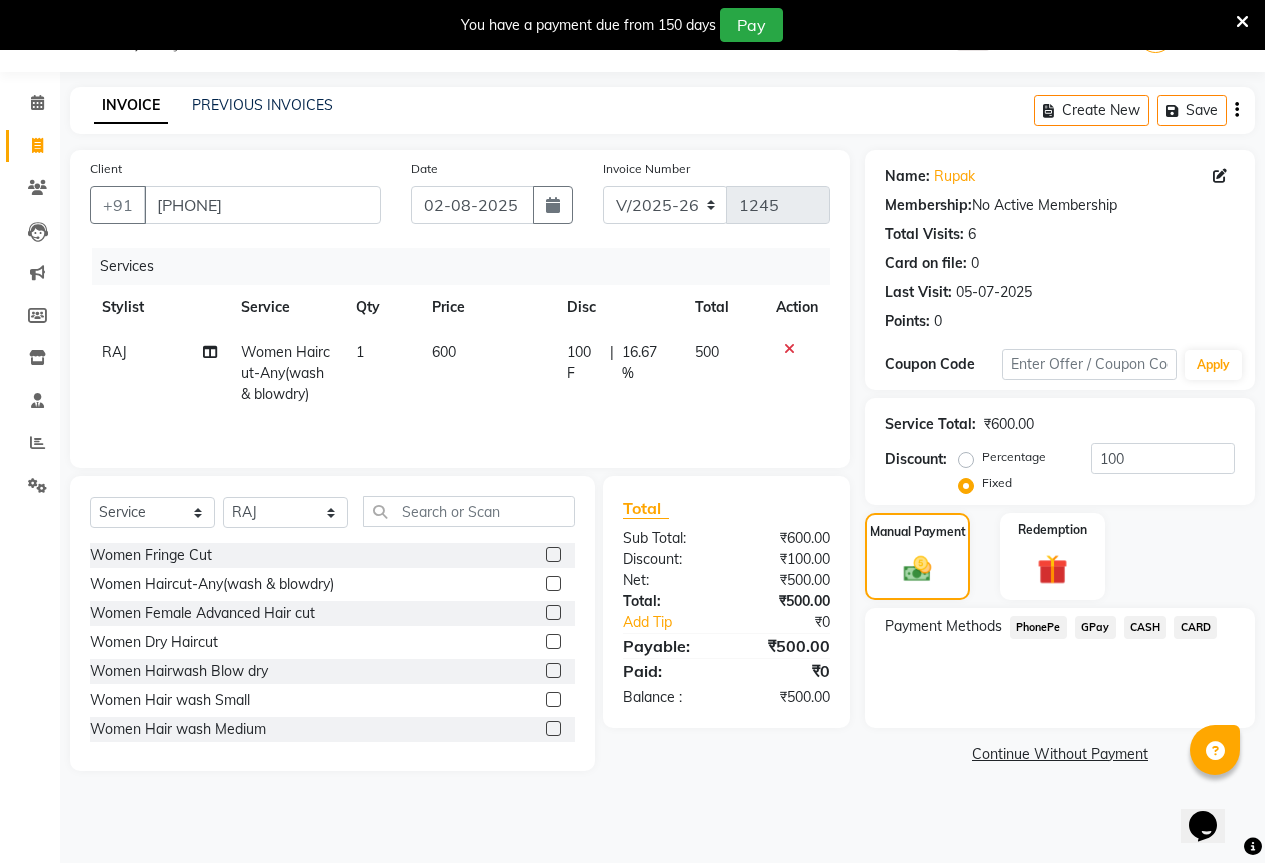 click on "GPay" 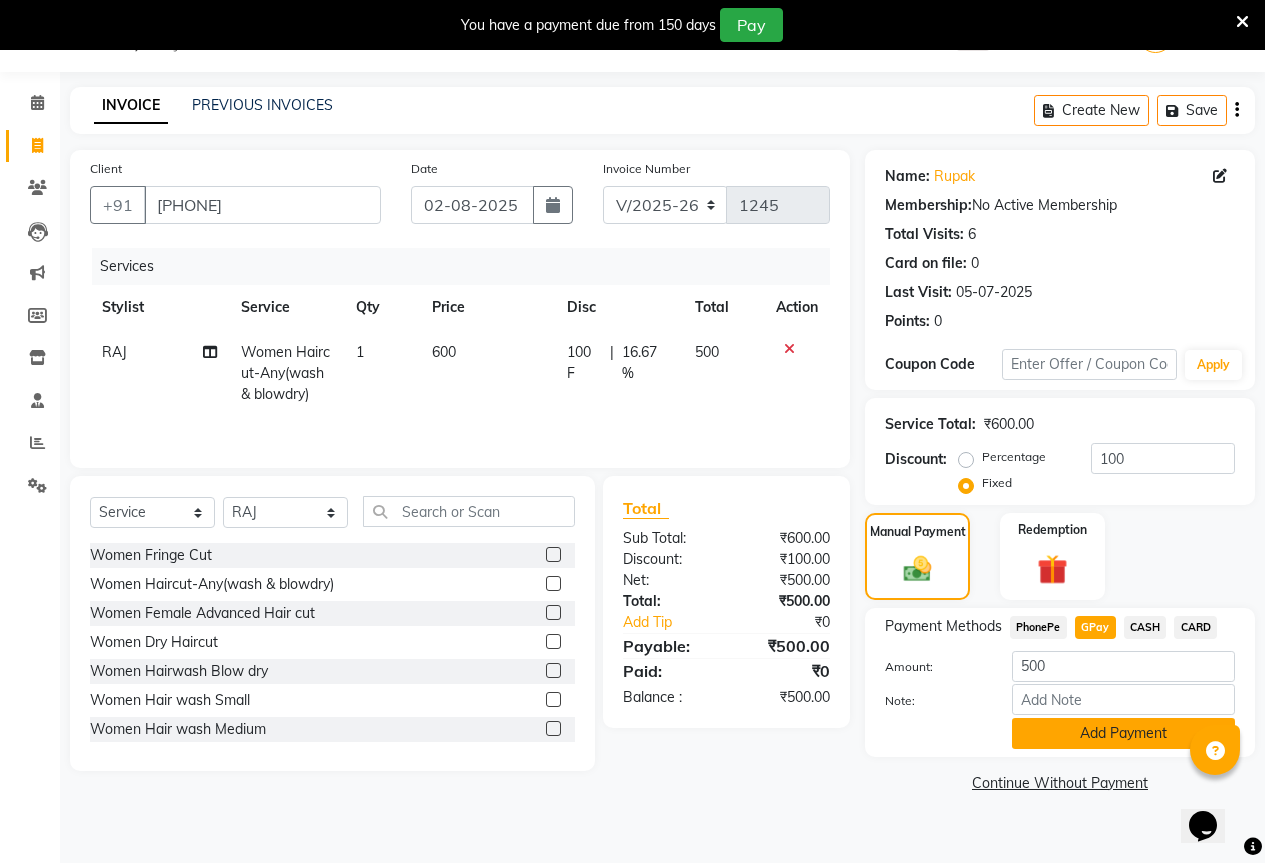 click on "Add Payment" 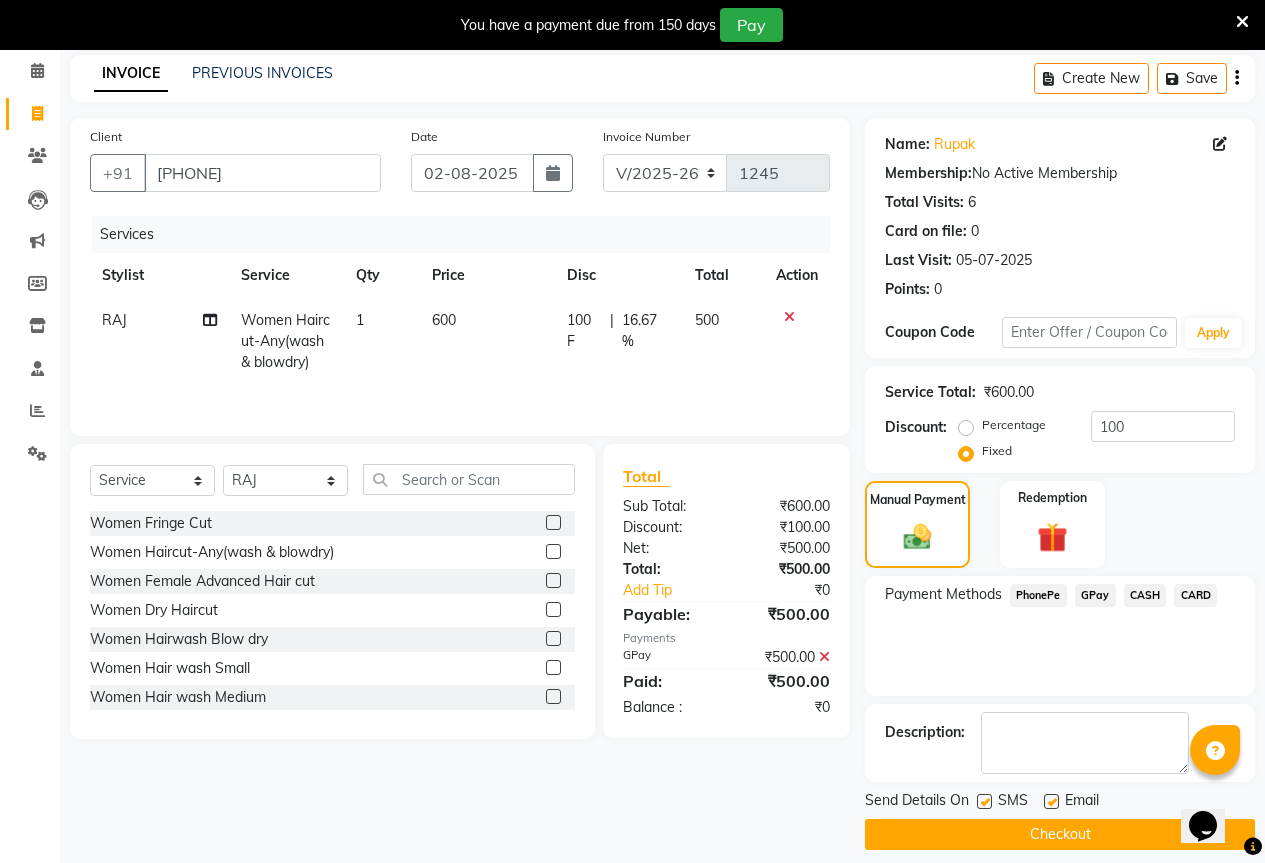 scroll, scrollTop: 99, scrollLeft: 0, axis: vertical 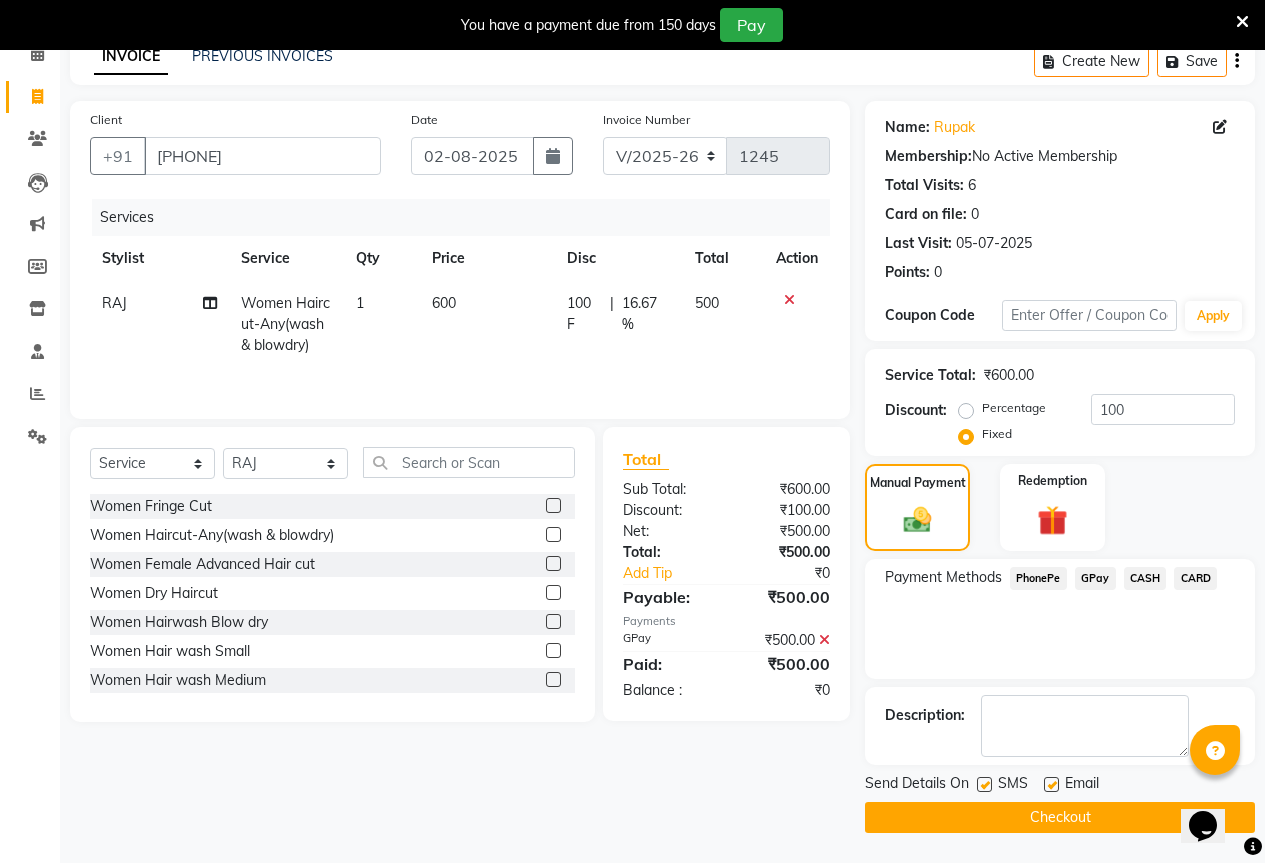 click on "Checkout" 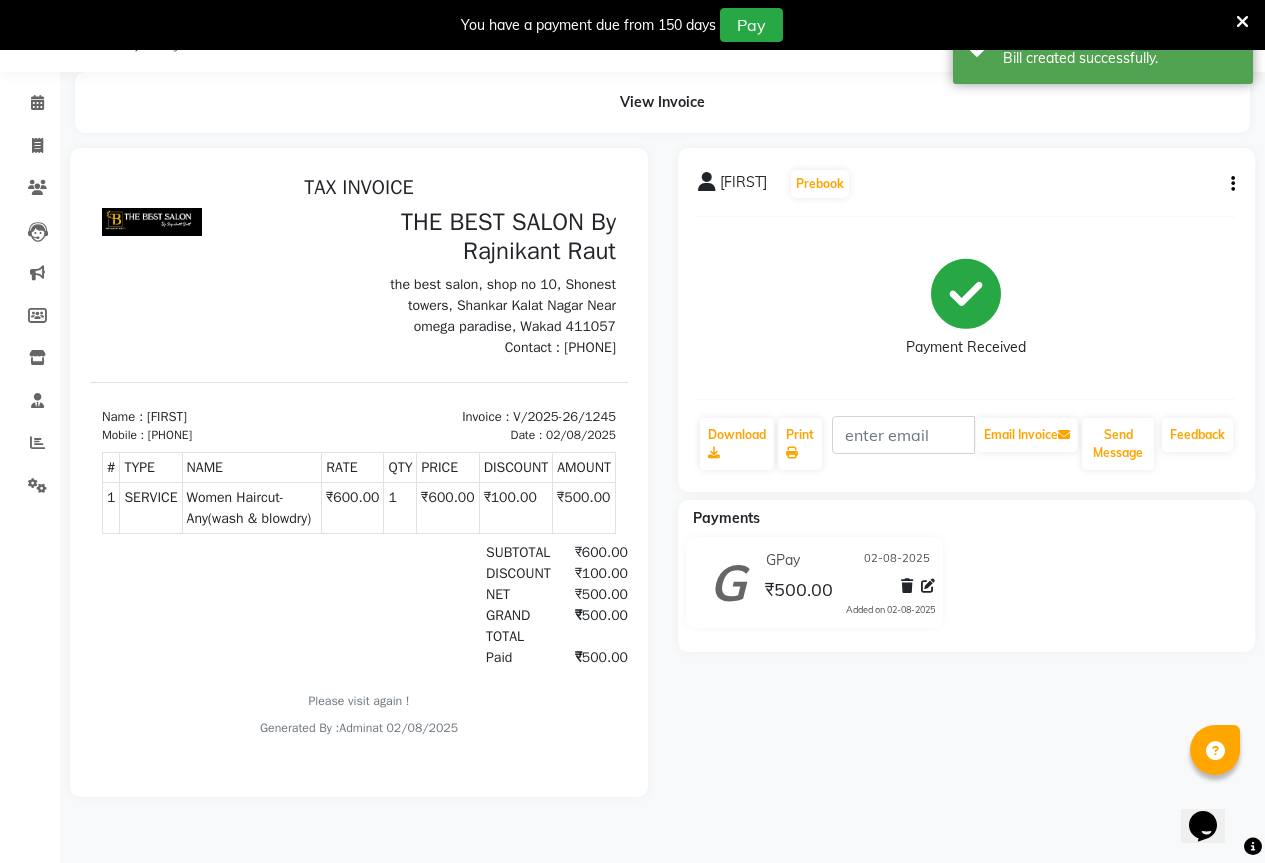 scroll, scrollTop: 0, scrollLeft: 0, axis: both 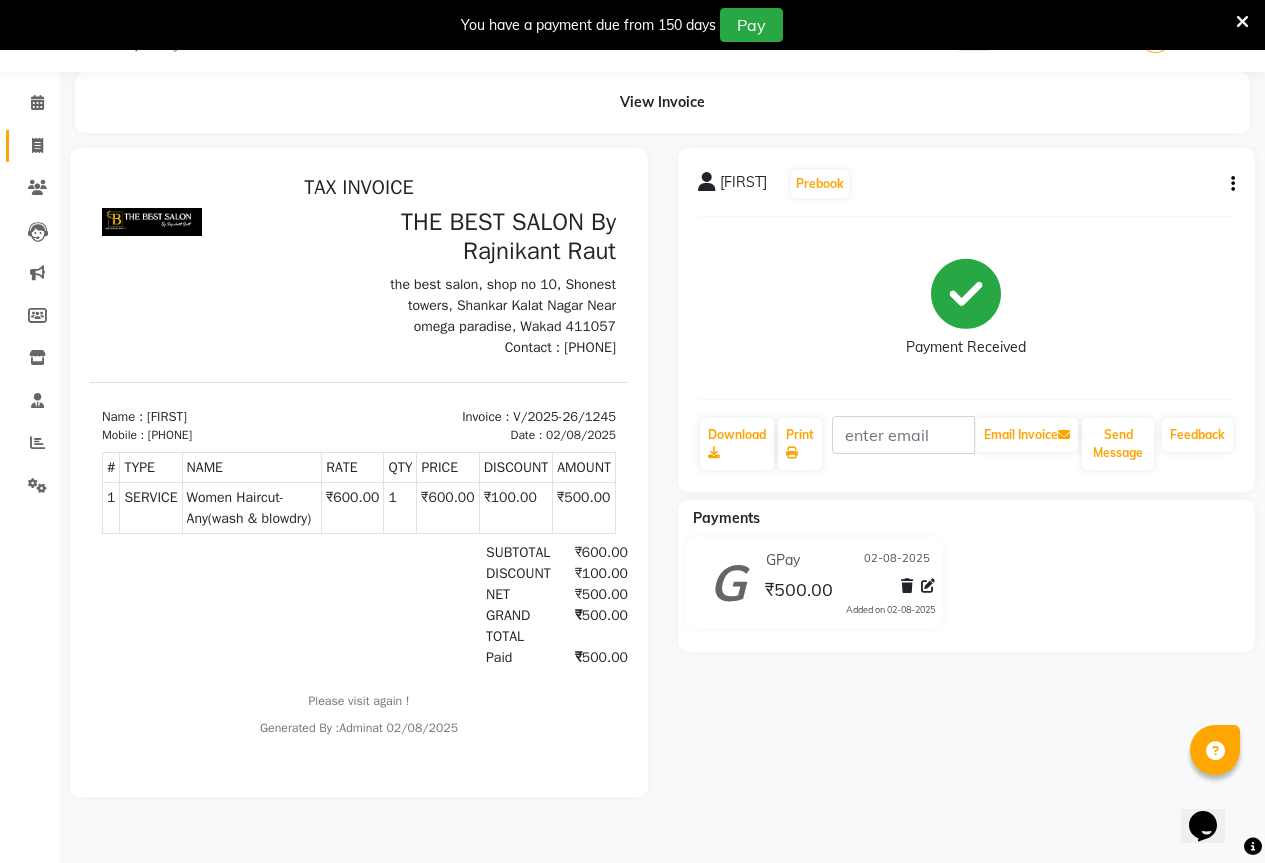 click 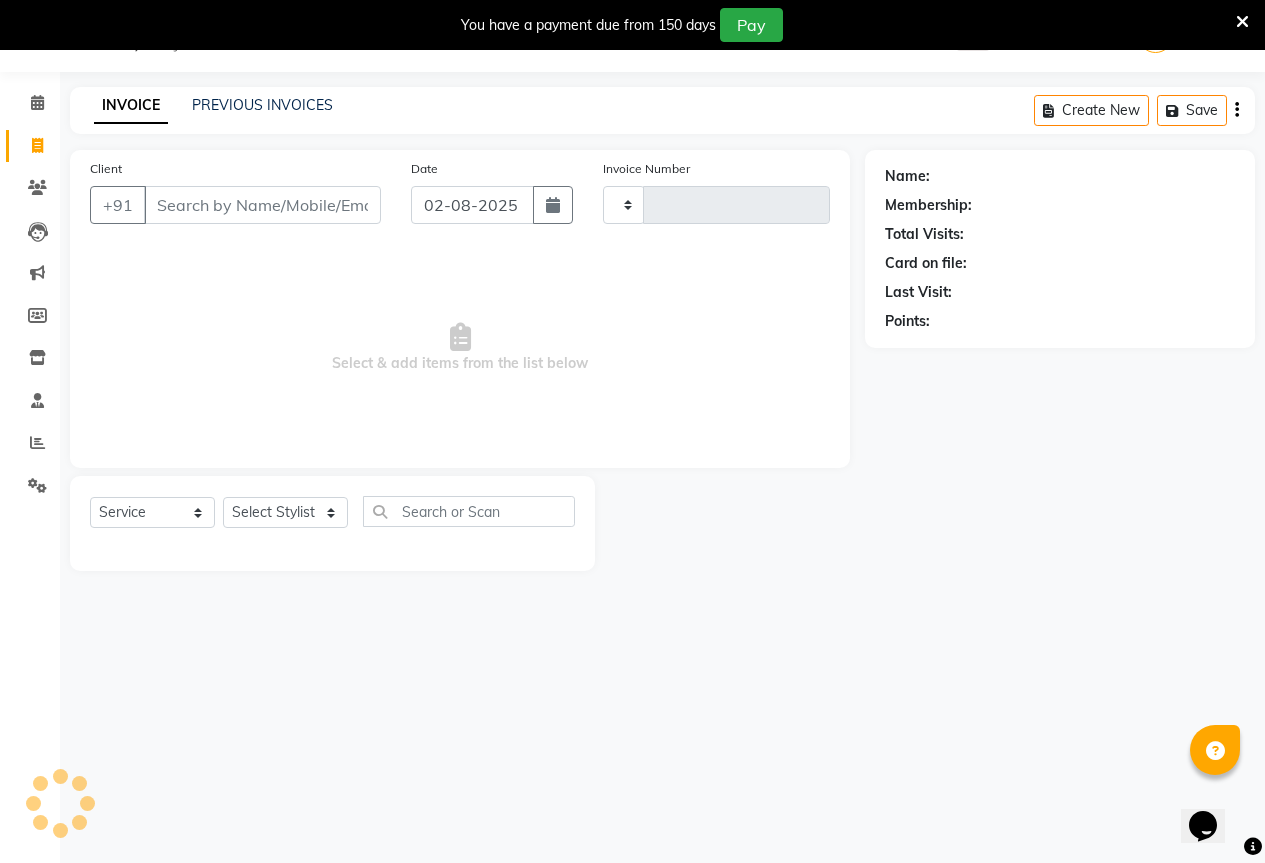 type on "1246" 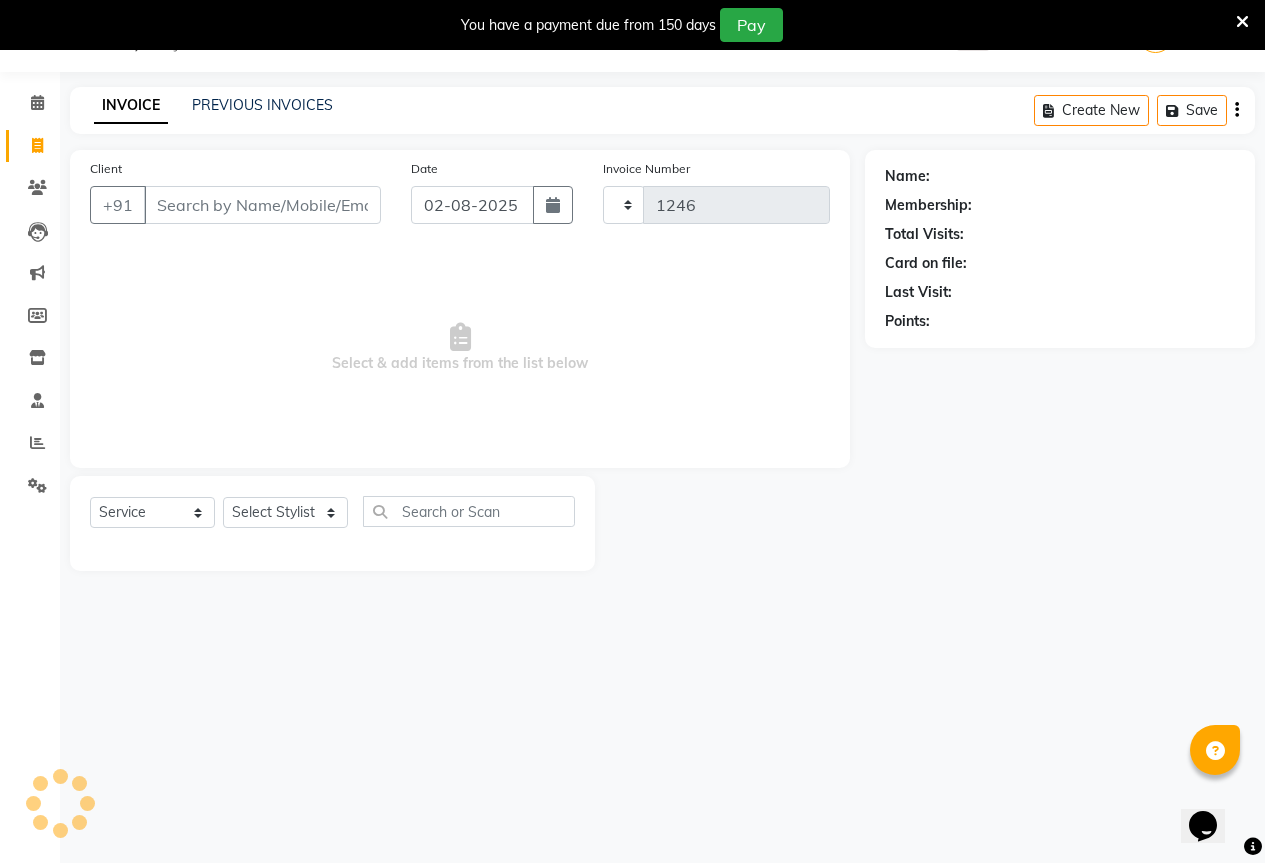 select on "7209" 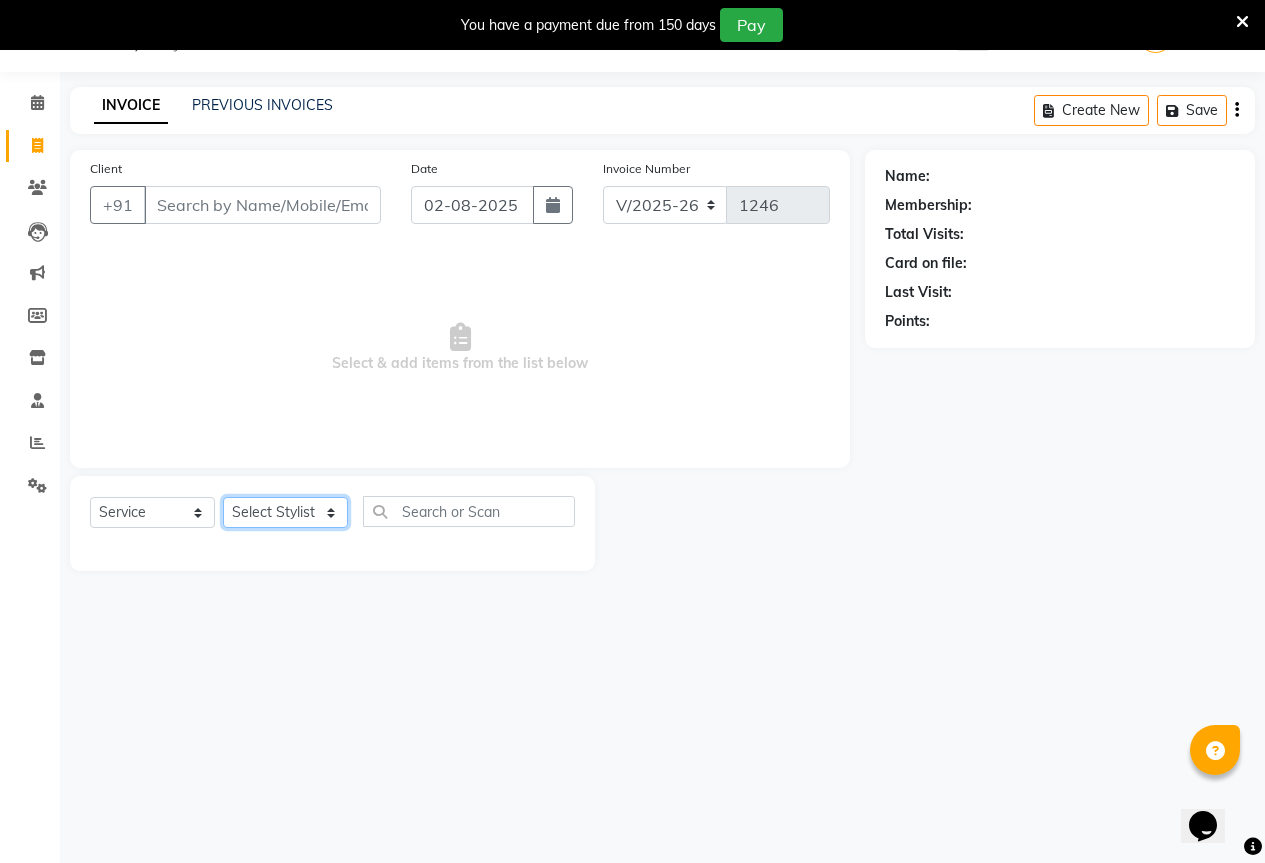 click on "Select Stylist AKASH KAJAL PAYAL RAJ RUTUJA SAHIL" 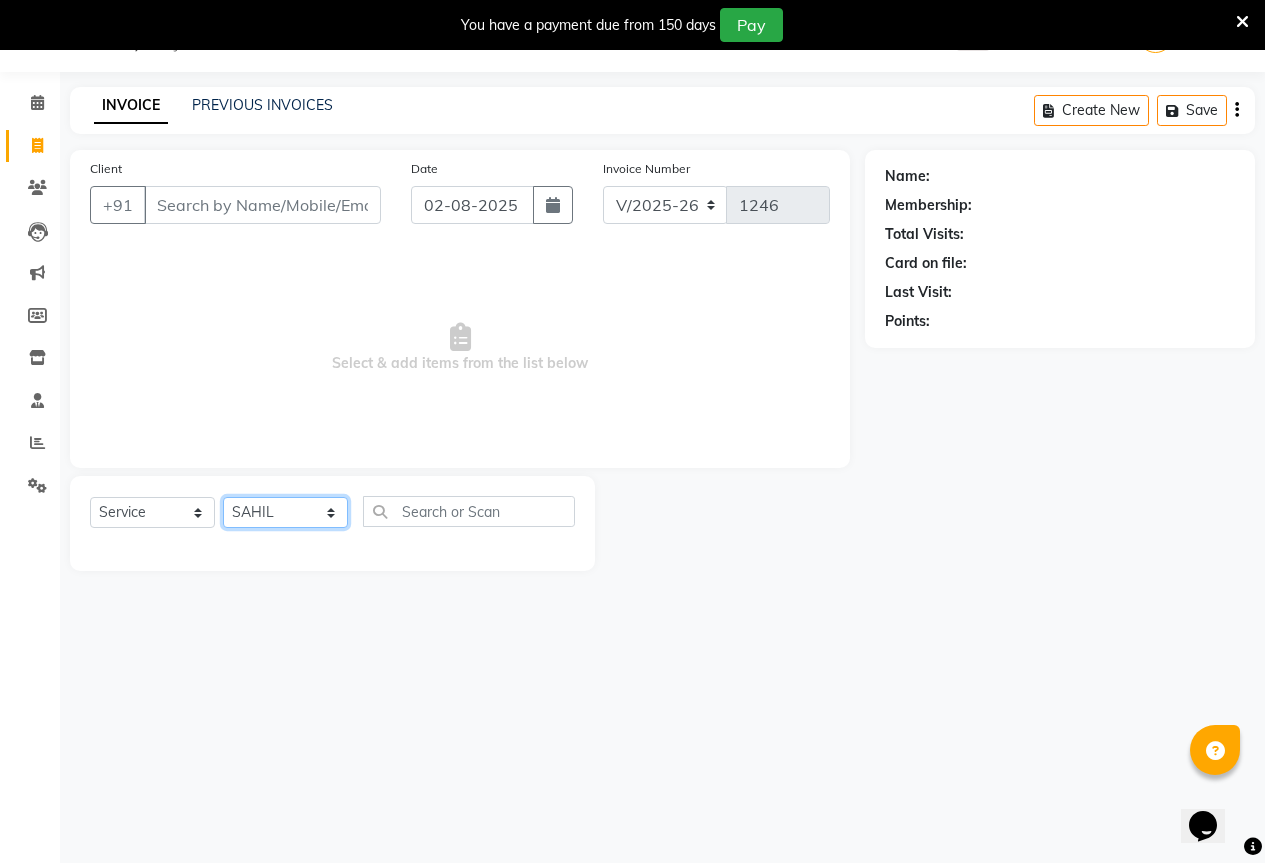 click on "Select Stylist AKASH KAJAL PAYAL RAJ RUTUJA SAHIL" 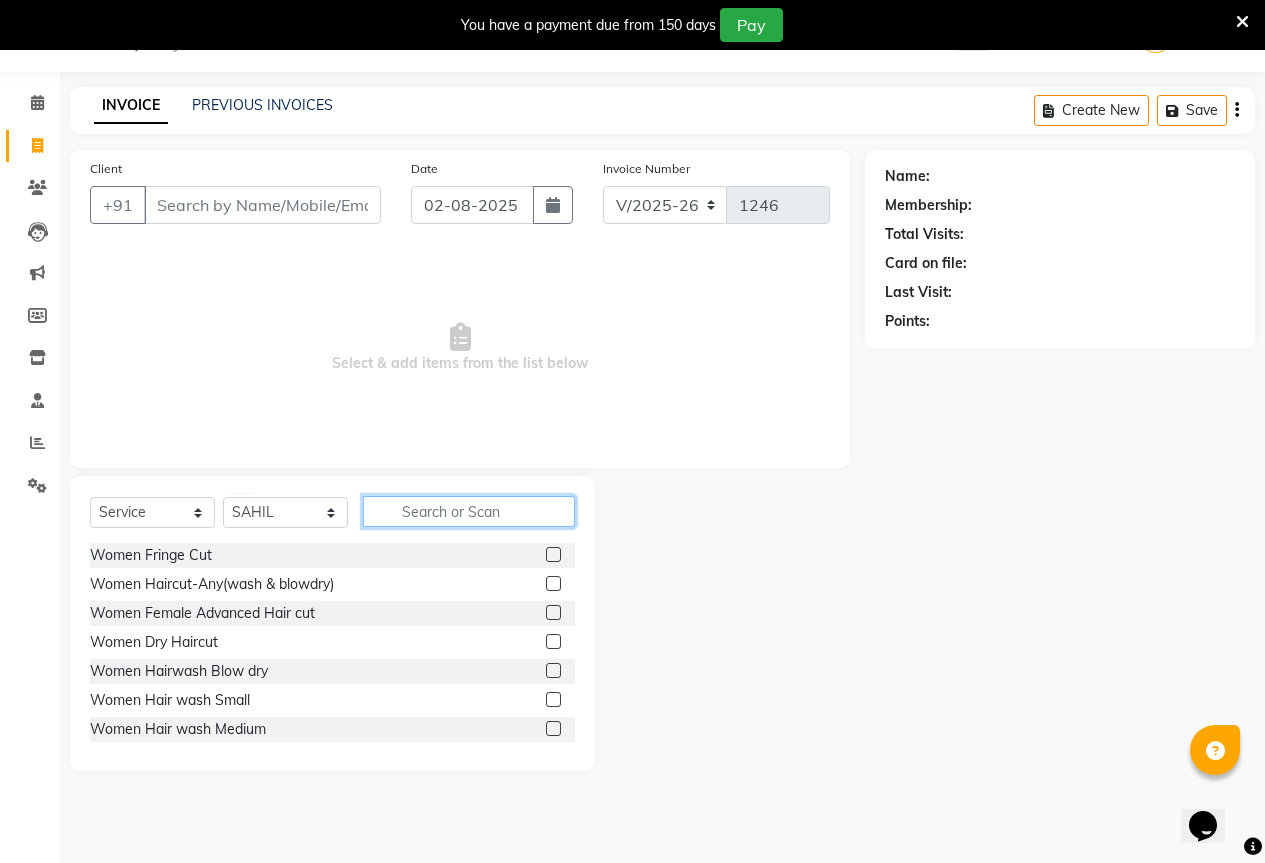 click 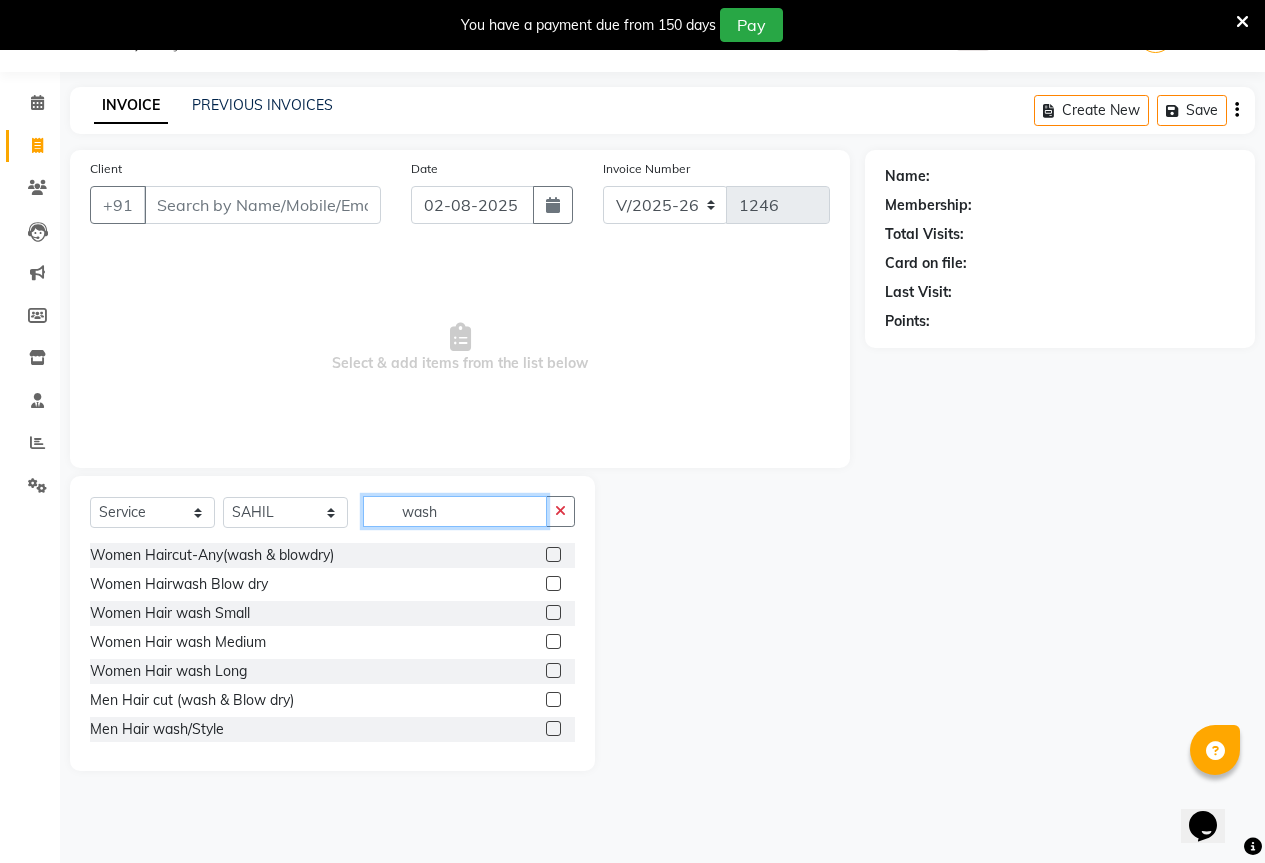 type on "wash" 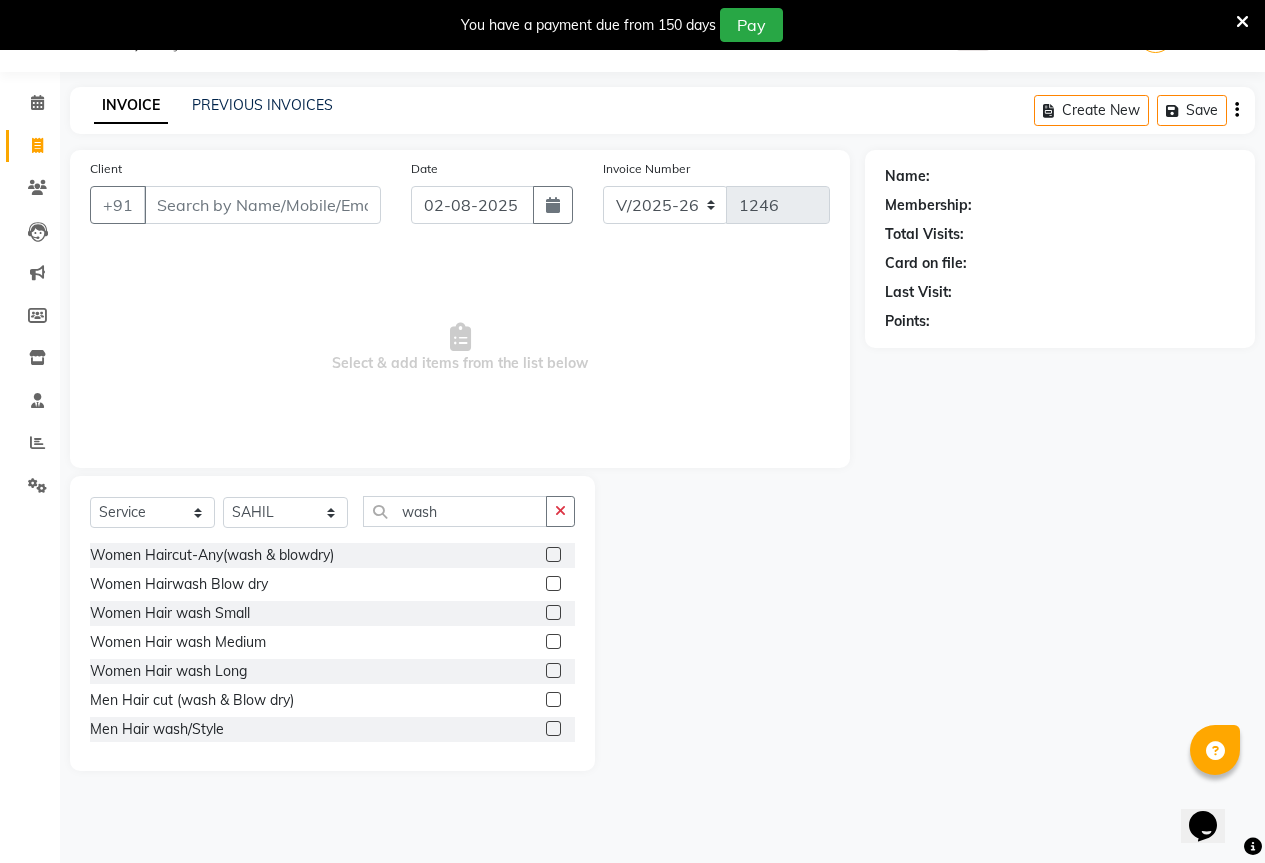 click 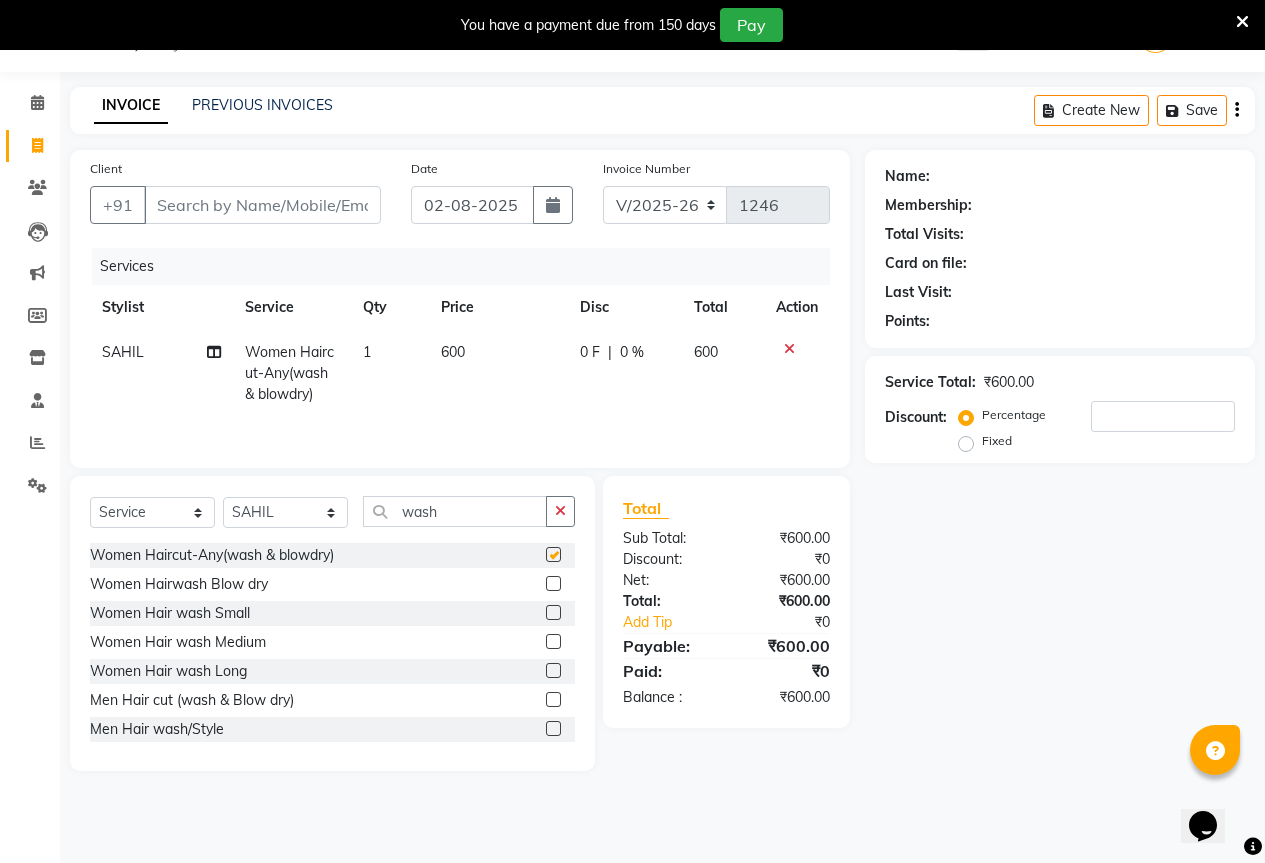 checkbox on "false" 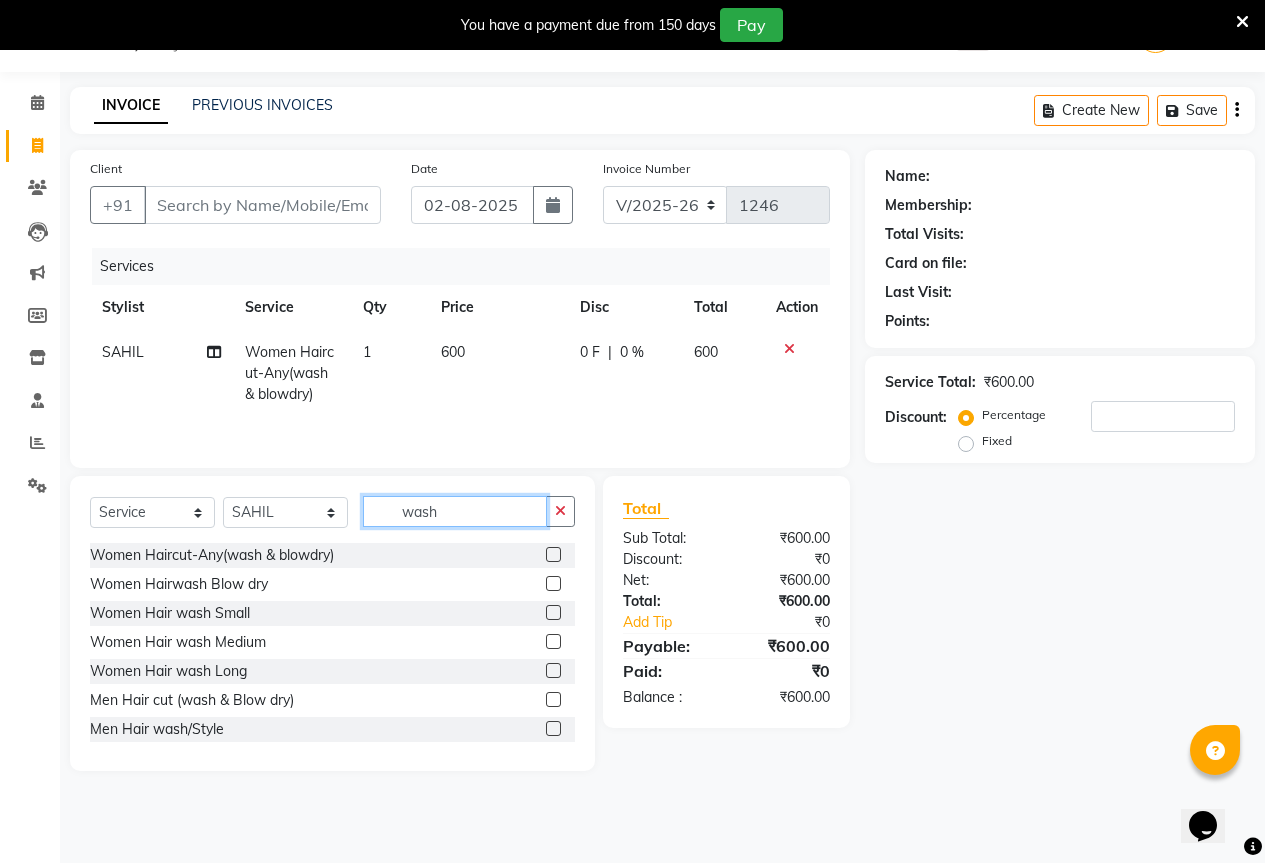 click on "wash" 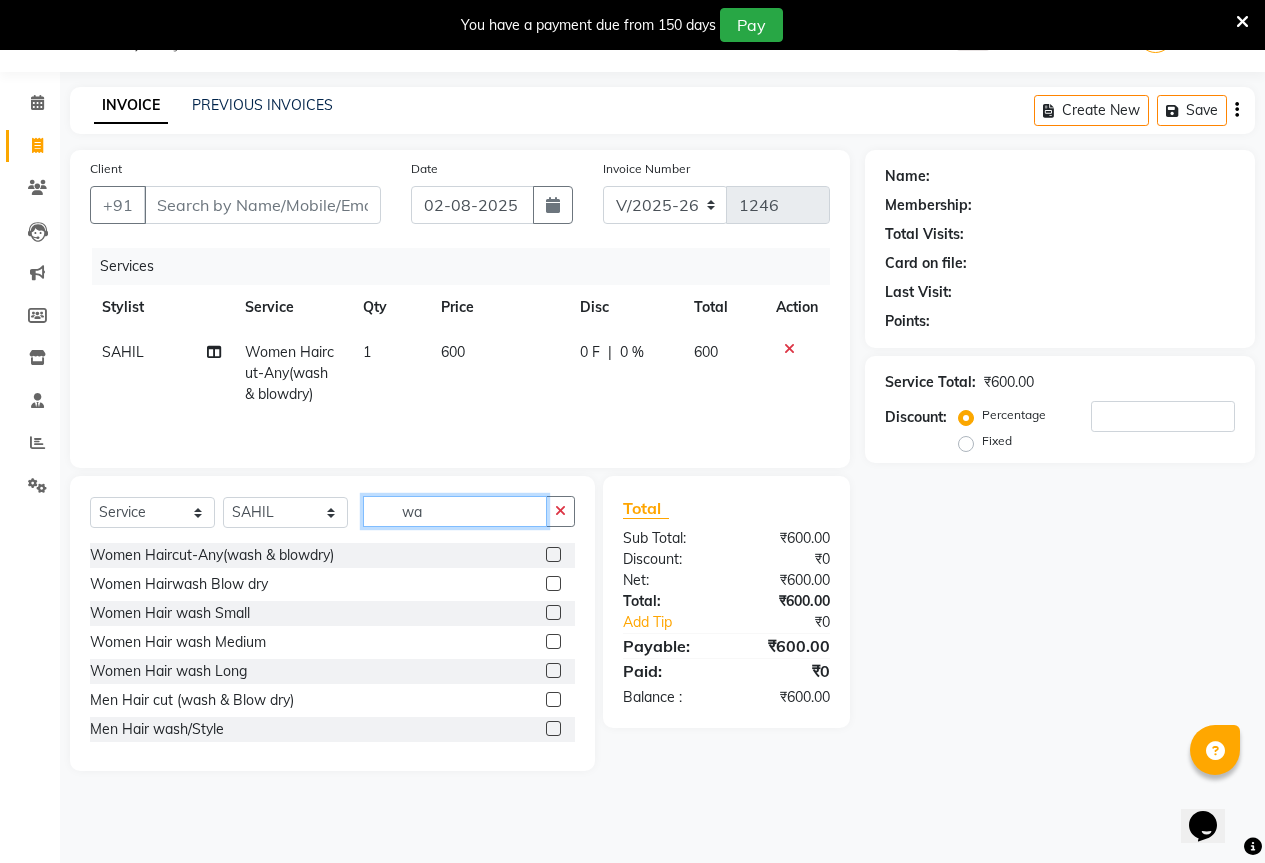 type on "w" 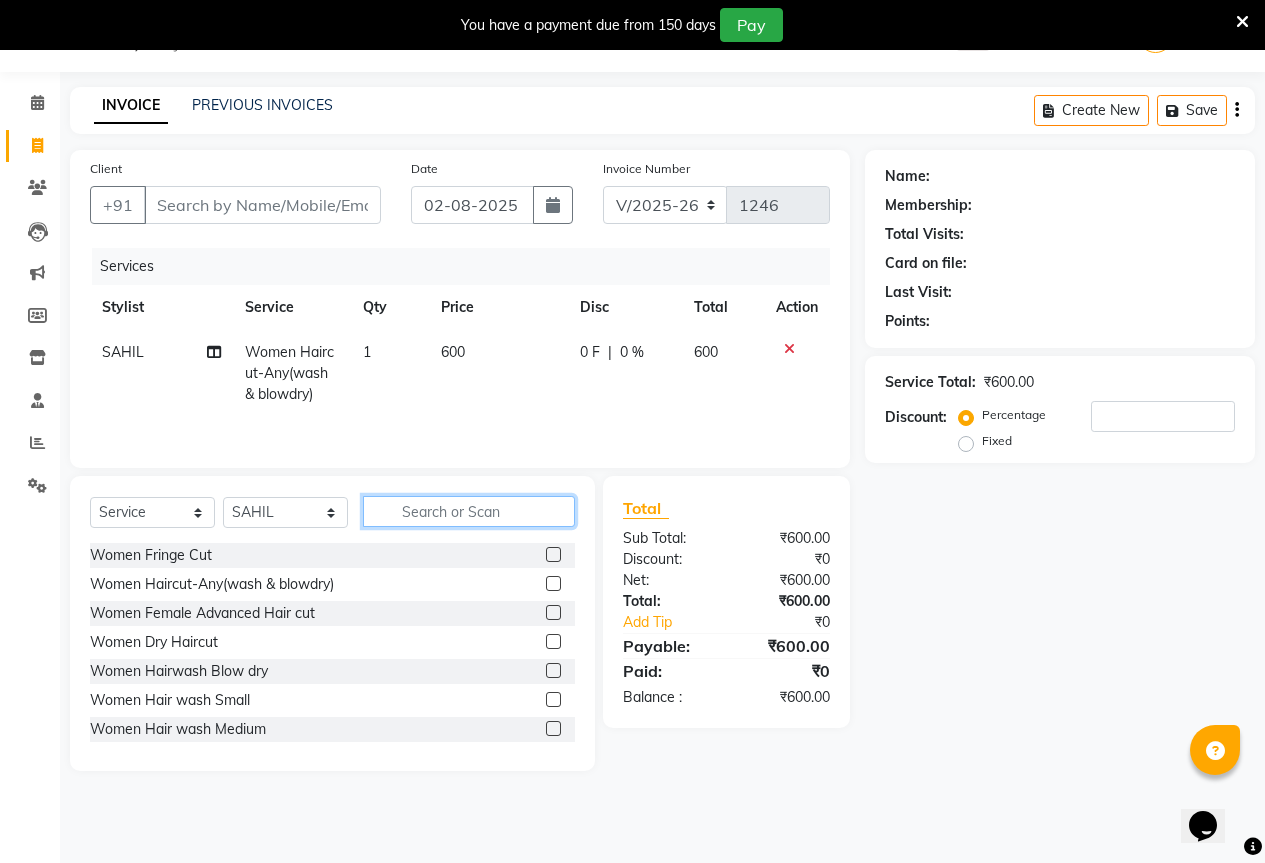click 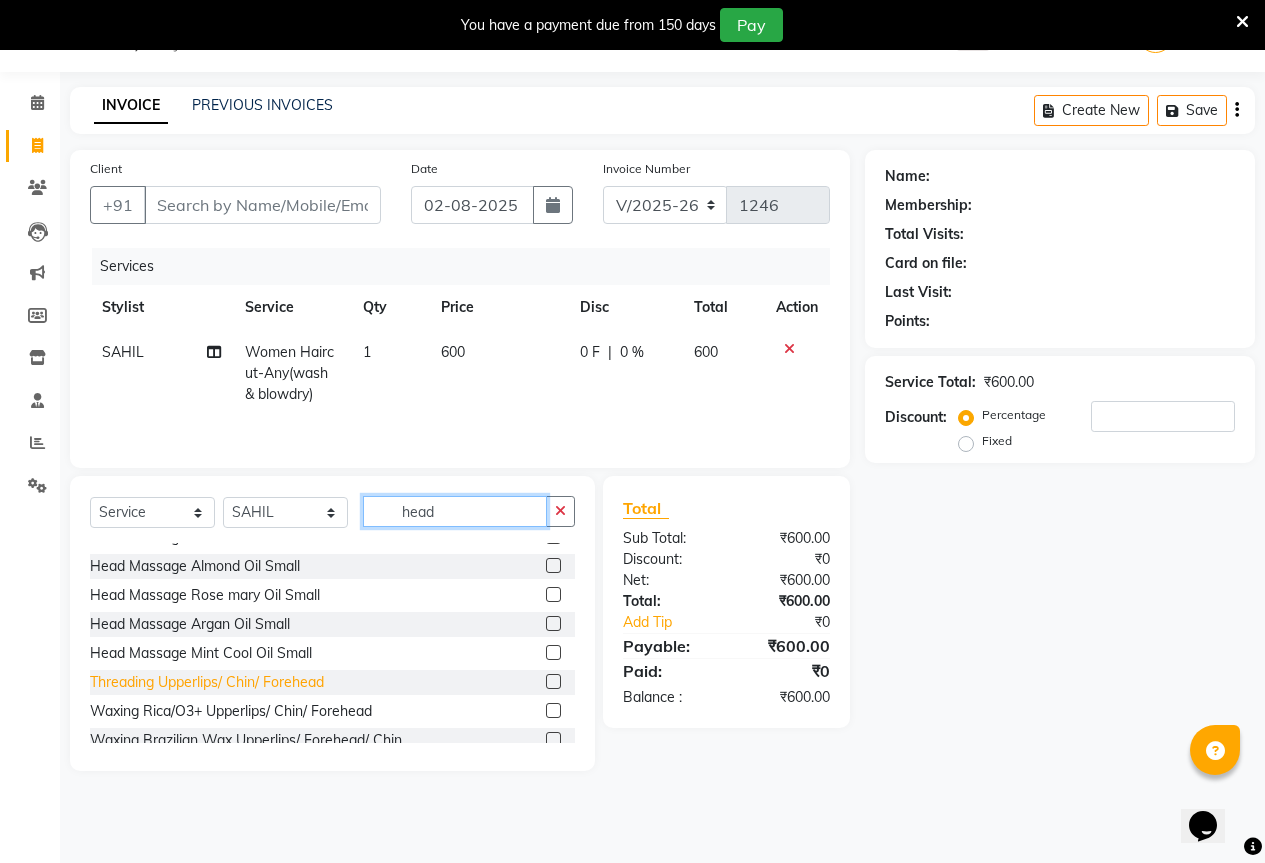 scroll, scrollTop: 90, scrollLeft: 0, axis: vertical 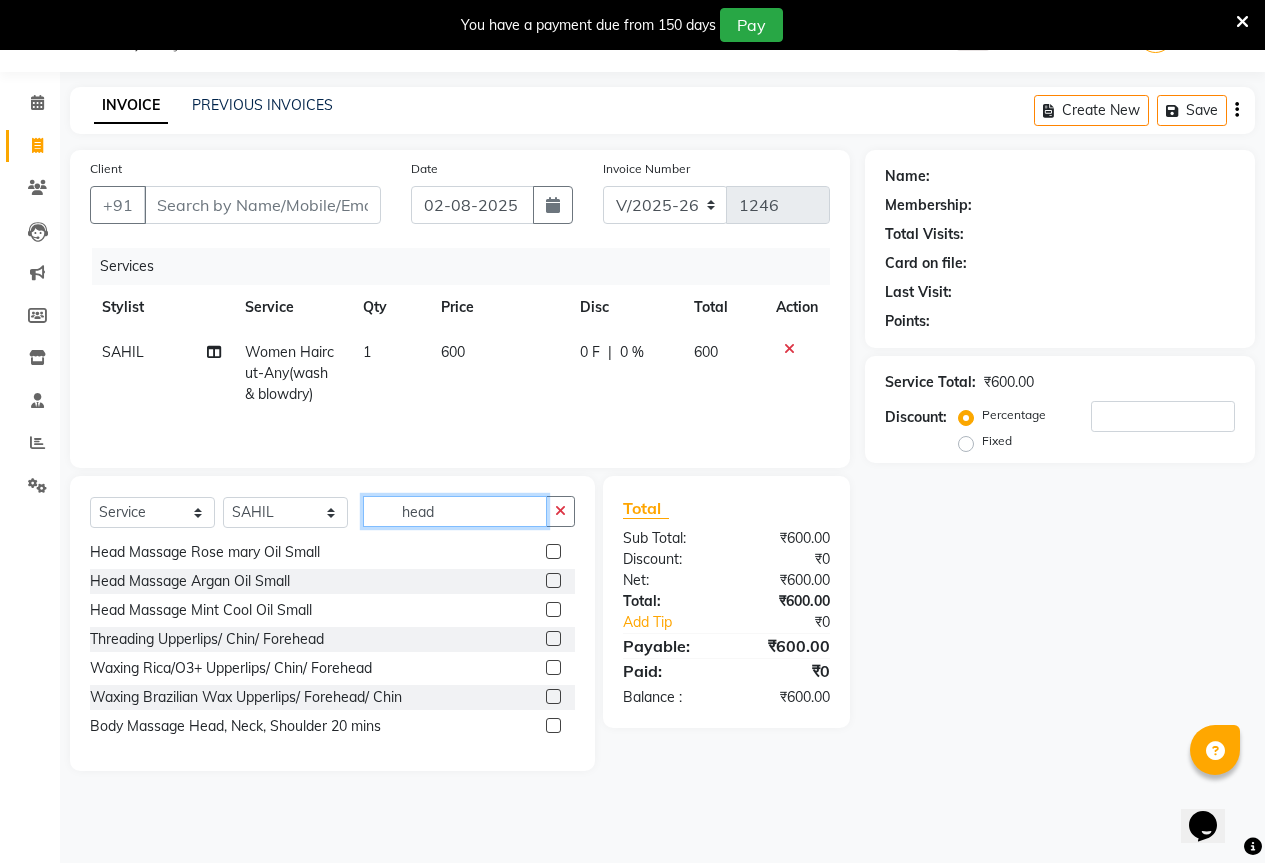 type on "head" 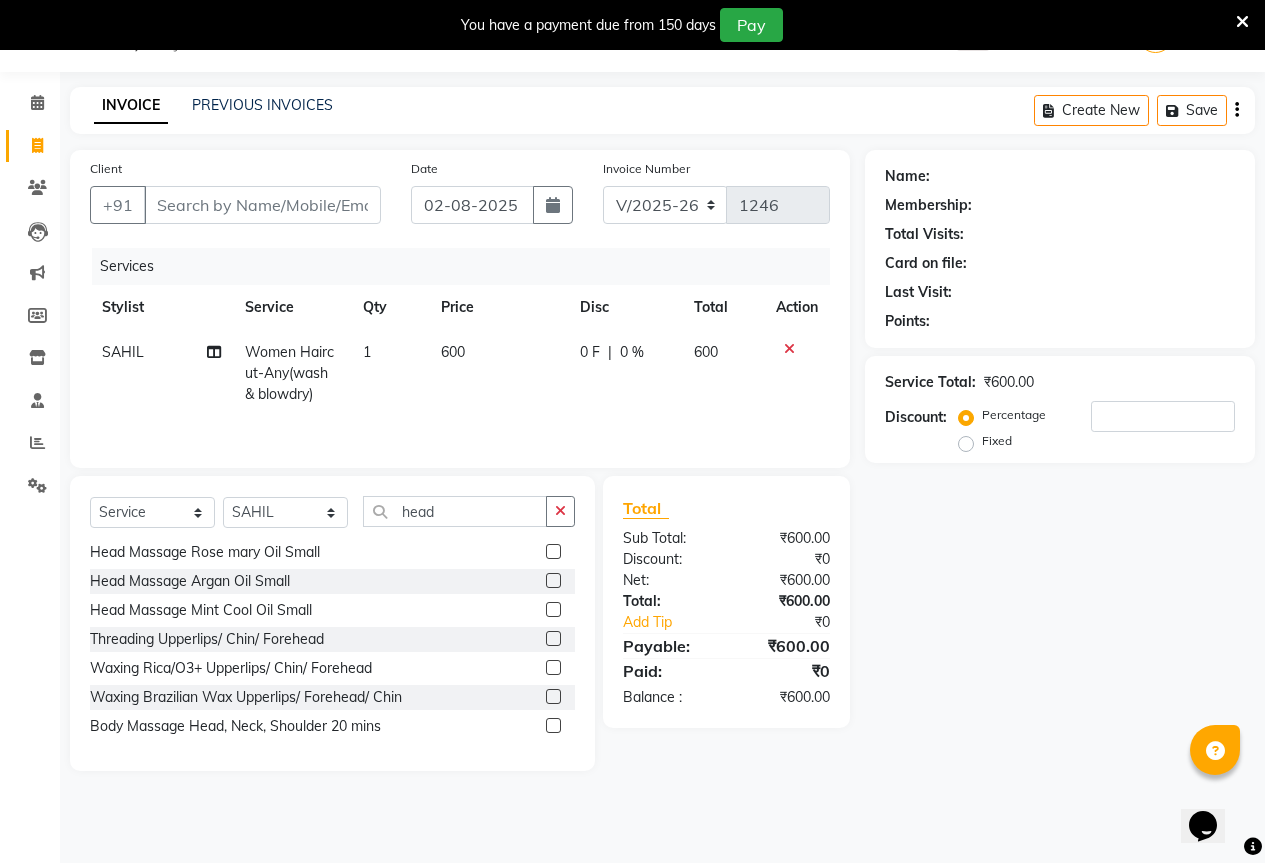 click 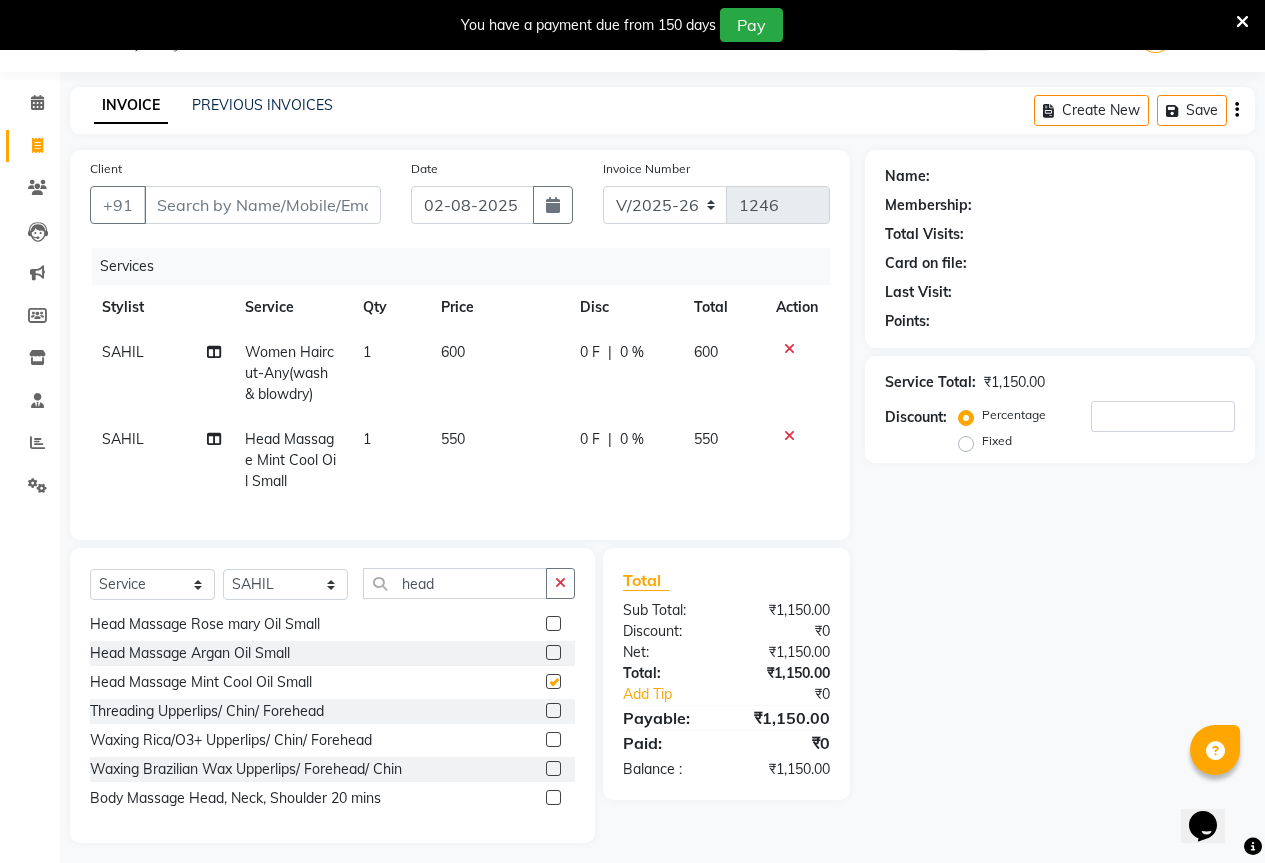 checkbox on "false" 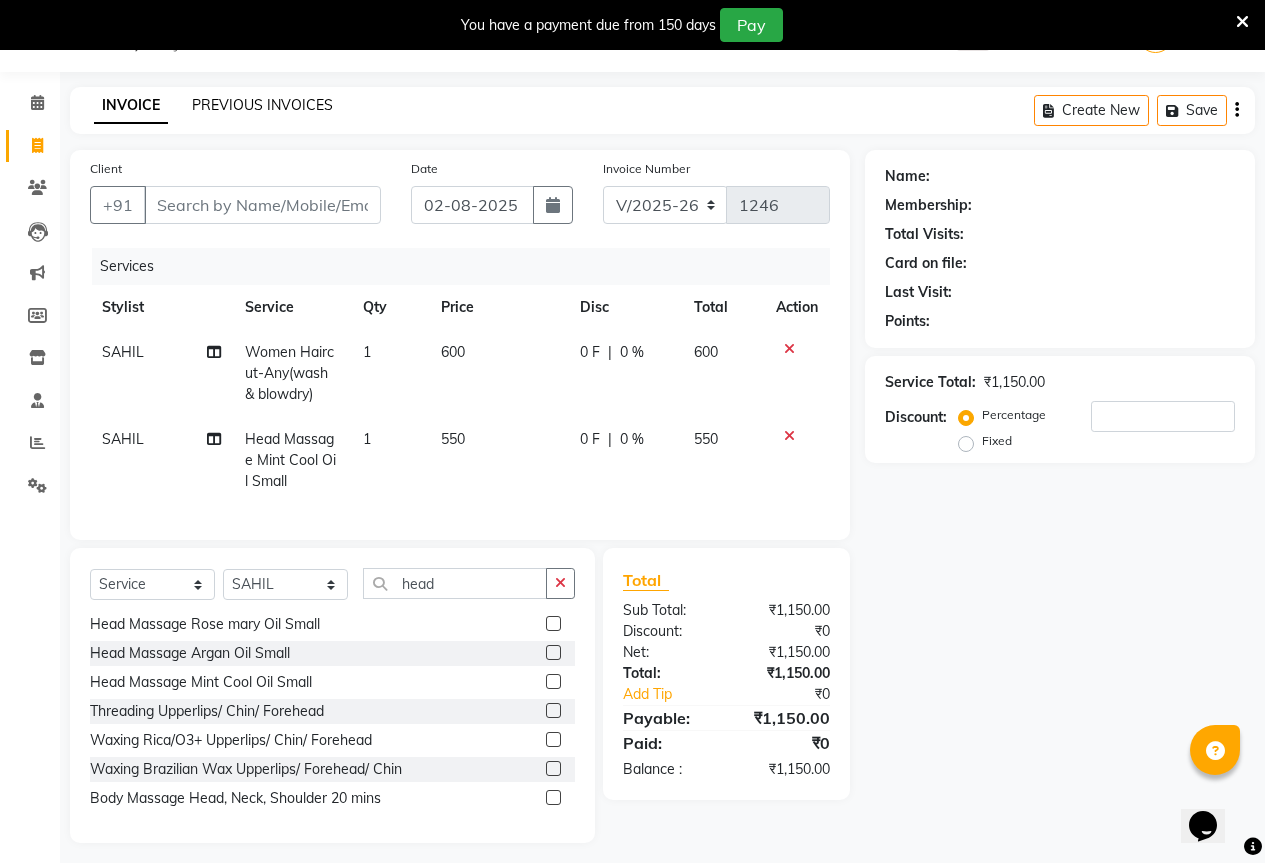 click on "PREVIOUS INVOICES" 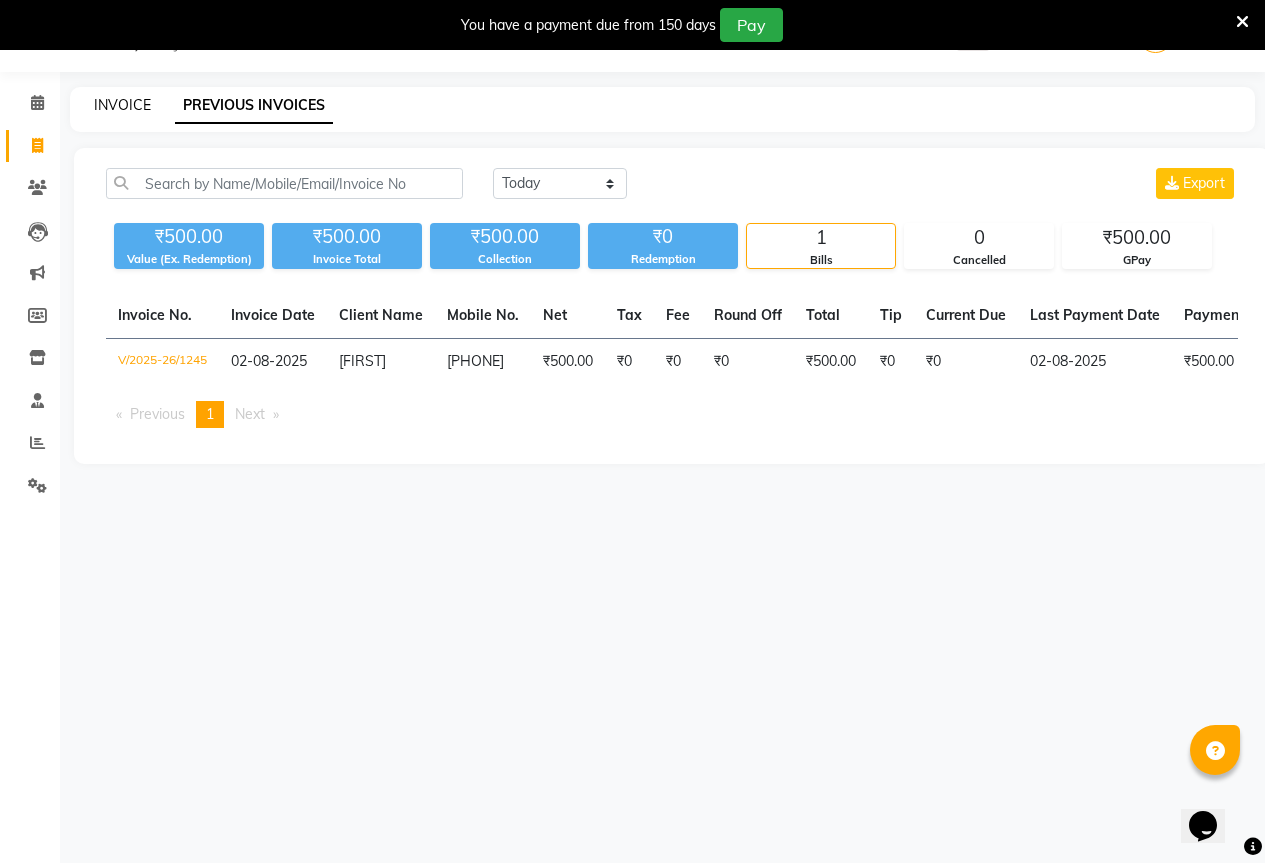 click on "INVOICE" 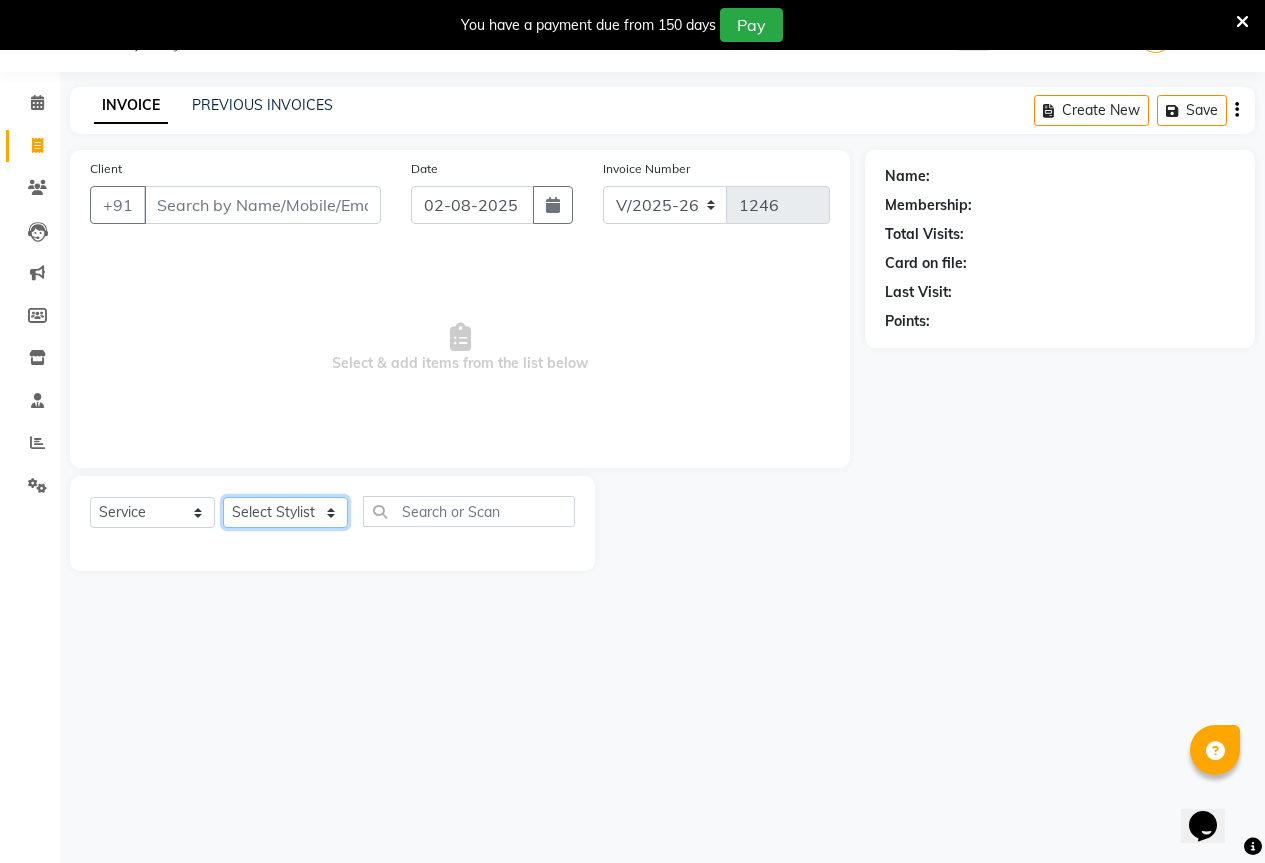 click on "Select Stylist AKASH KAJAL PAYAL RAJ RUTUJA SAHIL" 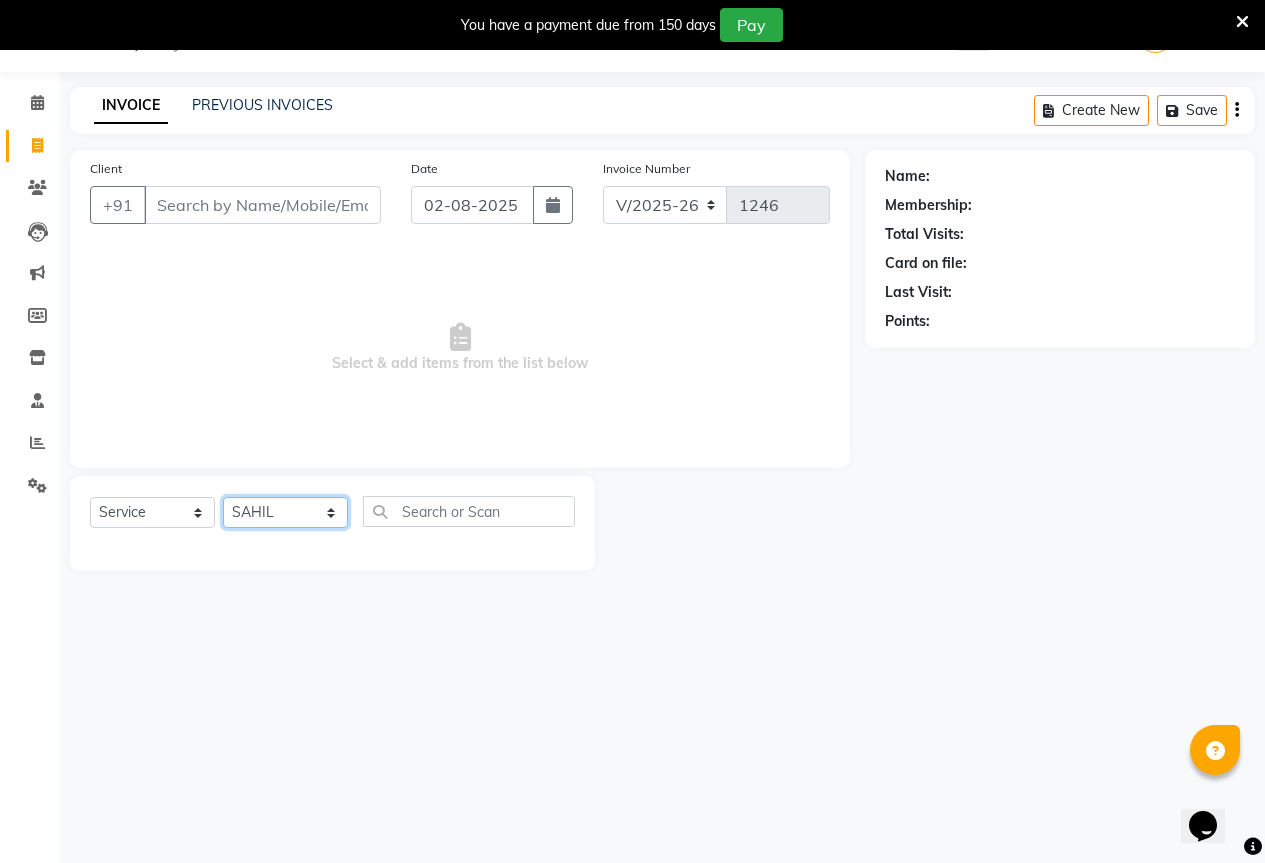click on "Select Stylist AKASH KAJAL PAYAL RAJ RUTUJA SAHIL" 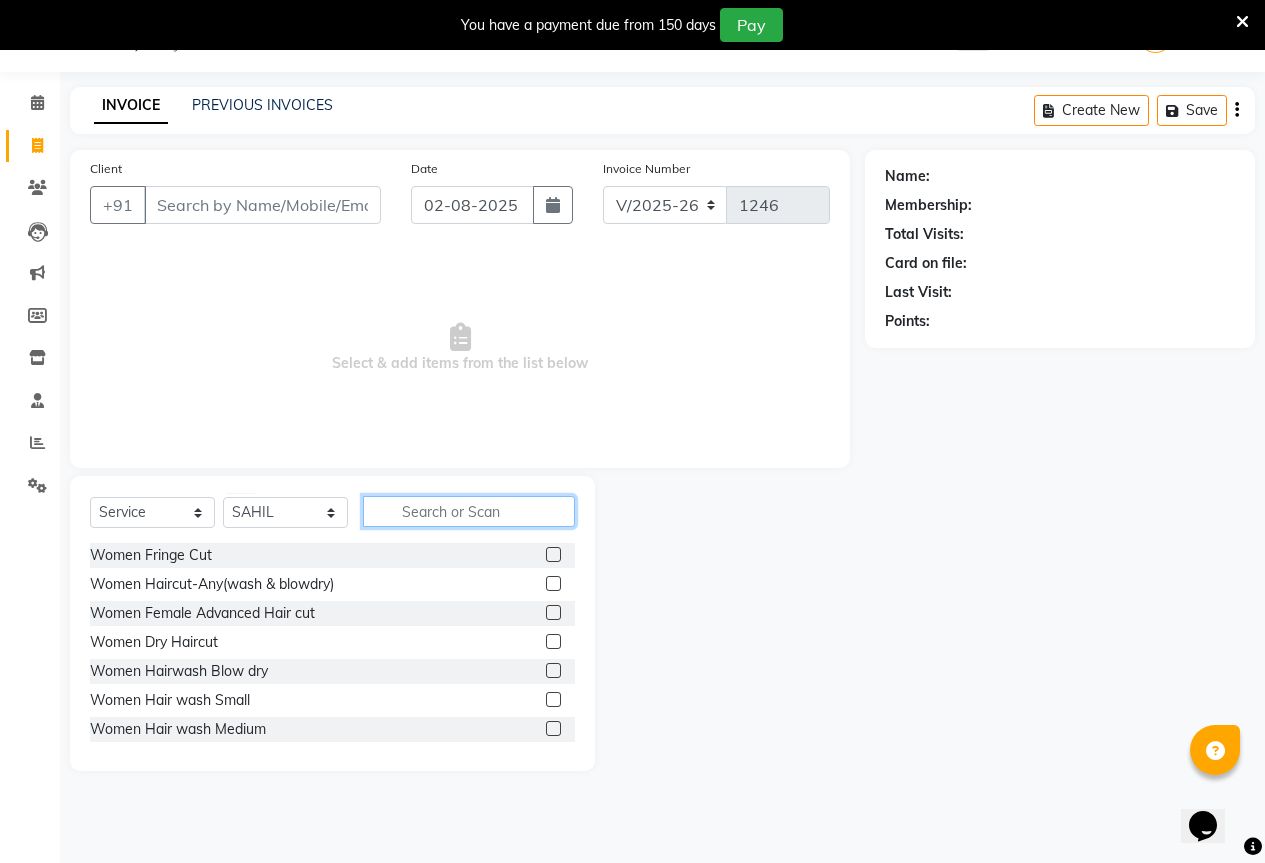 click 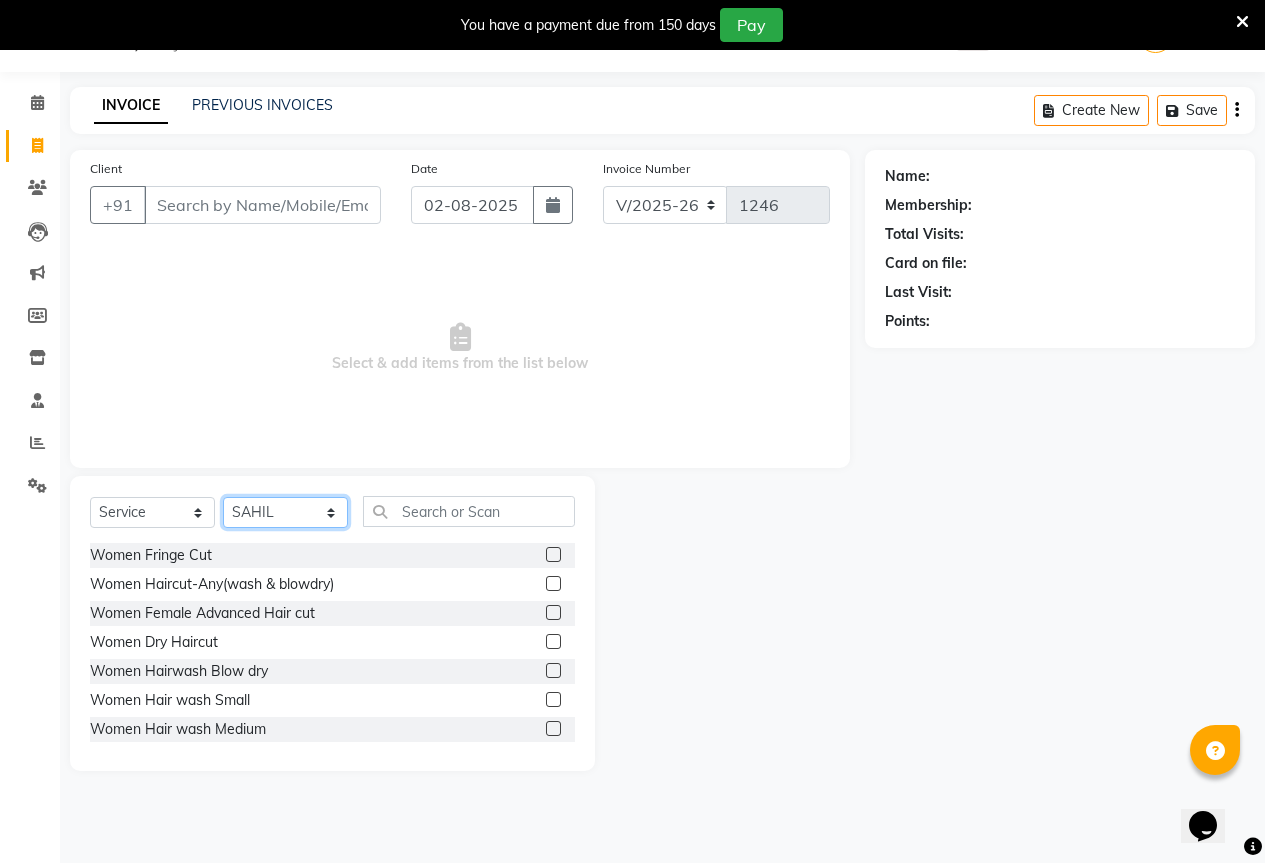 click on "Select Stylist AKASH KAJAL PAYAL RAJ RUTUJA SAHIL" 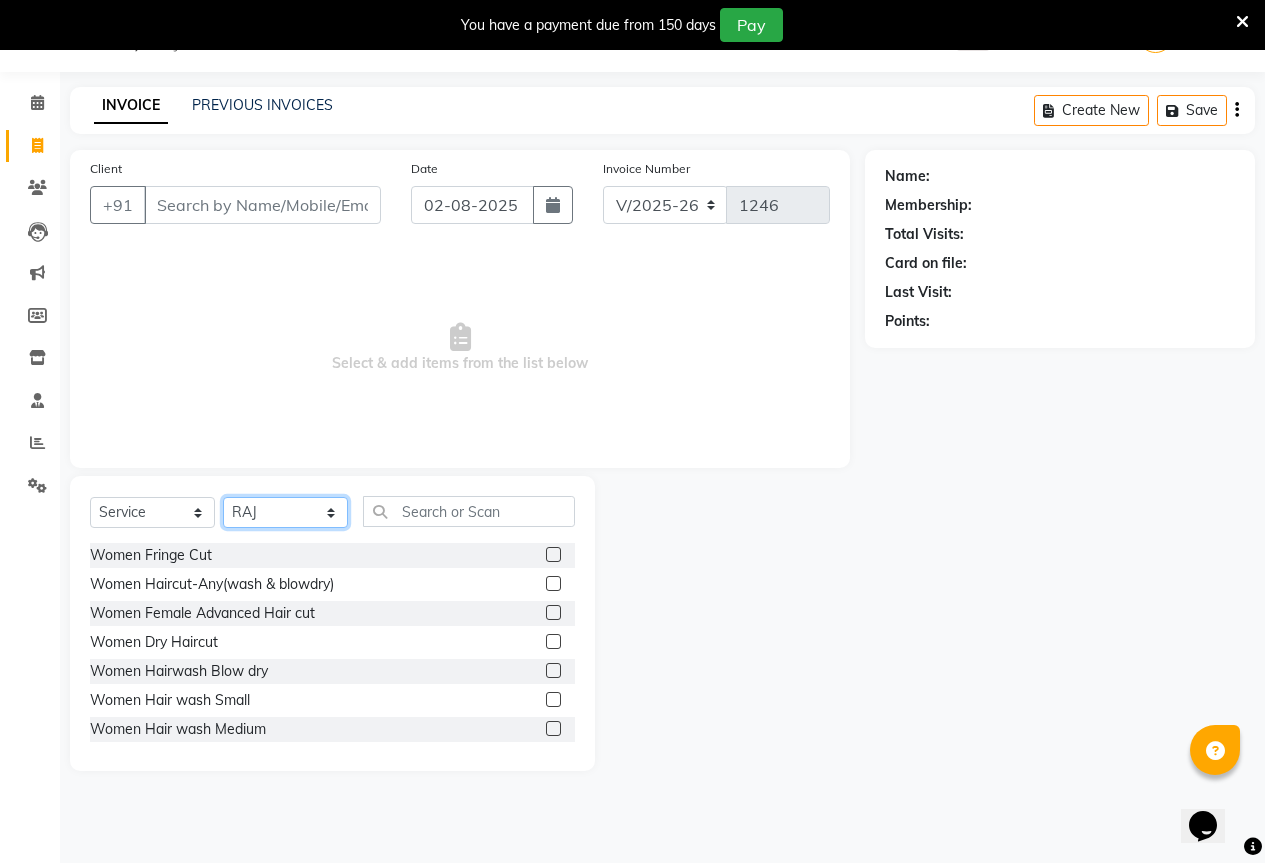 click on "Select Stylist AKASH KAJAL PAYAL RAJ RUTUJA SAHIL" 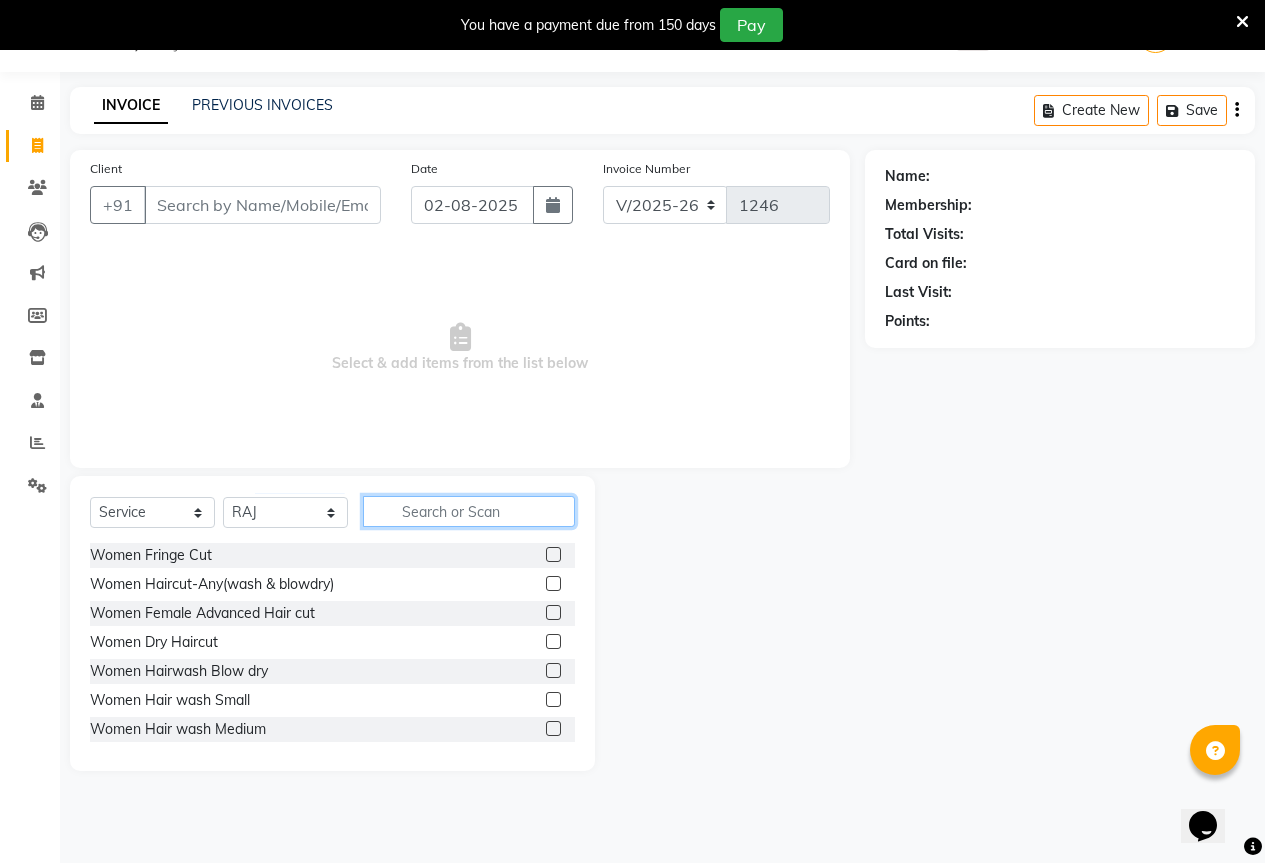 click 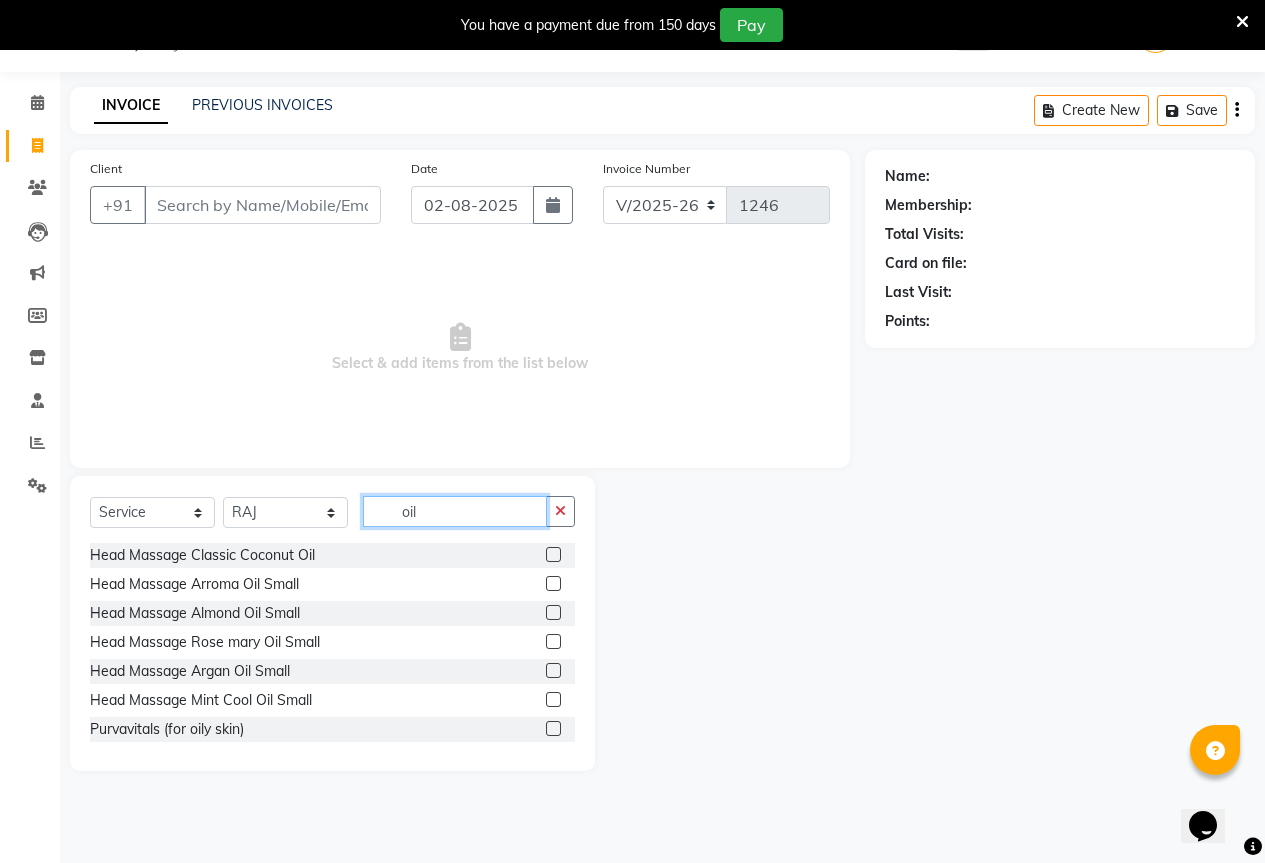 type on "oil" 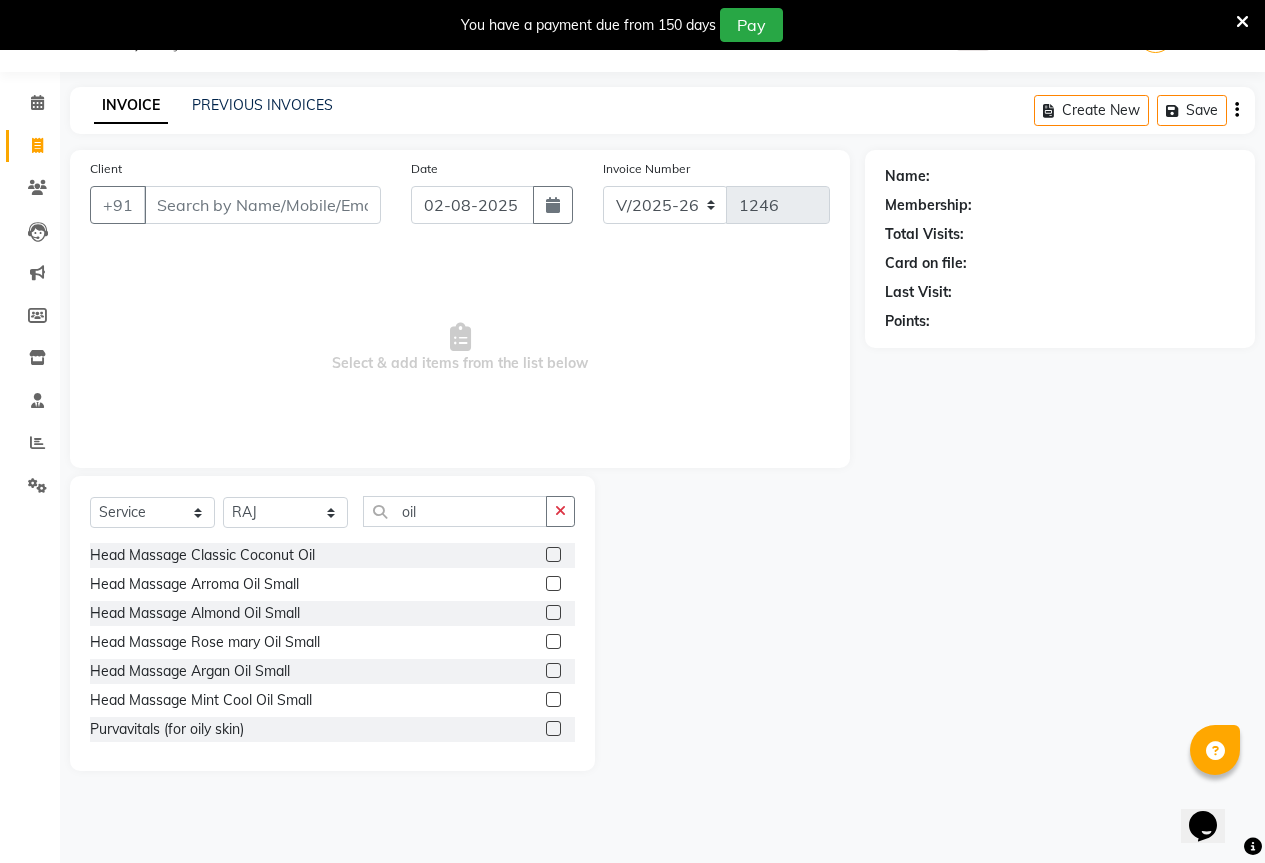 click 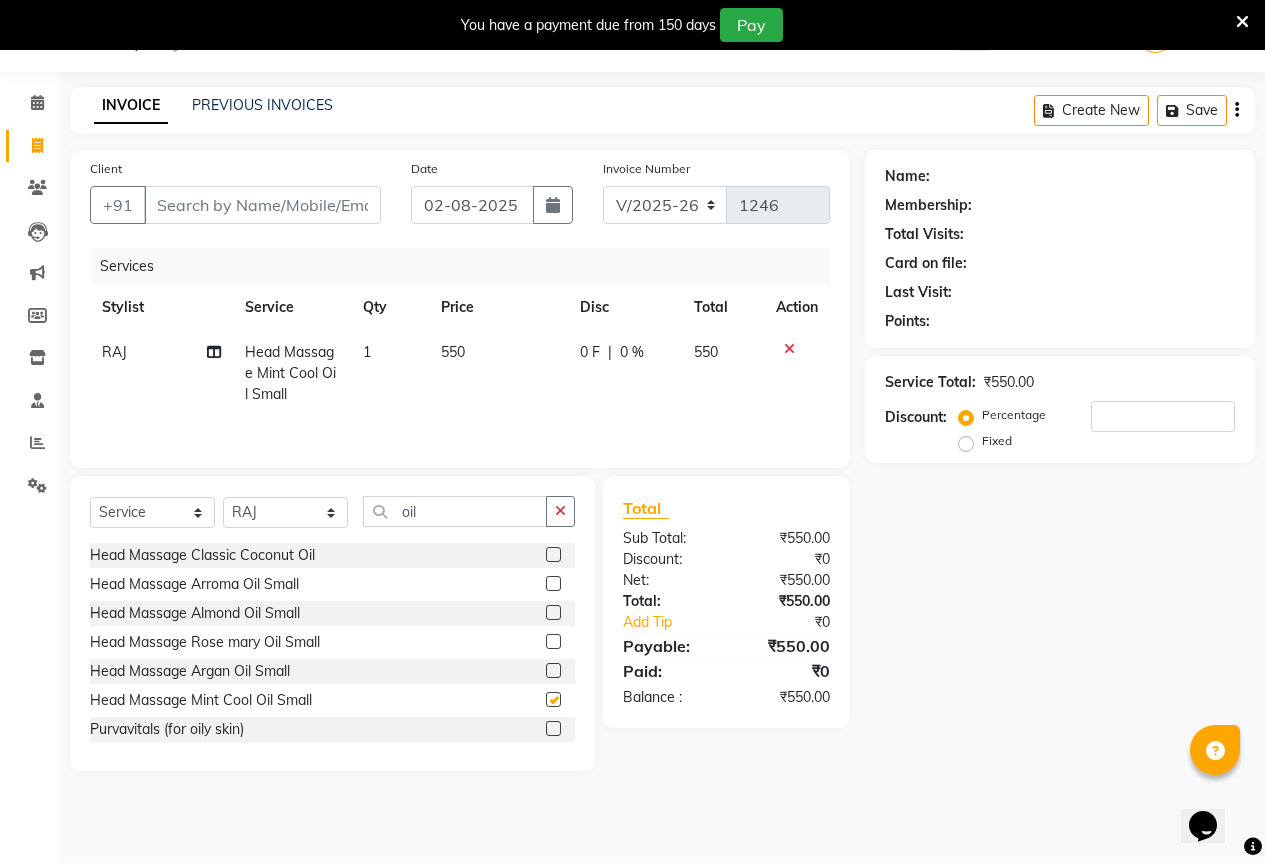 checkbox on "false" 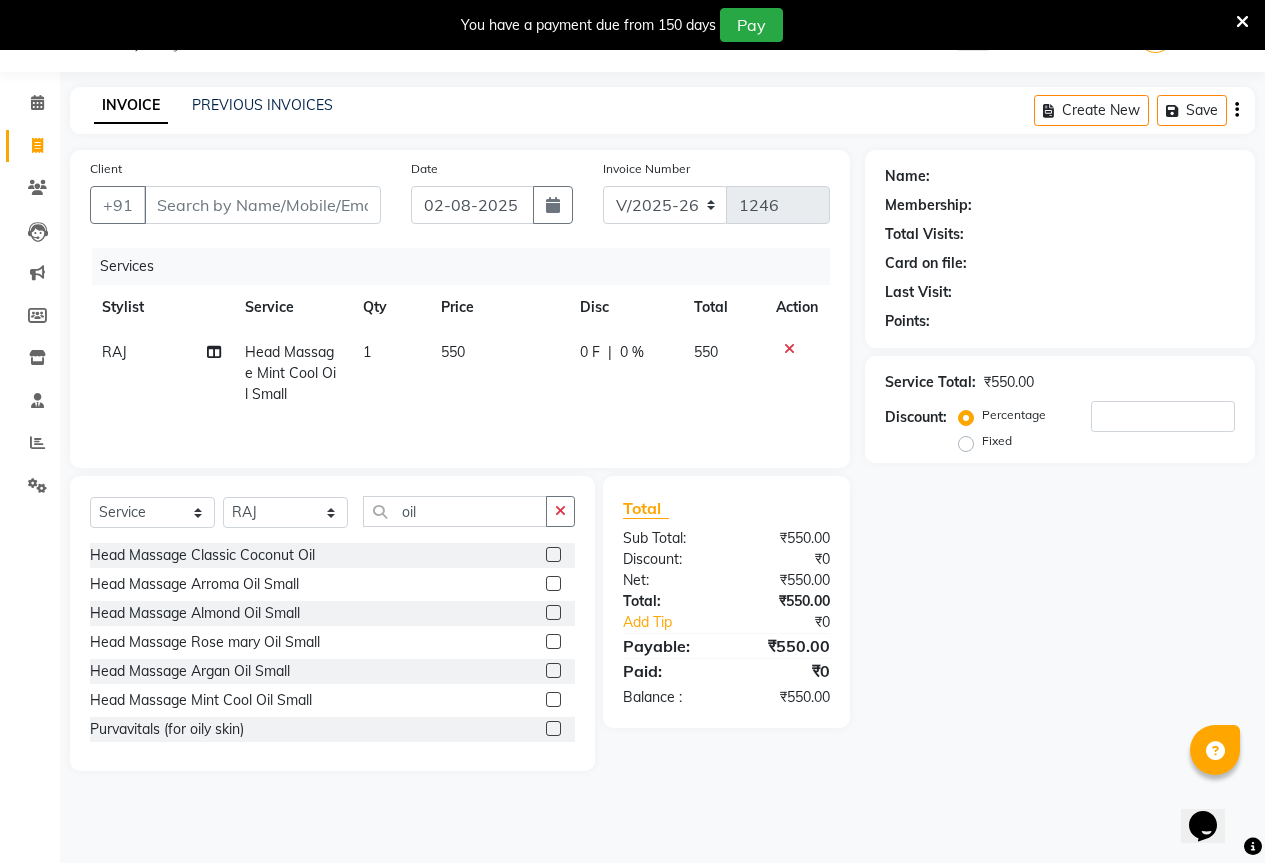 click on "550" 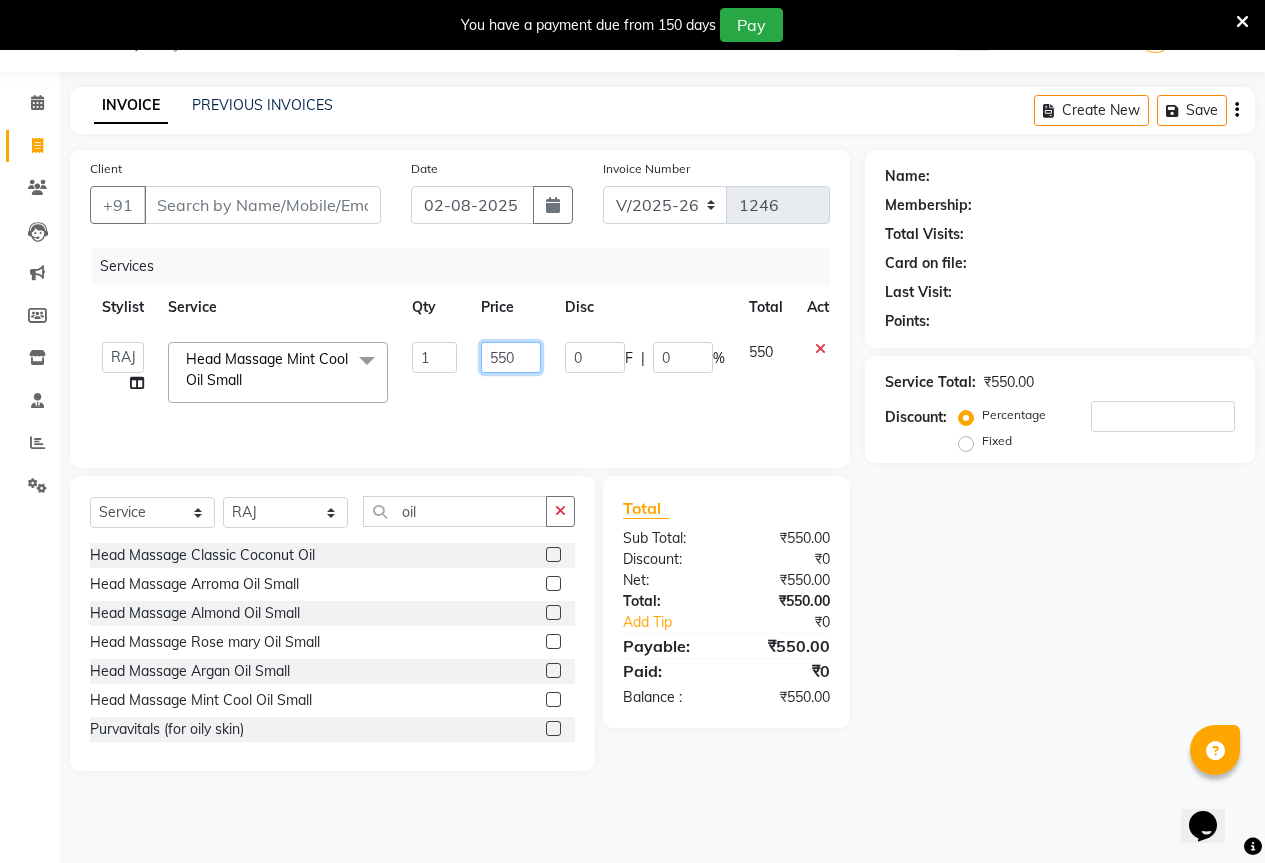 click on "550" 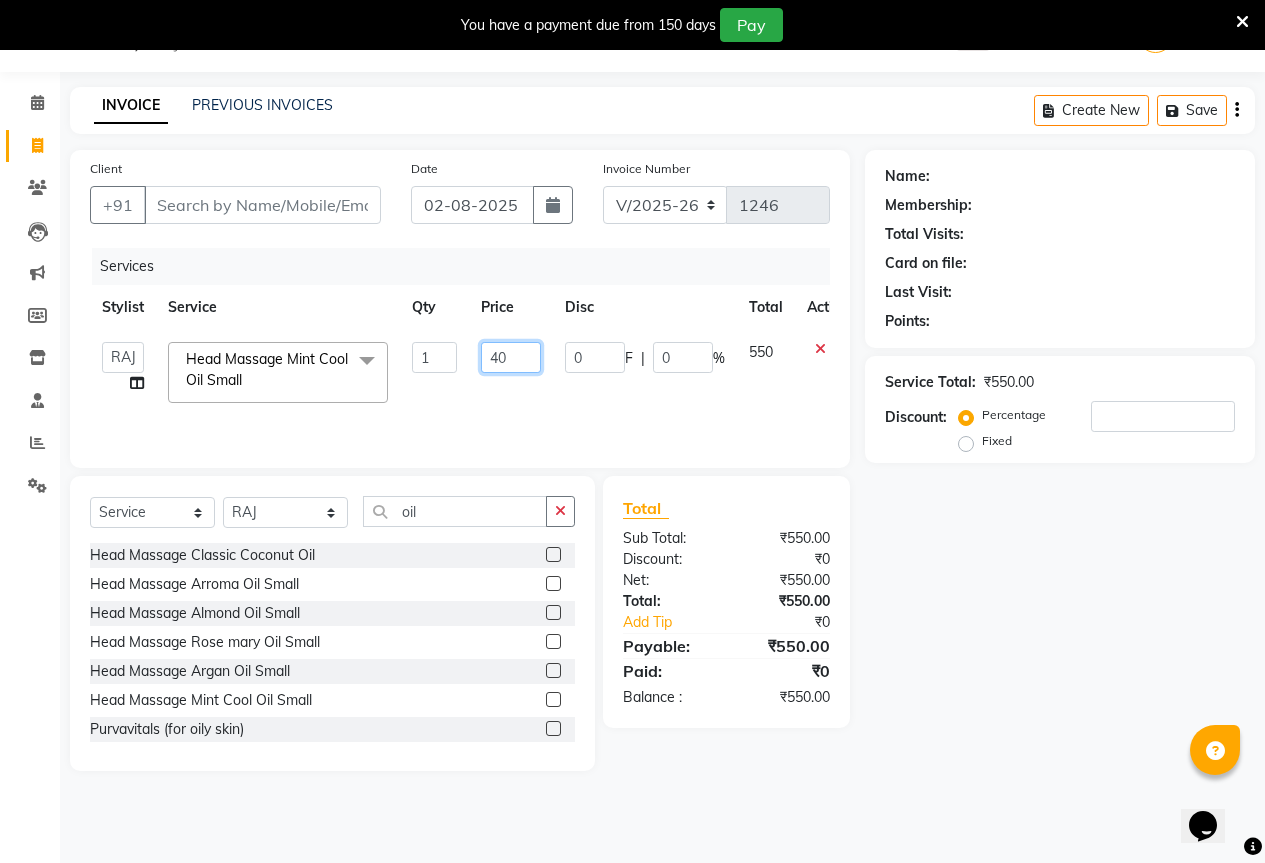 type on "450" 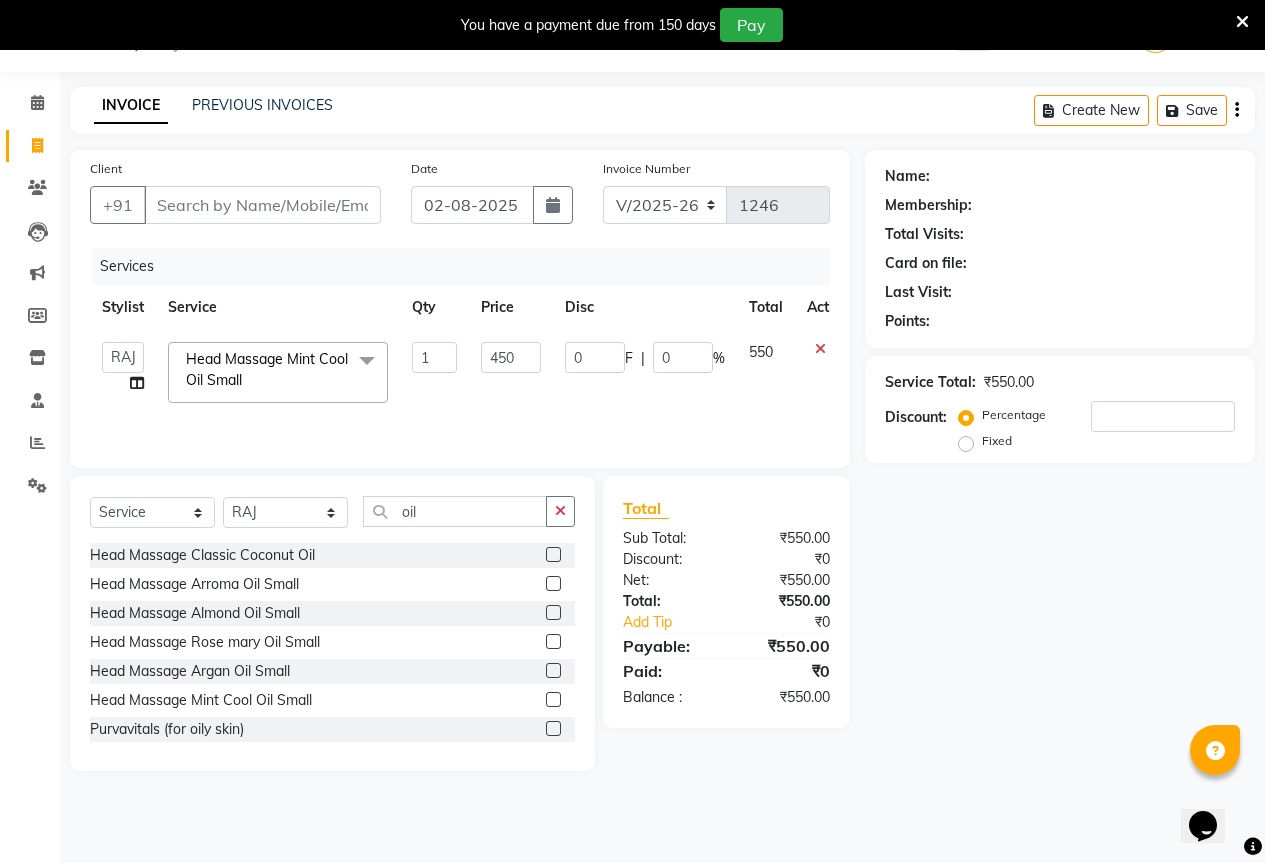 click on "450" 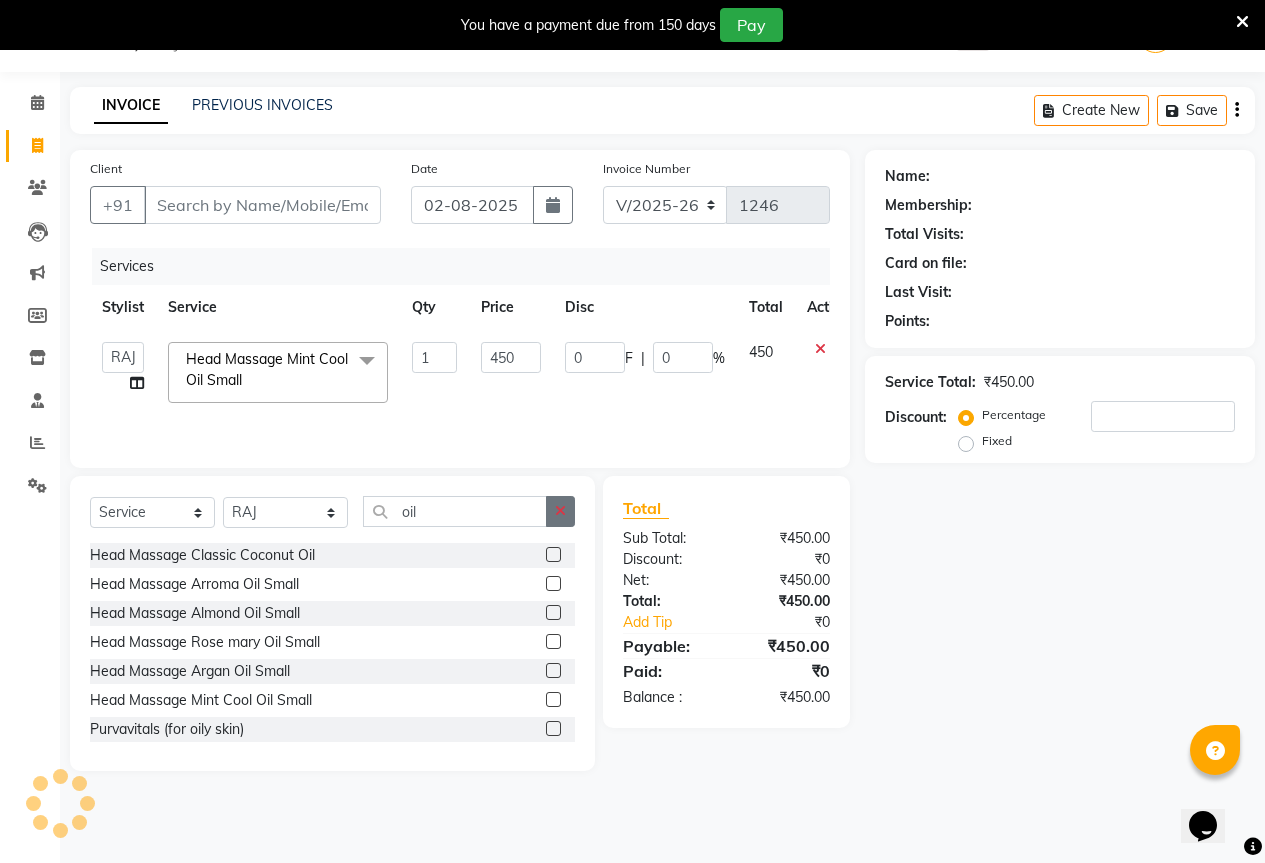 click 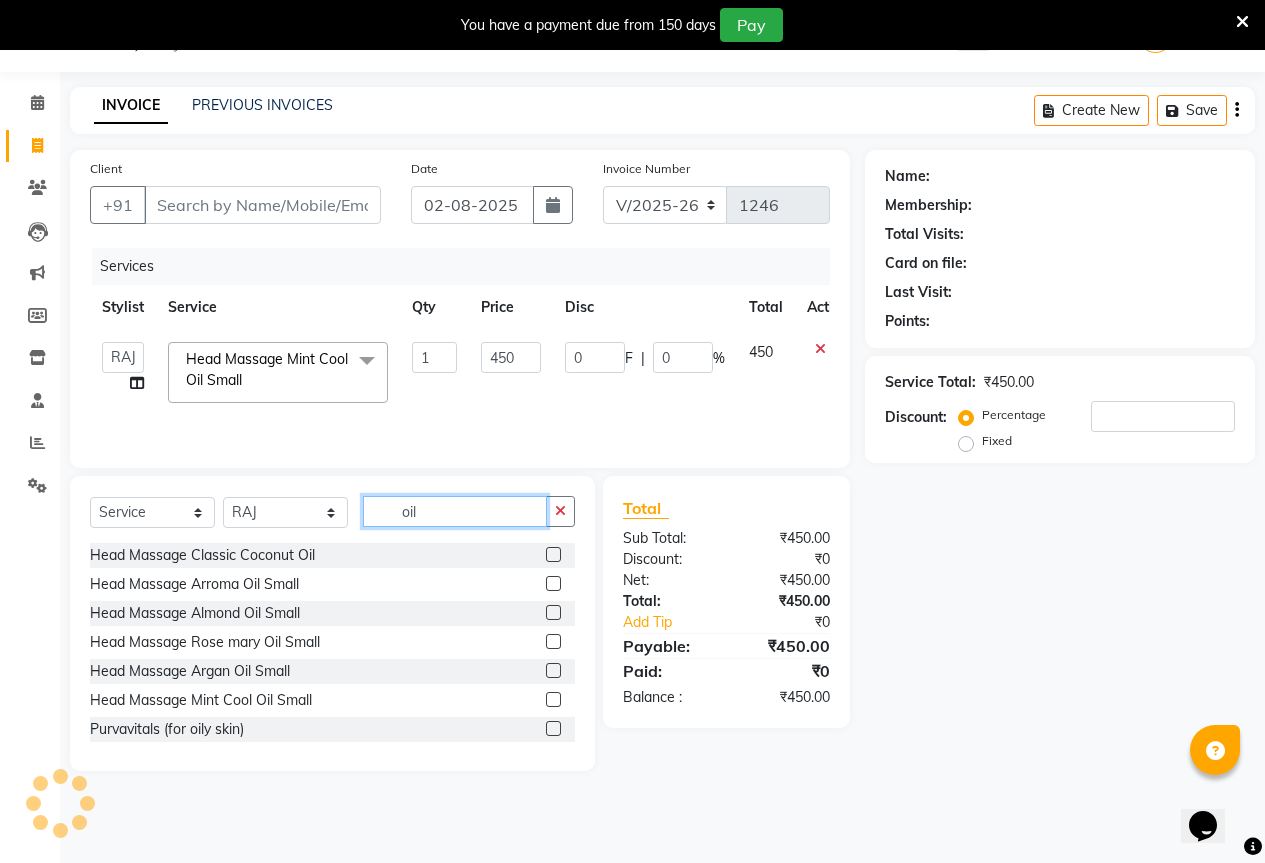 type 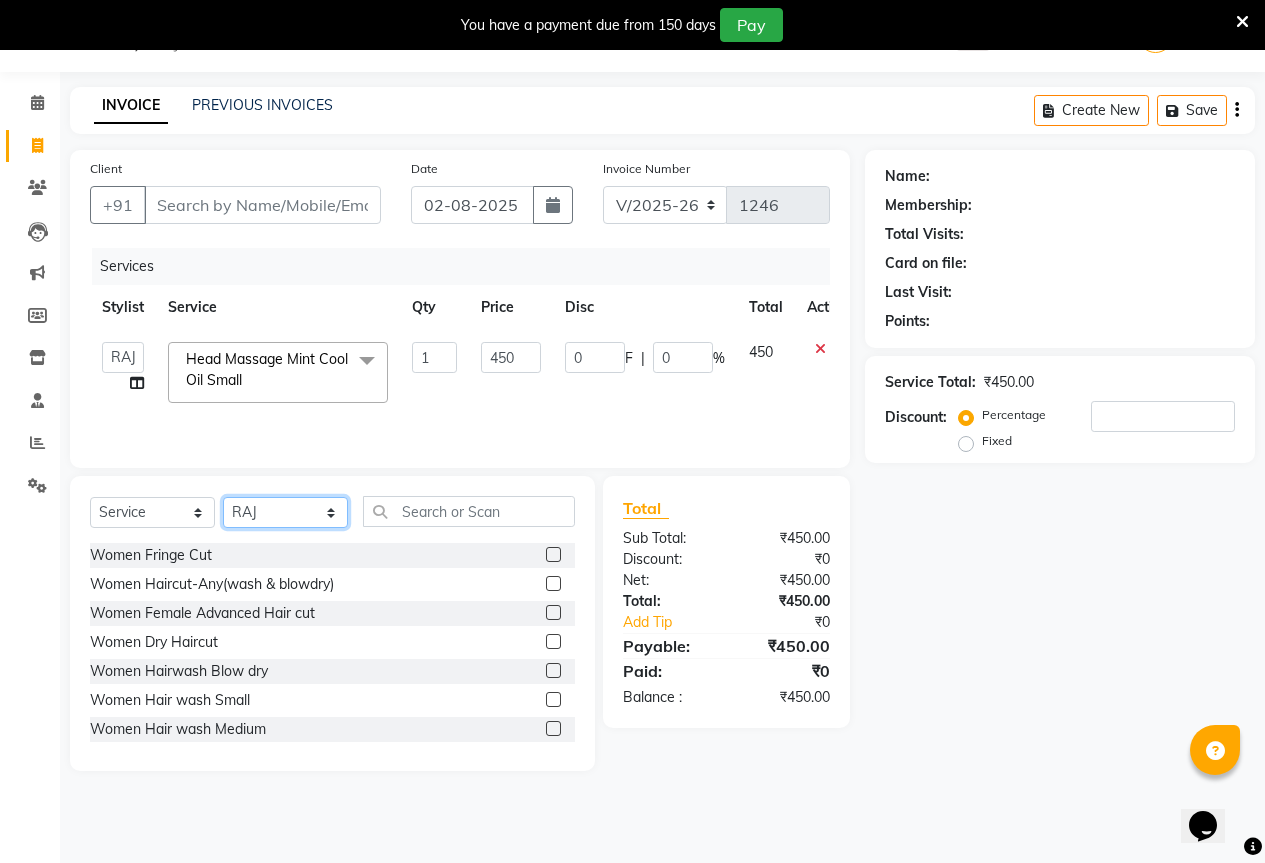 click on "Select Stylist AKASH KAJAL PAYAL RAJ RUTUJA SAHIL" 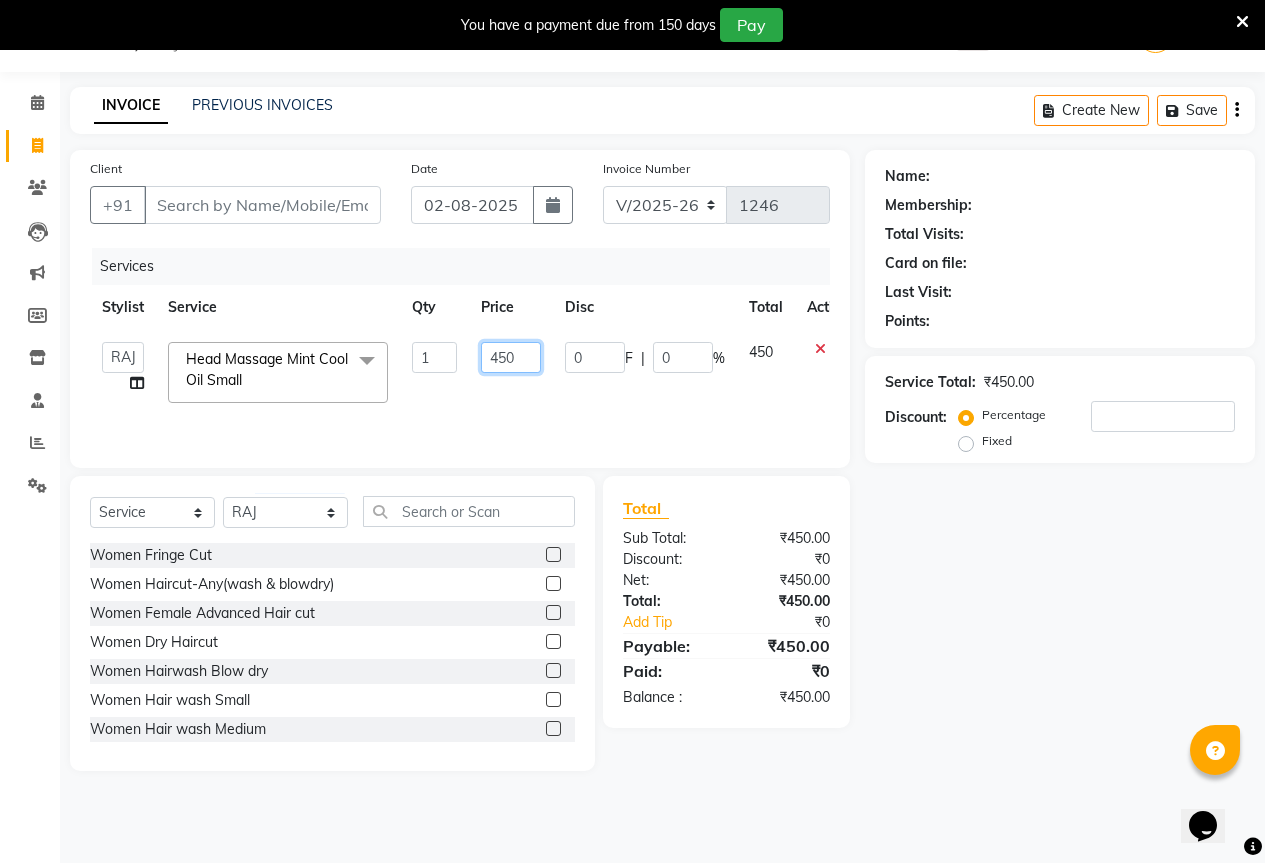 click on "450" 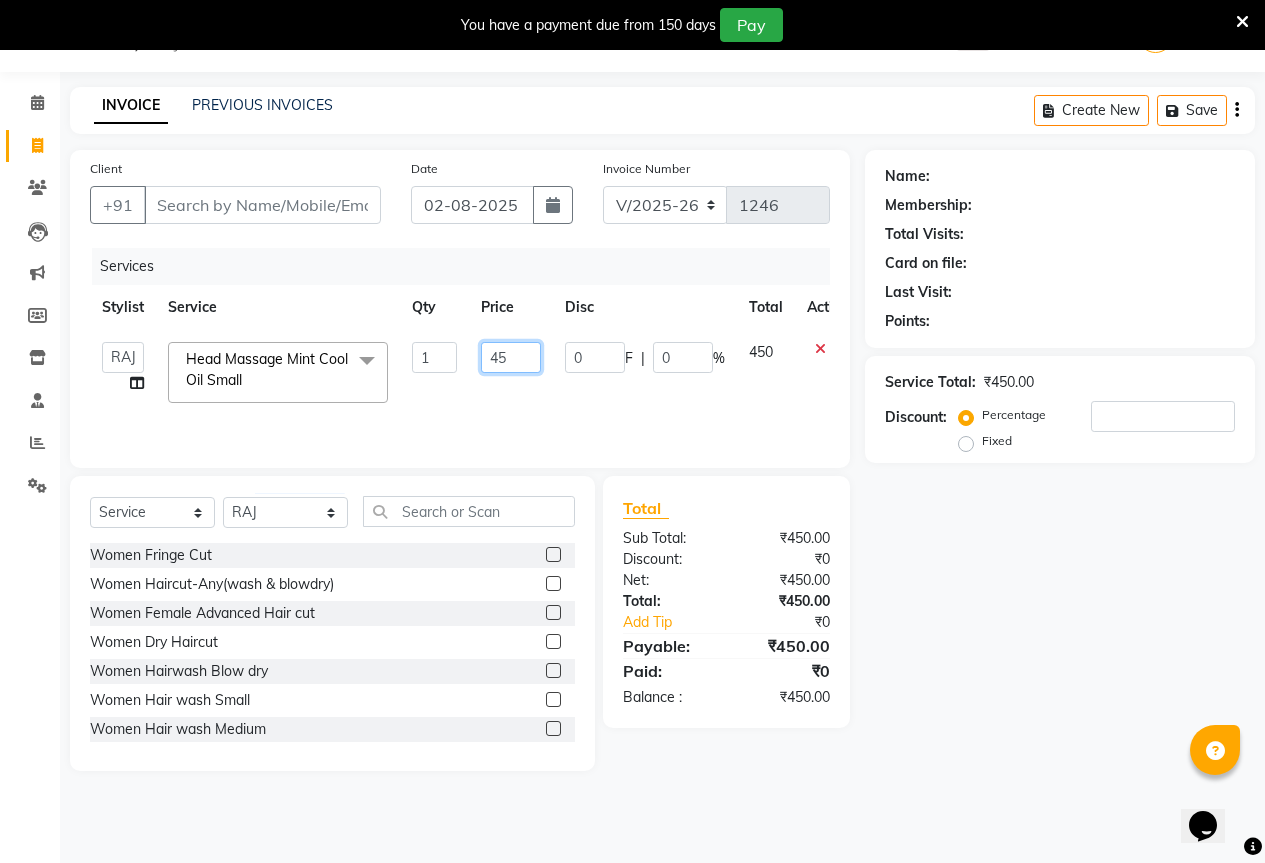 type on "4" 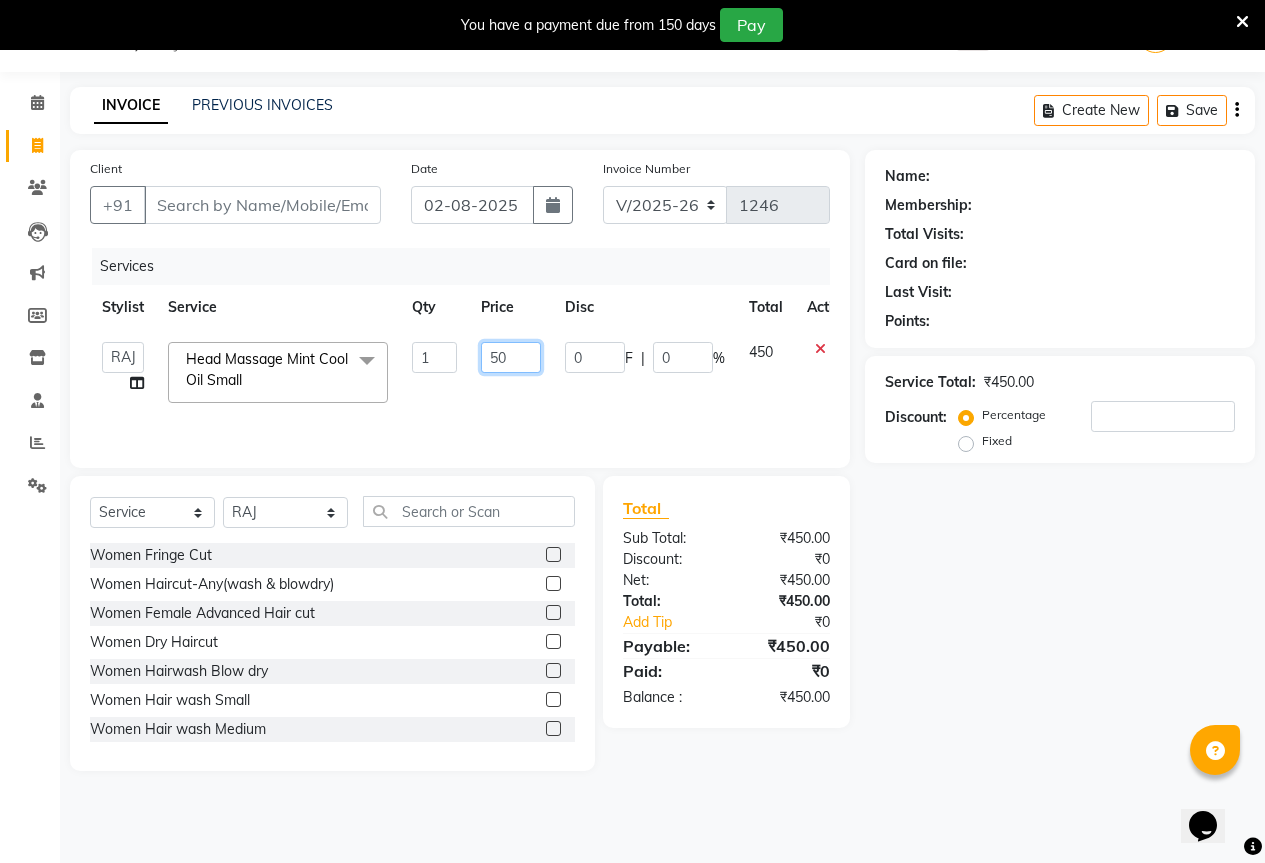 type on "500" 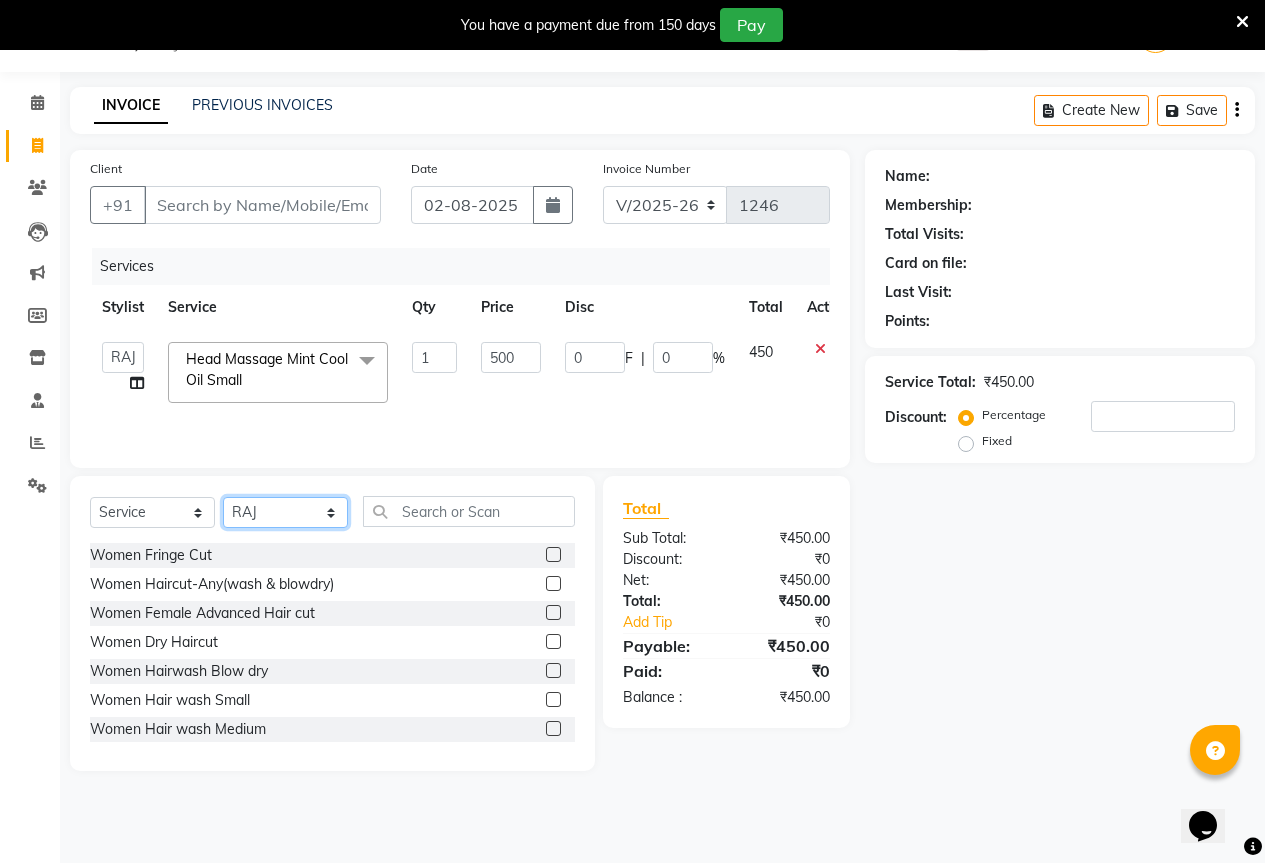 click on "Select Stylist AKASH KAJAL PAYAL RAJ RUTUJA SAHIL" 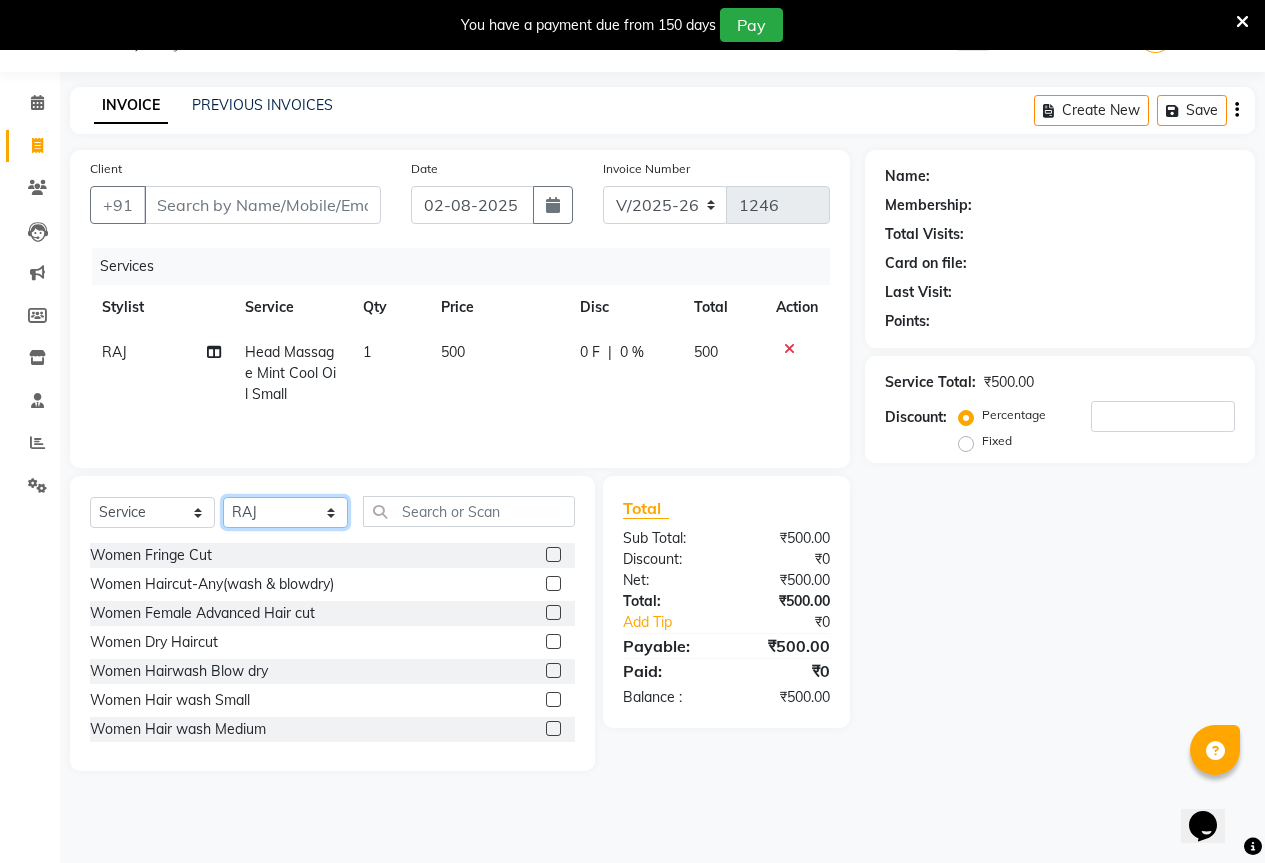 select on "70744" 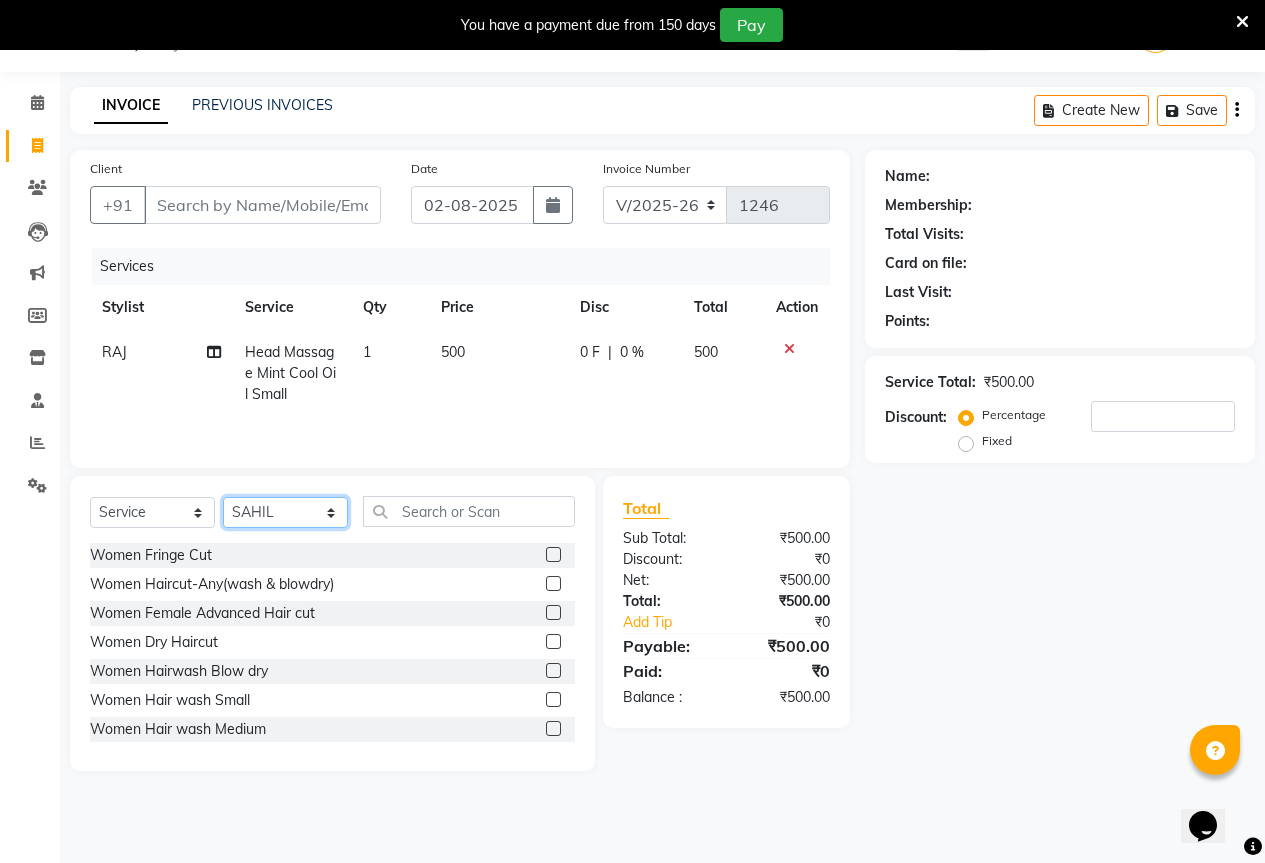 click on "Select Stylist AKASH KAJAL PAYAL RAJ RUTUJA SAHIL" 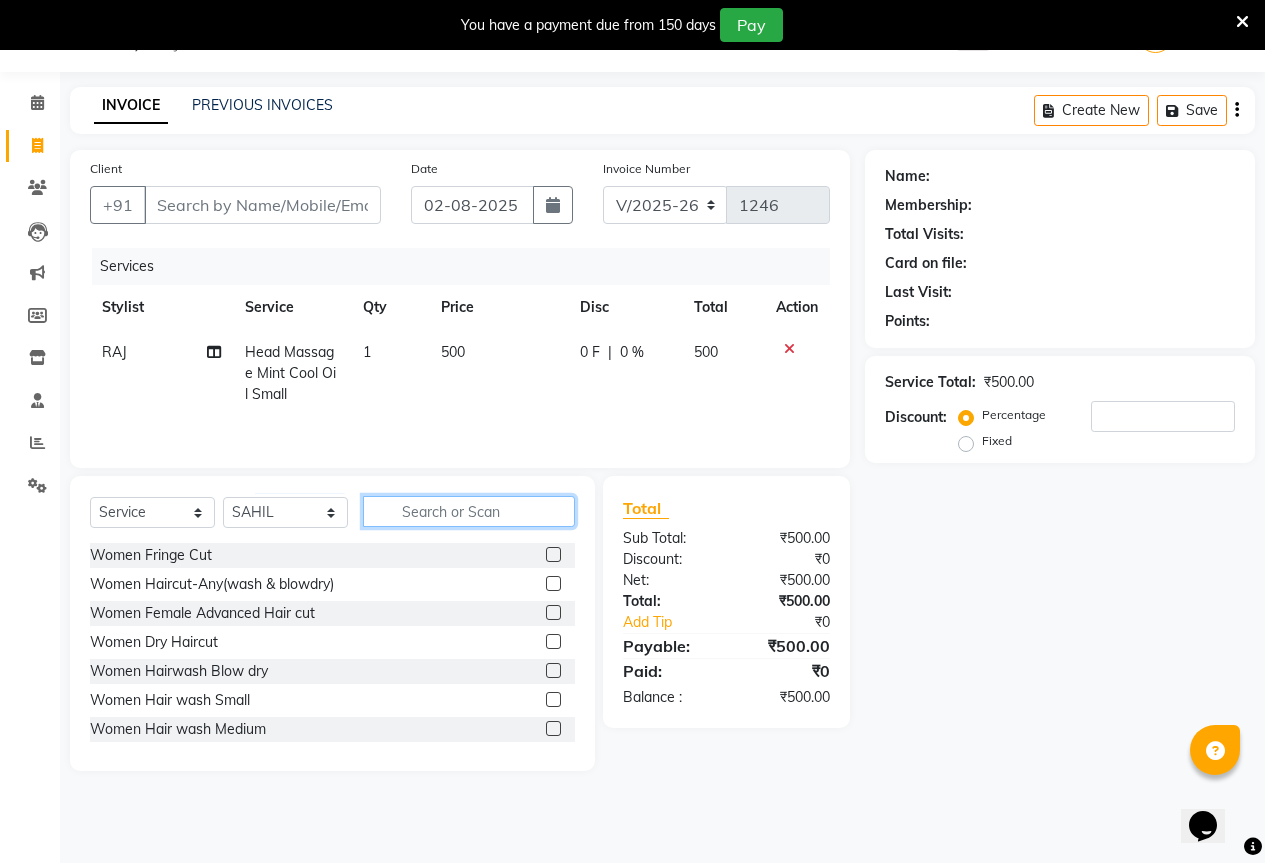 click 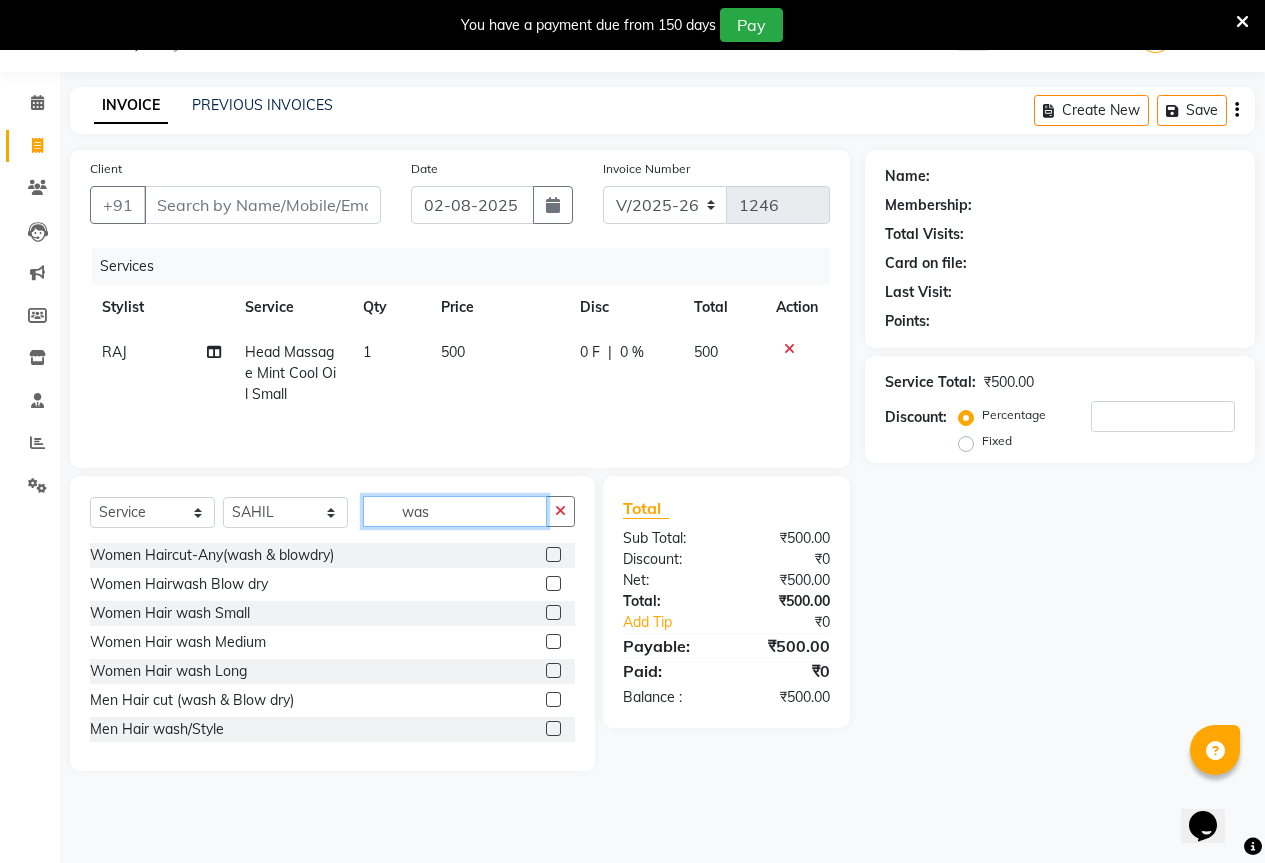 type on "was" 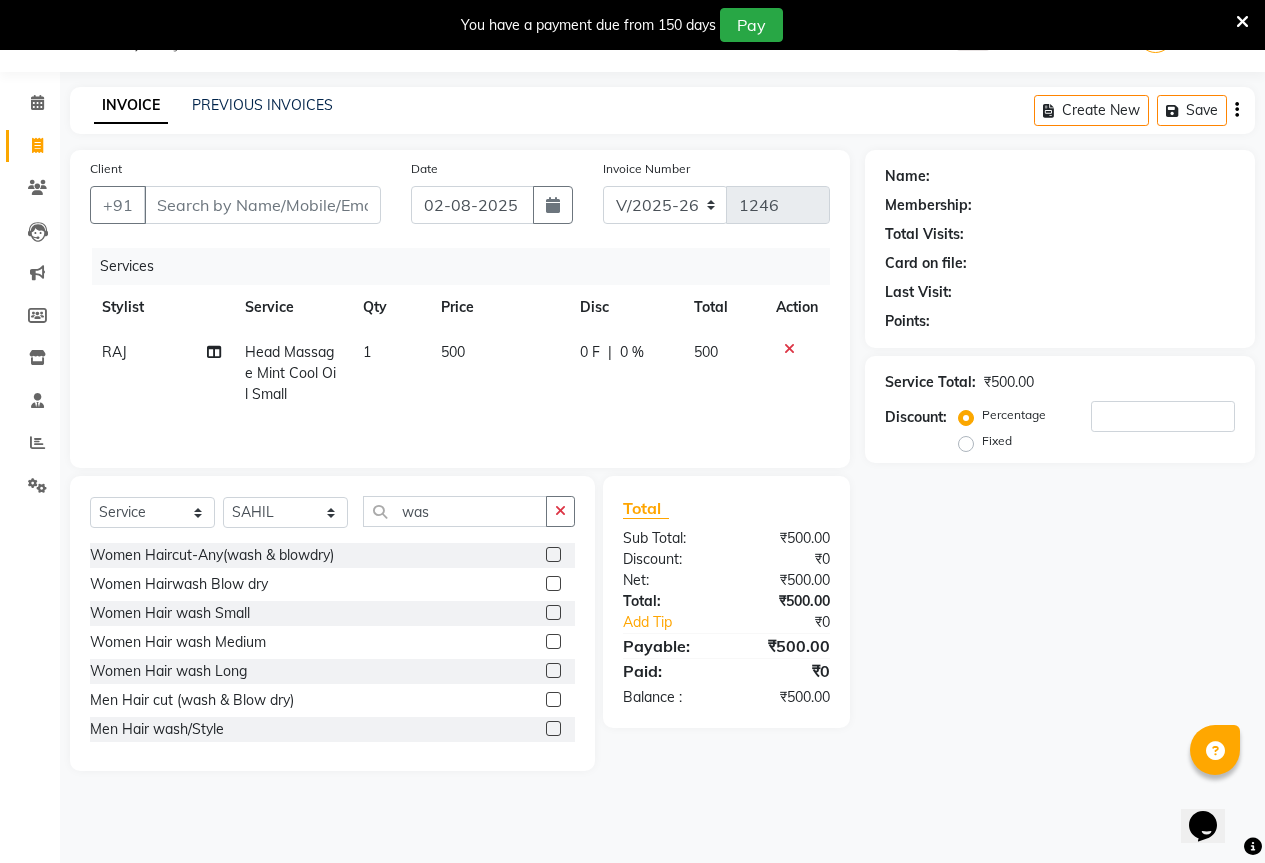 click 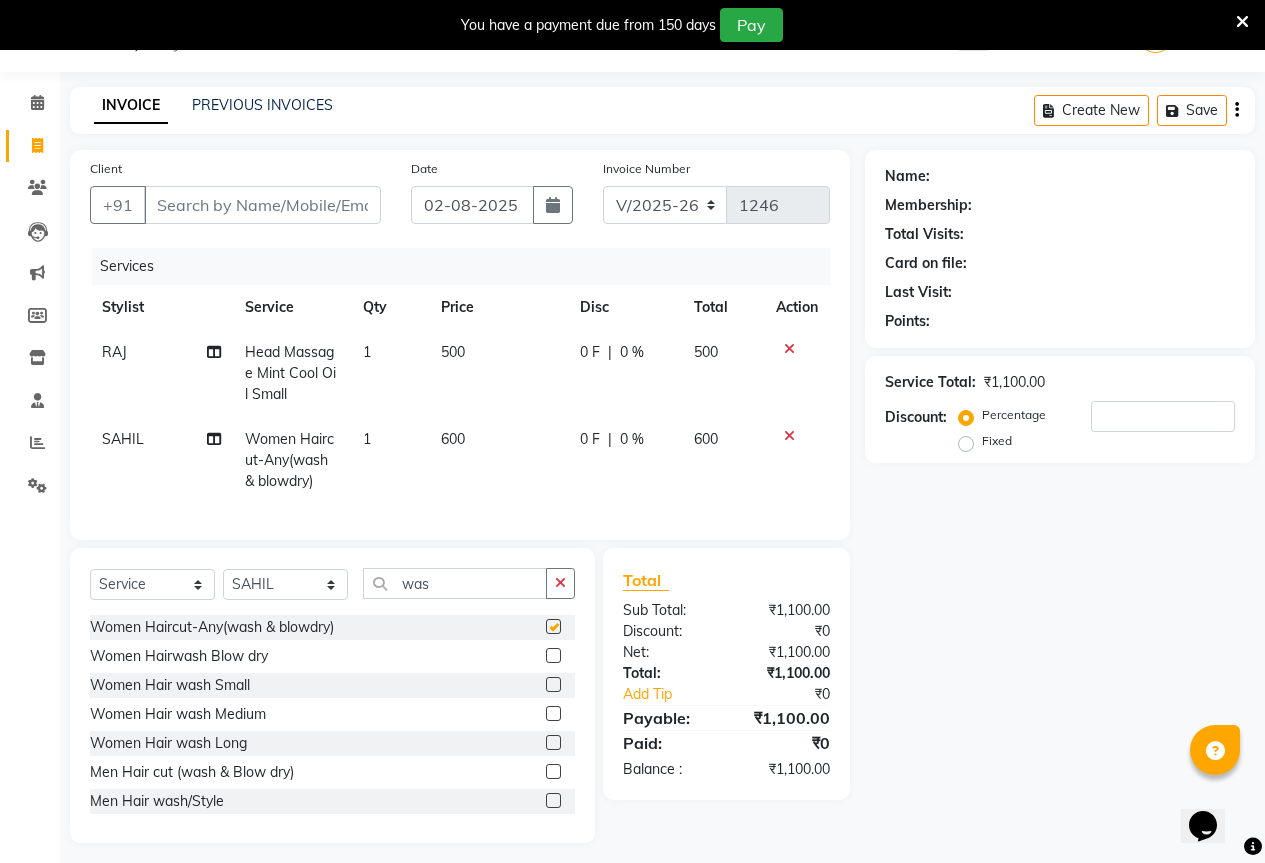 checkbox on "false" 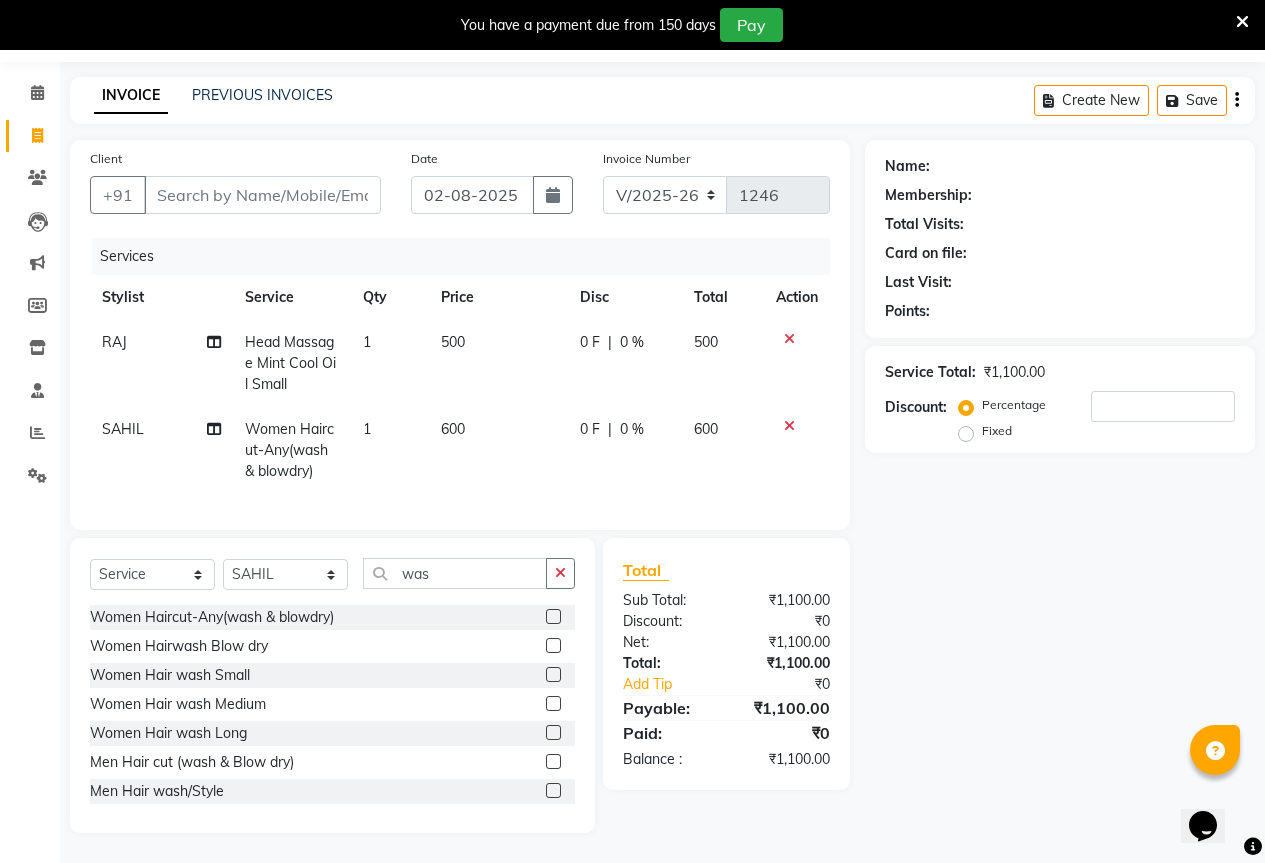 scroll, scrollTop: 75, scrollLeft: 0, axis: vertical 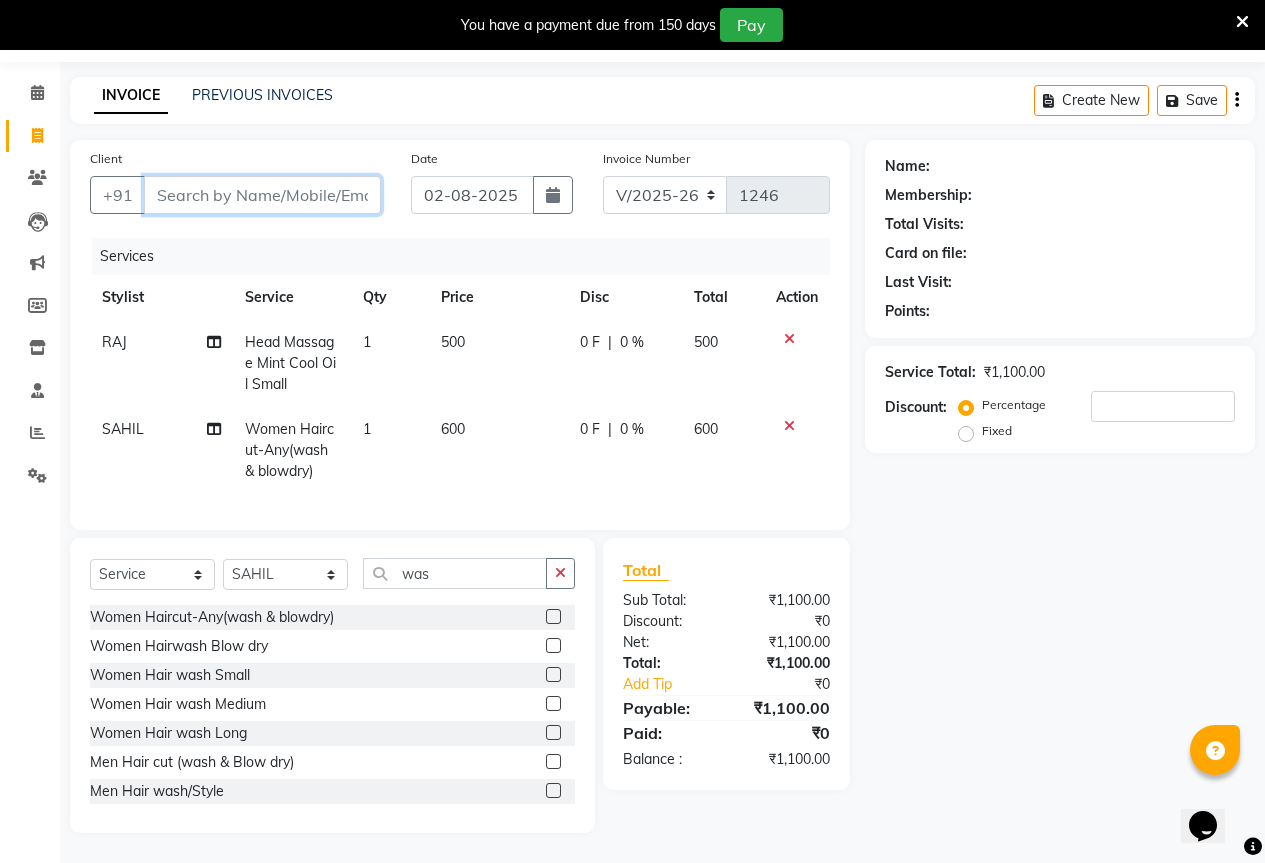 click on "Client" at bounding box center (262, 195) 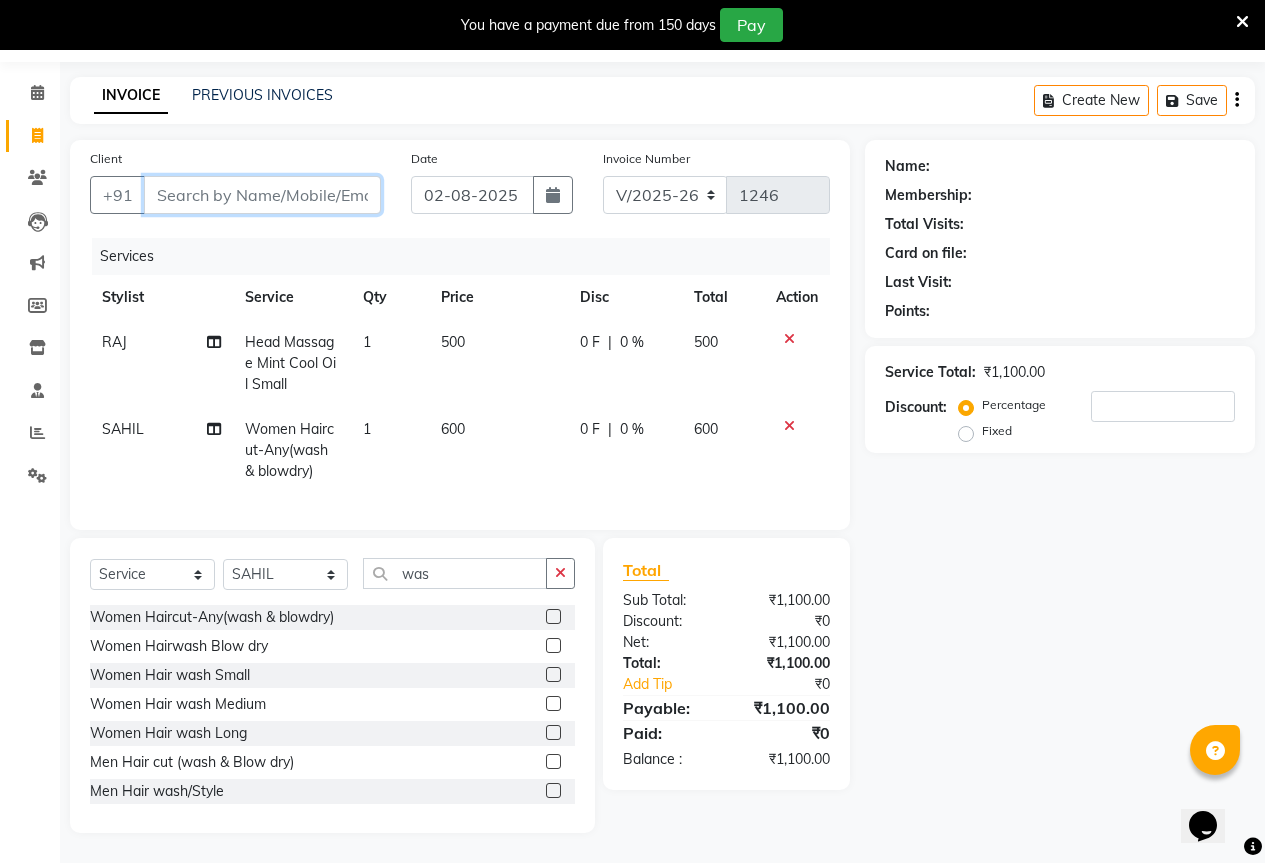 type on "8" 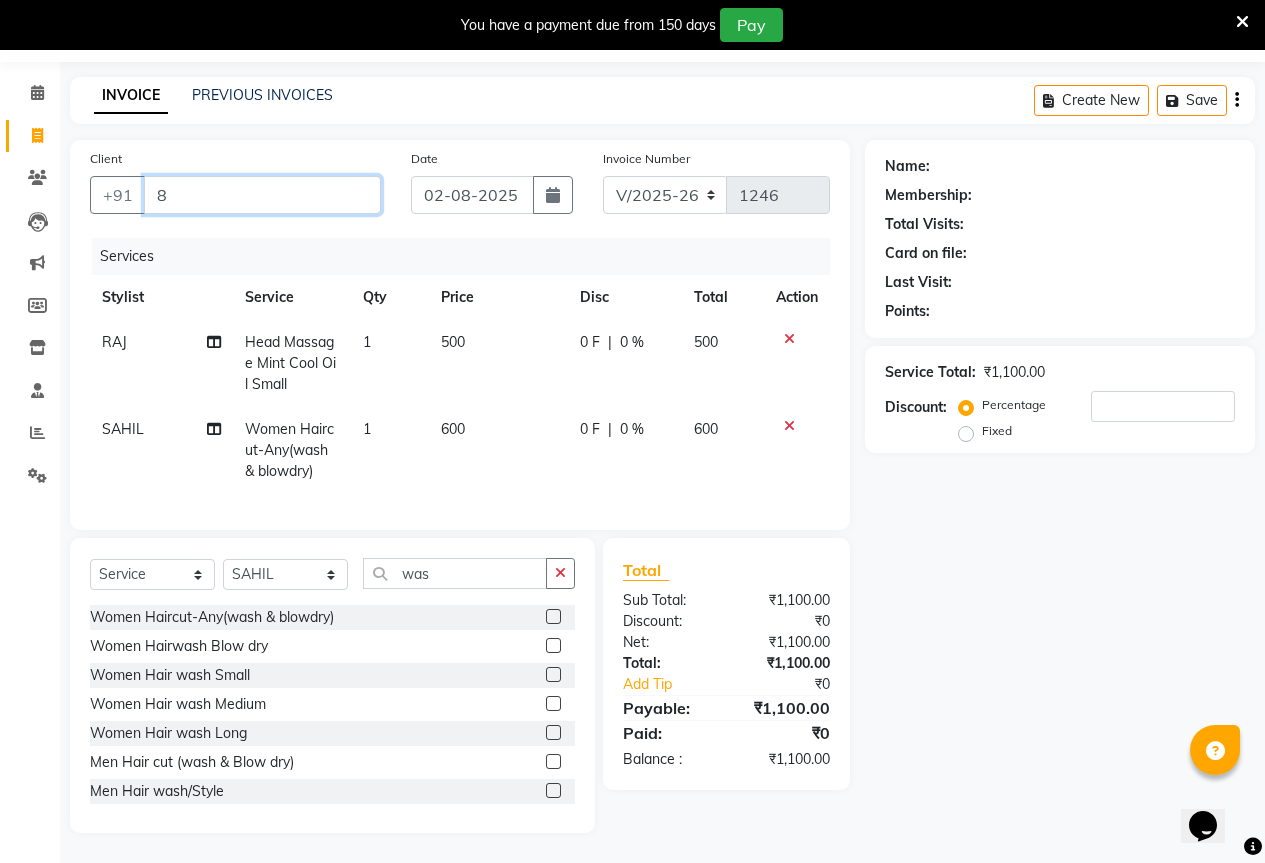 type on "0" 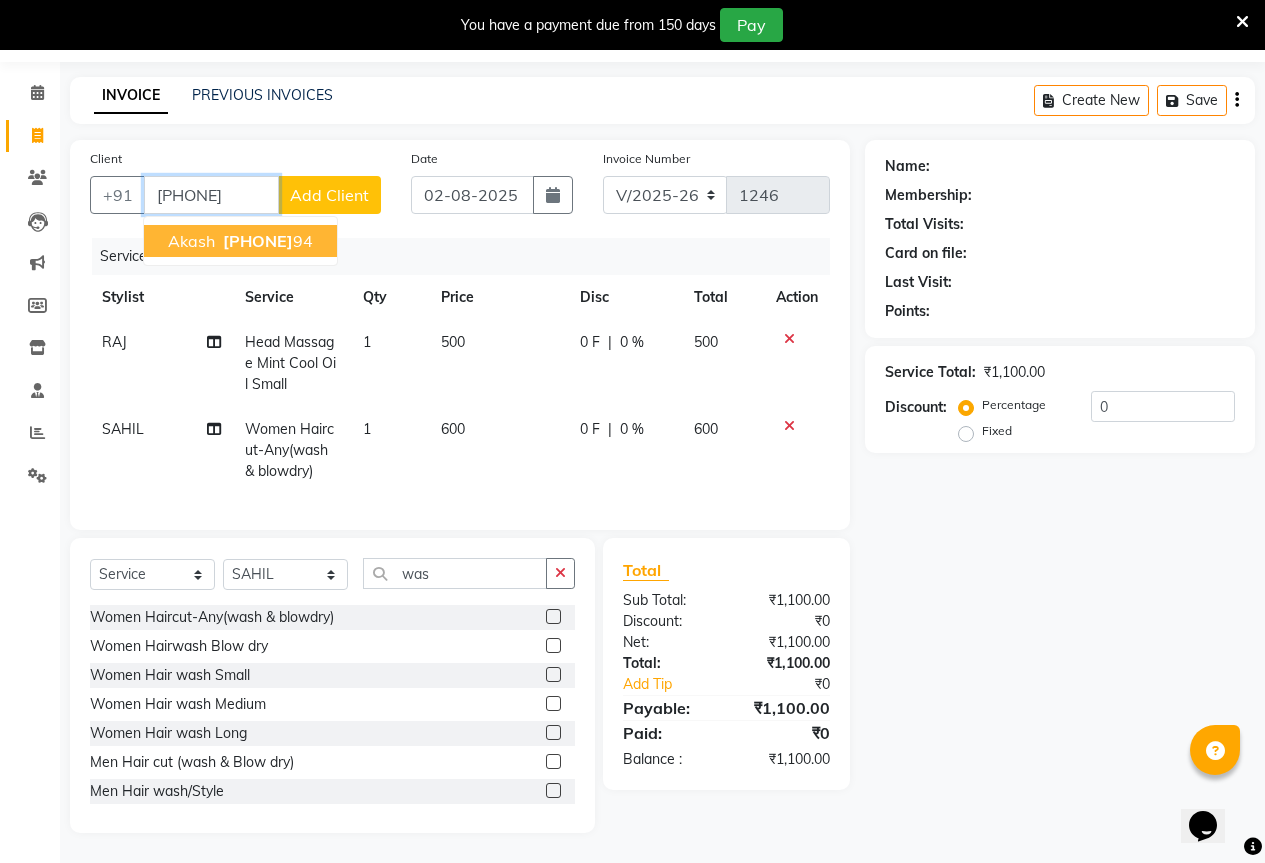 click on "88848000" at bounding box center (258, 241) 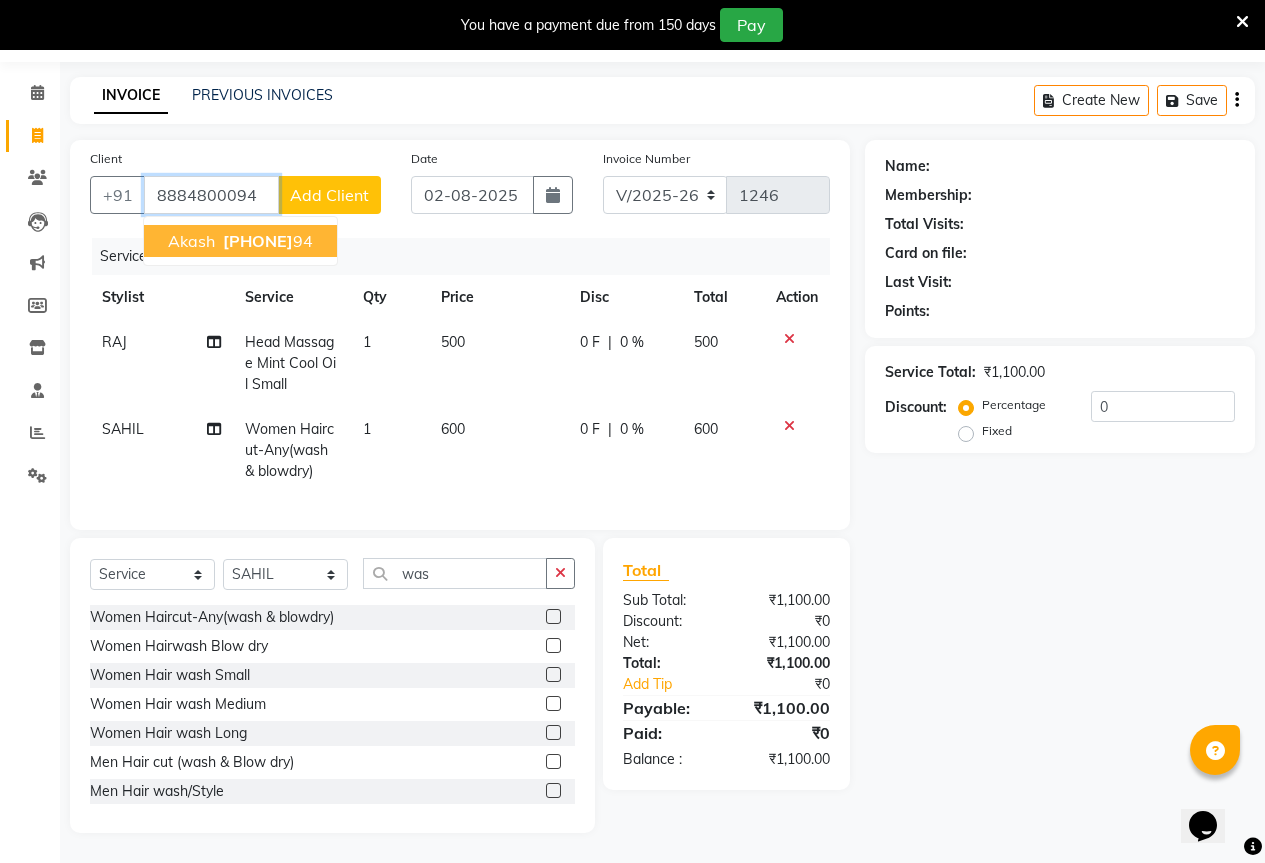type on "8884800094" 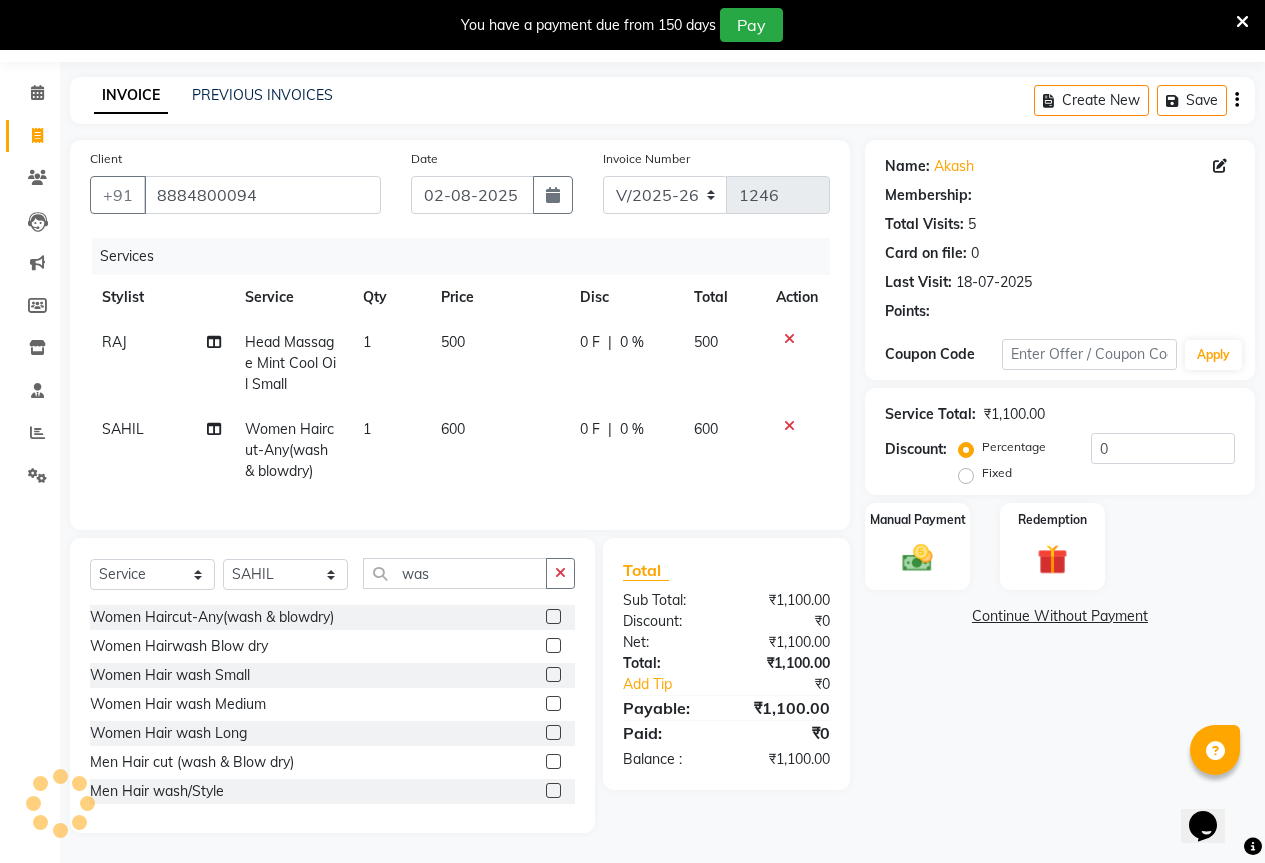 type on "20" 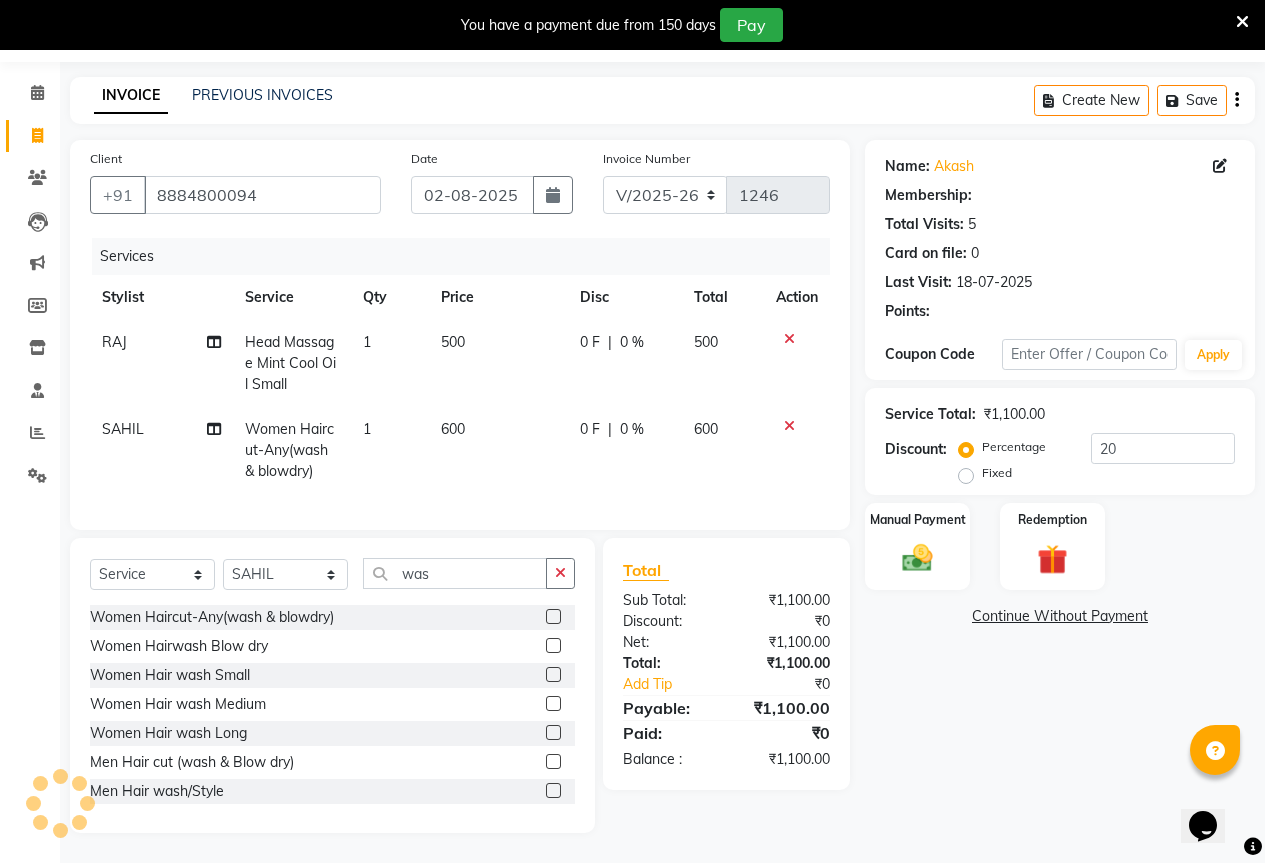 select on "1: Object" 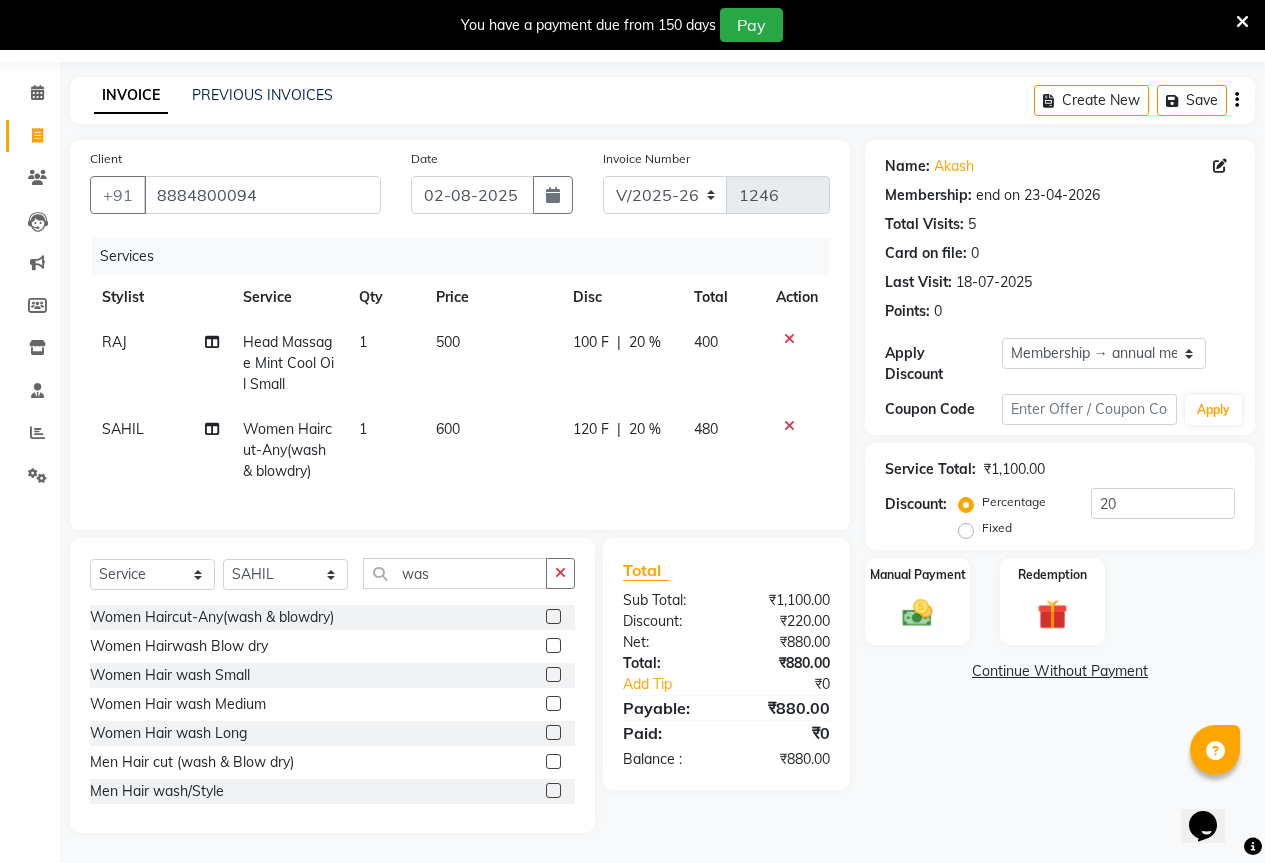 click on "100 F | 20 %" 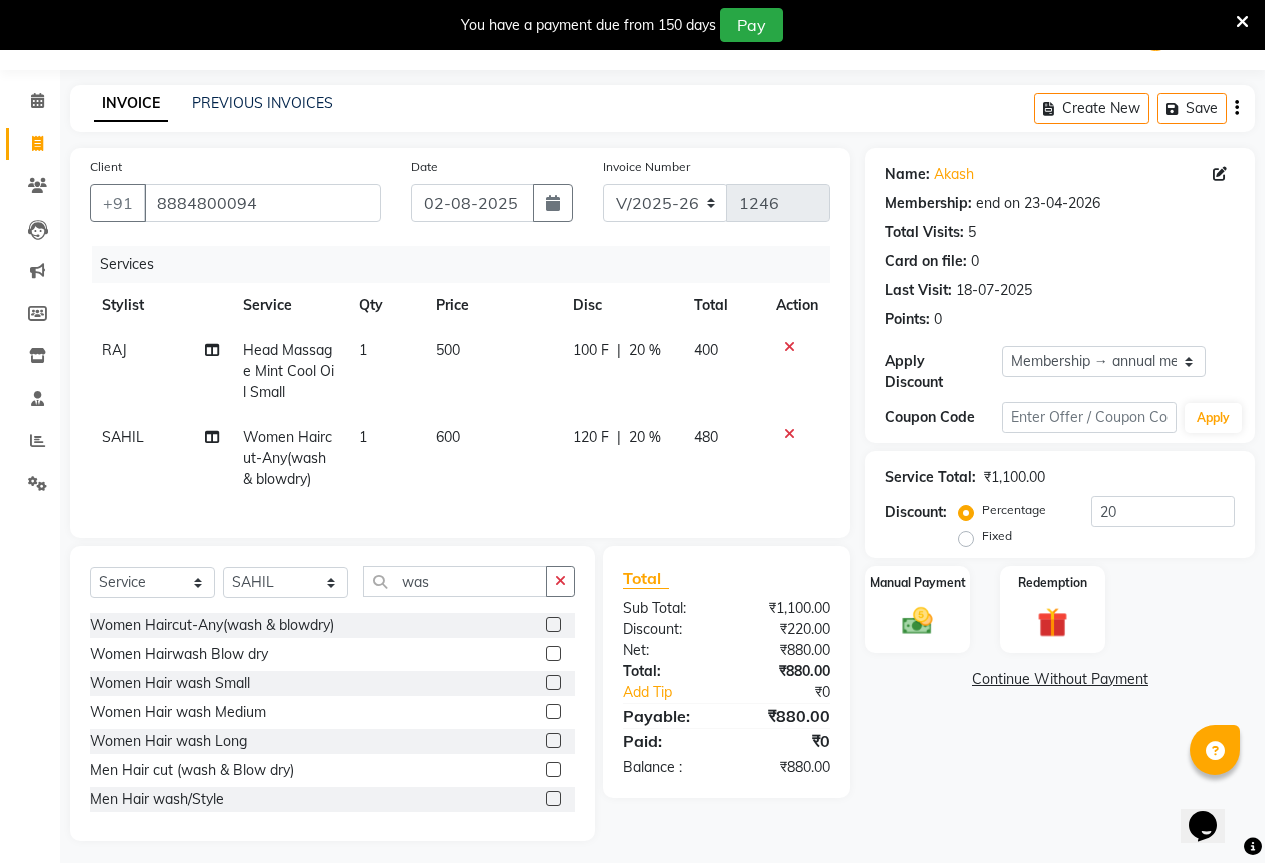 select on "61551" 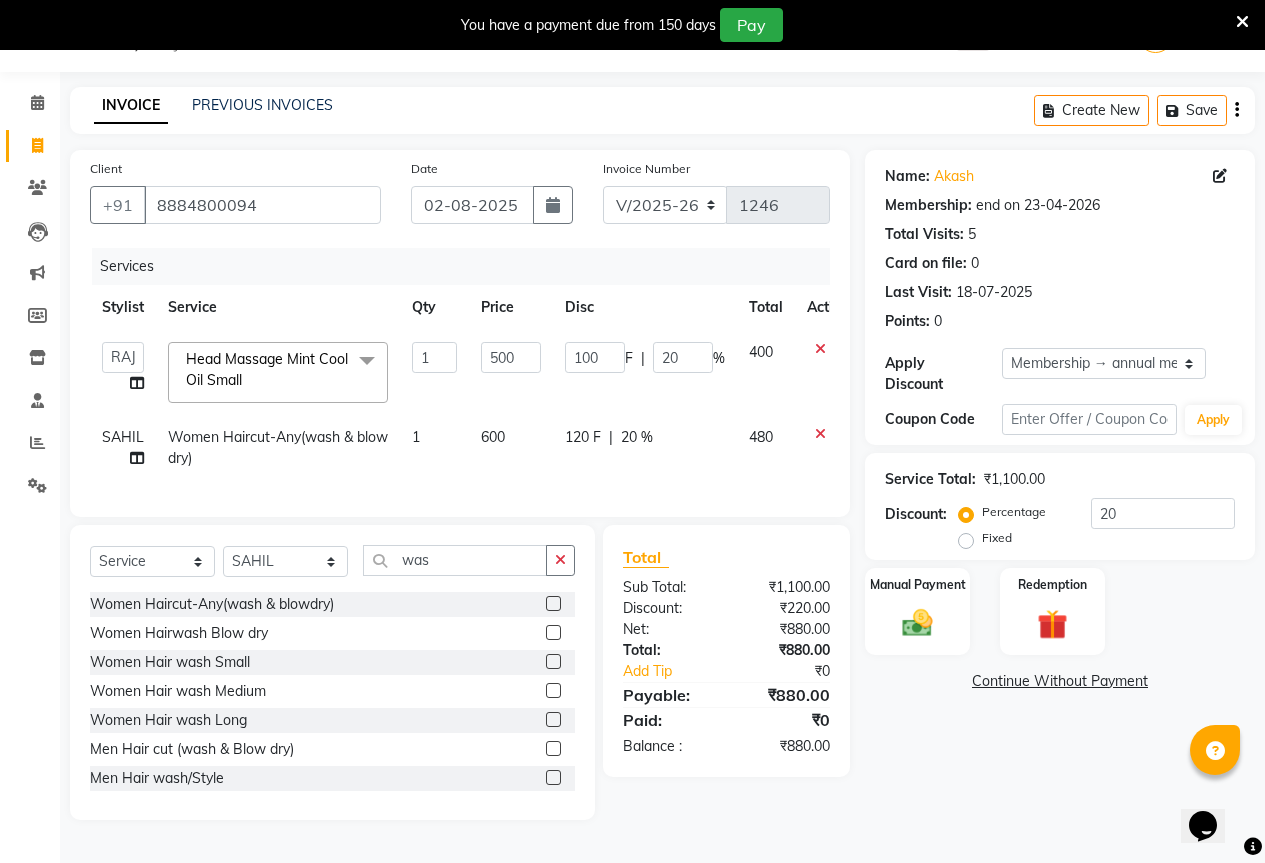 click on "120 F" 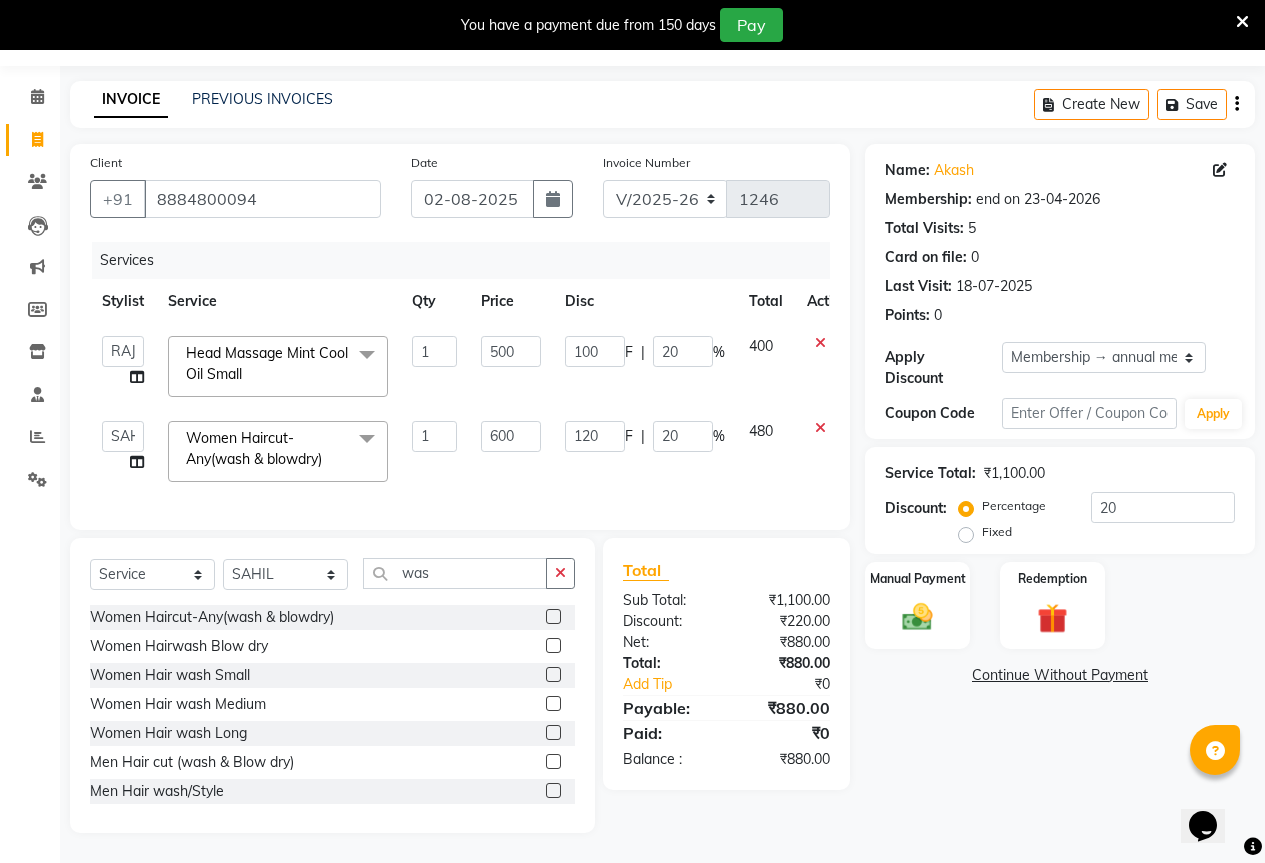 click on "%" 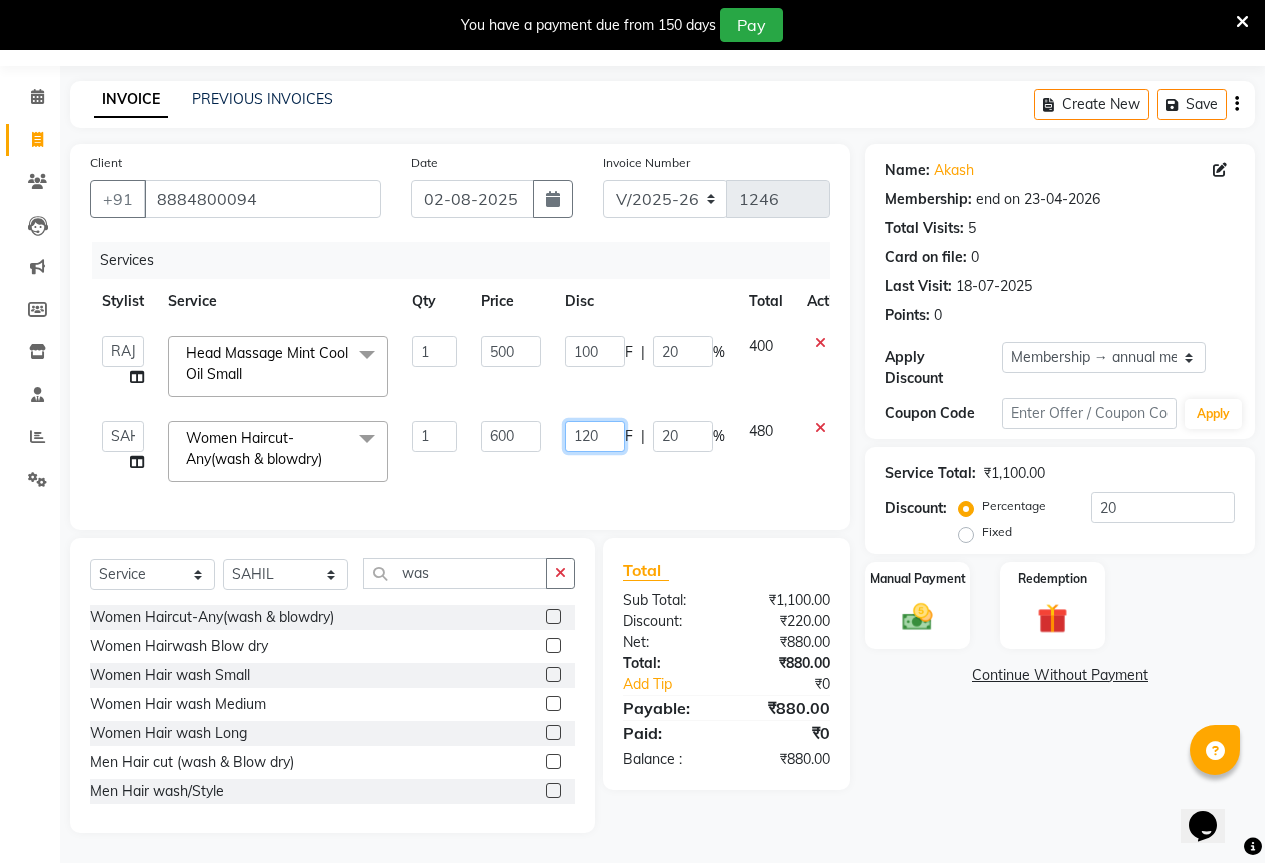 click on "120" 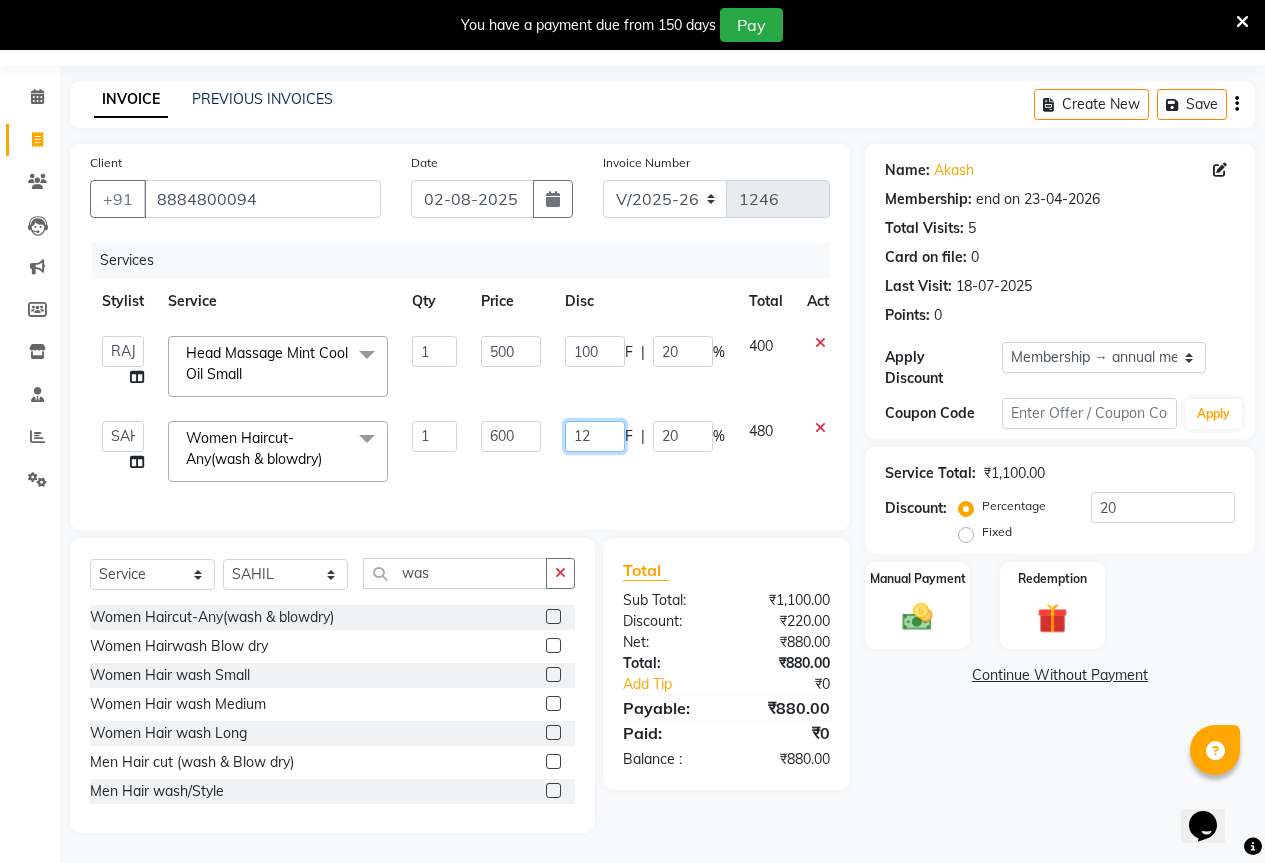 type on "1" 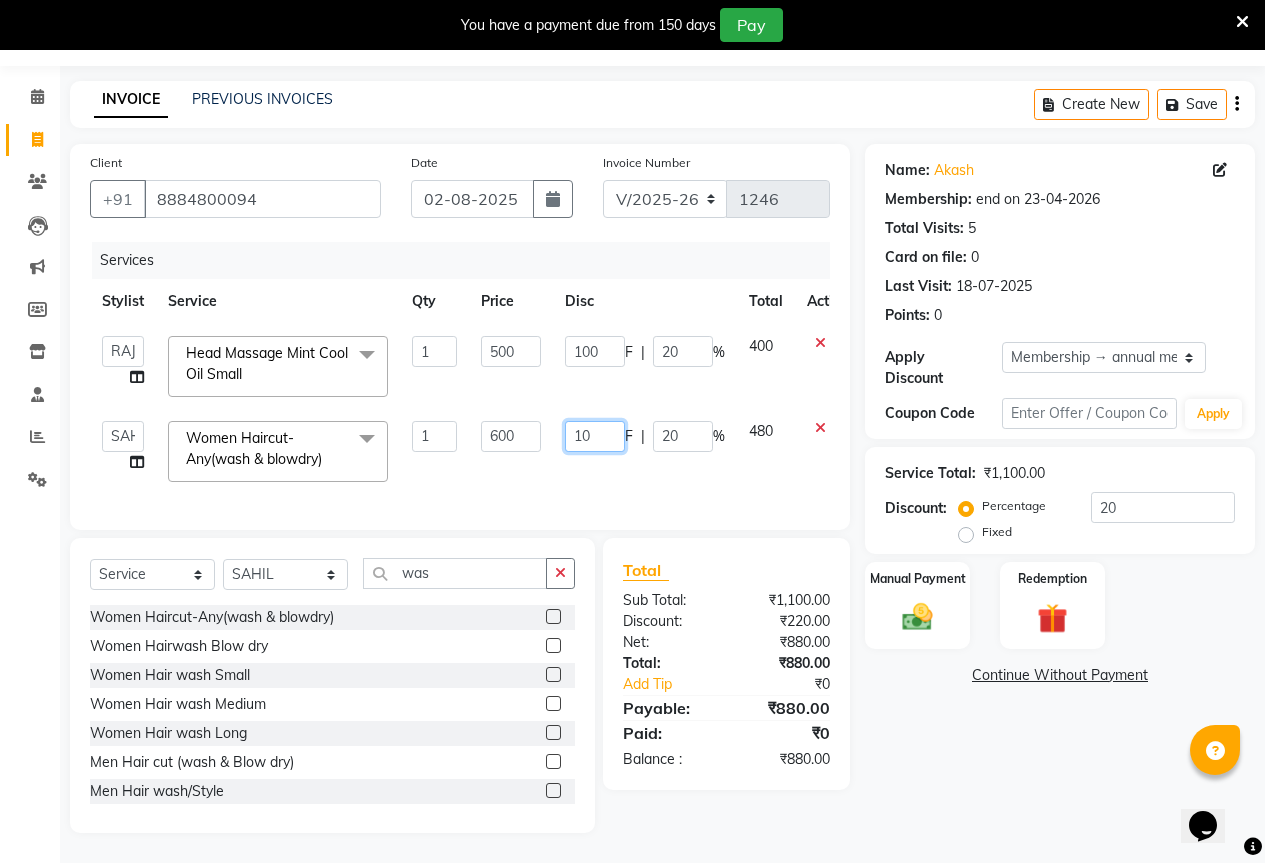 type on "100" 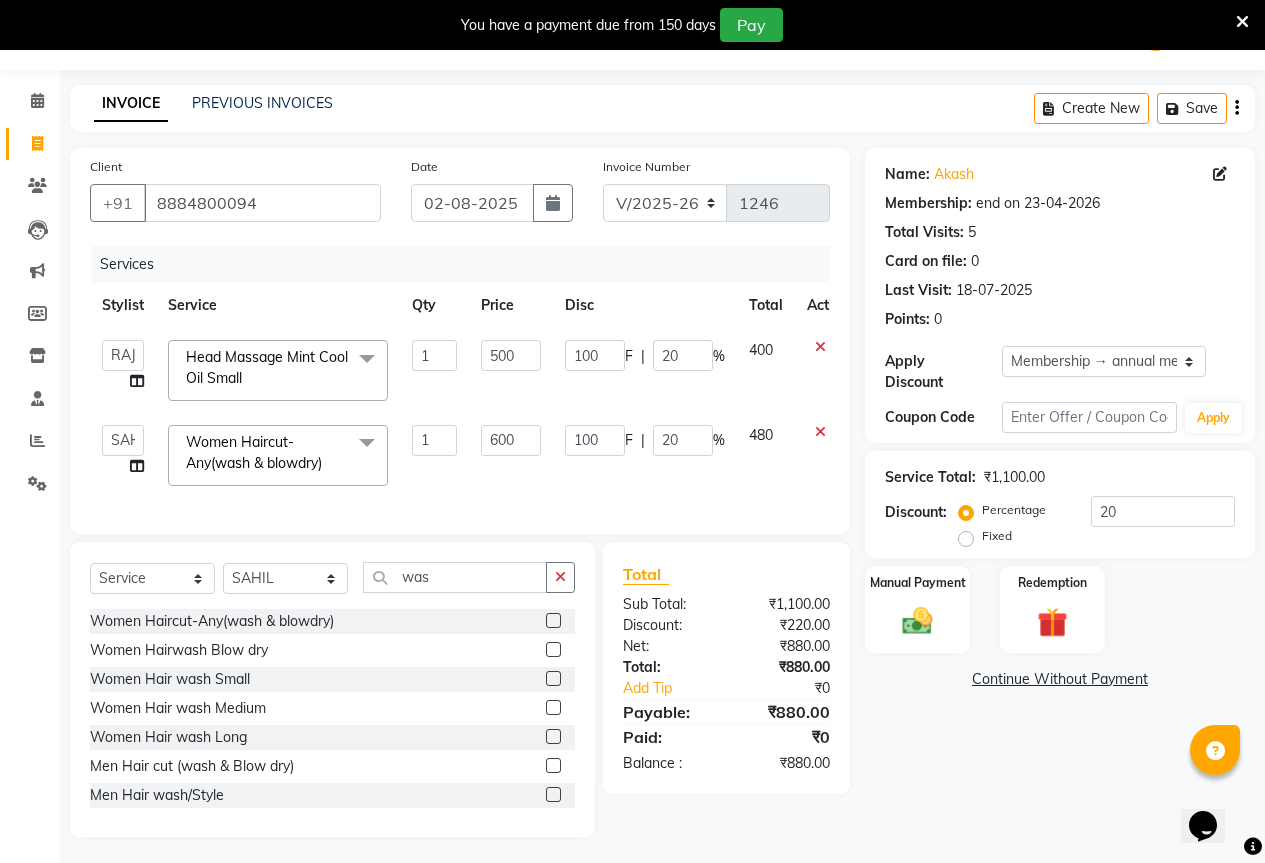 click on "100 F | 20 %" 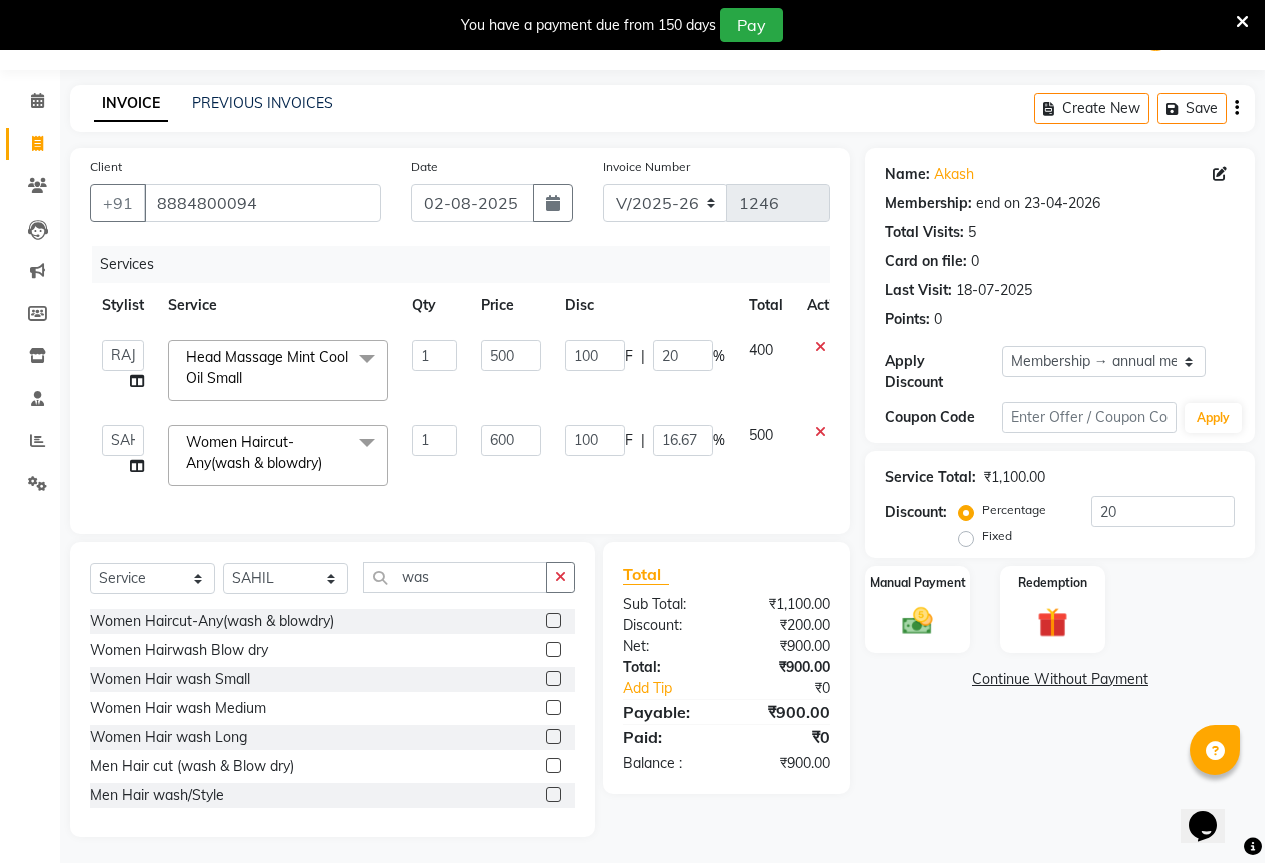 scroll, scrollTop: 71, scrollLeft: 0, axis: vertical 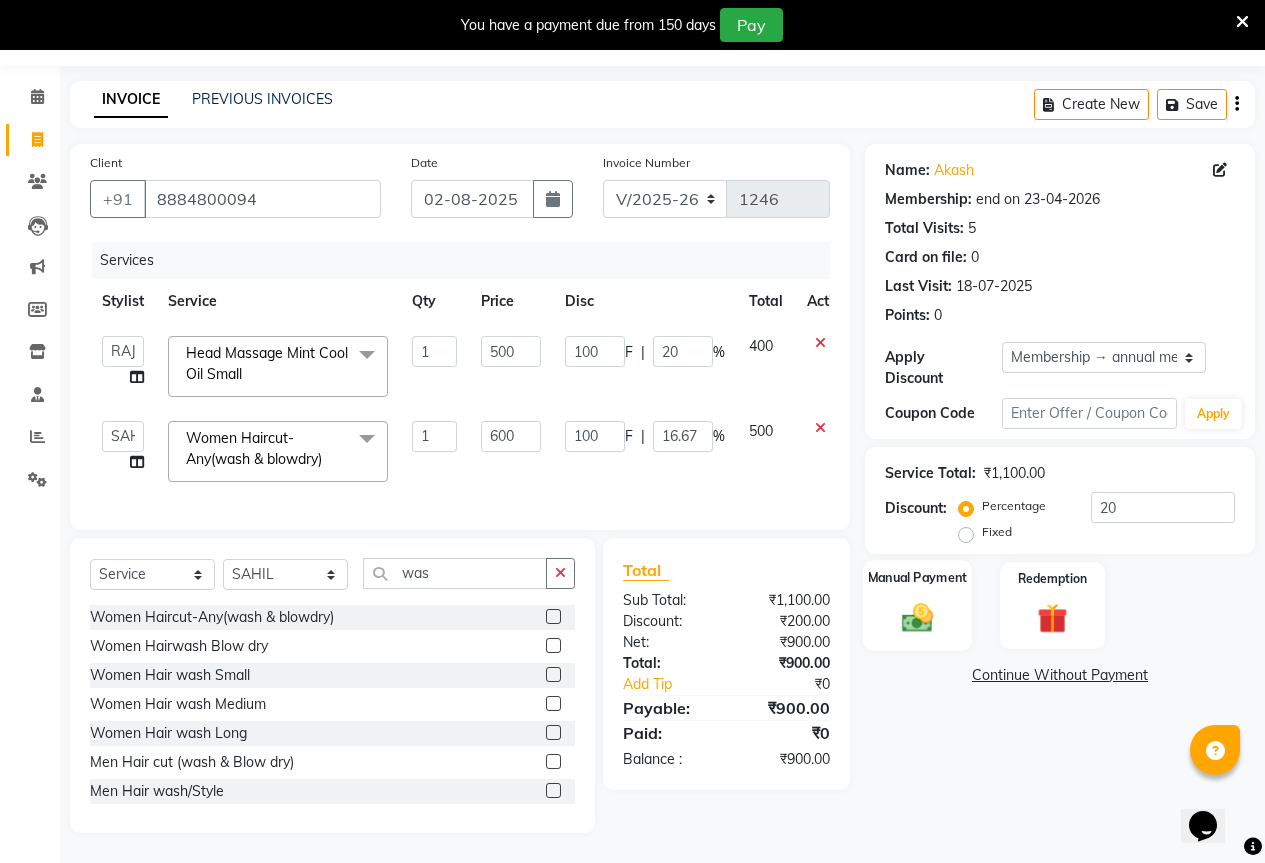 click 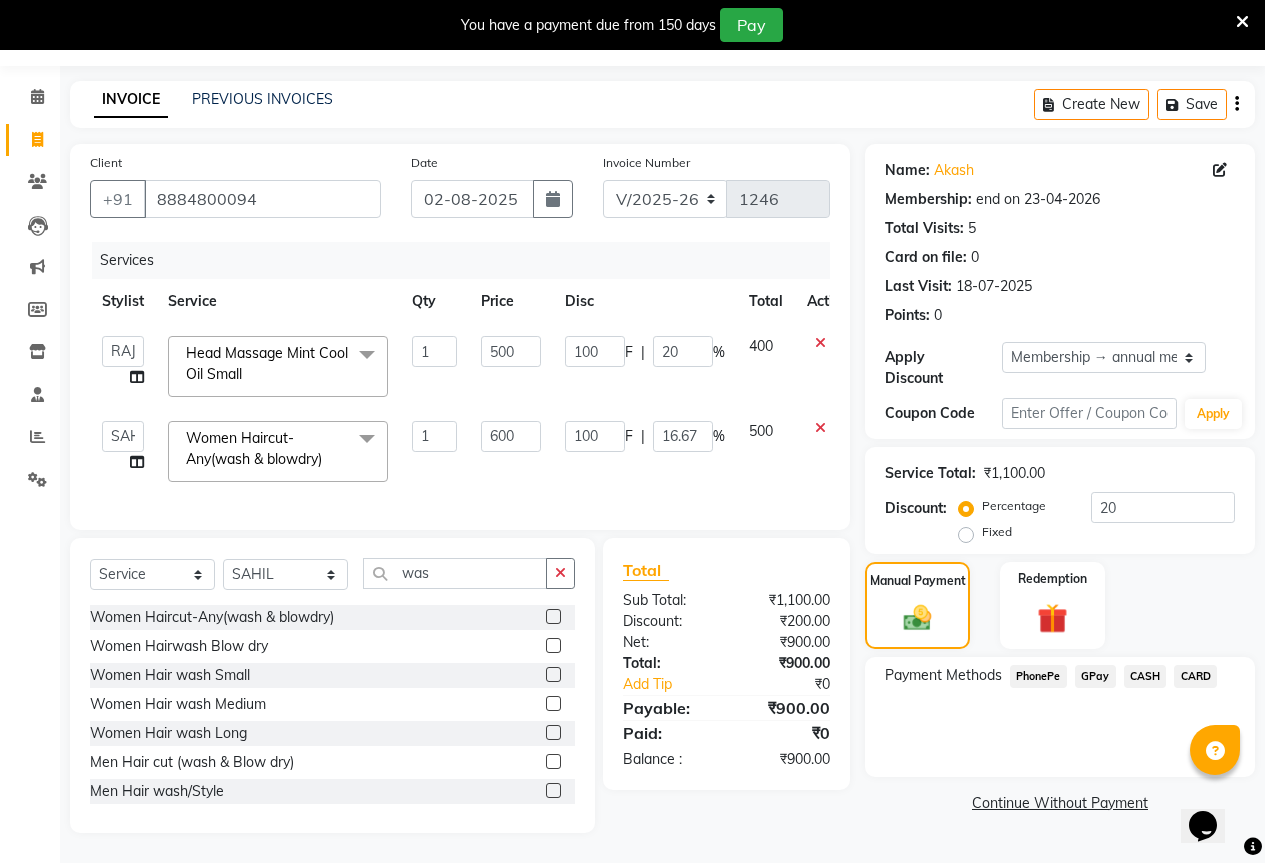 drag, startPoint x: 1096, startPoint y: 633, endPoint x: 1095, endPoint y: 648, distance: 15.033297 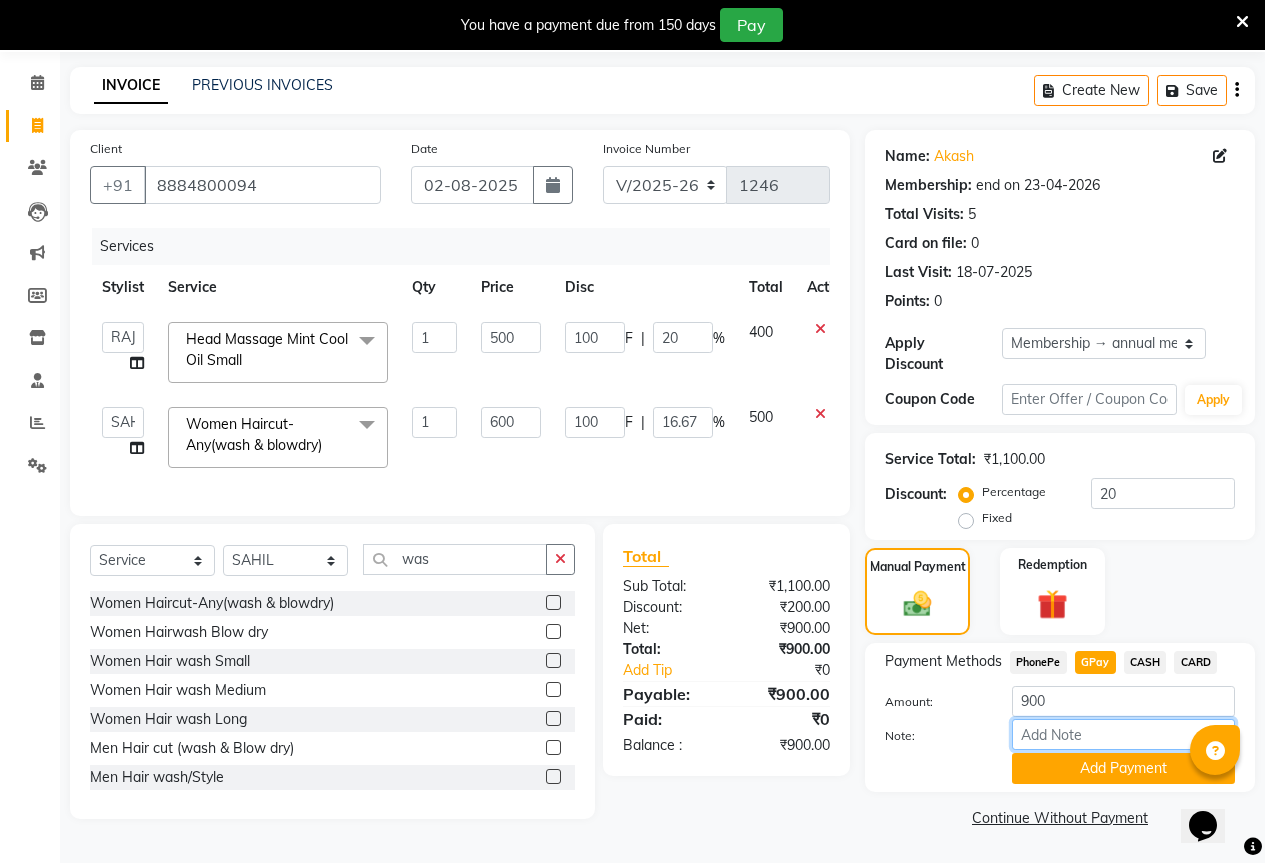 click on "Note:" at bounding box center [1123, 734] 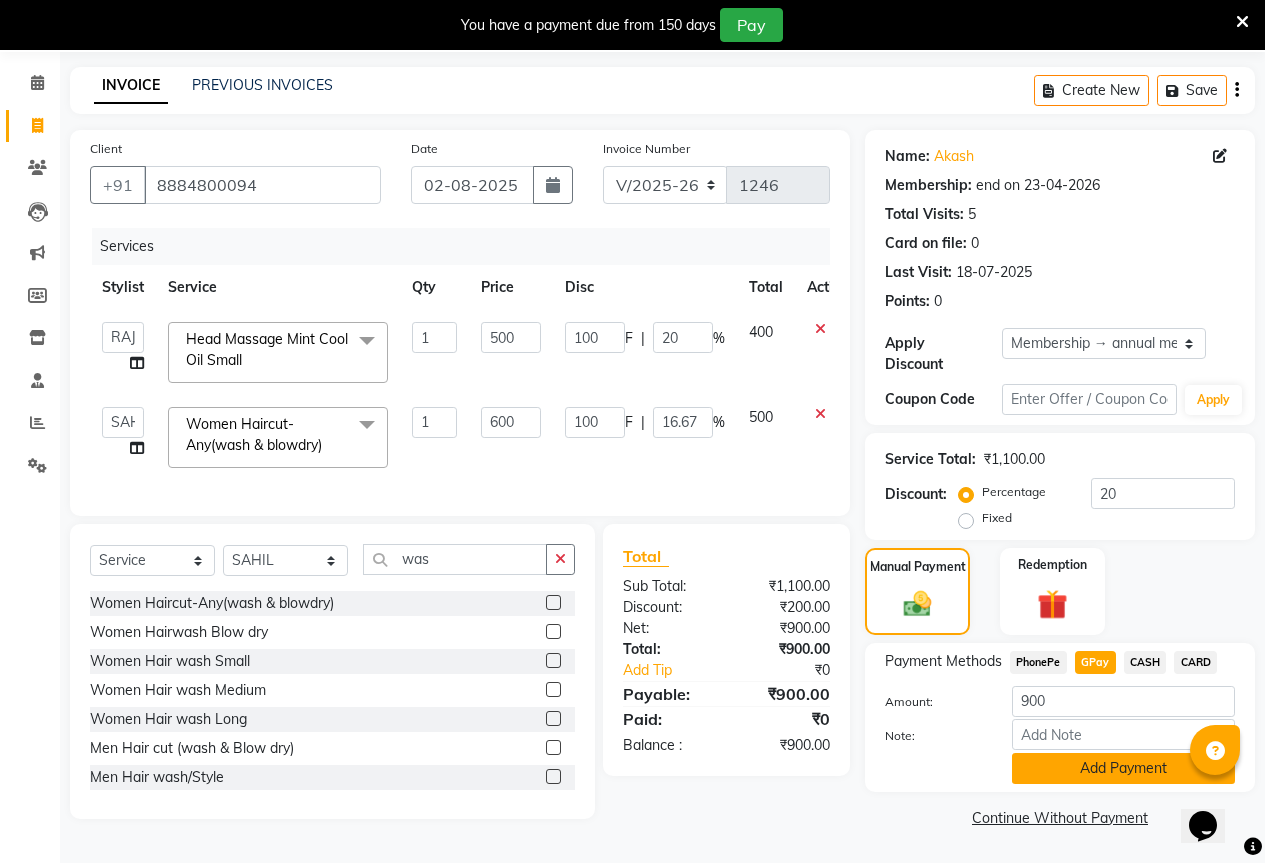 click on "Add Payment" 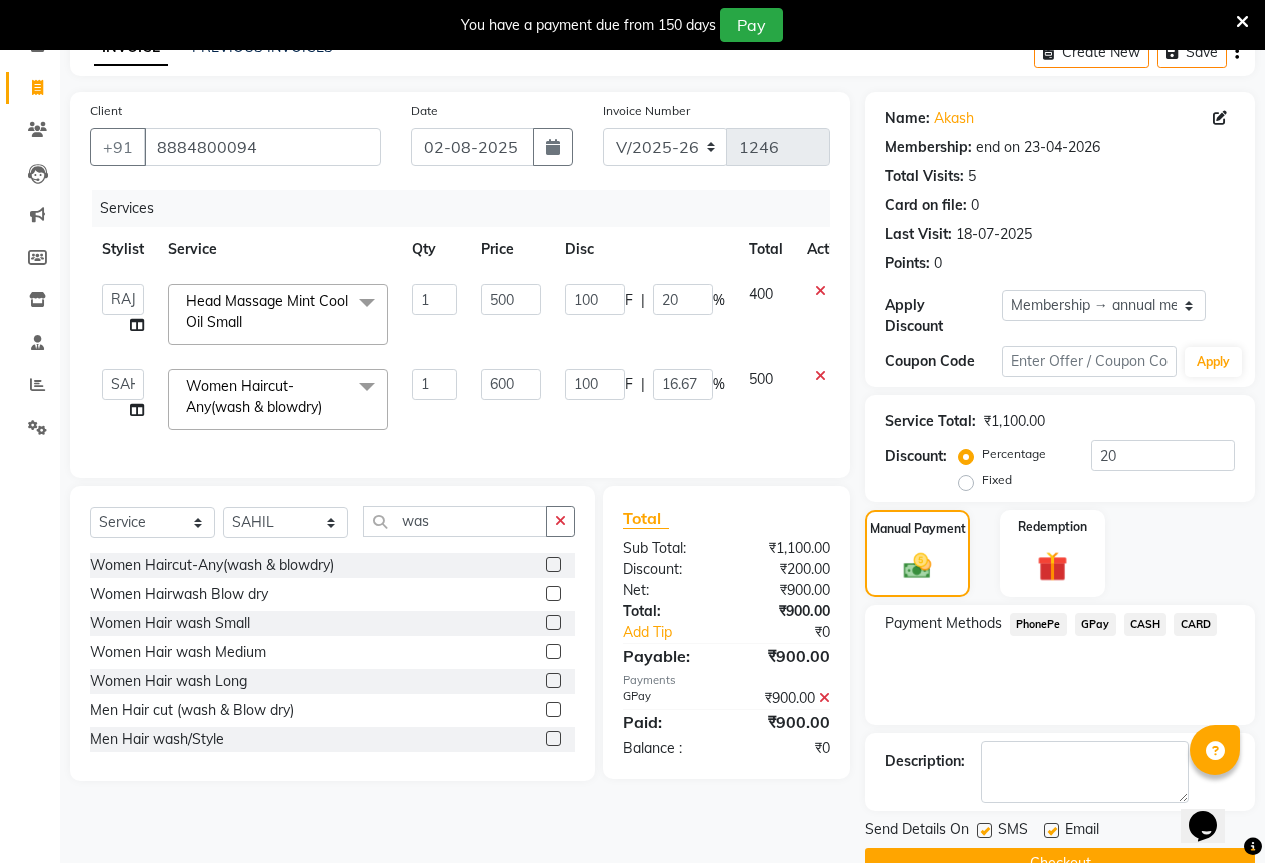 scroll, scrollTop: 138, scrollLeft: 0, axis: vertical 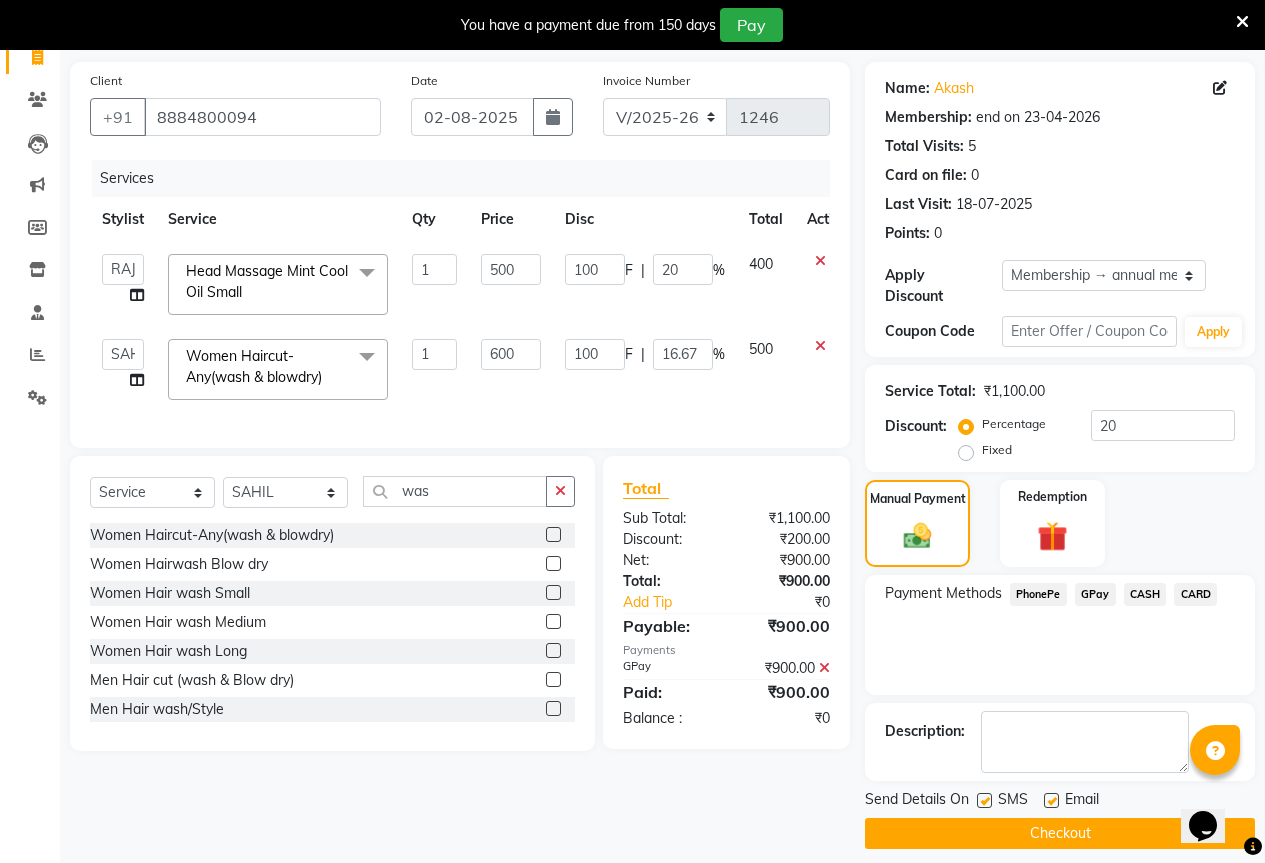 click on "Checkout" 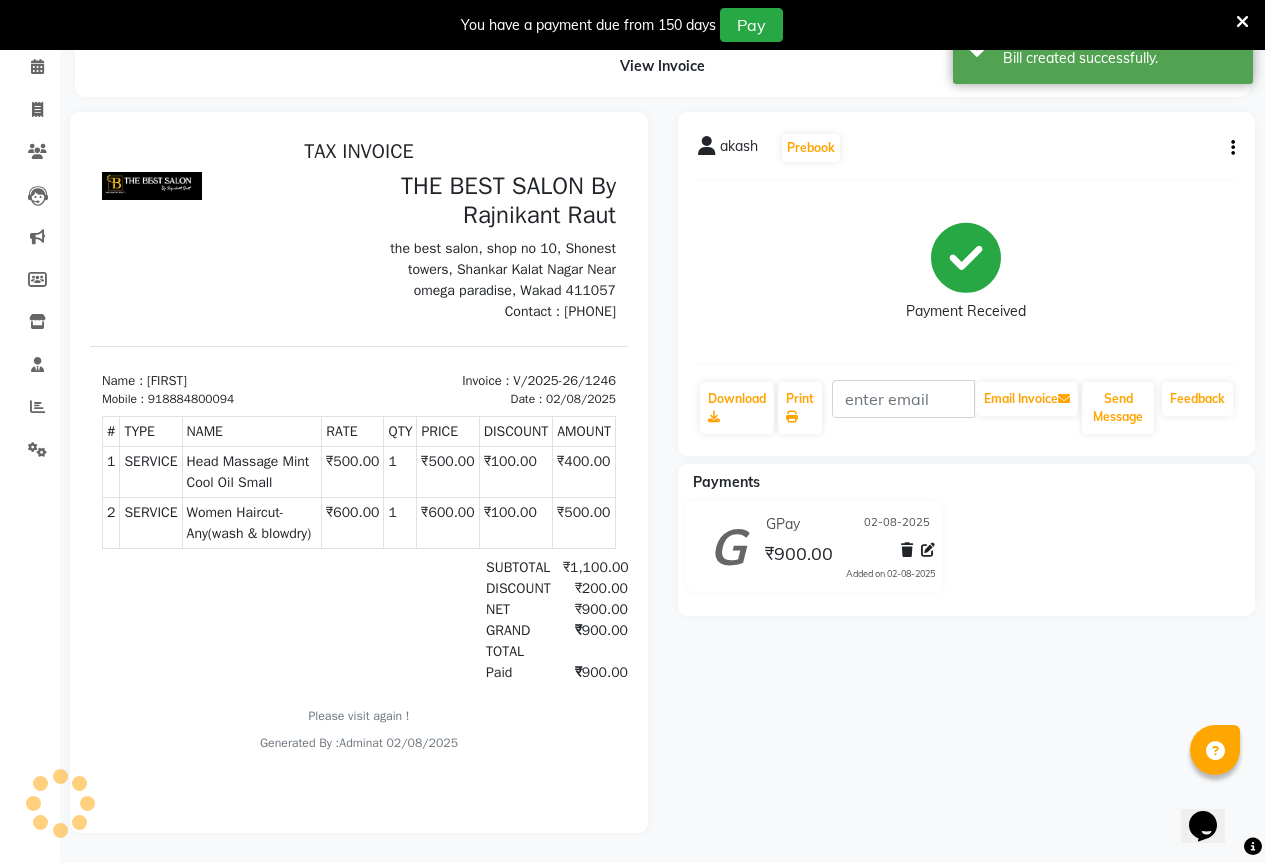 scroll, scrollTop: 0, scrollLeft: 0, axis: both 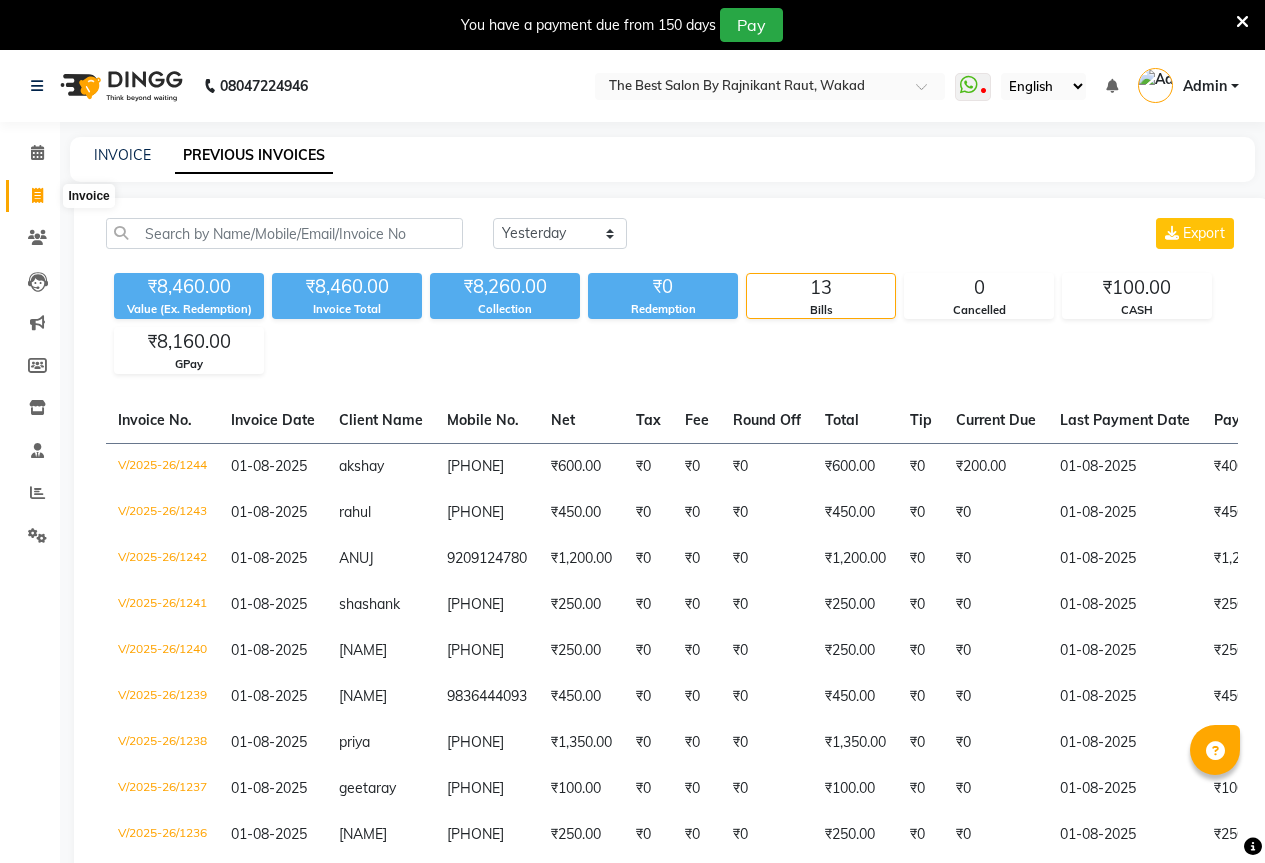 select on "yesterday" 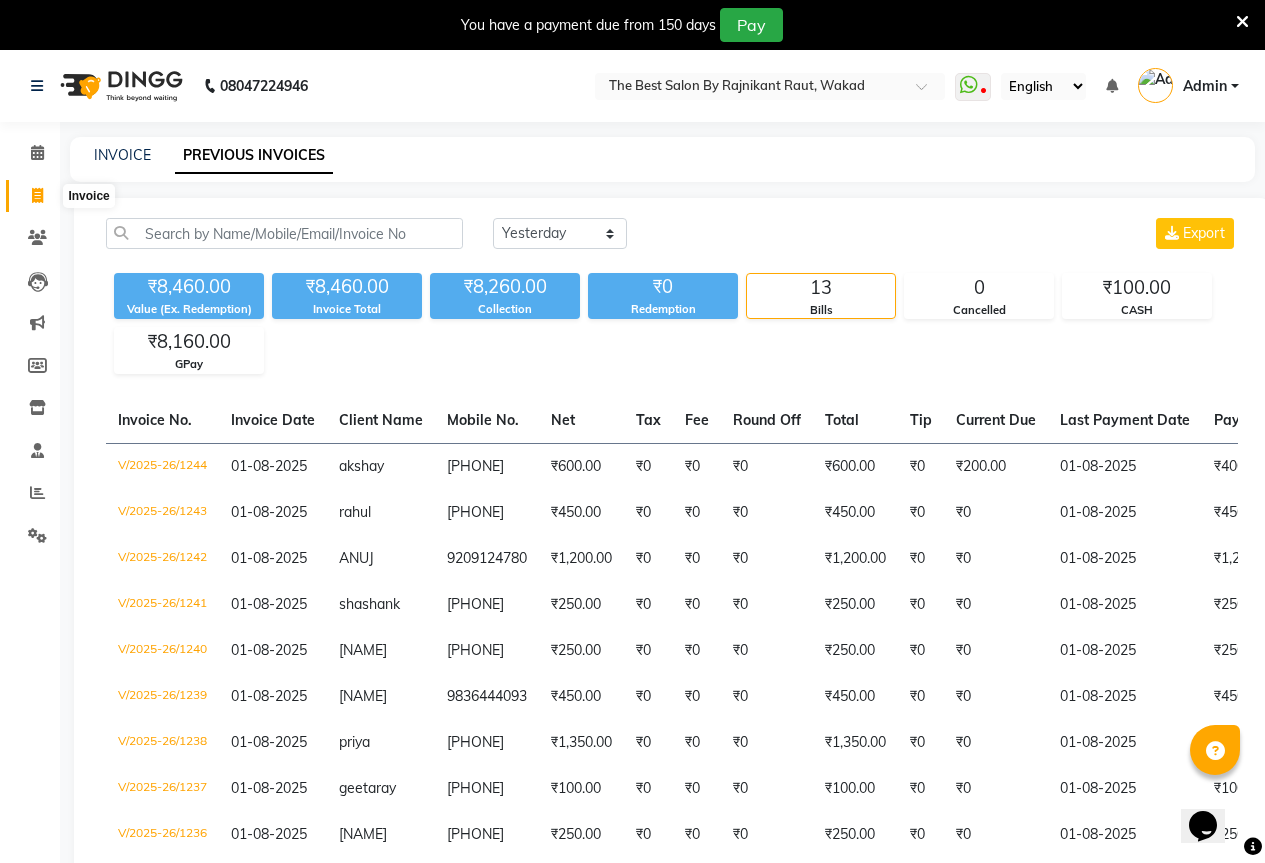 scroll, scrollTop: 0, scrollLeft: 0, axis: both 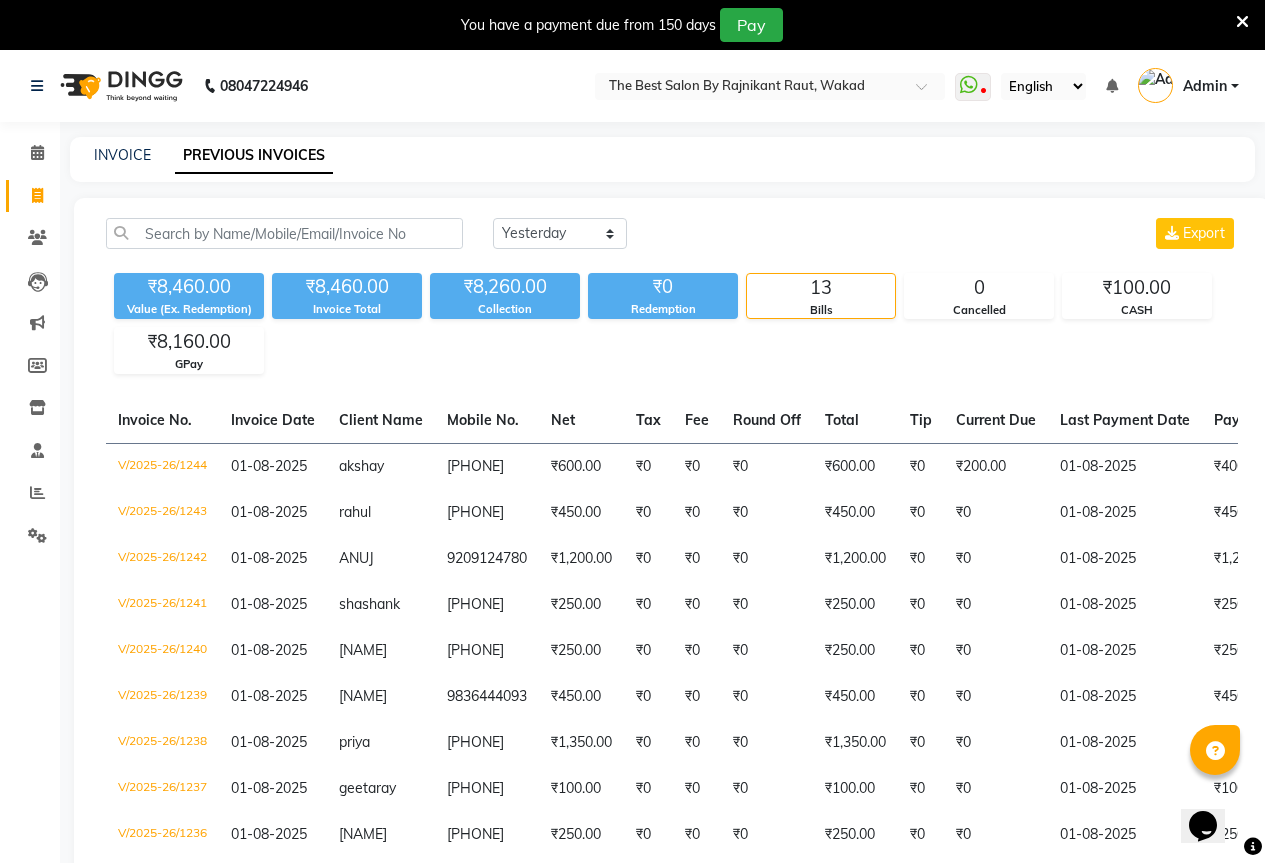 click on "INVOICE PREVIOUS INVOICES" 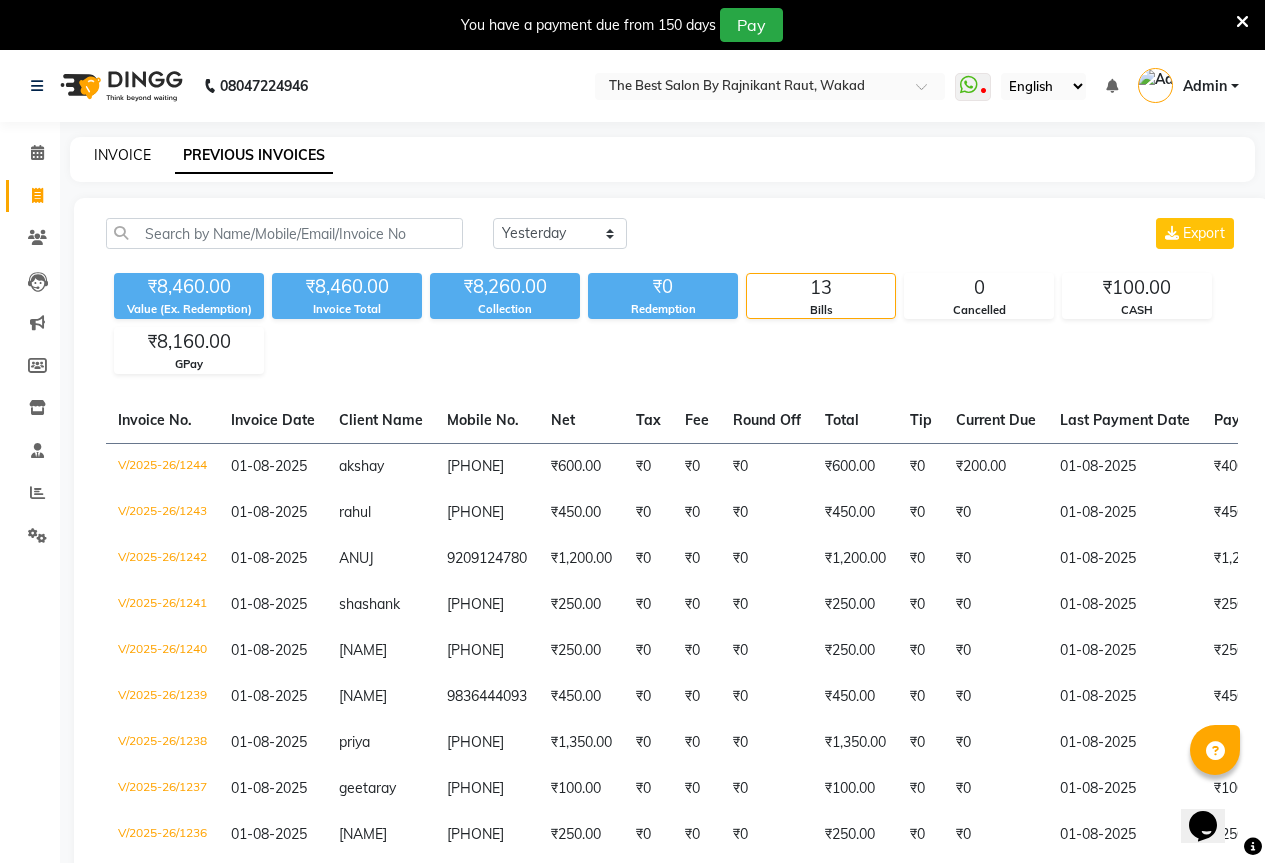 click on "INVOICE" 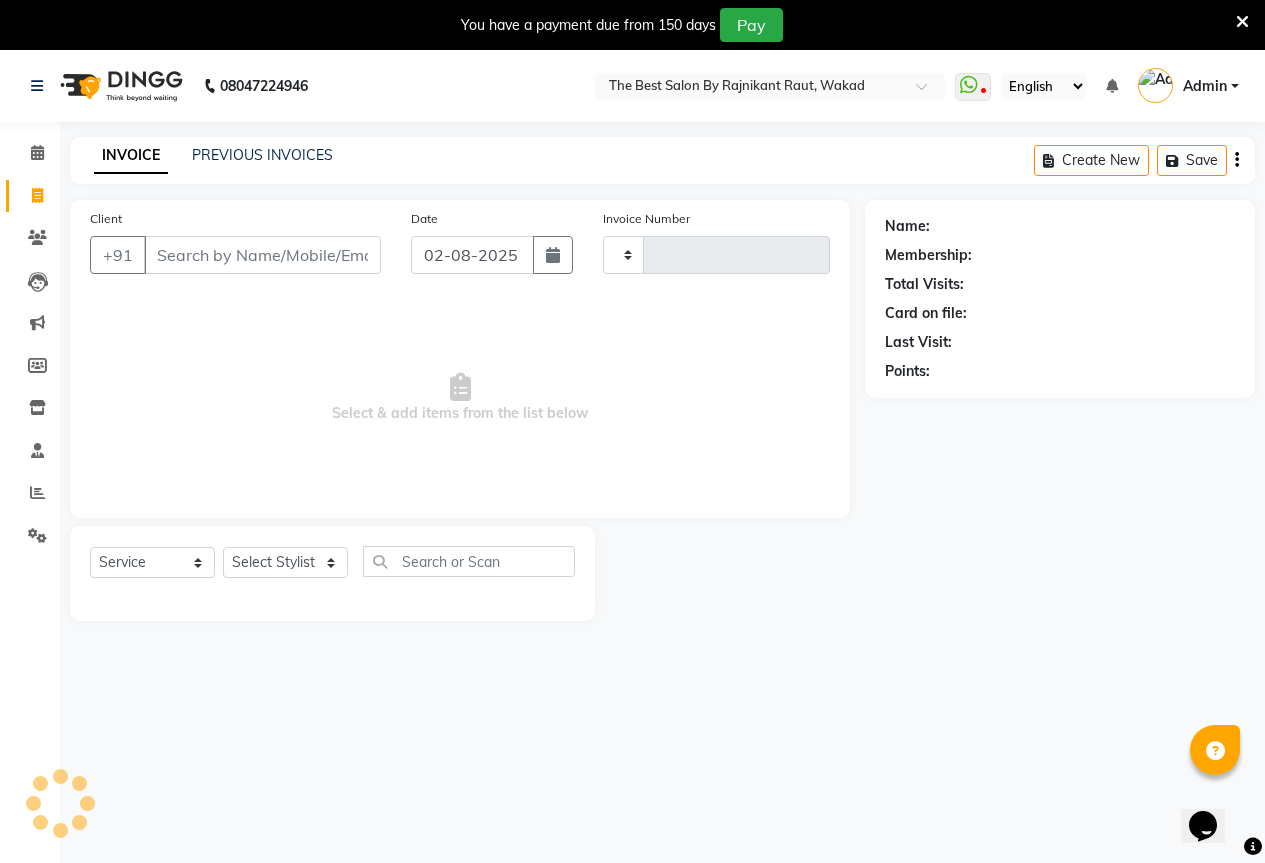 scroll, scrollTop: 50, scrollLeft: 0, axis: vertical 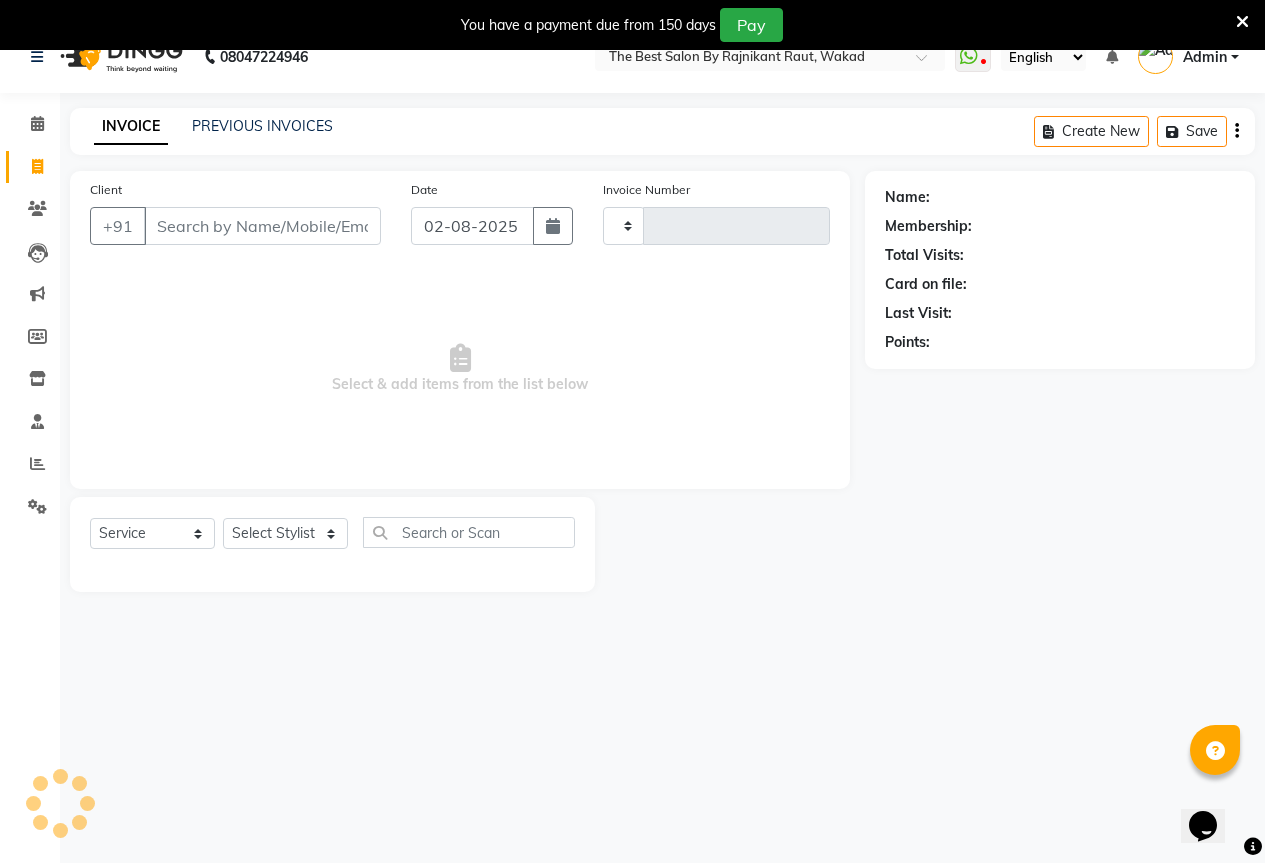 type on "1247" 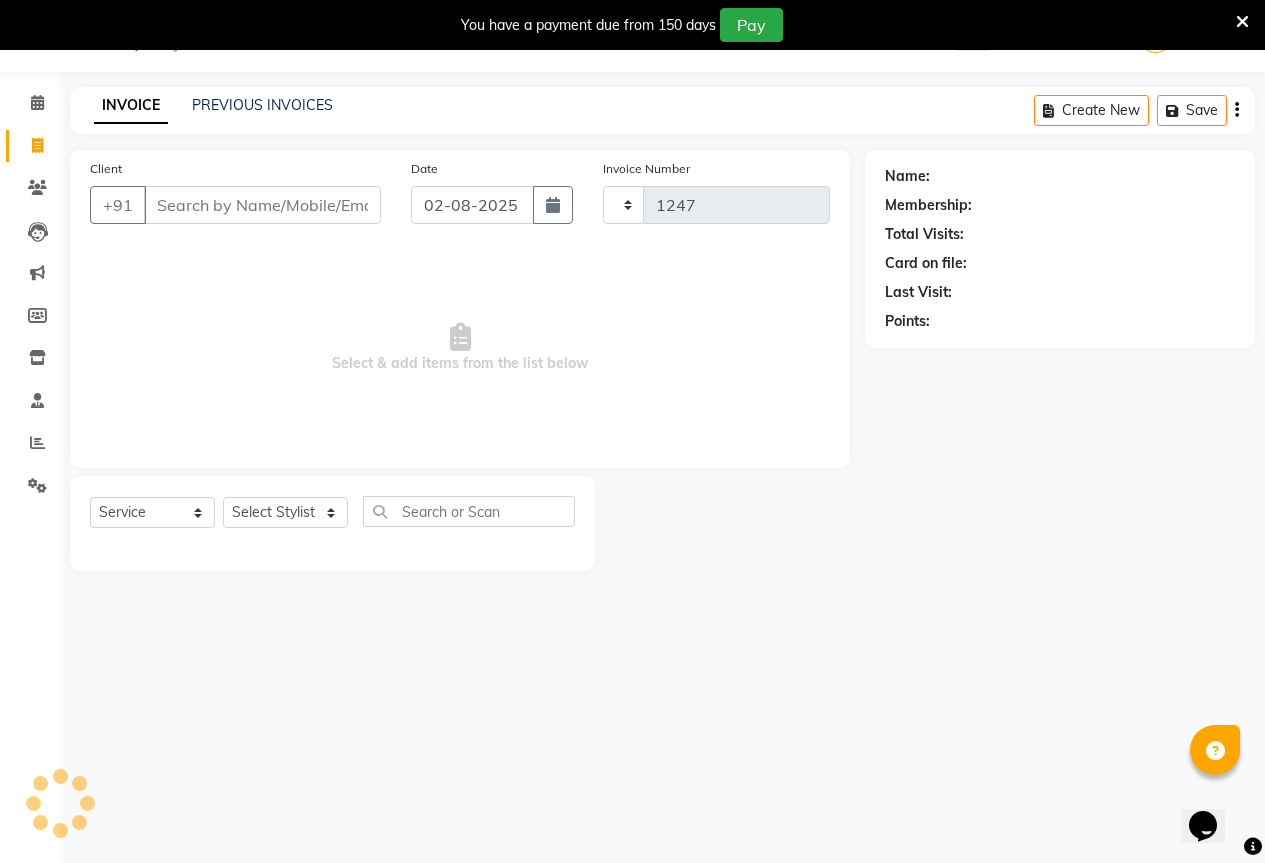 select on "7209" 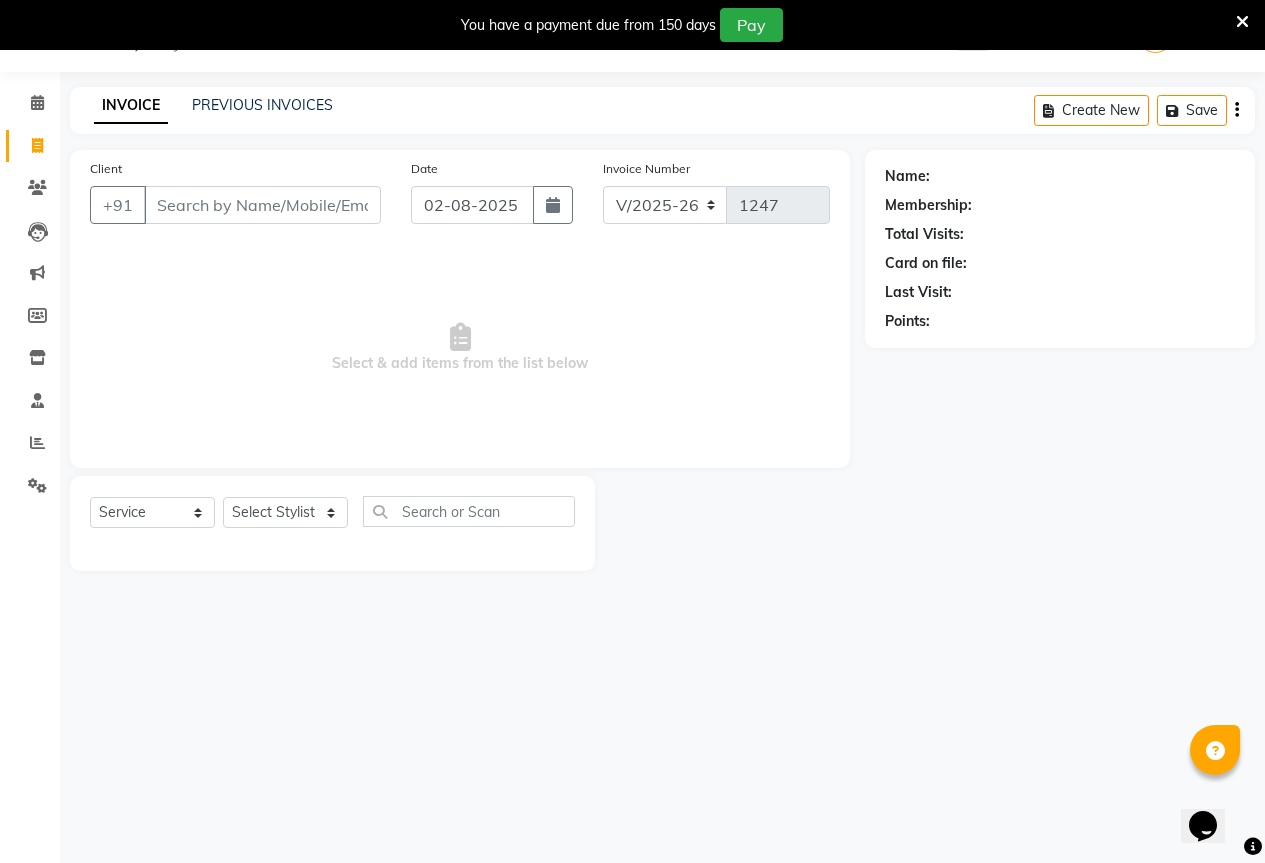 click on "Client" at bounding box center [262, 205] 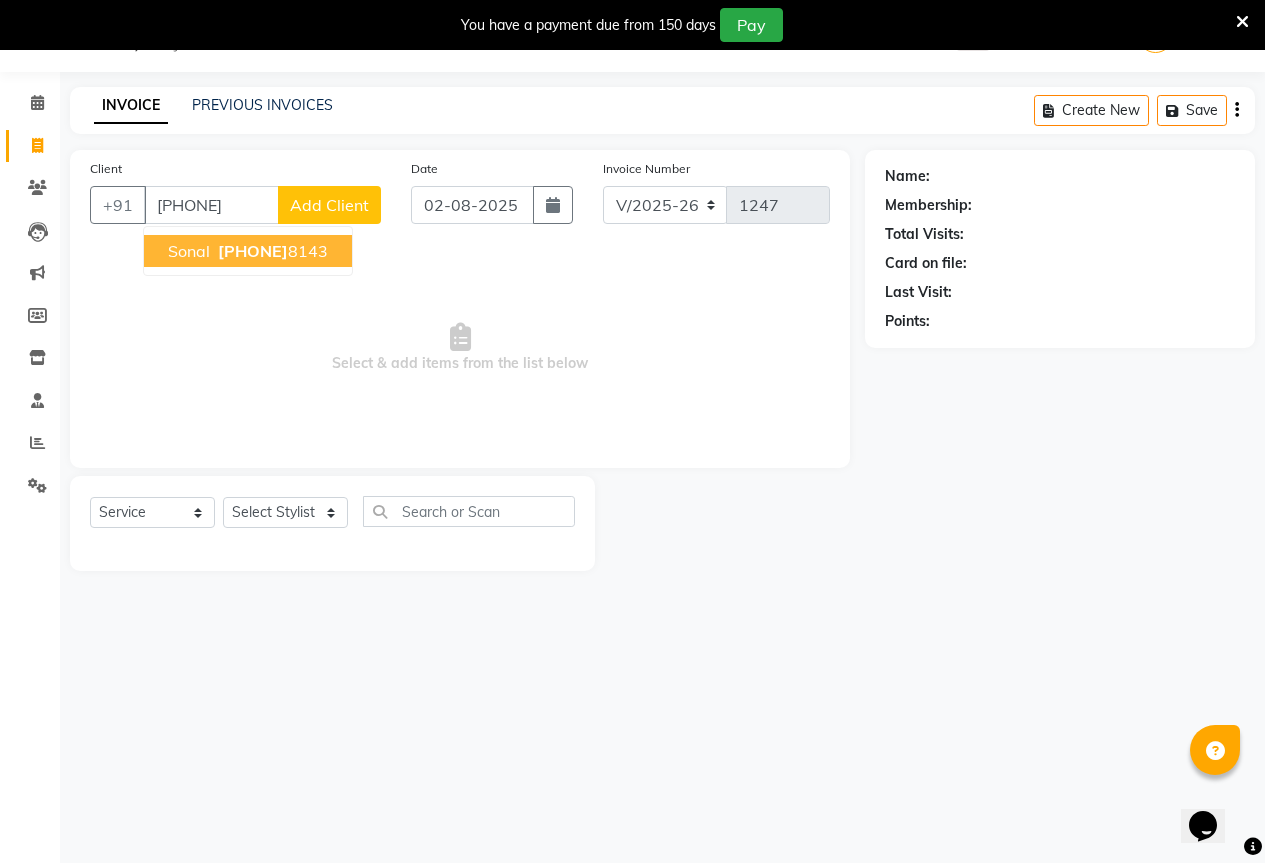 click on "sonal   770957 8143" at bounding box center [248, 251] 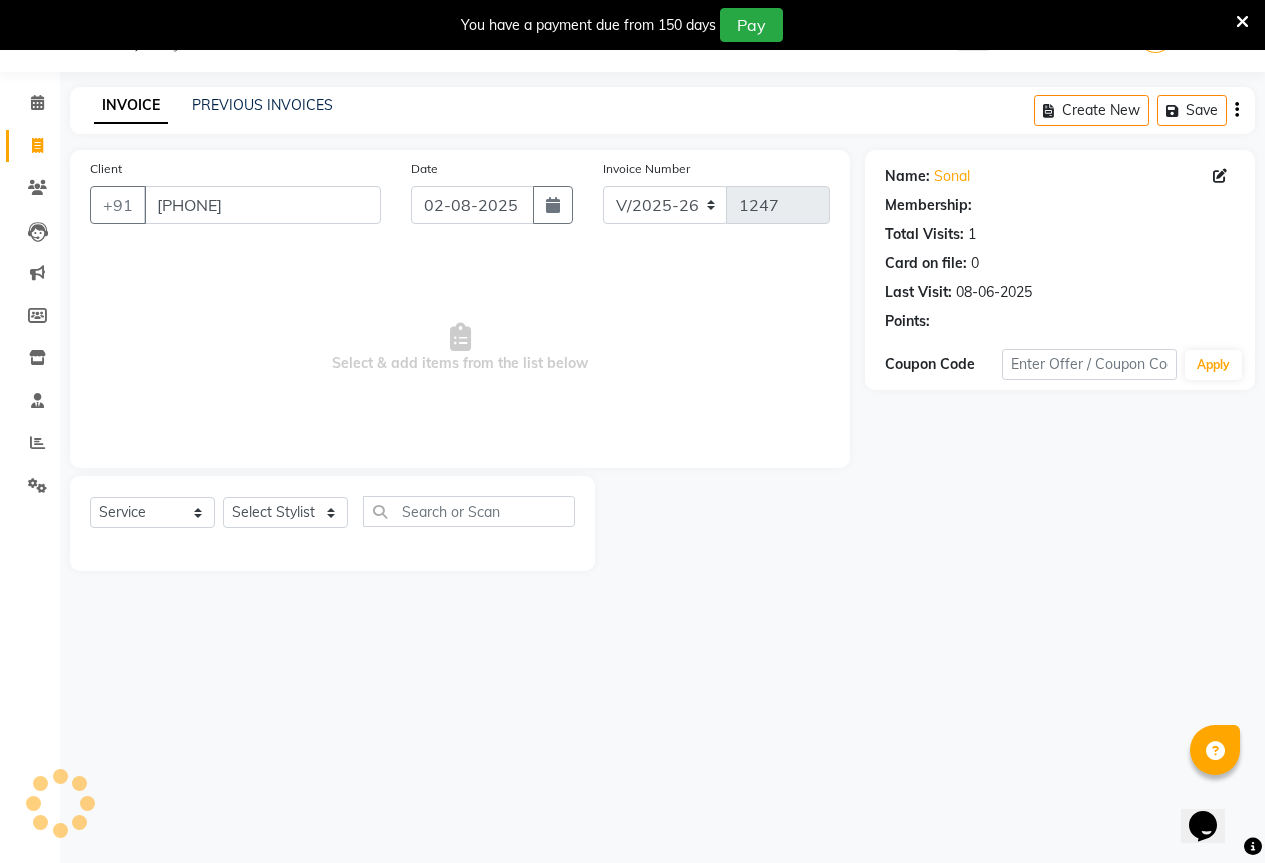 select on "1: Object" 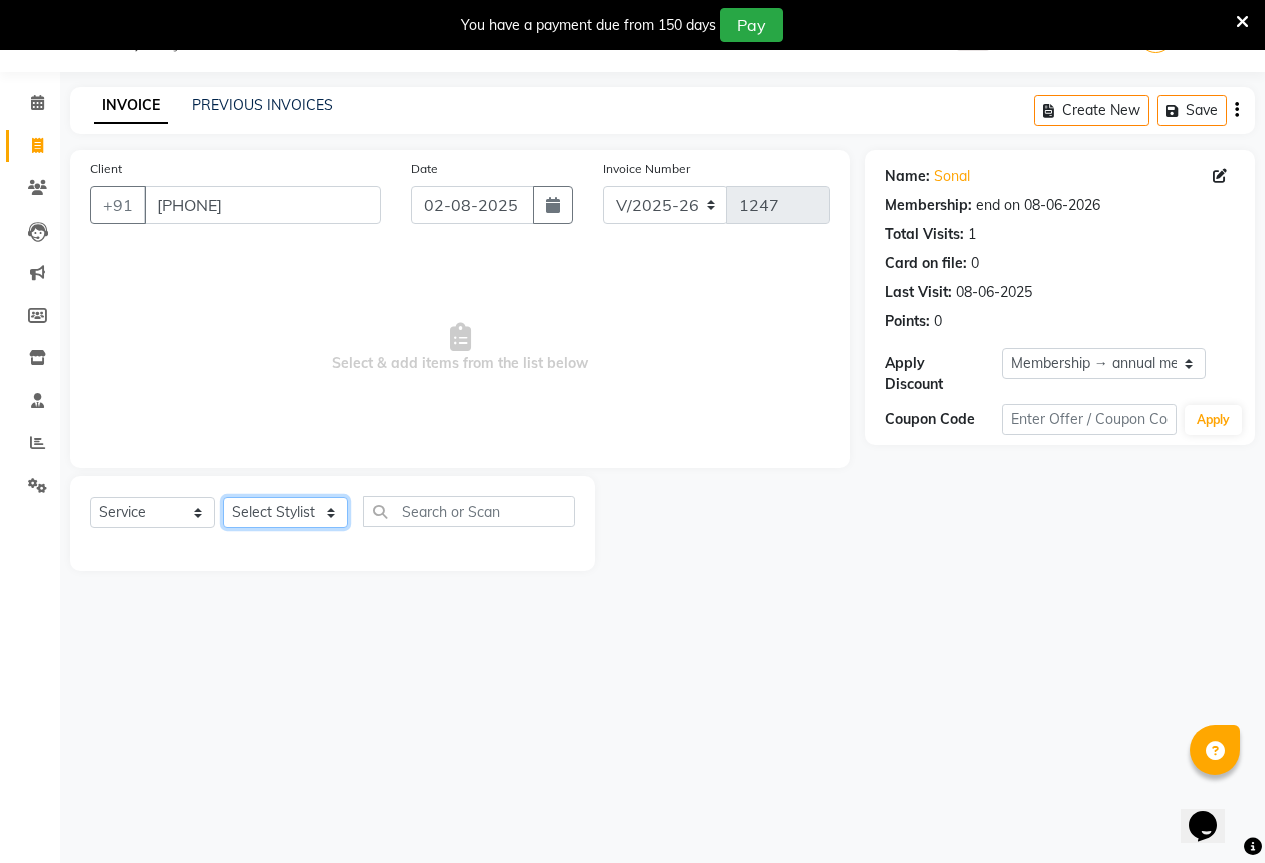 click on "Select Stylist AKASH KAJAL PAYAL RAJ RUTUJA SAHIL" 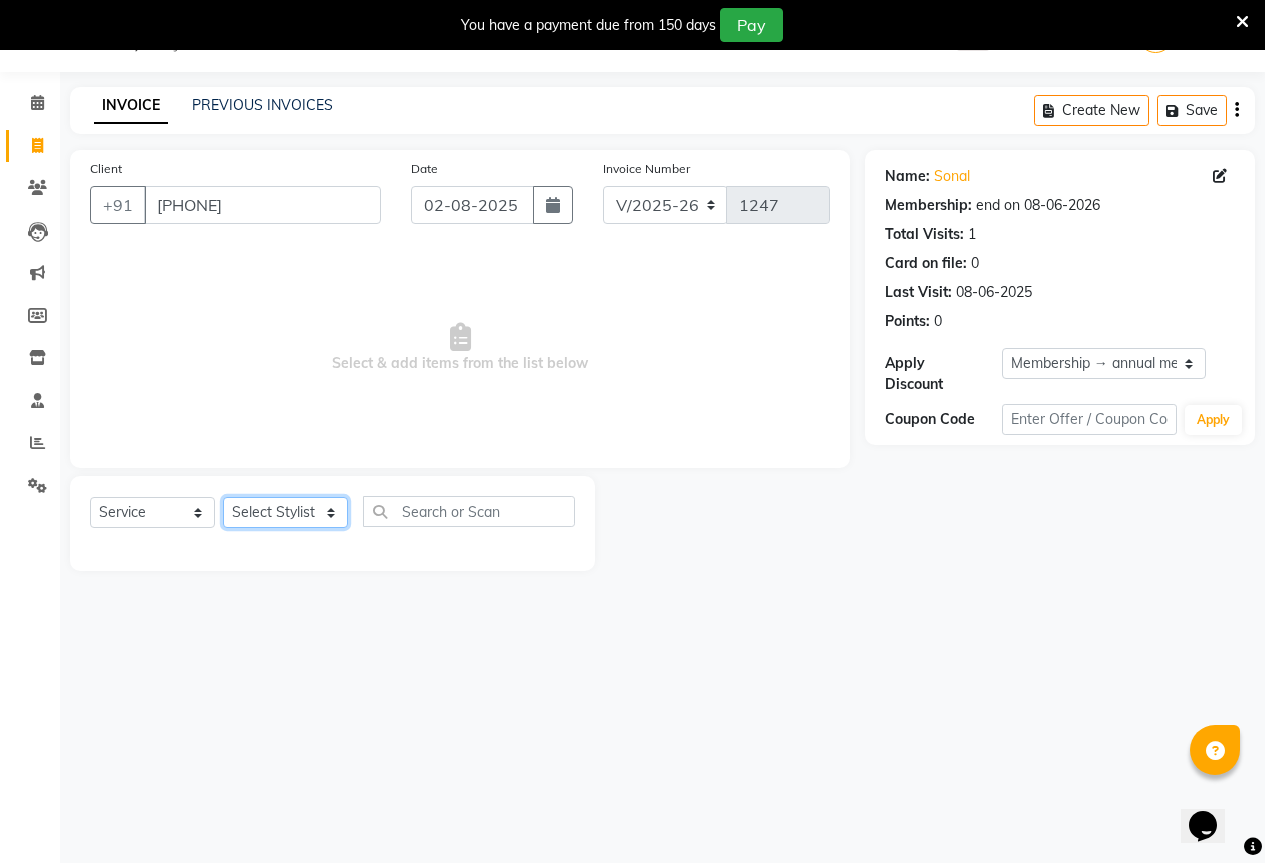 select on "85284" 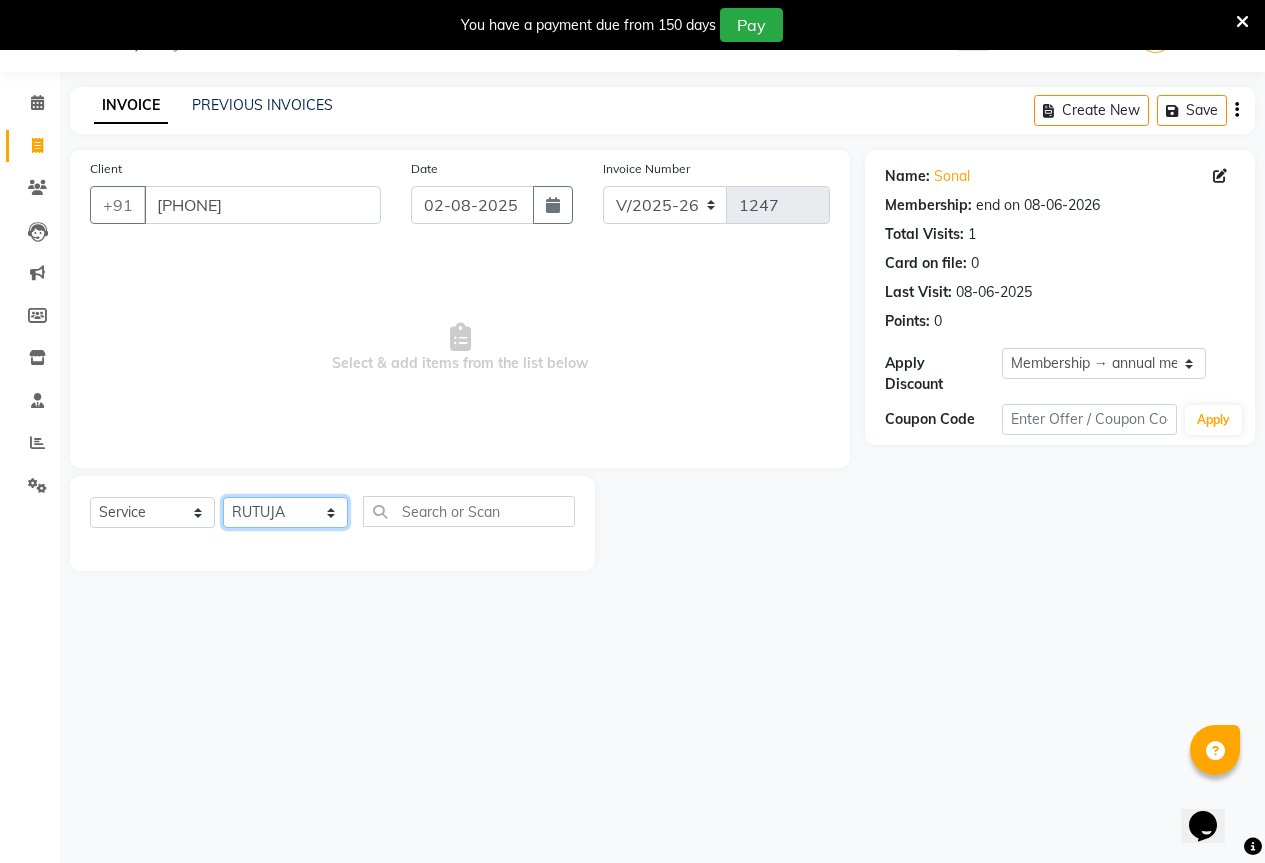 click on "Select Stylist AKASH KAJAL PAYAL RAJ RUTUJA SAHIL" 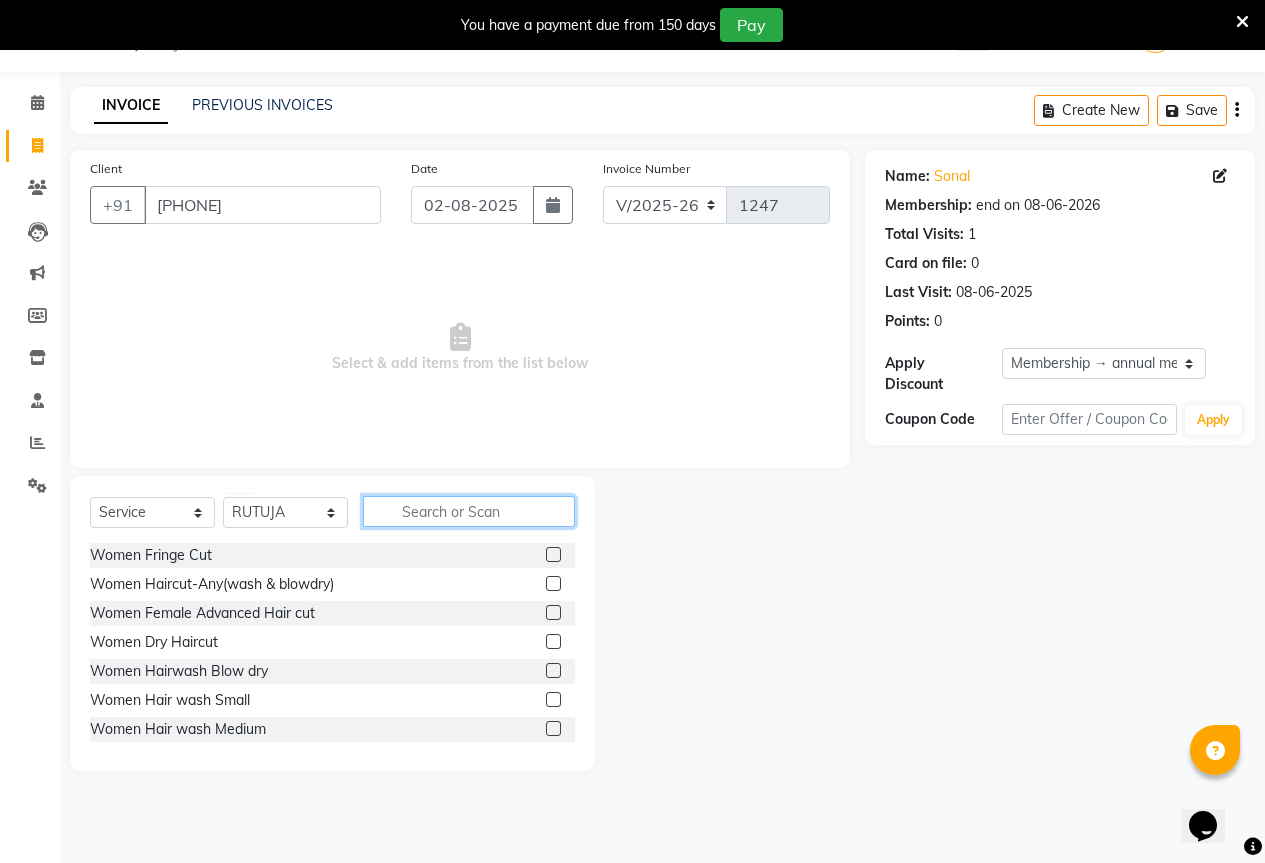 click 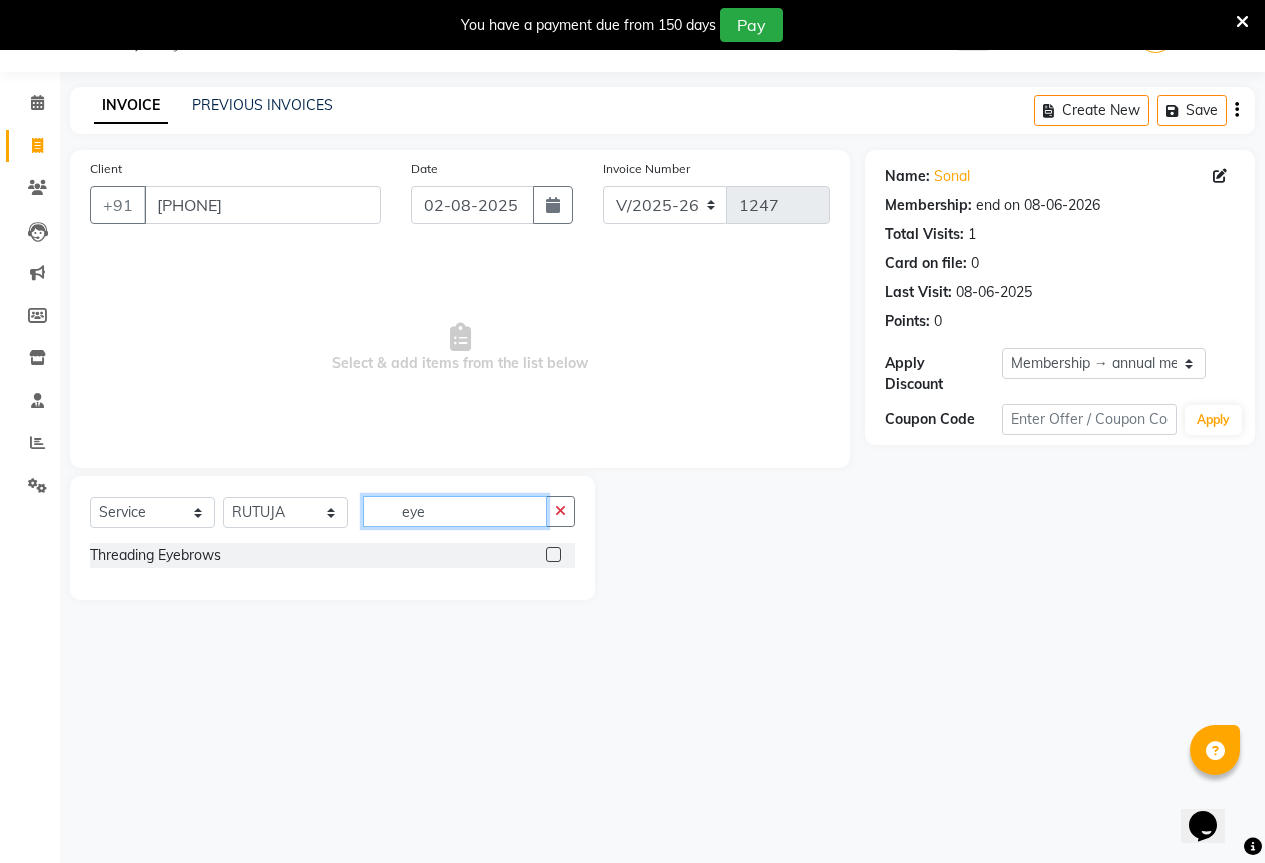 type on "eye" 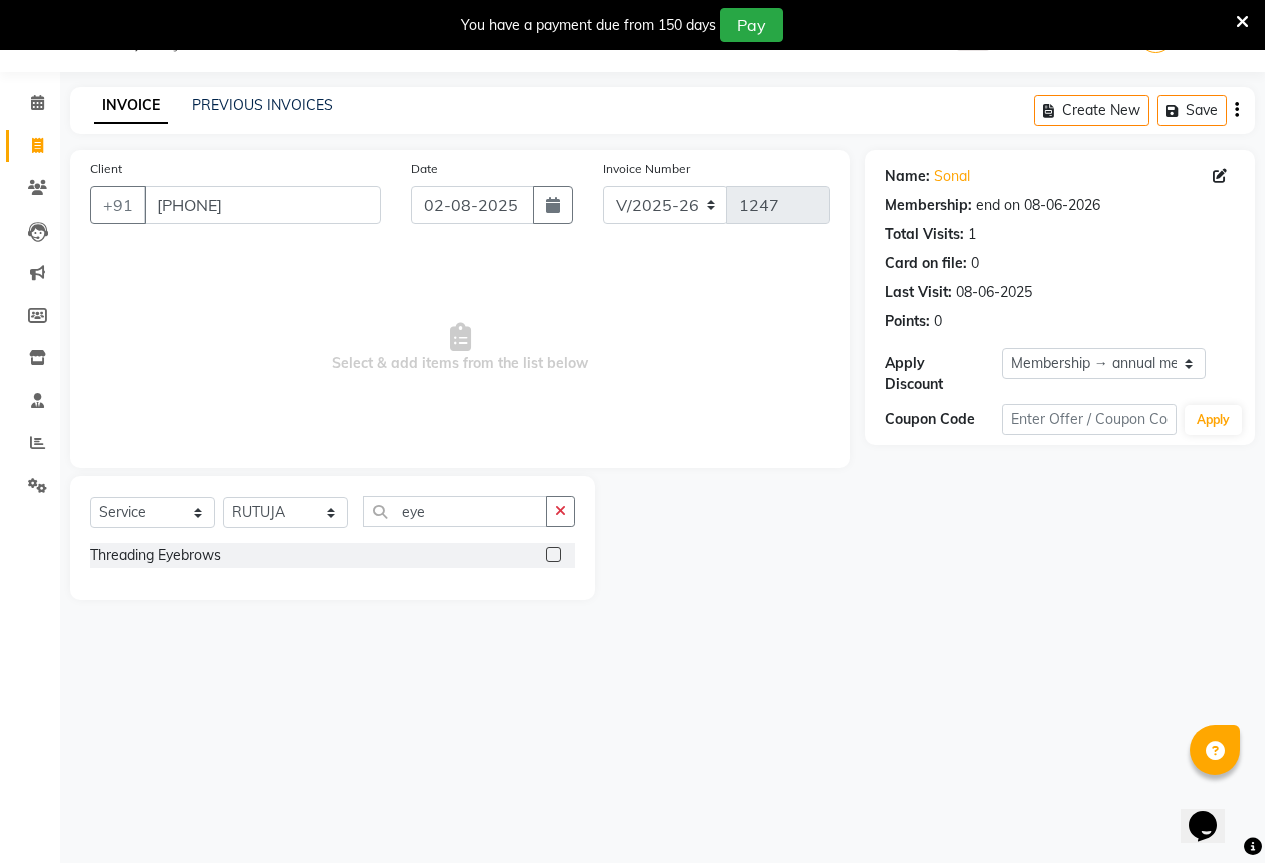 click 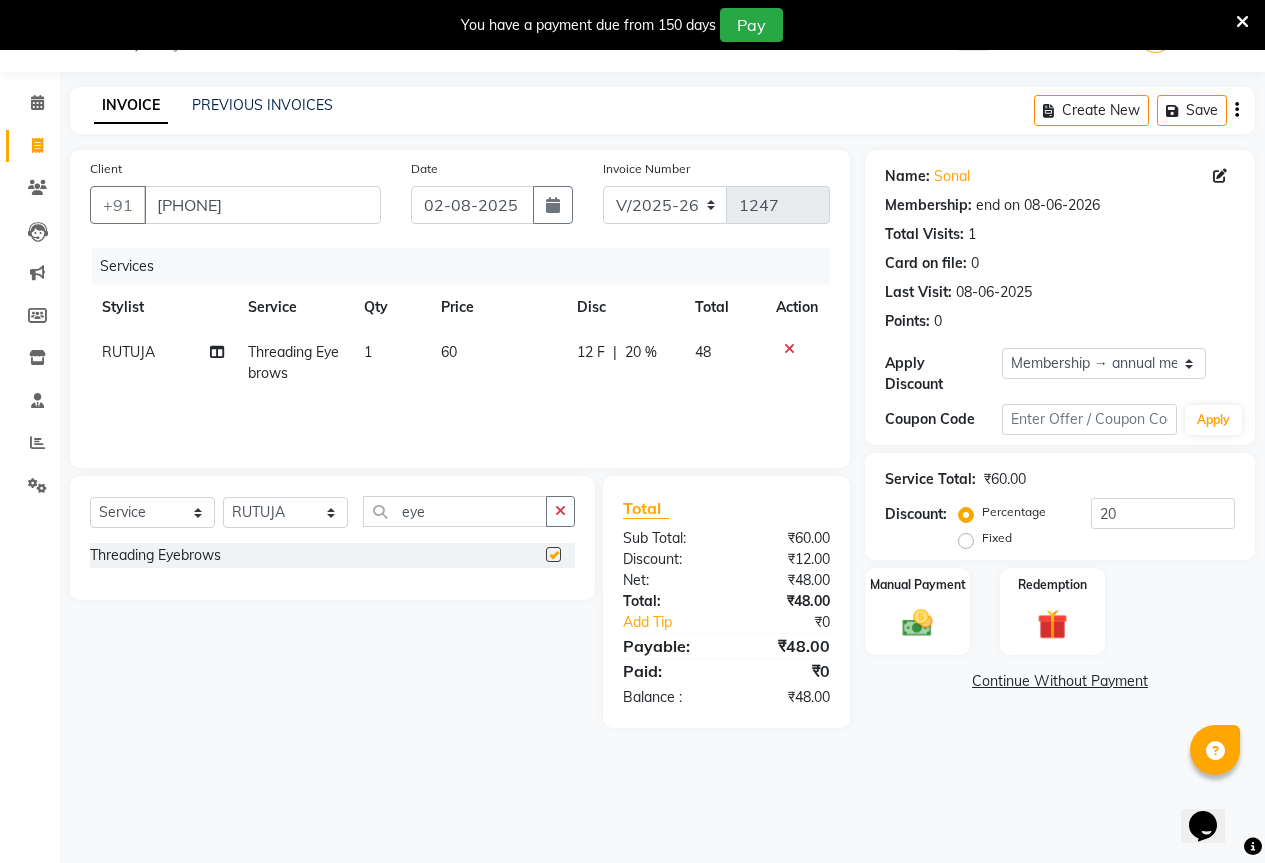 checkbox on "false" 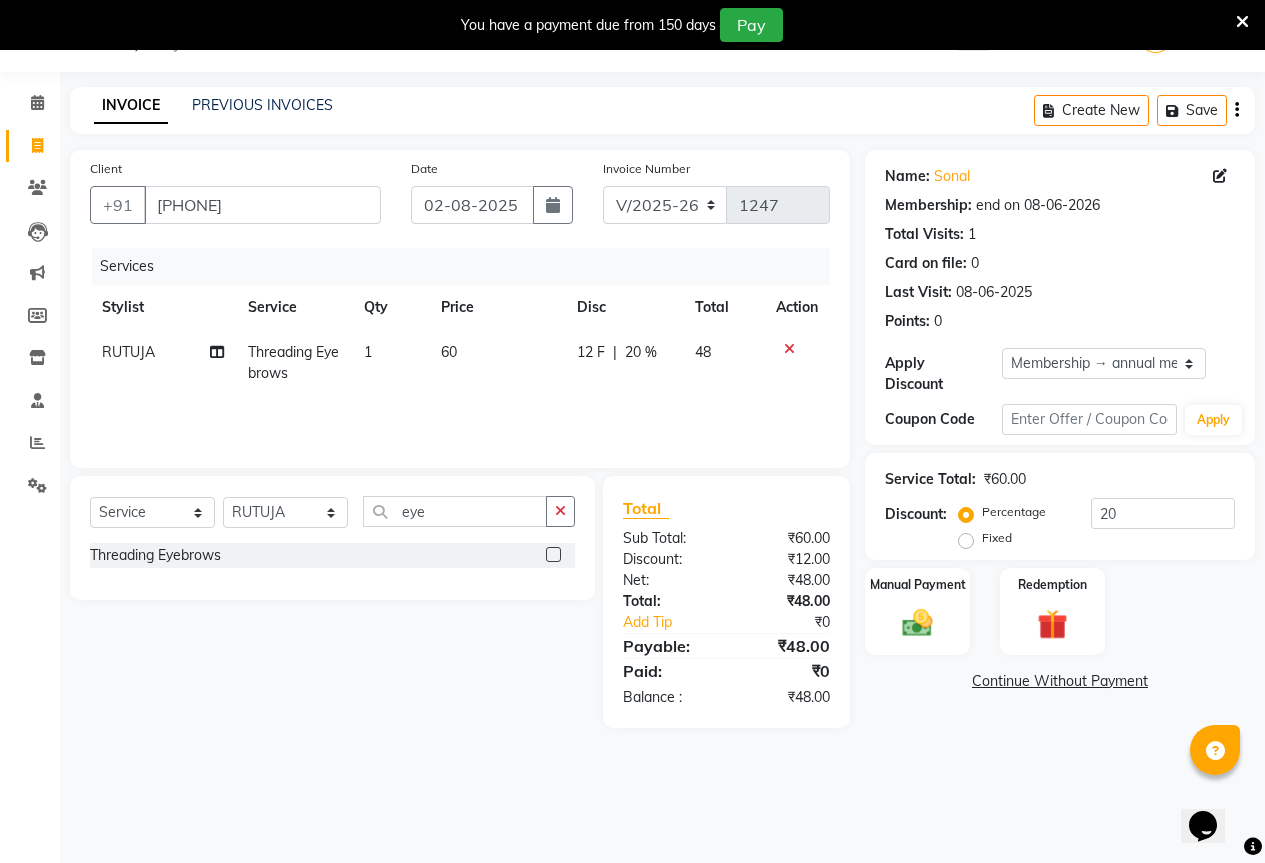 click on "12 F" 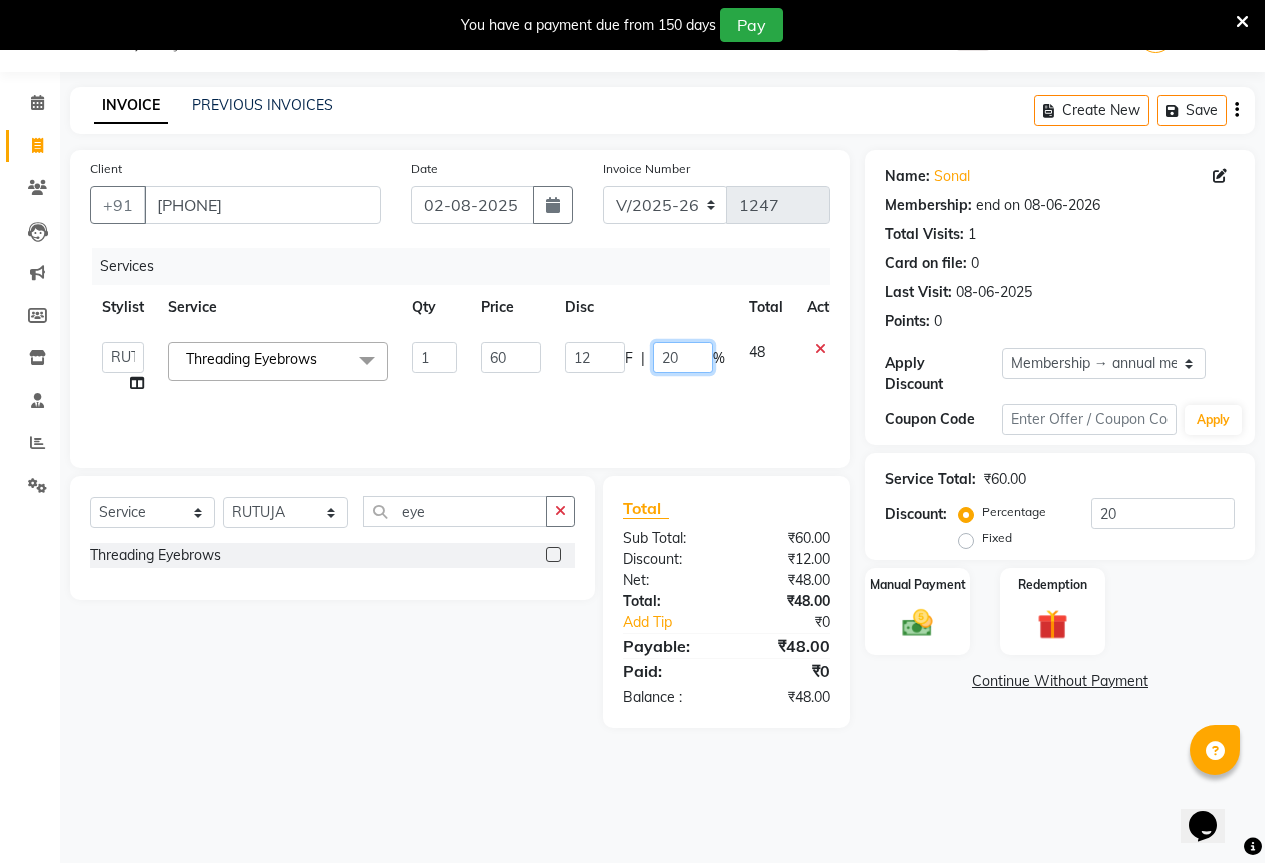 click on "20" 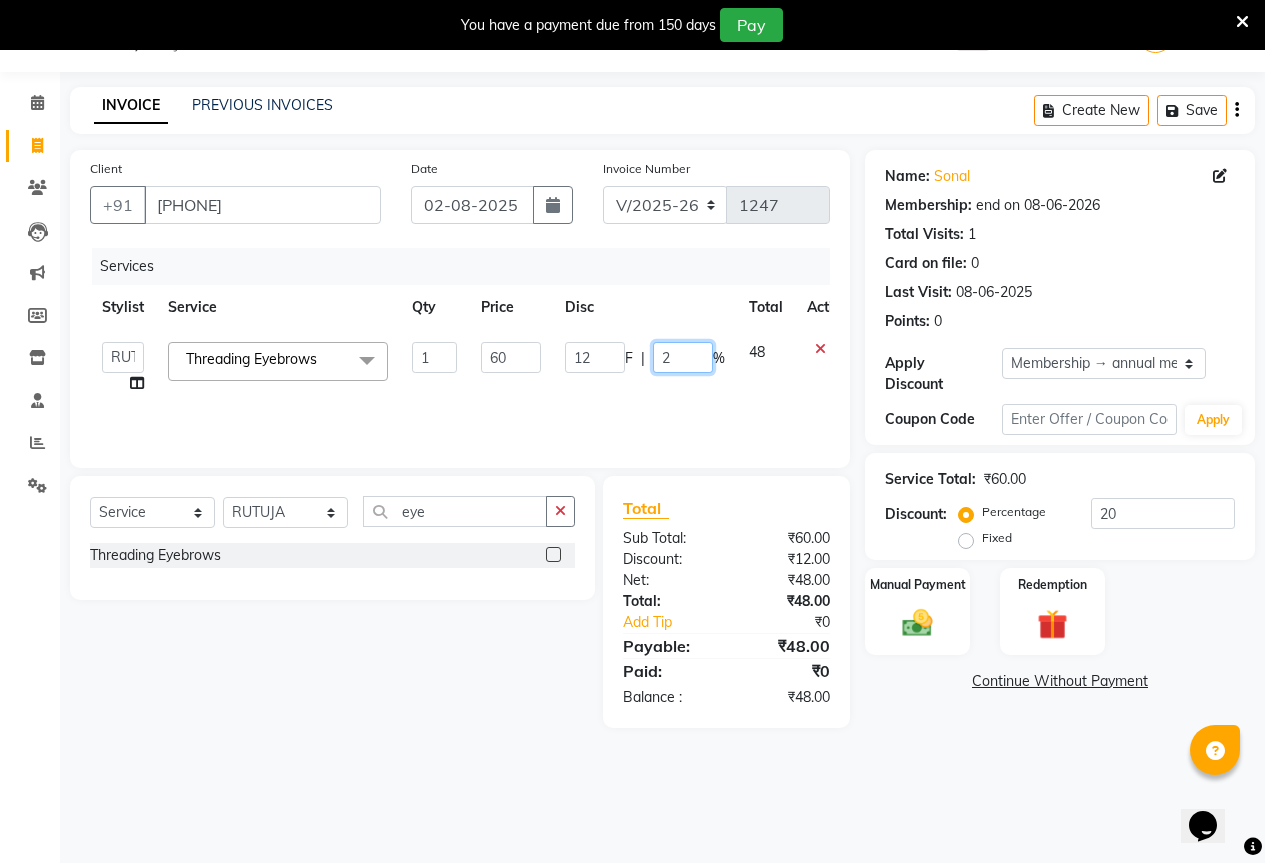 type 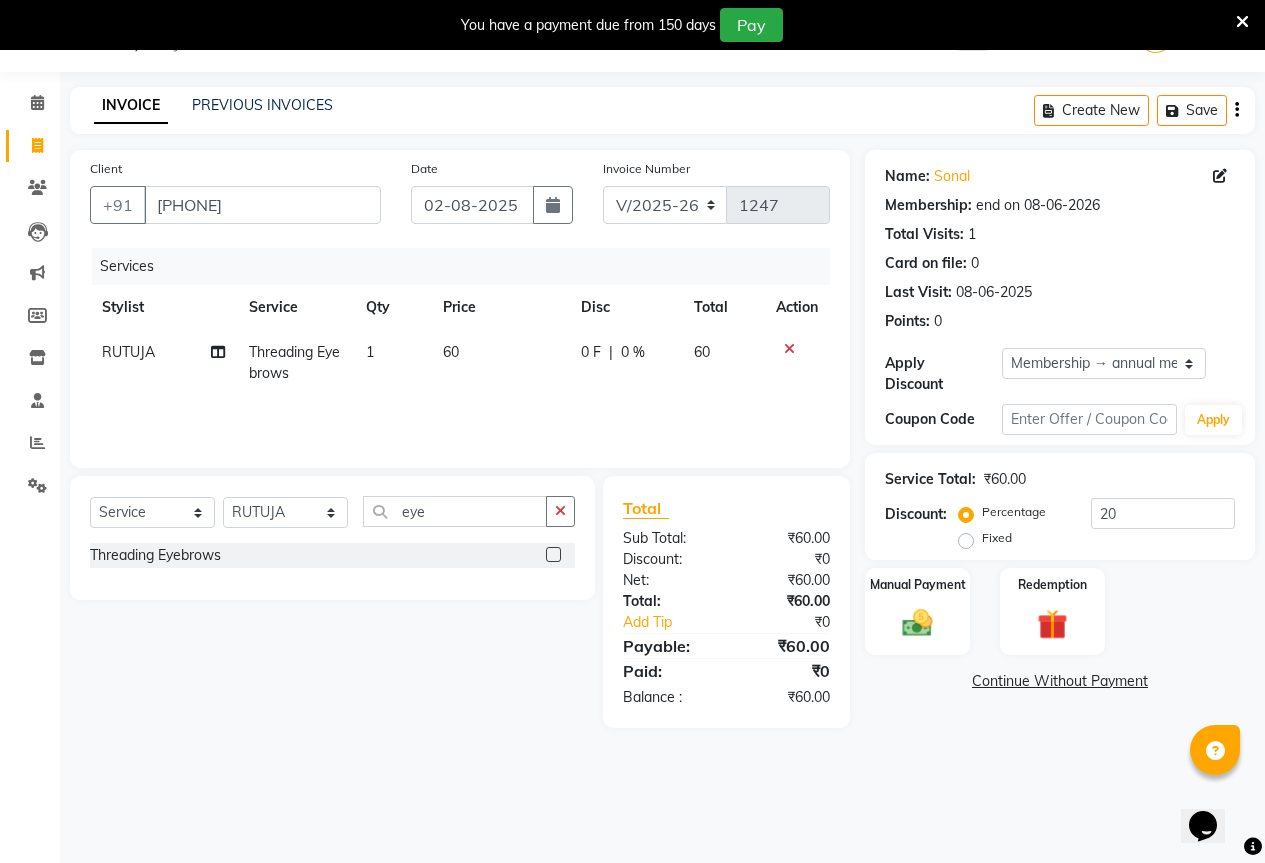 click on "0 F | 0 %" 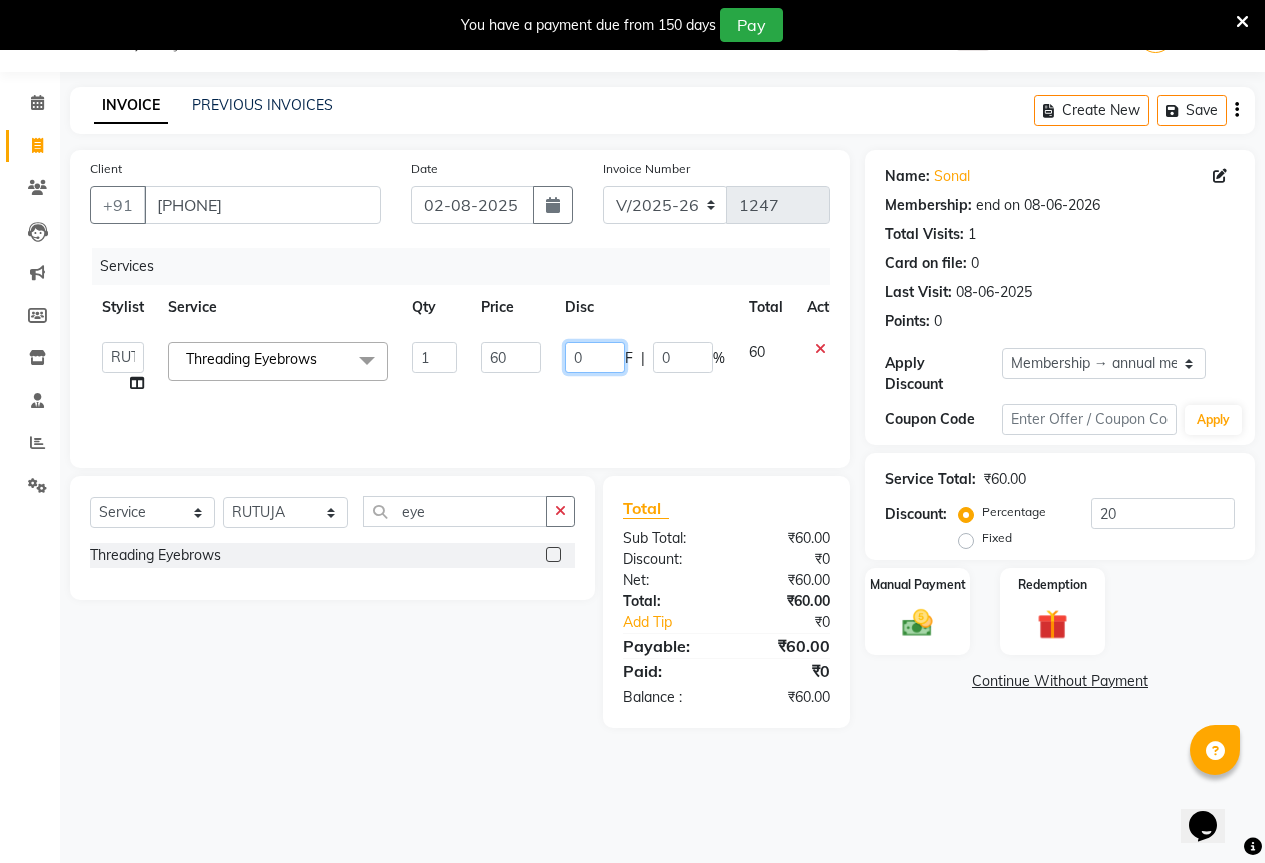 click on "0" 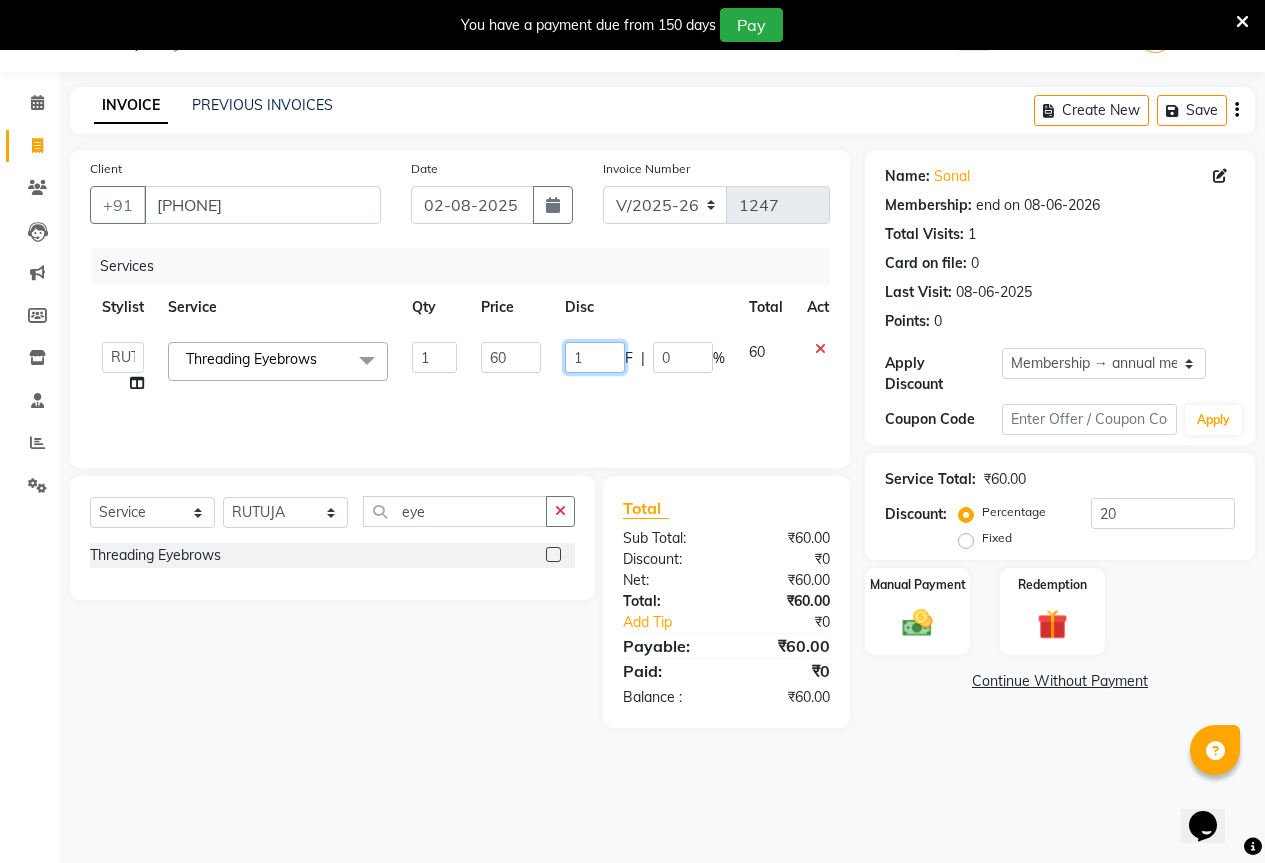 type on "10" 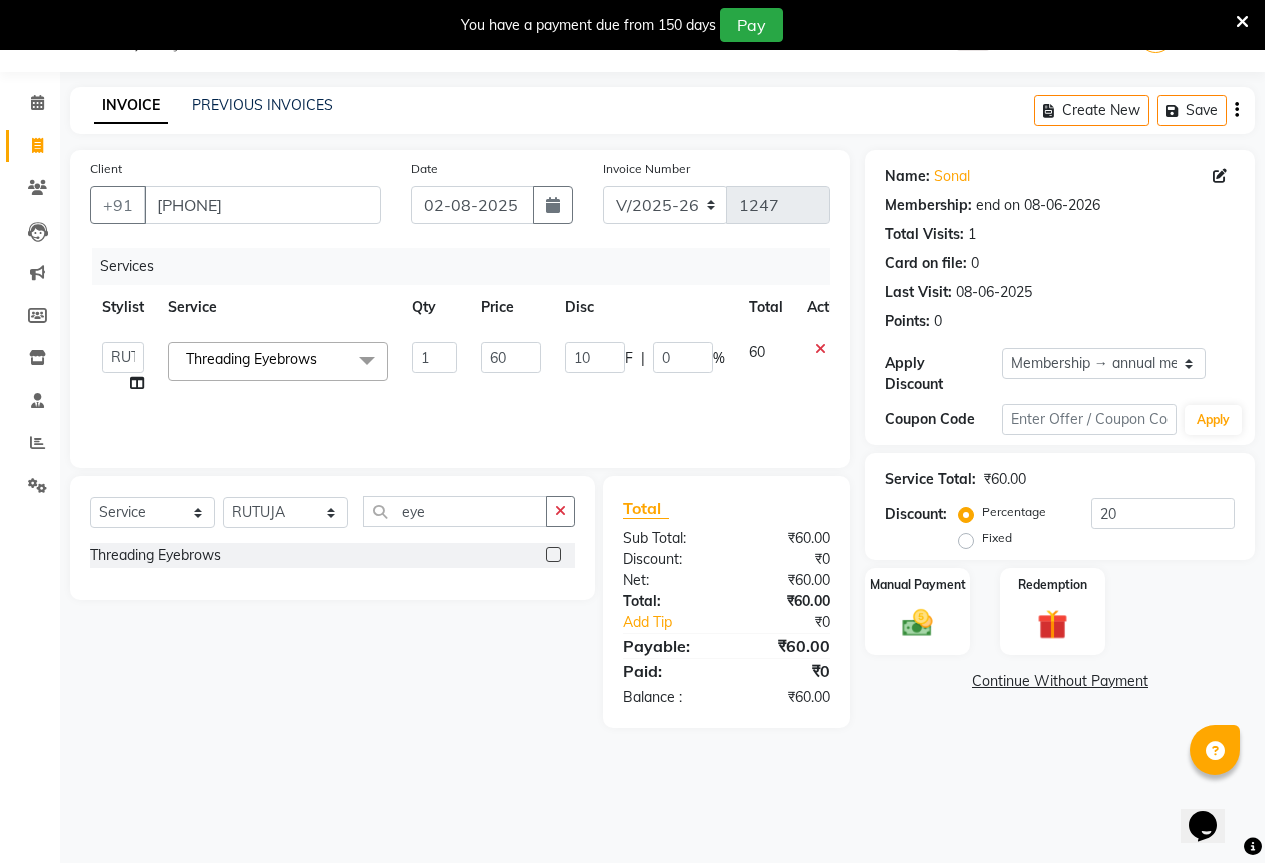 click on "Services Stylist Service Qty Price Disc Total Action  AKASH   KAJAL   PAYAL   RAJ   RUTUJA   SAHIL  Threading Eyebrows  x Women Fringe Cut Women Haircut-Any(wash & blowdry) Women Female Advanced Hair cut Women Dry Haircut Women Hairwash Blow dry Women Hair wash Small Women Hair wash Medium Women Hair wash Long Women Blow dry Small Women Blow dry Medium Women Blow dry Long Women Temporary Curls/Tongs Small Women Temporary Curls/Tongs Medium Women Temporary Curls/Tongs Long Women Flat Ironing Small Women Flat Ironing Medium Women Flat Ironing Long Men Hair cut (wash & Blow dry) Men Dry Hair cut Men Beard trim/Shaving Small Men Beard trim/Shaving Large Men Hair wash/Style Head Massage Classic Coconut Oil Head Massage Arroma Oil Small Head Massage Almond Oil Small Head Massage Rose mary Oil Small Head Massage Argan Oil Small Head Massage Mint Cool Oil Small Women Regular Hair Spa Small Women Regular Hair Spa Medium Women Regular Hair Spa Large Women Anti dandruff/Hairfall Spa Small Women Purifying Spa Small 1 60" 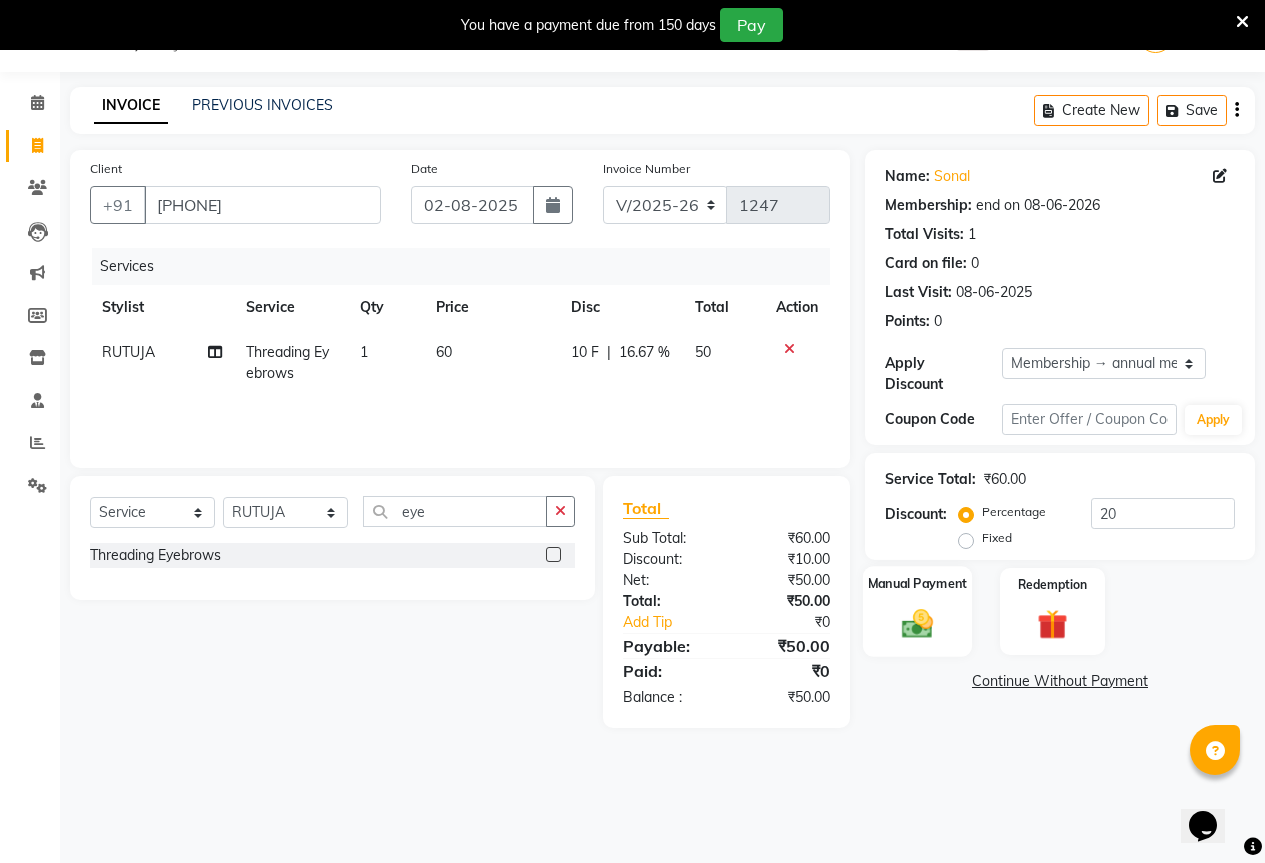click 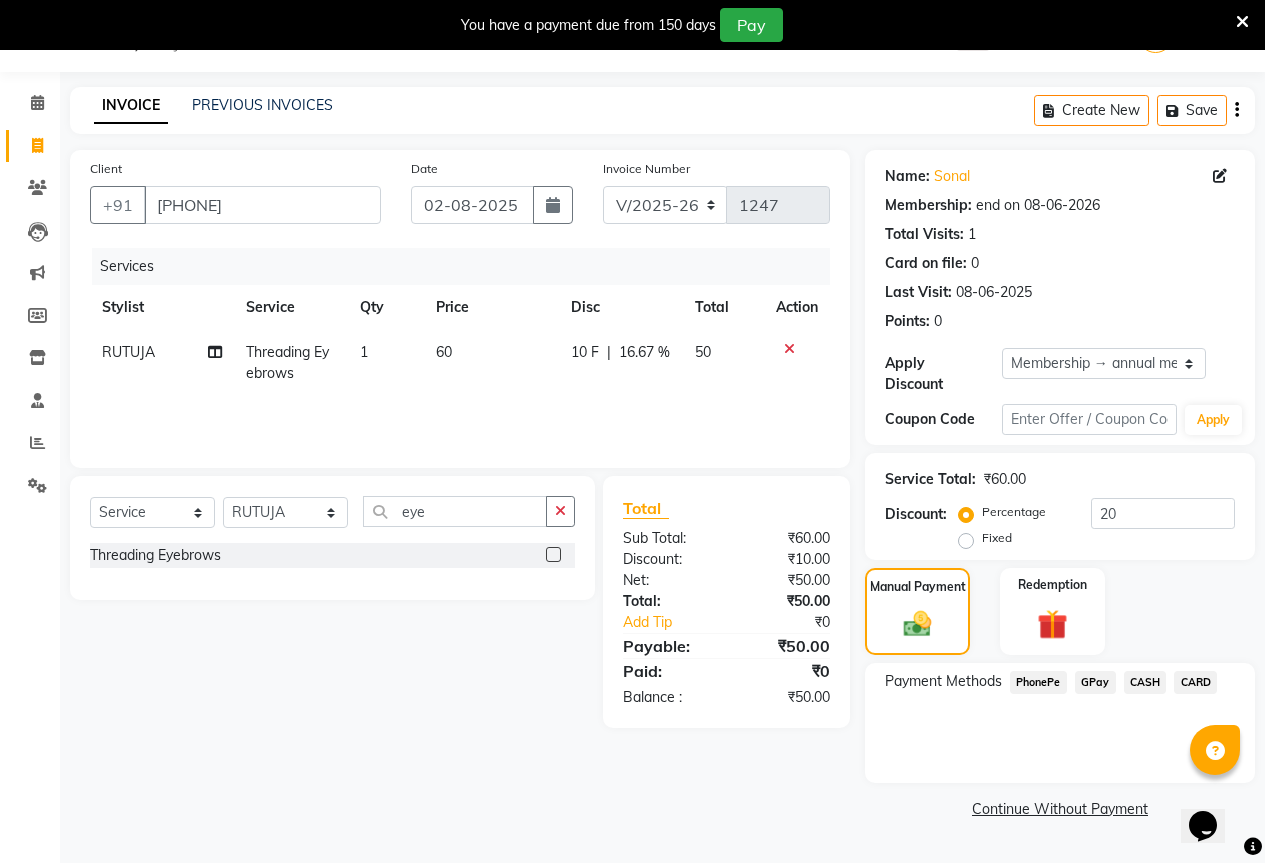 click on "GPay" 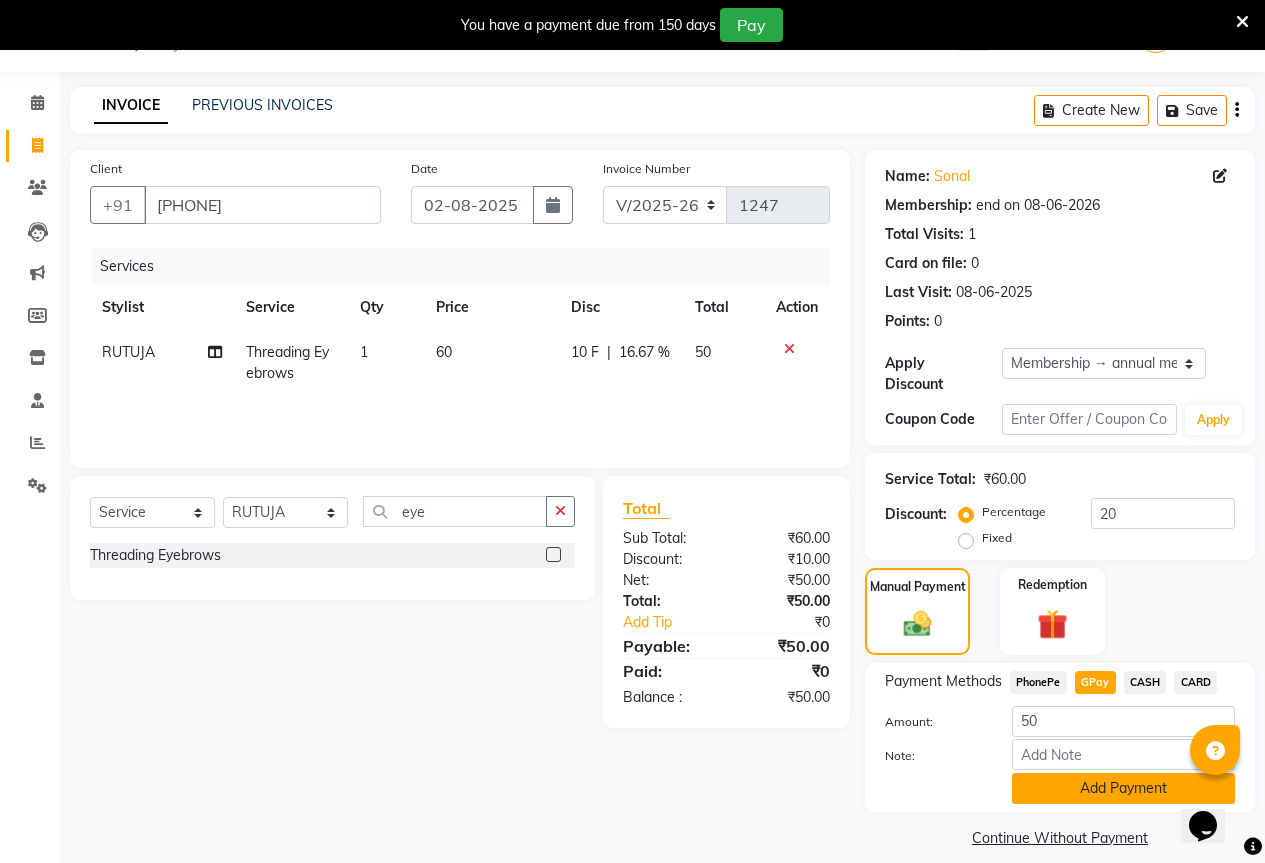 click on "Add Payment" 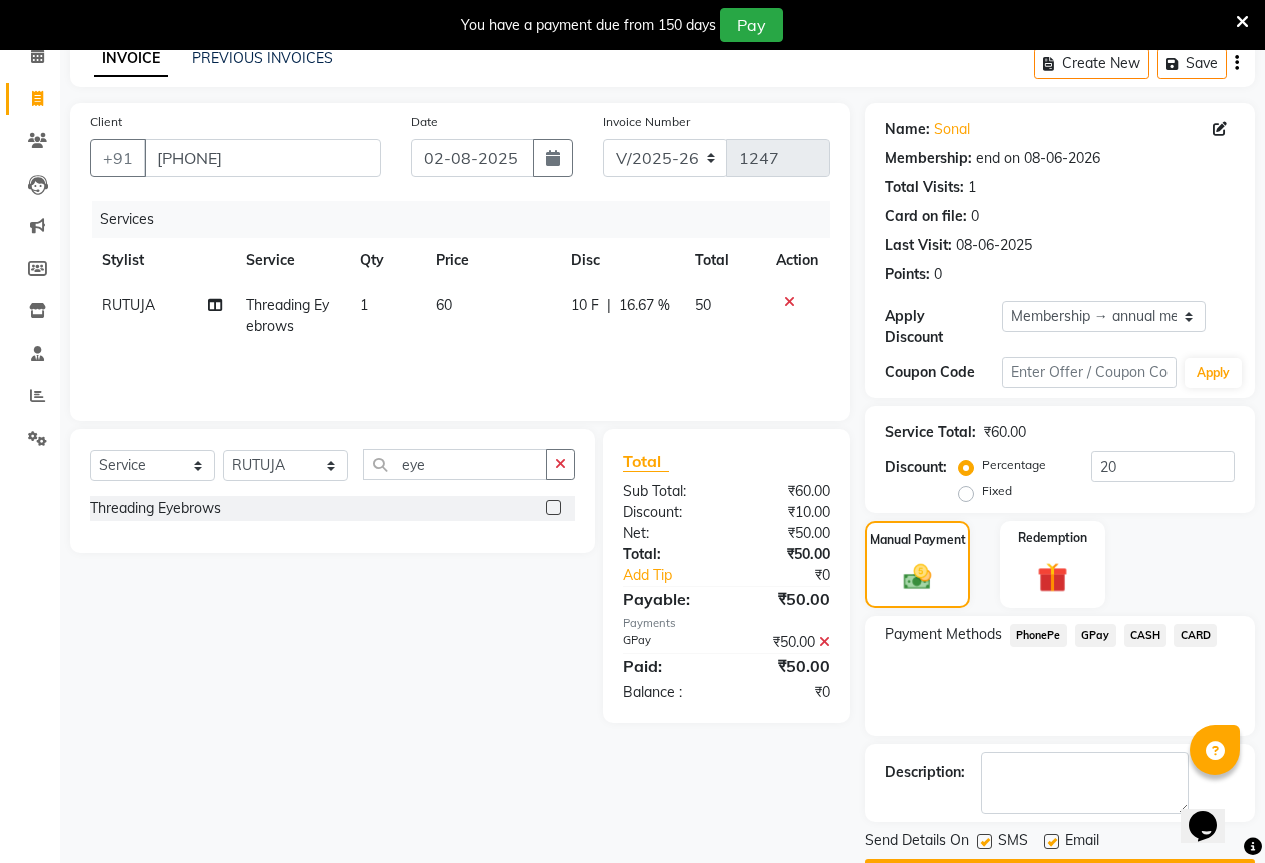 scroll, scrollTop: 138, scrollLeft: 0, axis: vertical 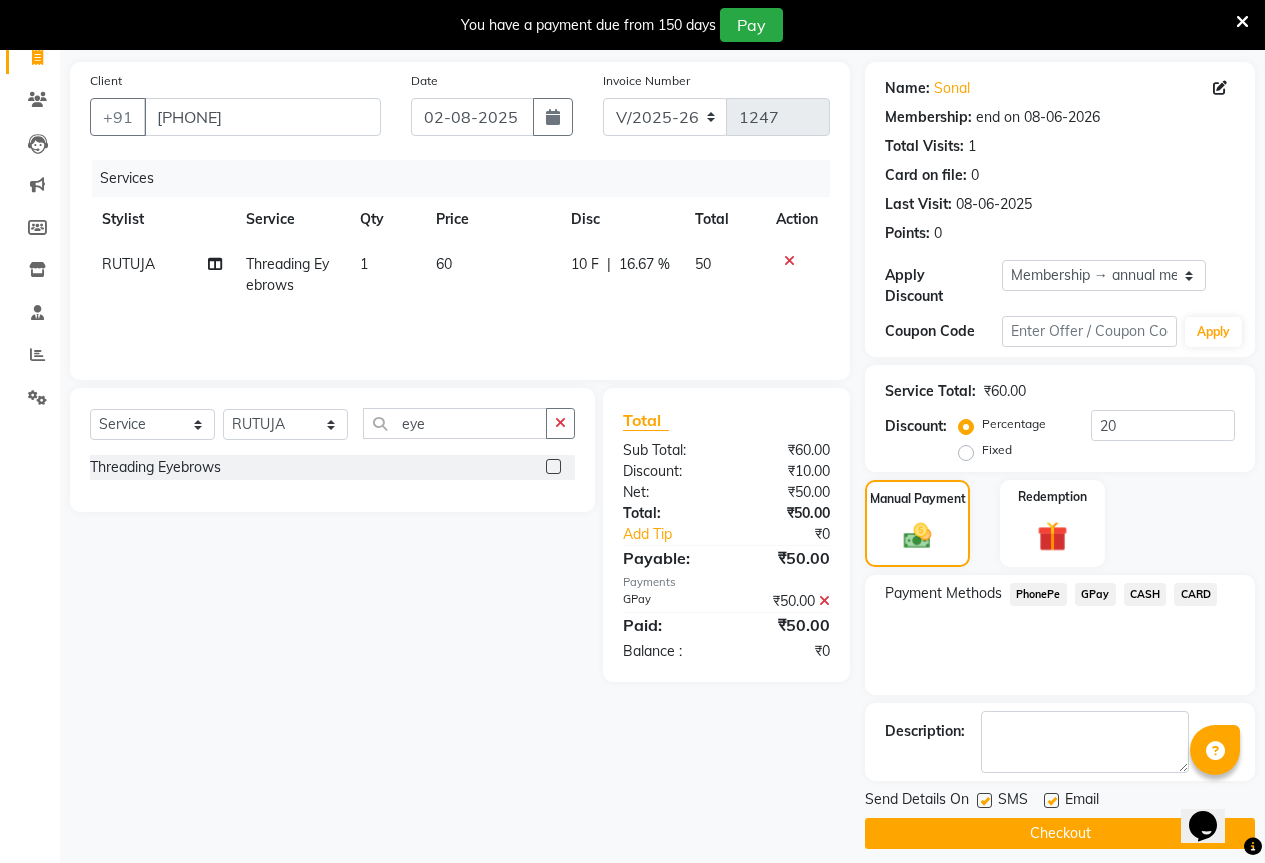 click on "Checkout" 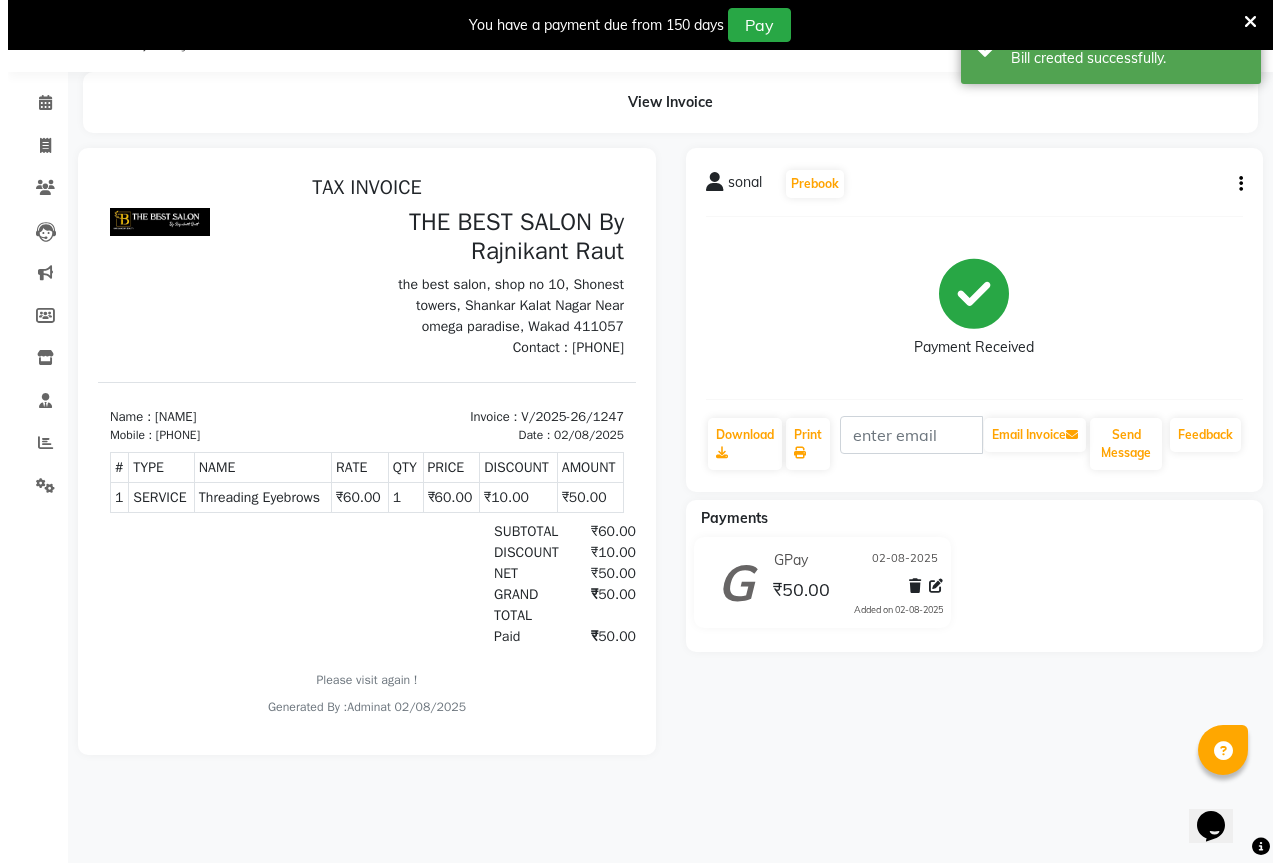 scroll, scrollTop: 0, scrollLeft: 0, axis: both 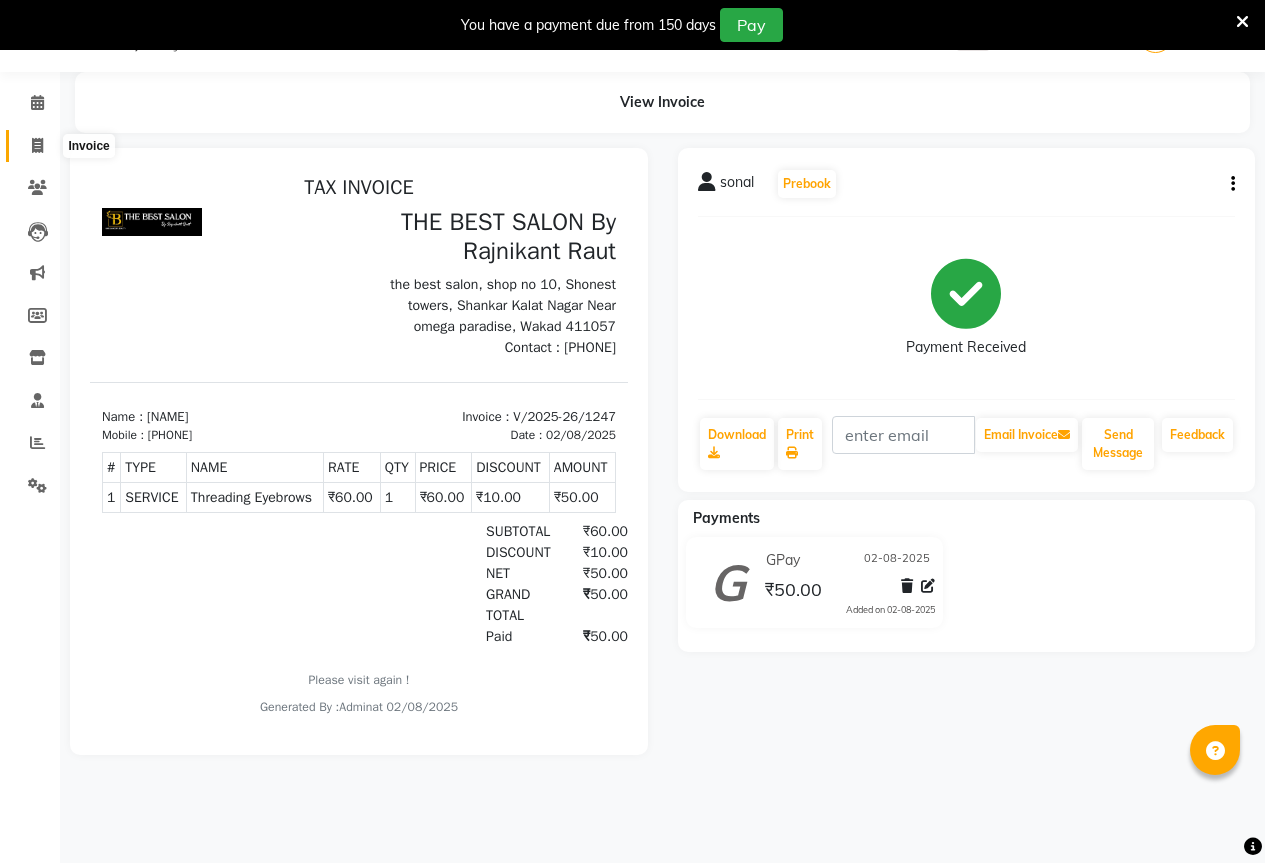 click 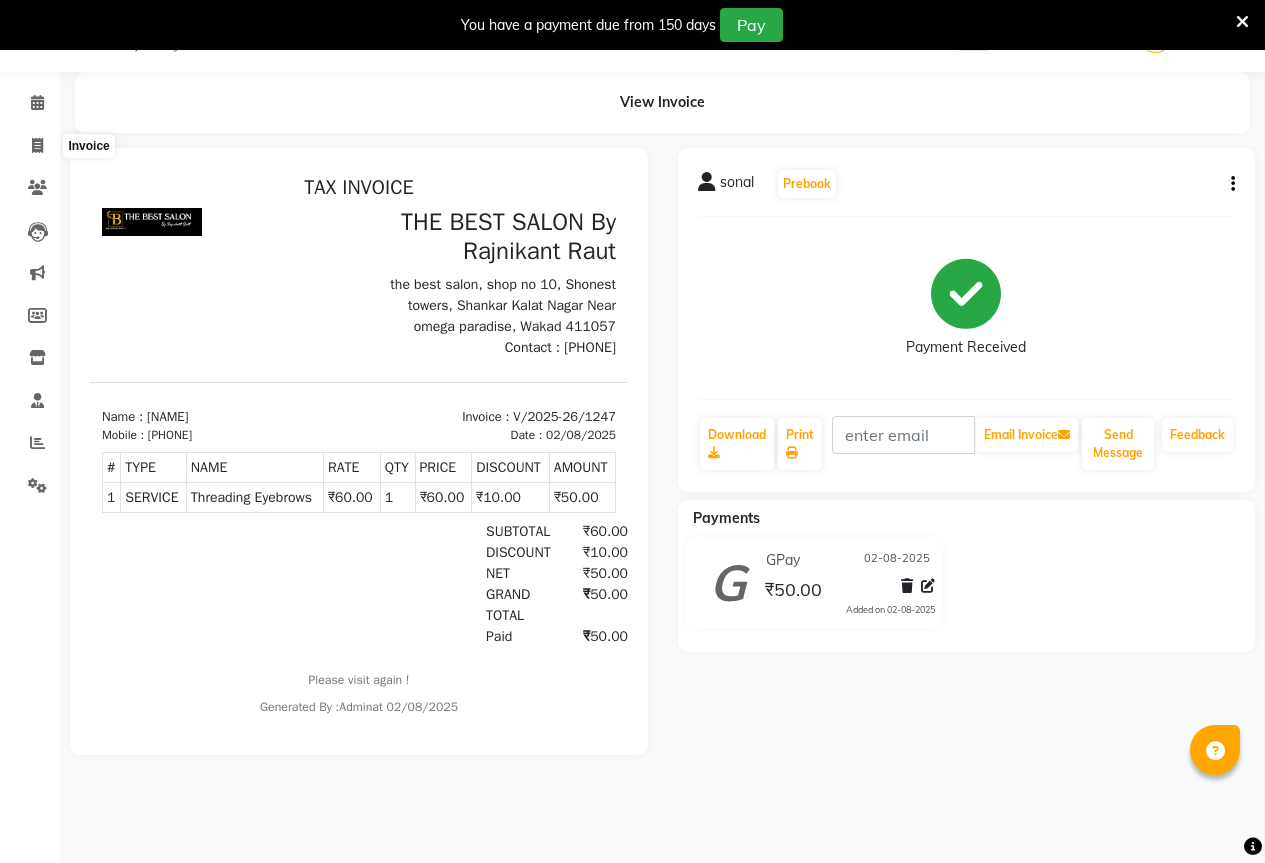 select on "7209" 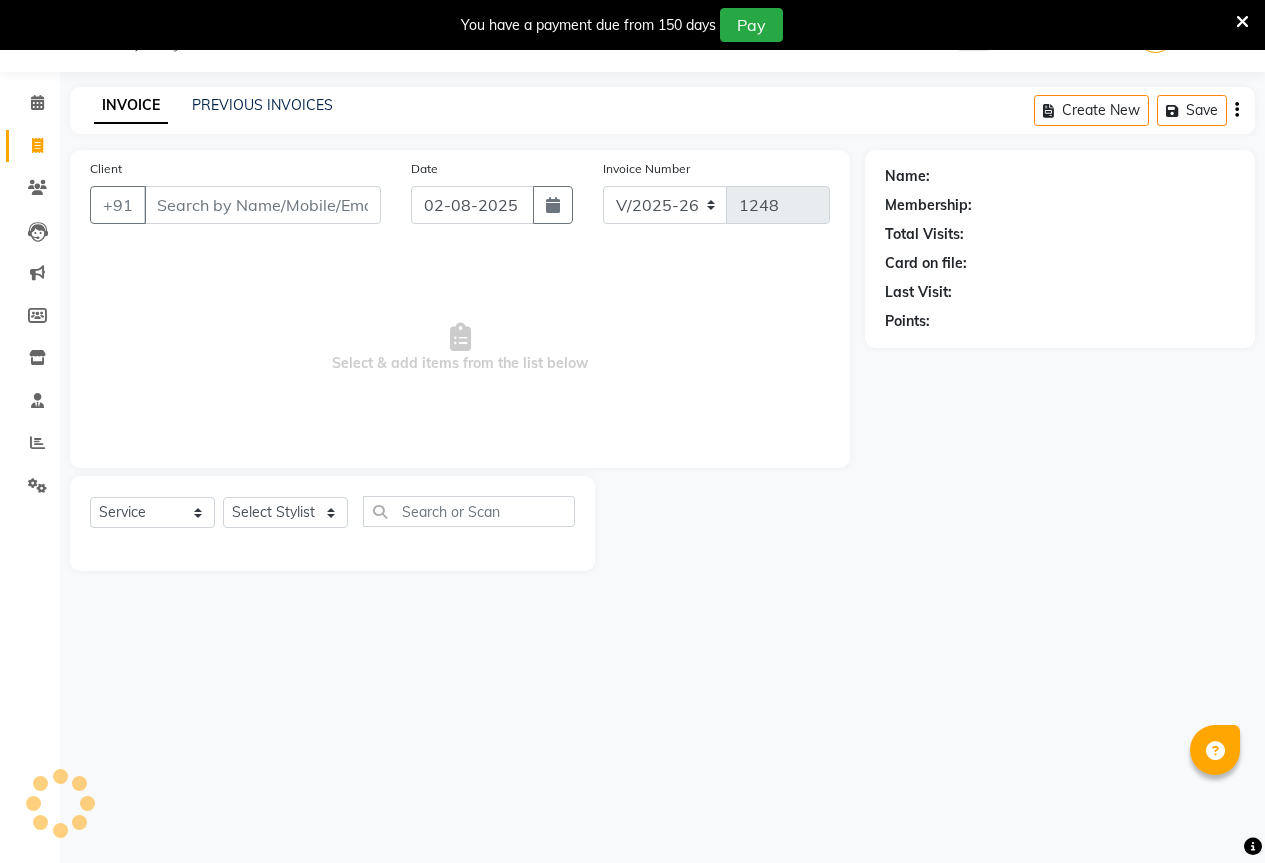 click on "Client" at bounding box center (262, 205) 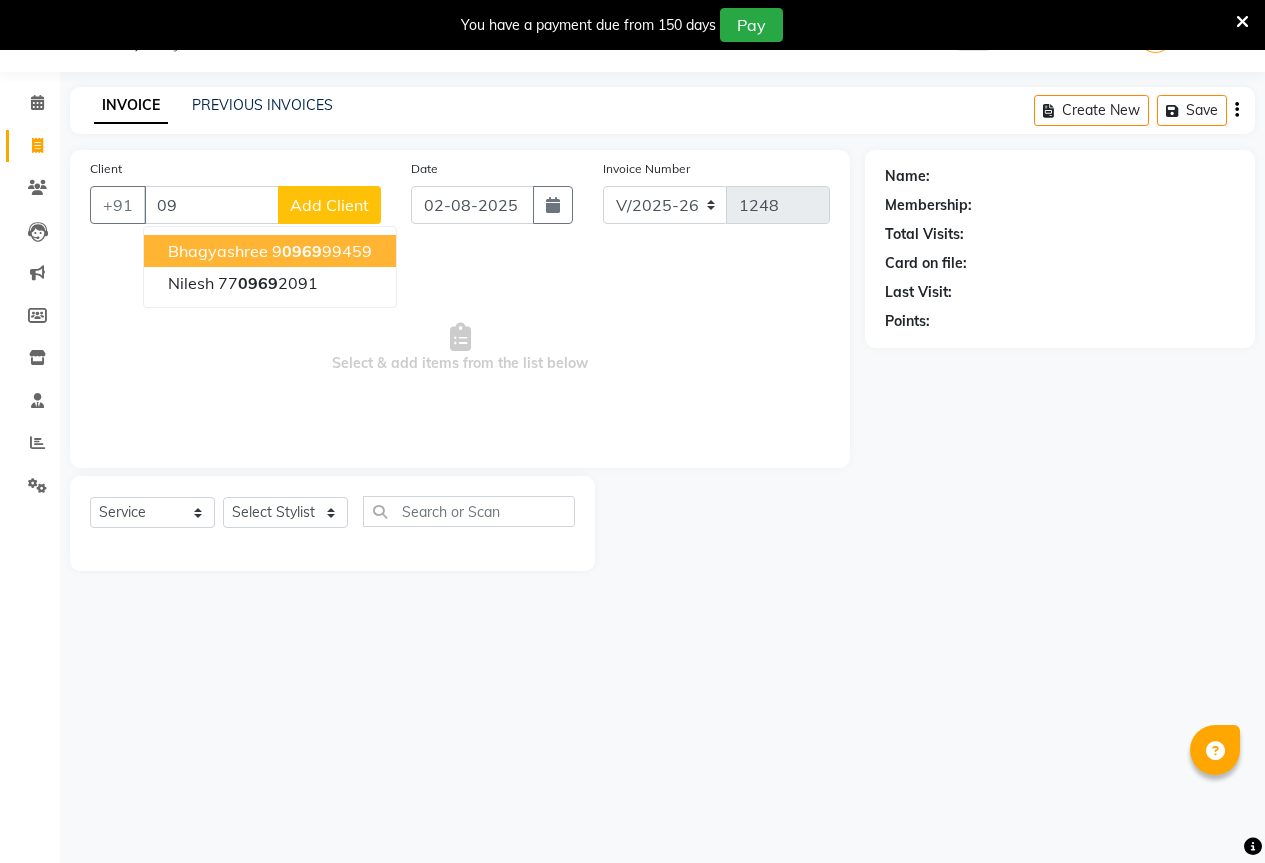 type on "0" 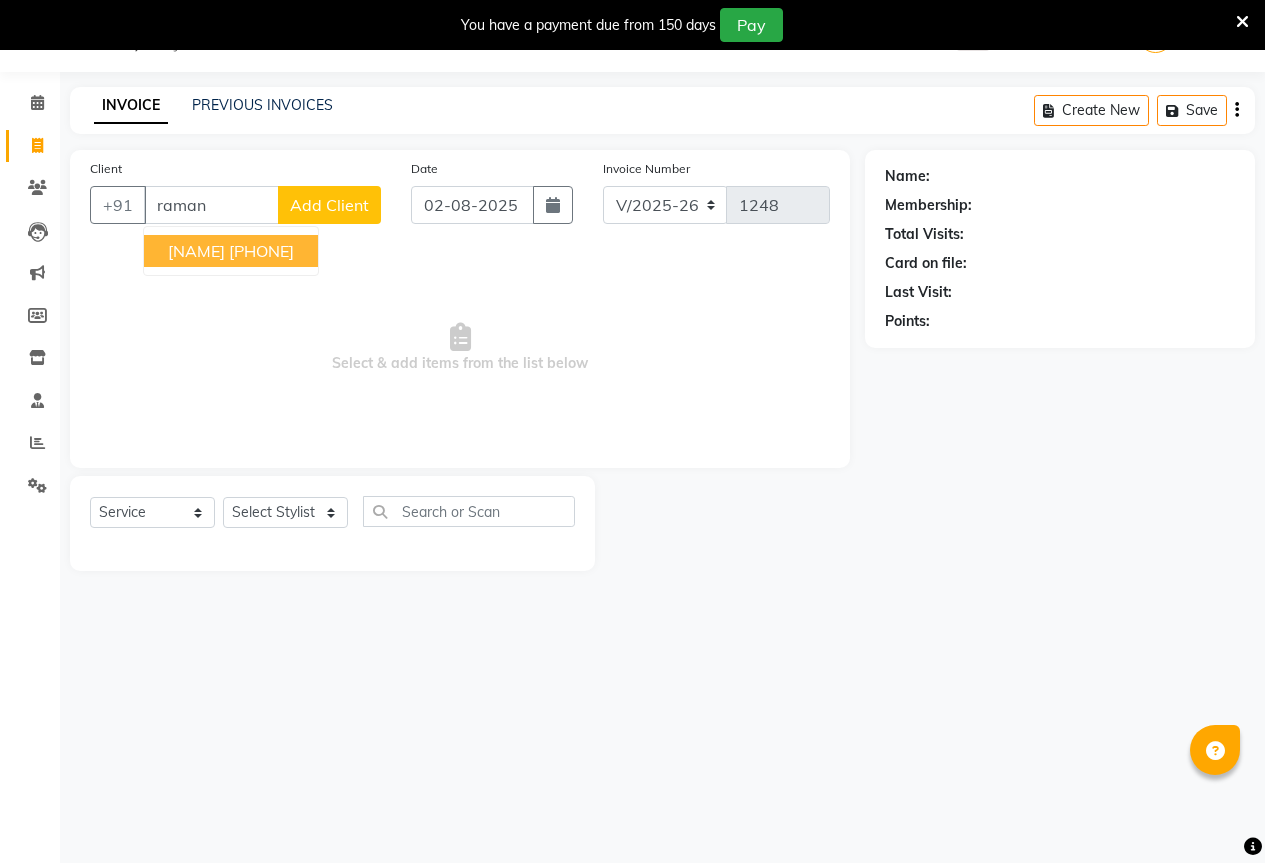 click on "[PHONE]" at bounding box center [261, 251] 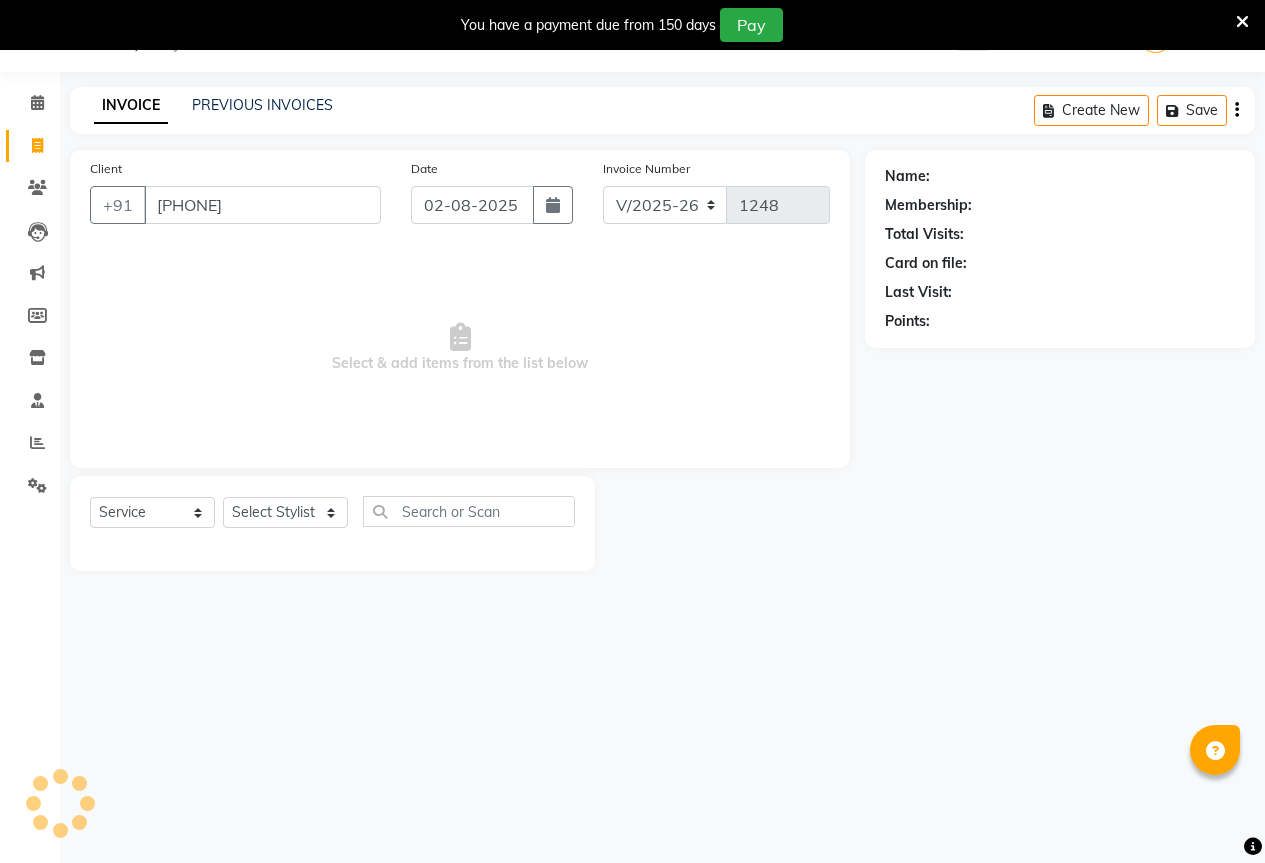 type on "[PHONE]" 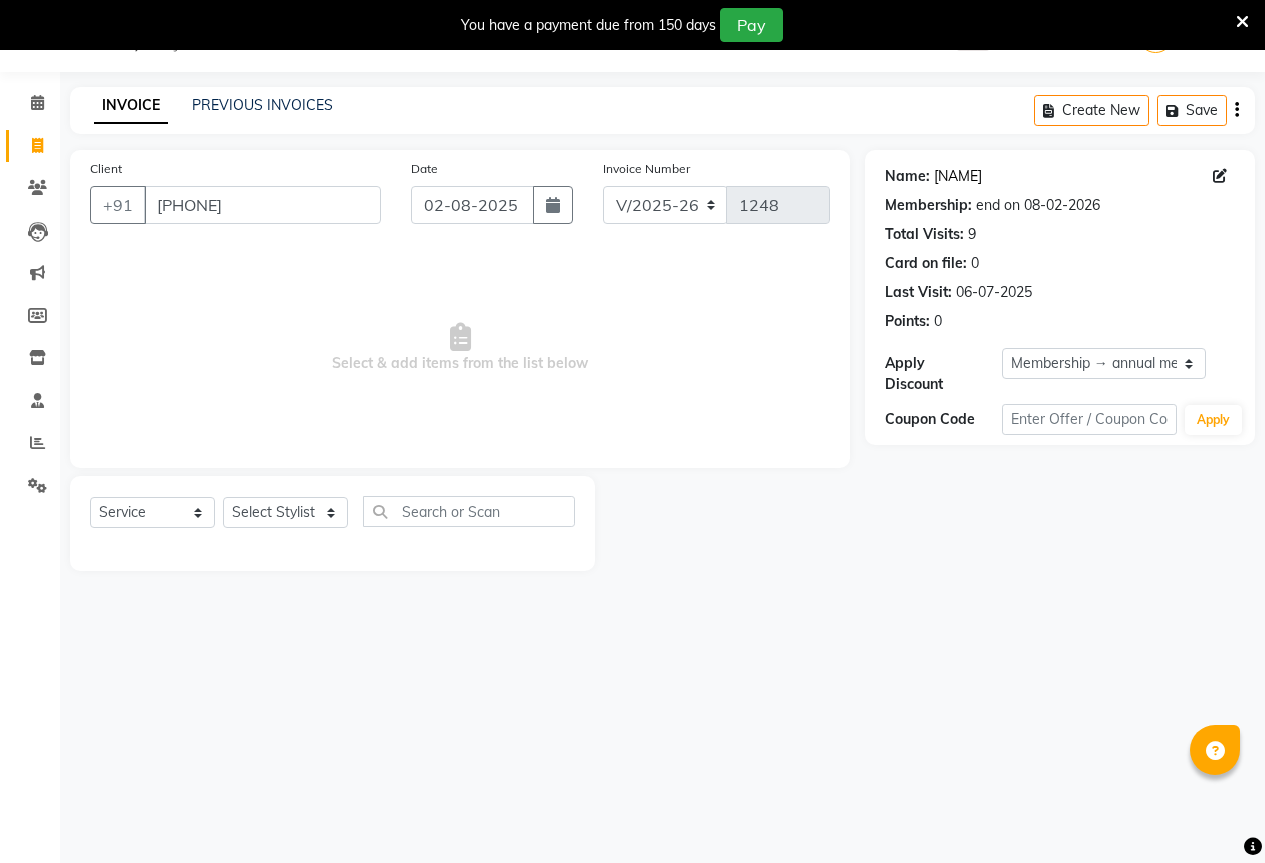 click on "Ramanti" 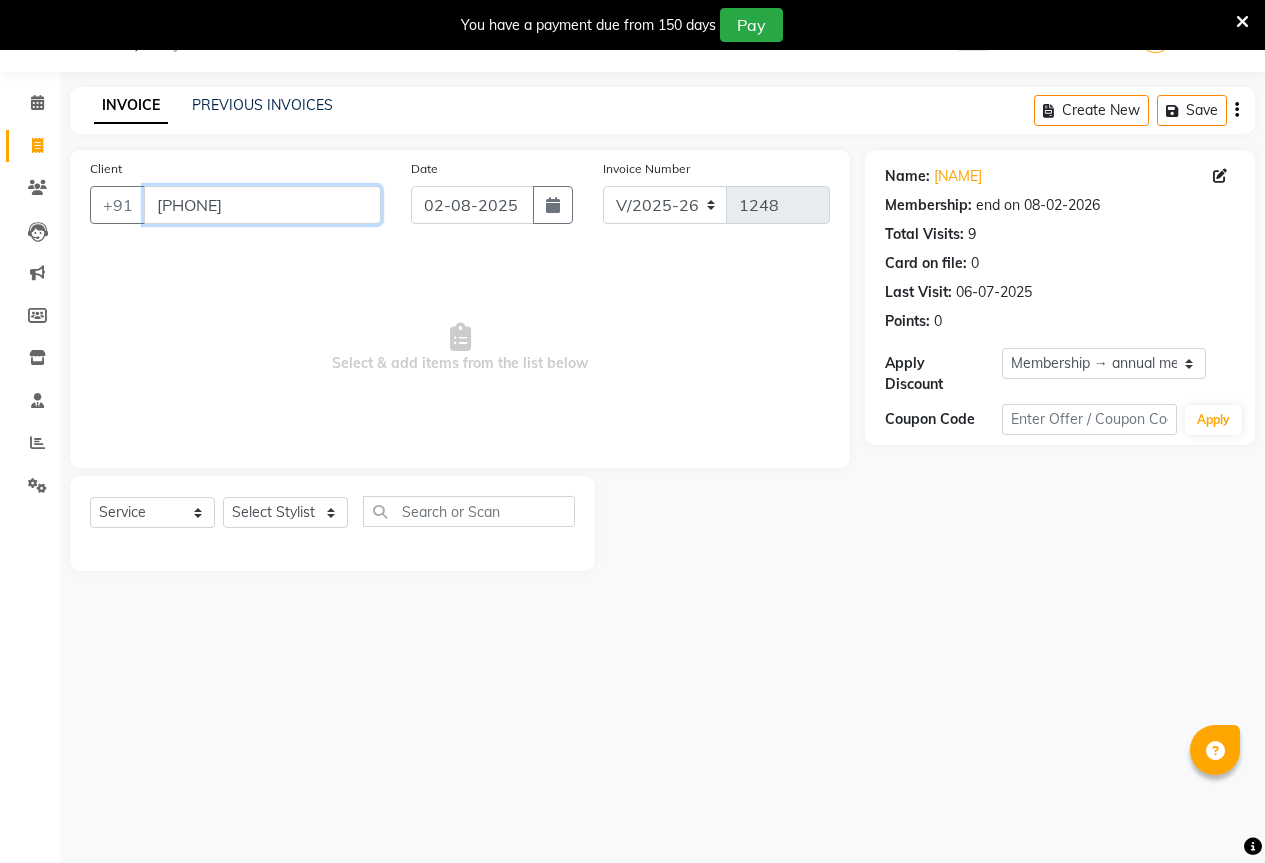 click on "[PHONE]" at bounding box center (262, 205) 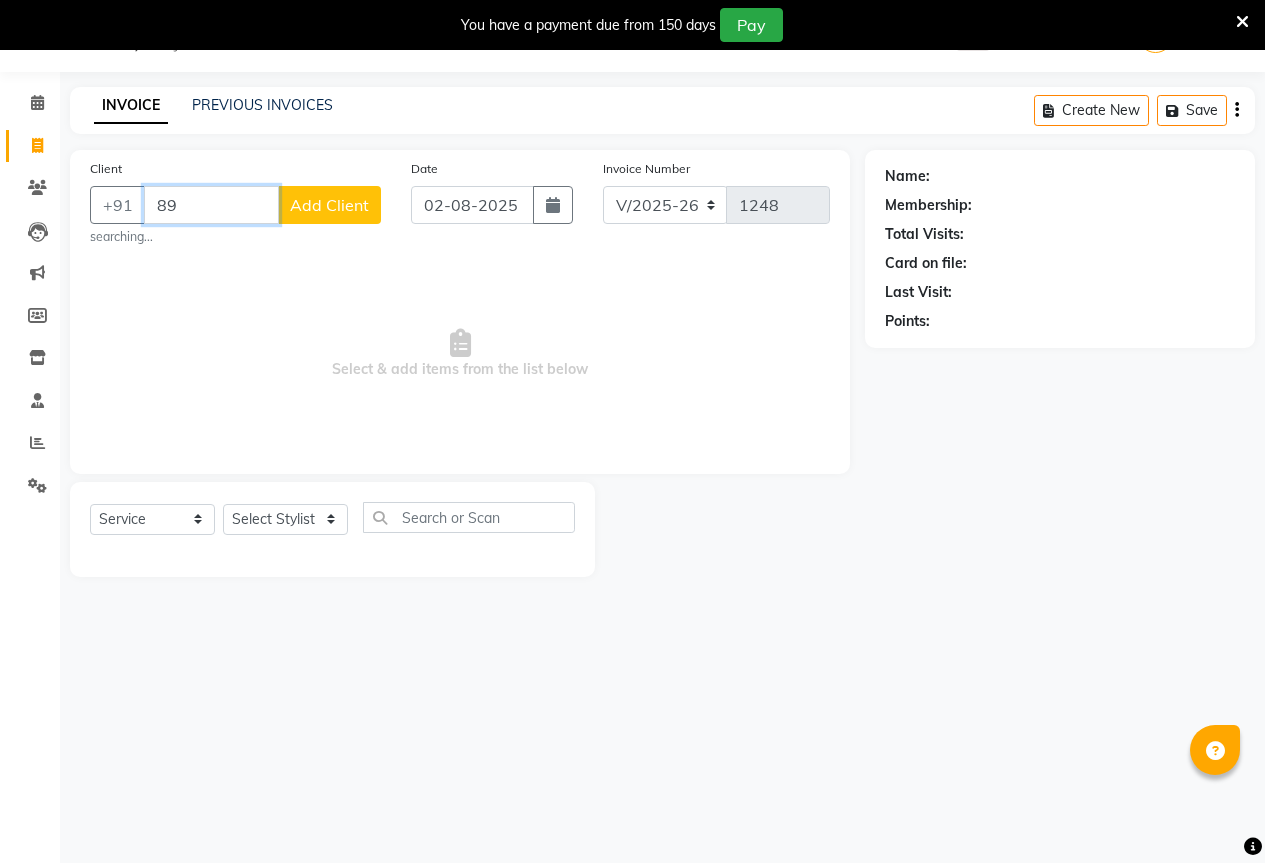 type on "8" 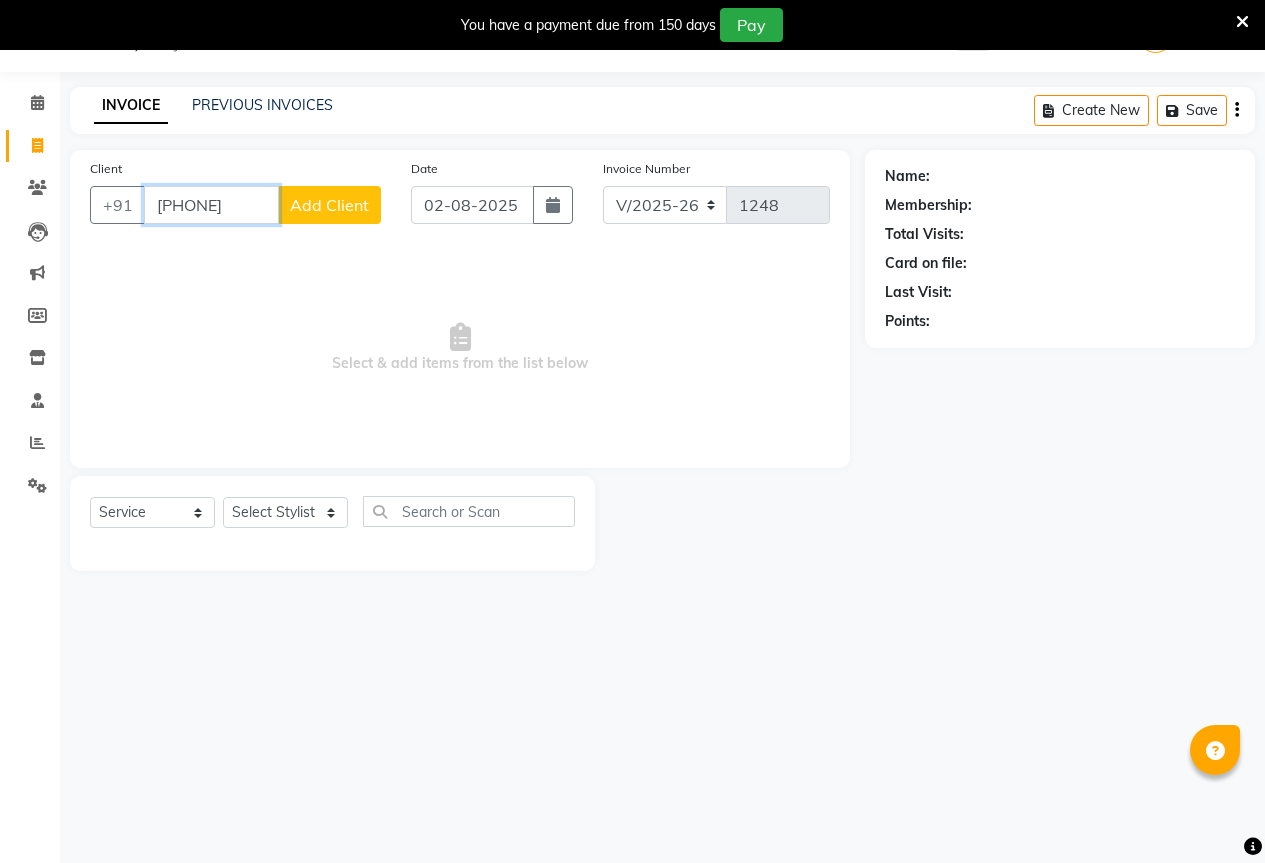 type on "9741307291" 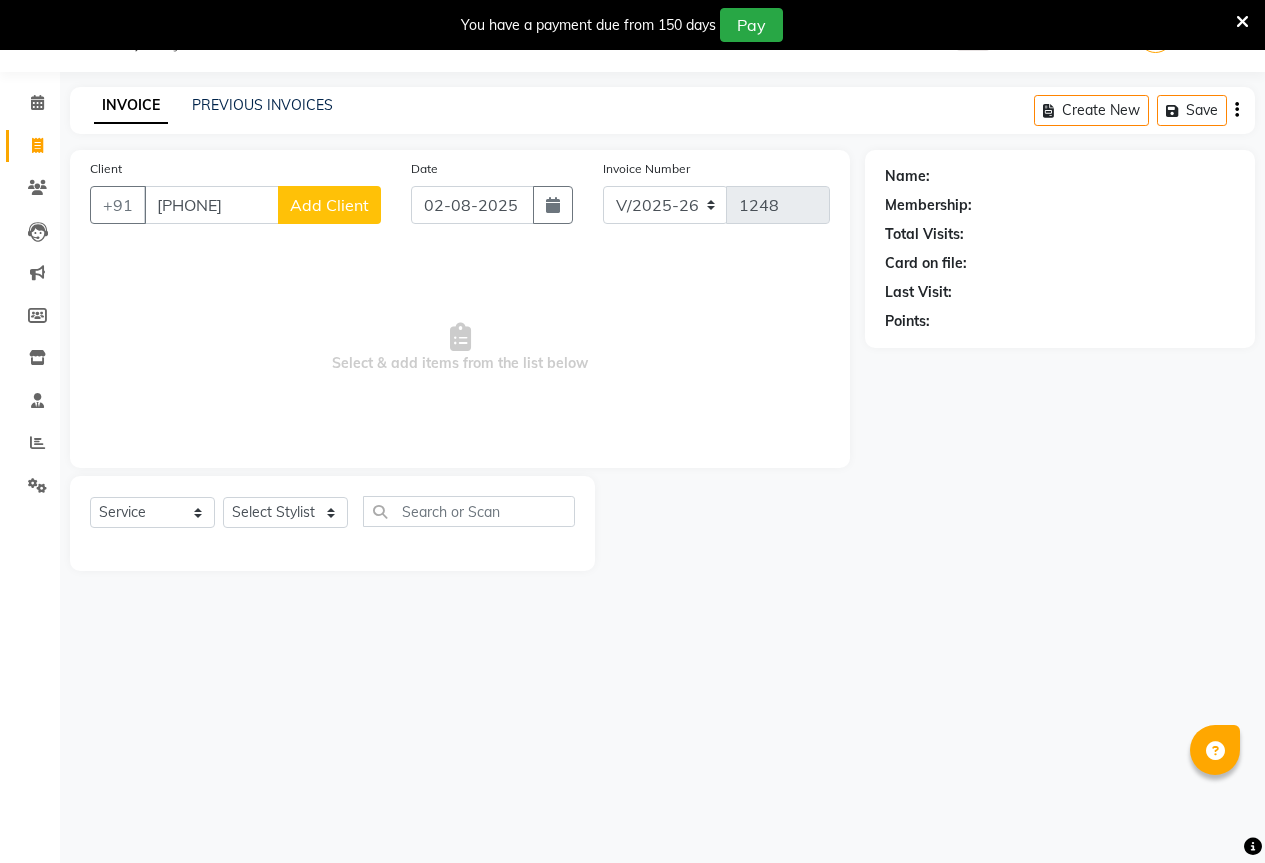 click on "Add Client" 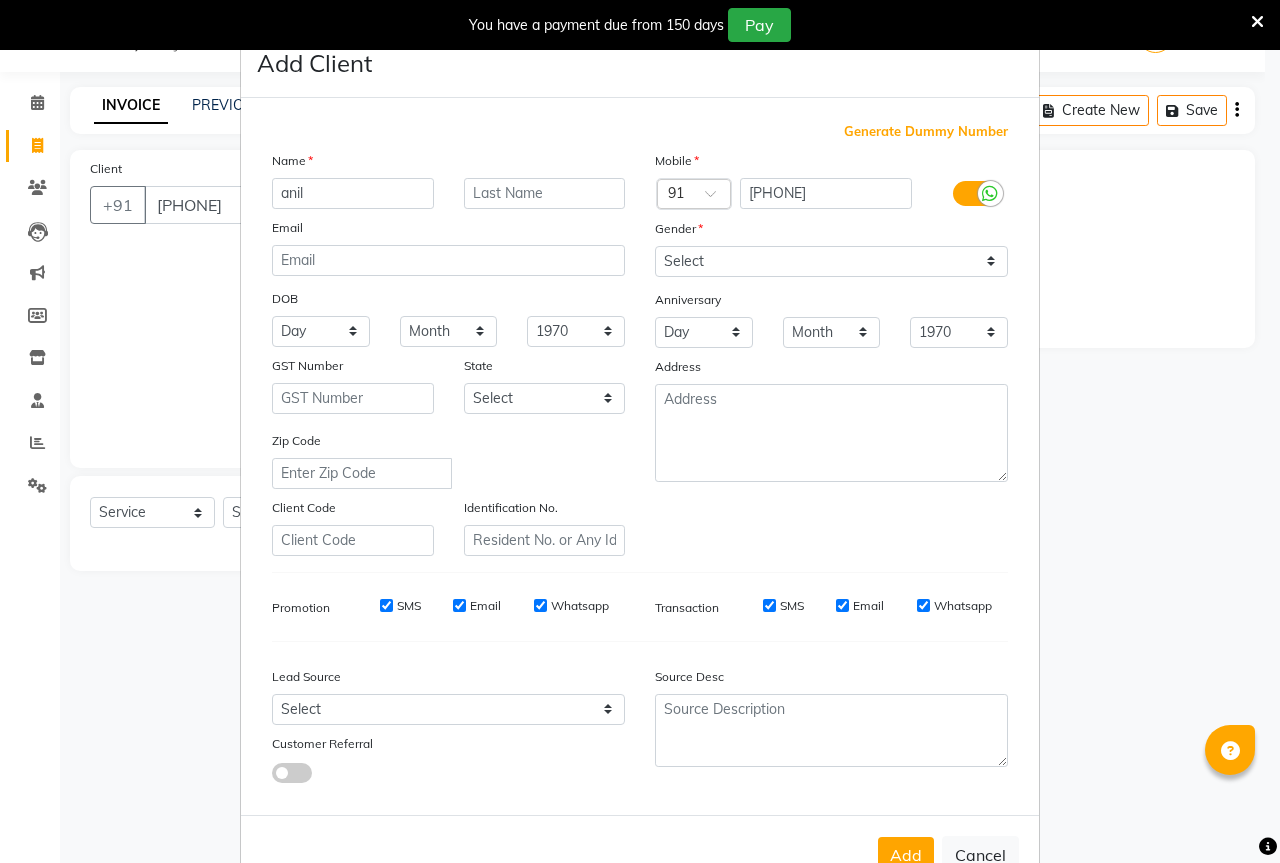 type on "anil" 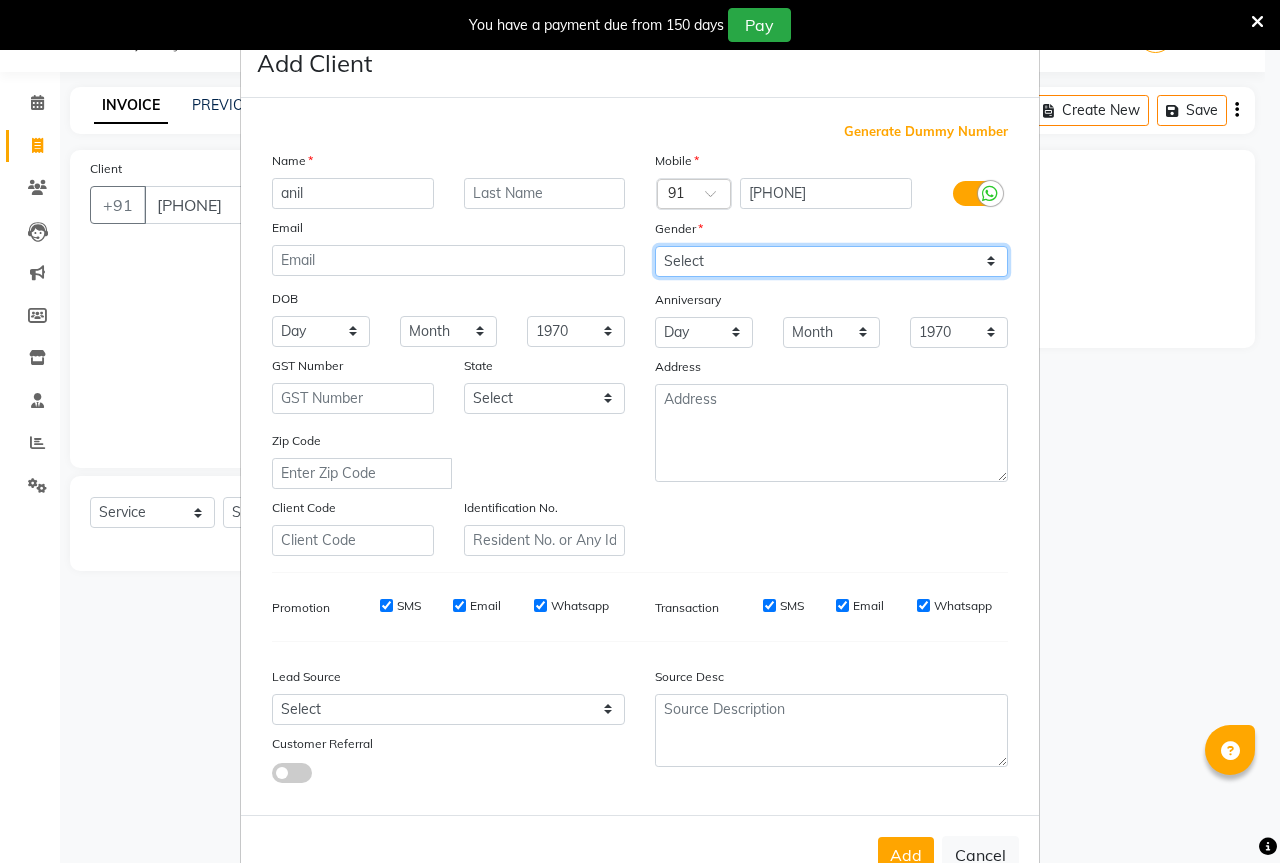 click on "Select Male Female Other Prefer Not To Say" at bounding box center (831, 261) 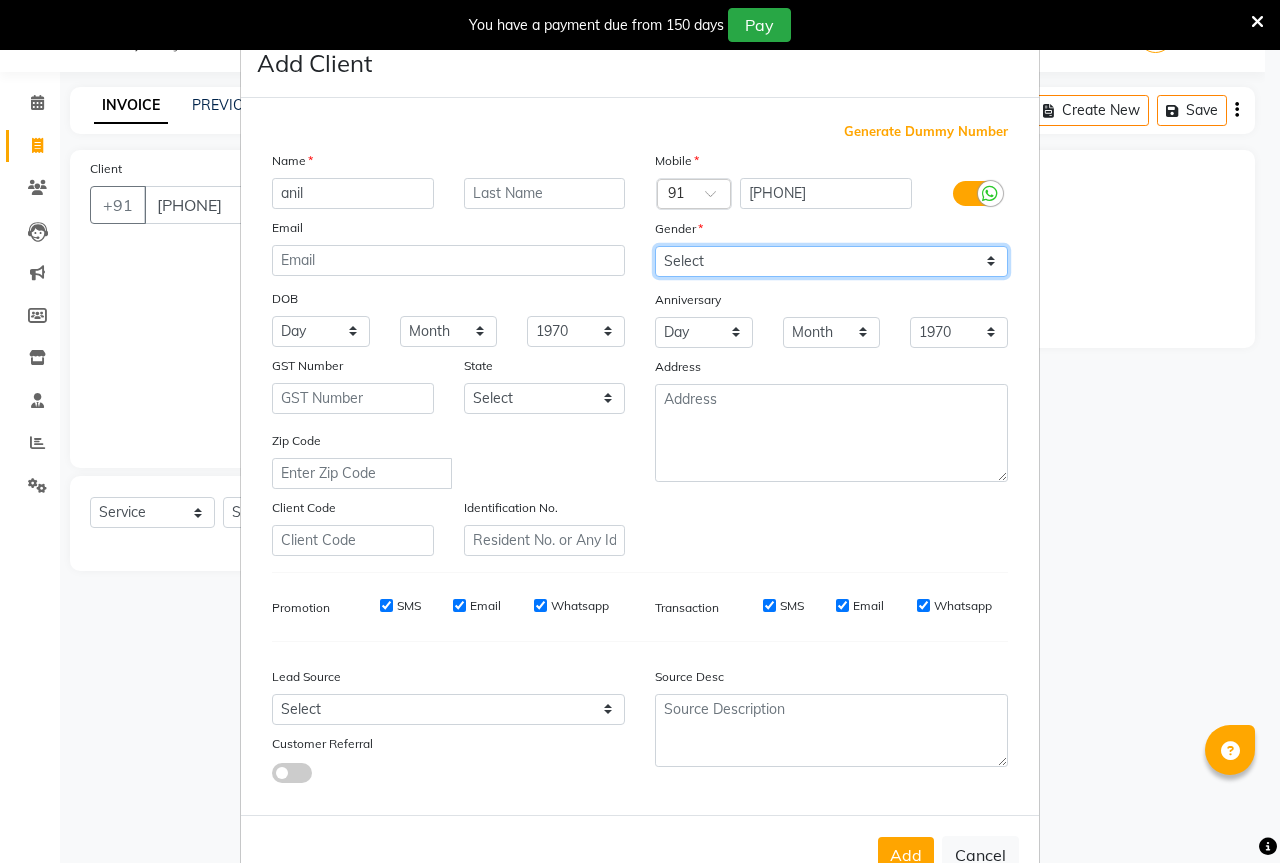 select on "male" 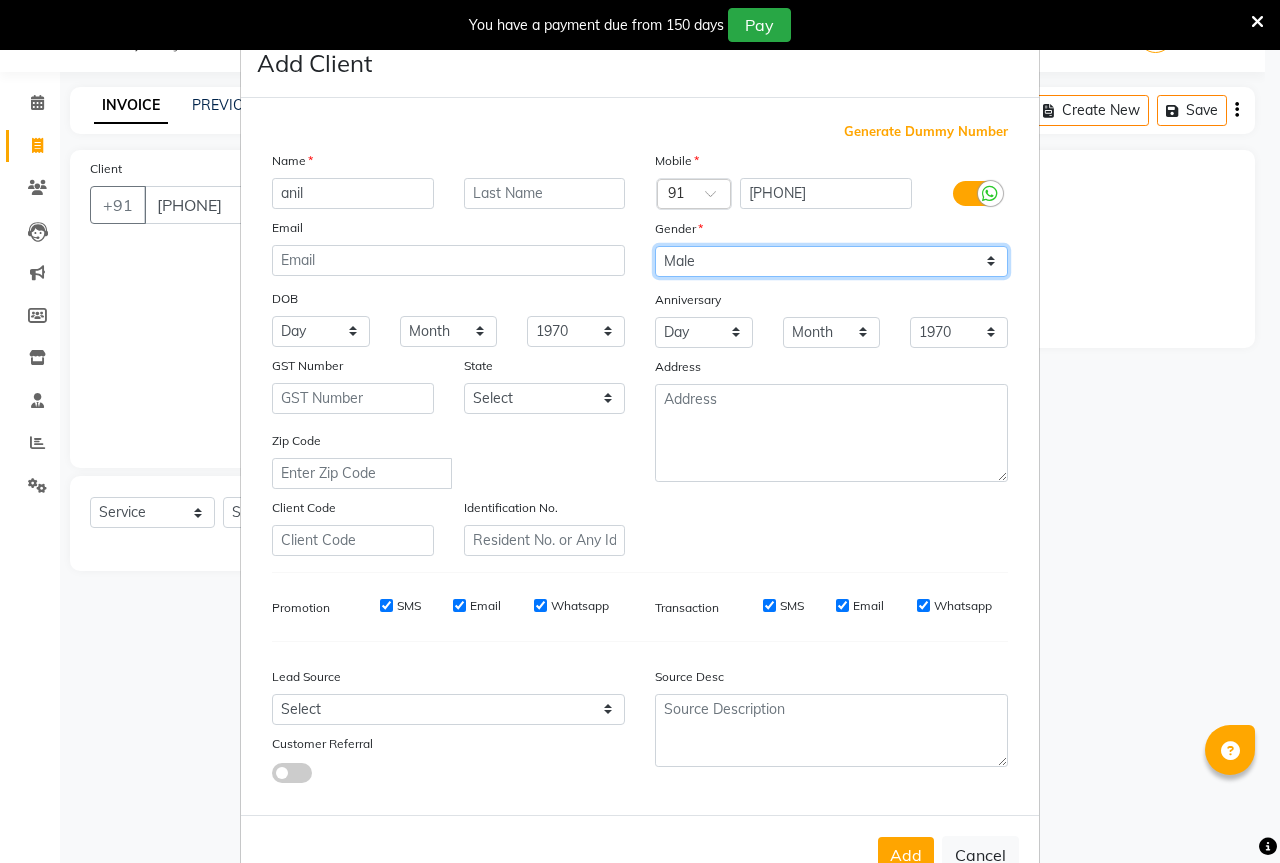 click on "Select Male Female Other Prefer Not To Say" at bounding box center [831, 261] 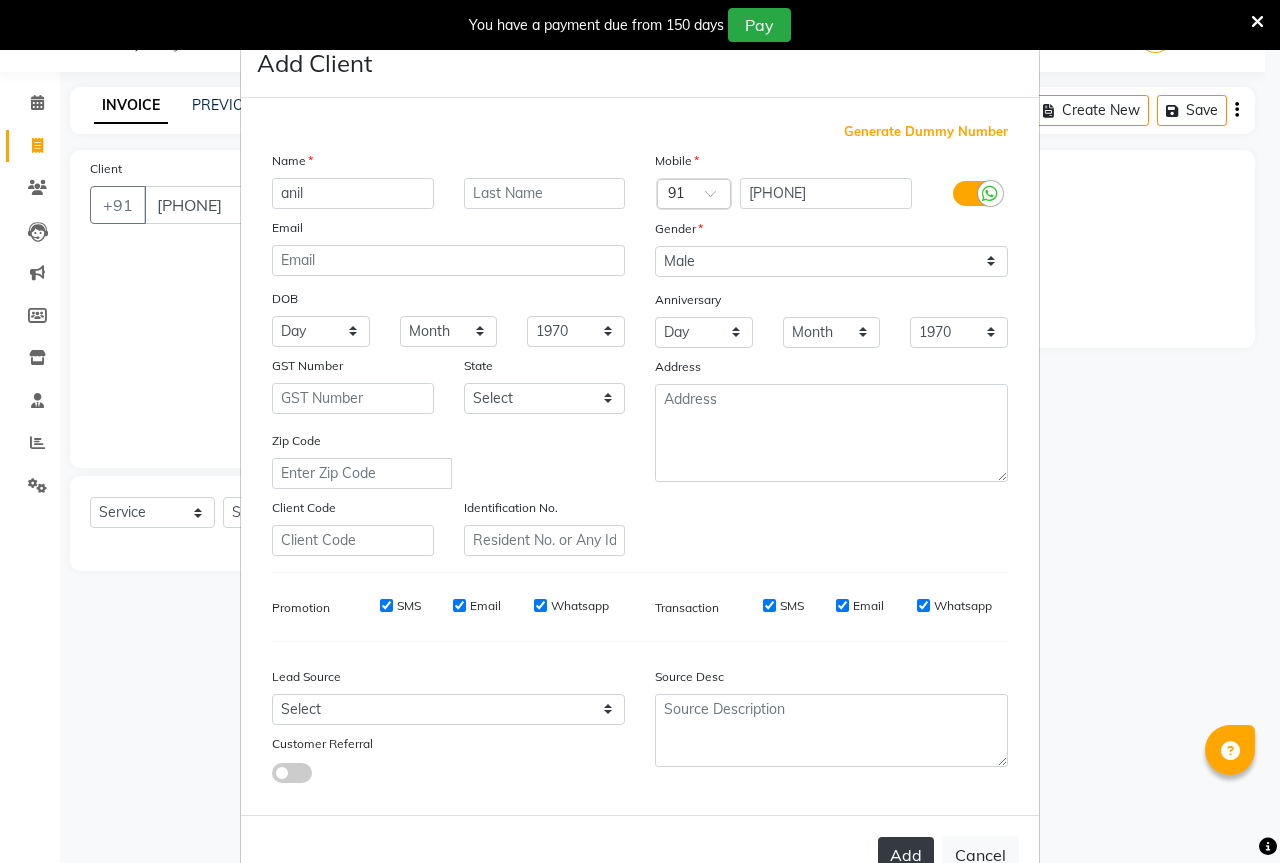 click on "Add" at bounding box center (906, 855) 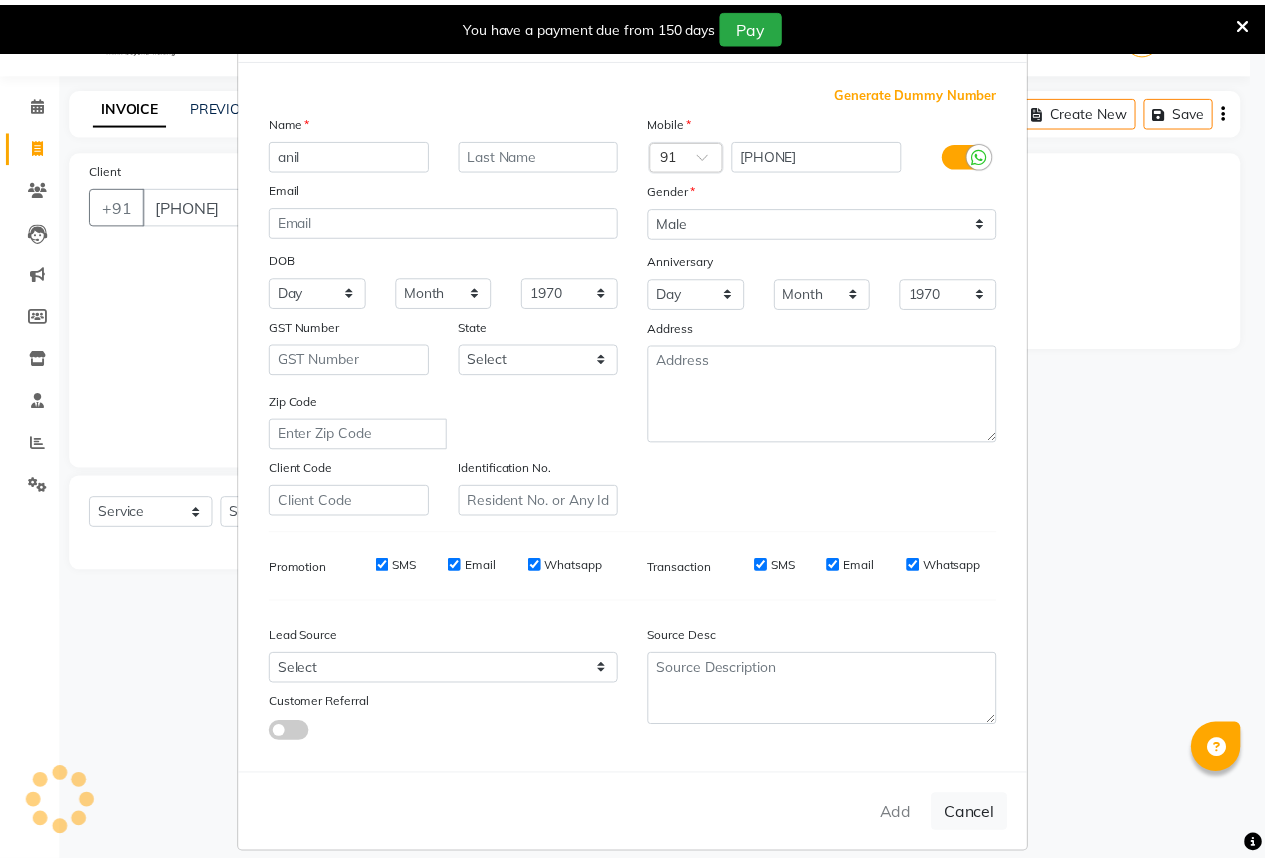 scroll, scrollTop: 60, scrollLeft: 0, axis: vertical 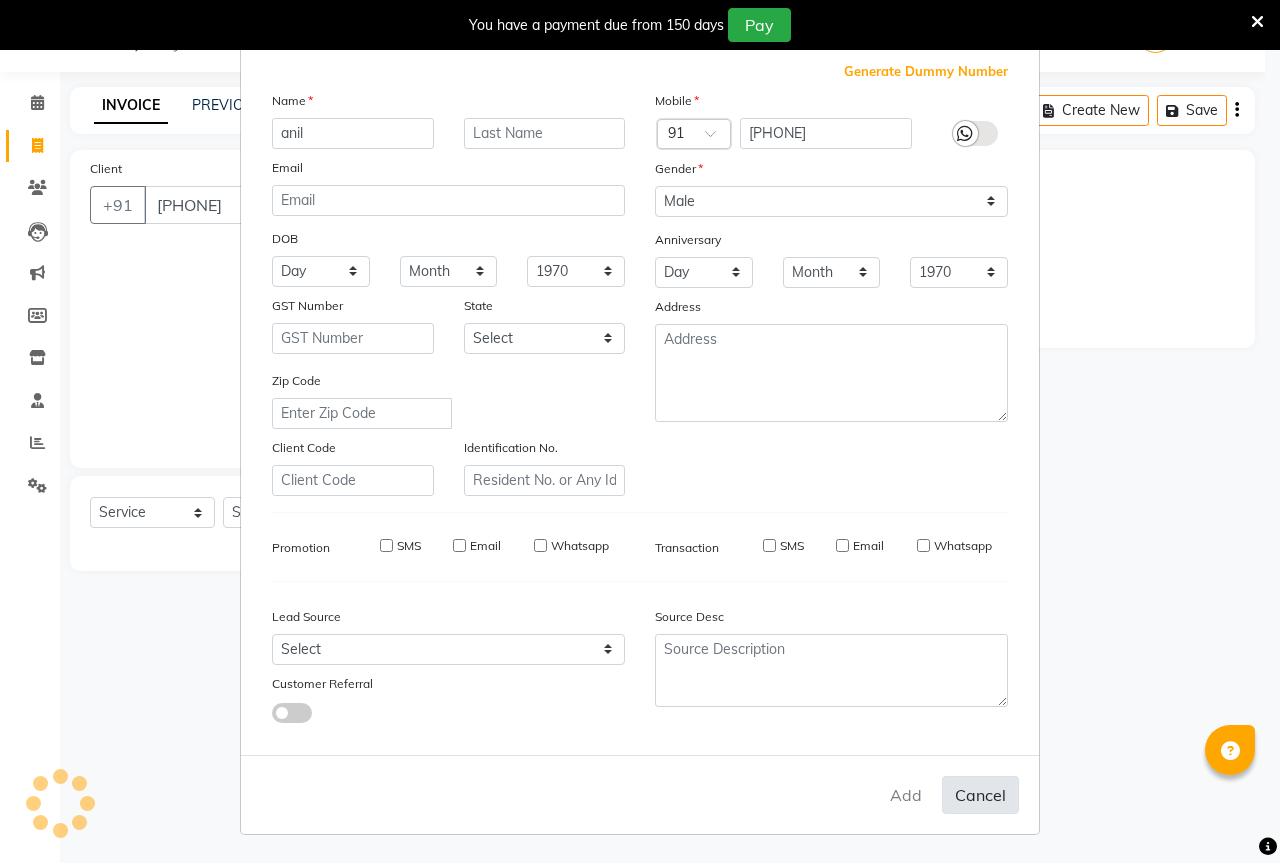 type 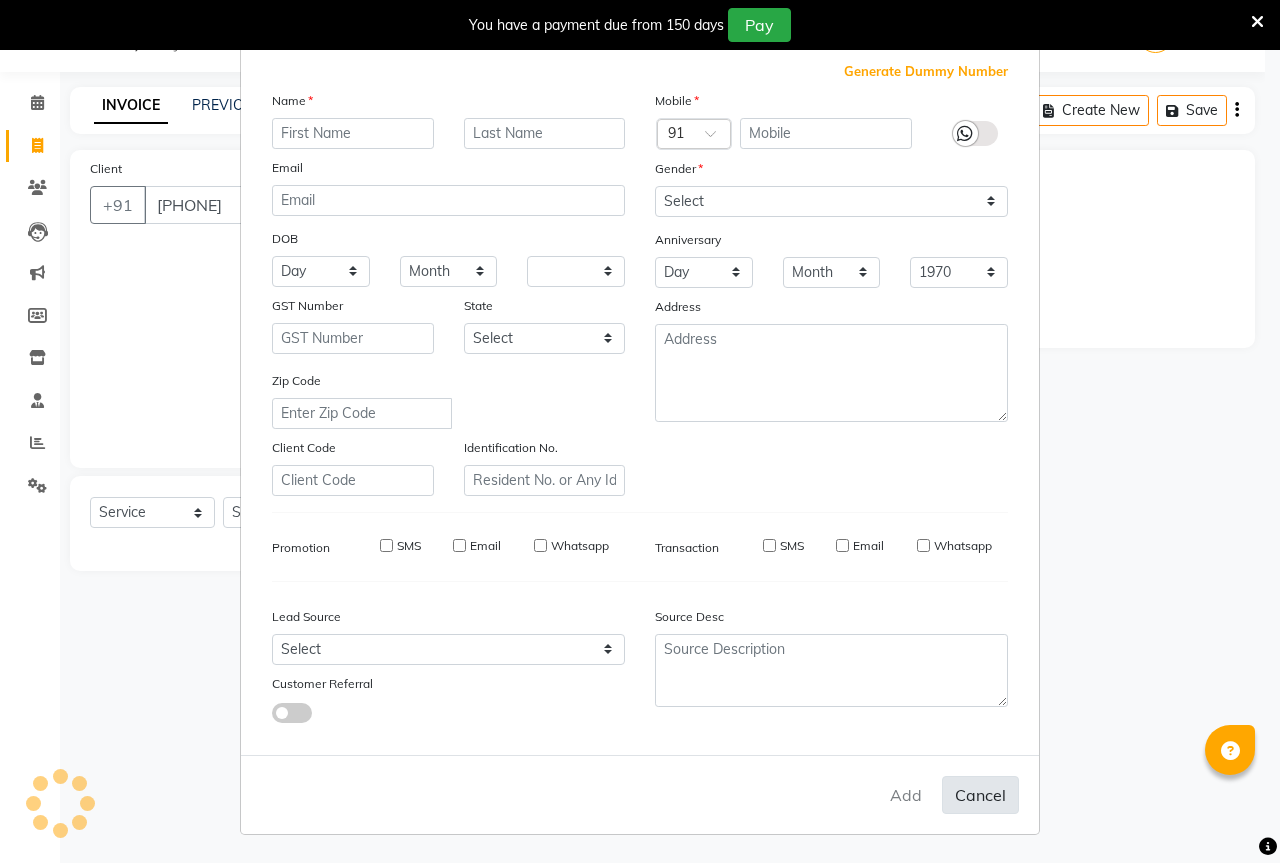 select 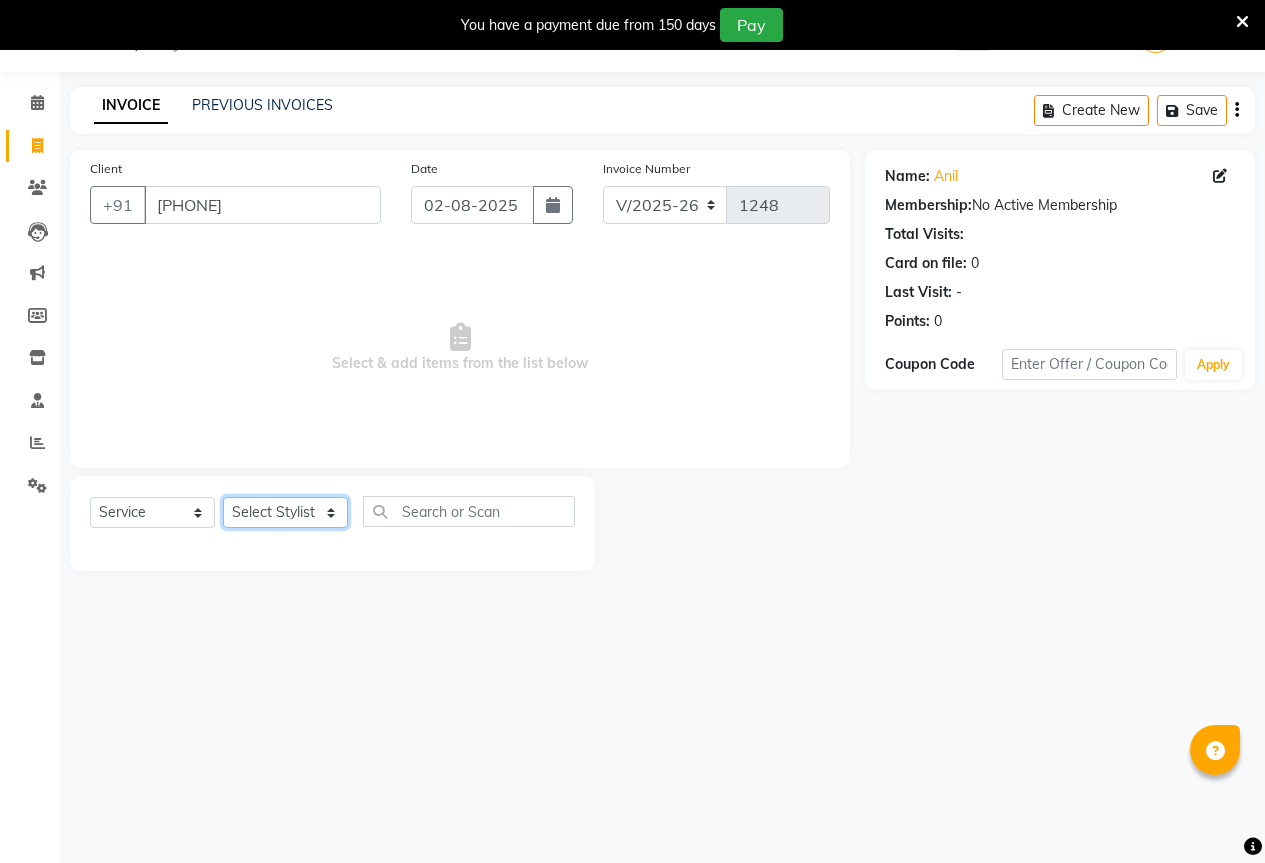 click on "Select Stylist AKASH KAJAL PAYAL RAJ RUTUJA SAHIL" 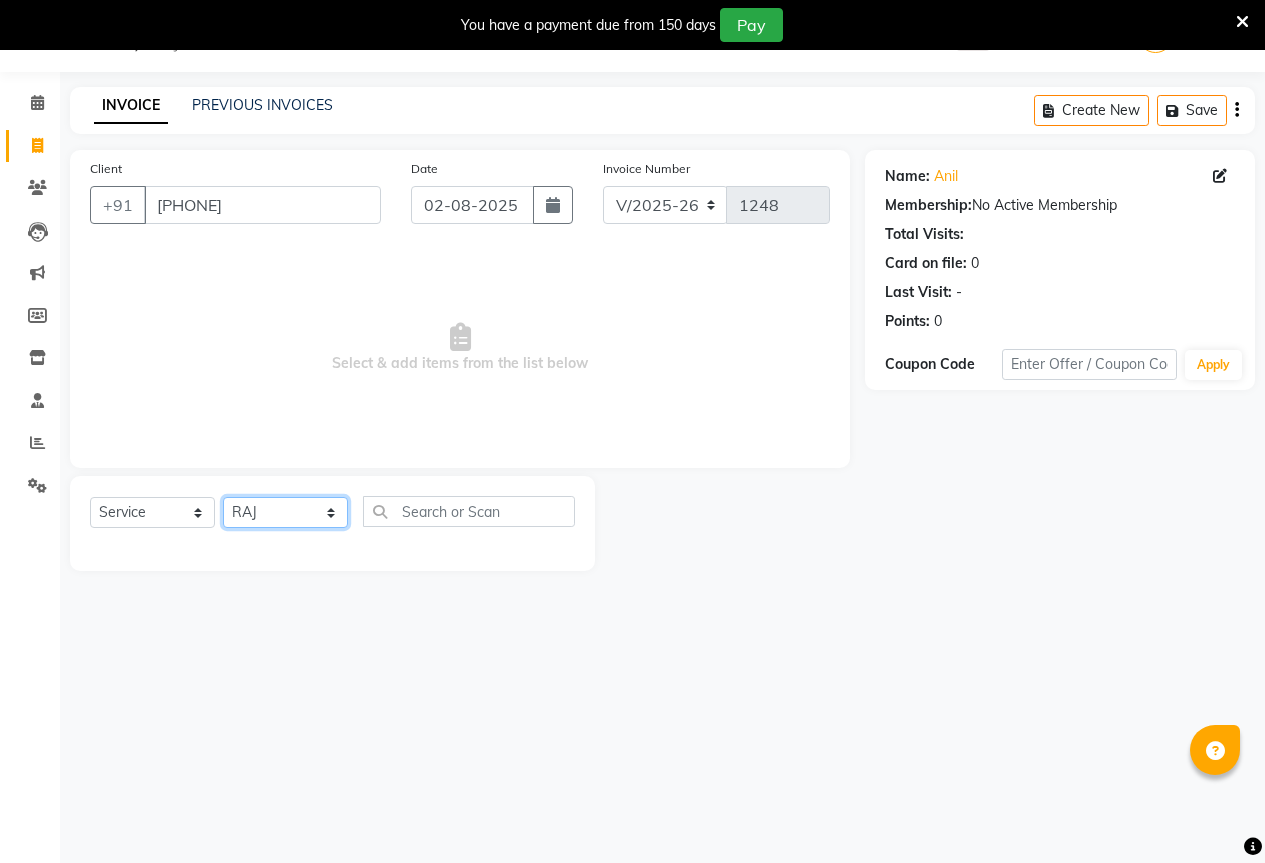 click on "Select Stylist AKASH KAJAL PAYAL RAJ RUTUJA SAHIL" 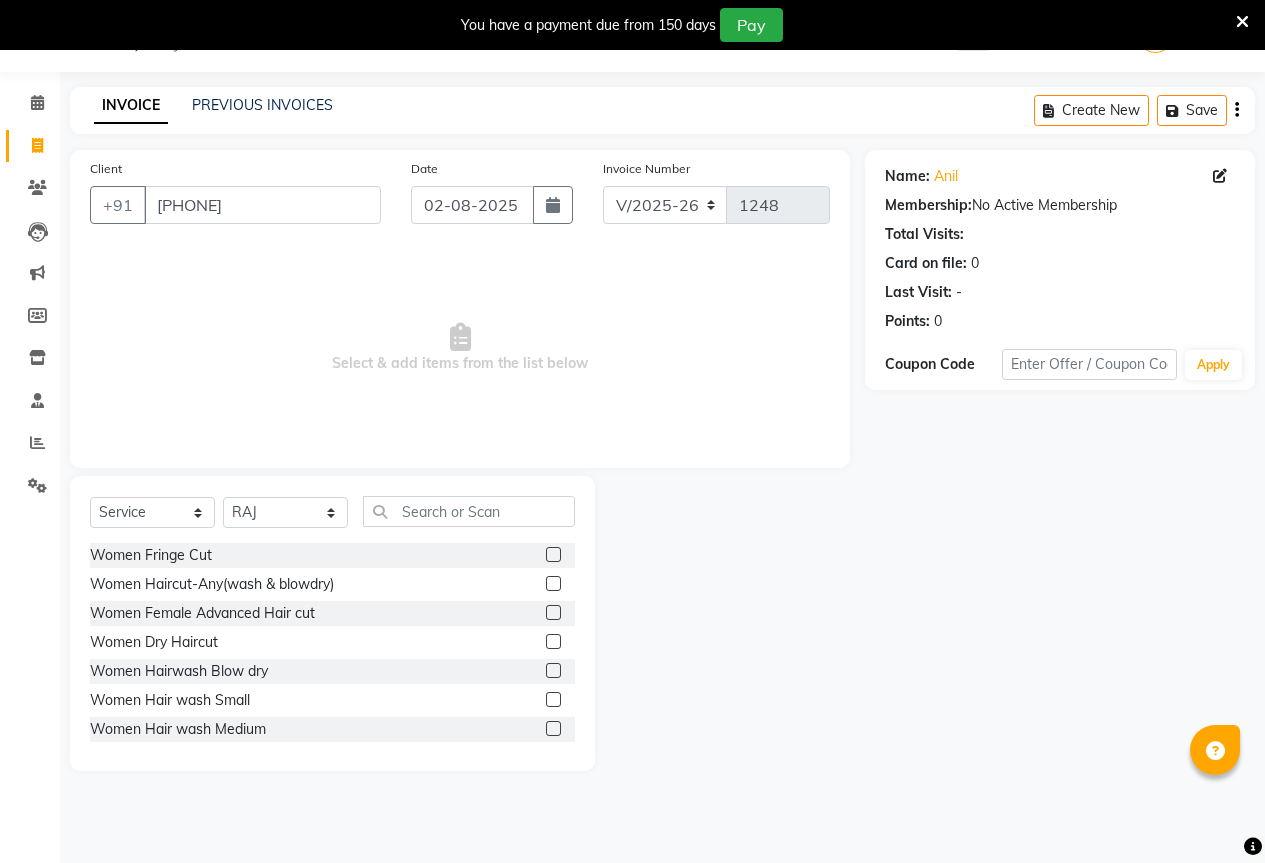 click on "Select  Service  Product  Membership  Package Voucher Prepaid Gift Card  Select Stylist AKASH KAJAL PAYAL RAJ RUTUJA SAHIL Women Fringe Cut  Women Haircut-Any(wash & blowdry)  Women Female Advanced Hair cut  Women Dry Haircut  Women Hairwash Blow dry  Women Hair wash Small  Women Hair wash Medium  Women Hair wash Long  Women Blow dry Small  Women Blow dry Medium  Women Blow dry Long  Women Temporary Curls/Tongs Small  Women Temporary Curls/Tongs Medium  Women Temporary Curls/Tongs Long  Women Flat Ironing Small  Women Flat Ironing Medium  Women Flat Ironing Long  Men Hair cut (wash & Blow dry)  Men Dry Hair cut  Men Beard trim/Shaving Small  Men Beard trim/Shaving Large  Men Hair wash/Style  Head Massage Classic Coconut Oil  Head Massage Arroma Oil Small  Head Massage Almond Oil Small  Head Massage Rose mary Oil Small  Head Massage Argan Oil Small  Head Massage Mint Cool Oil Small  Women Regular Hair Spa Small  Women Regular Hair Spa Medium  Women Regular Hair Spa Large  Women Purifying Spa Small  D-Tan Face" 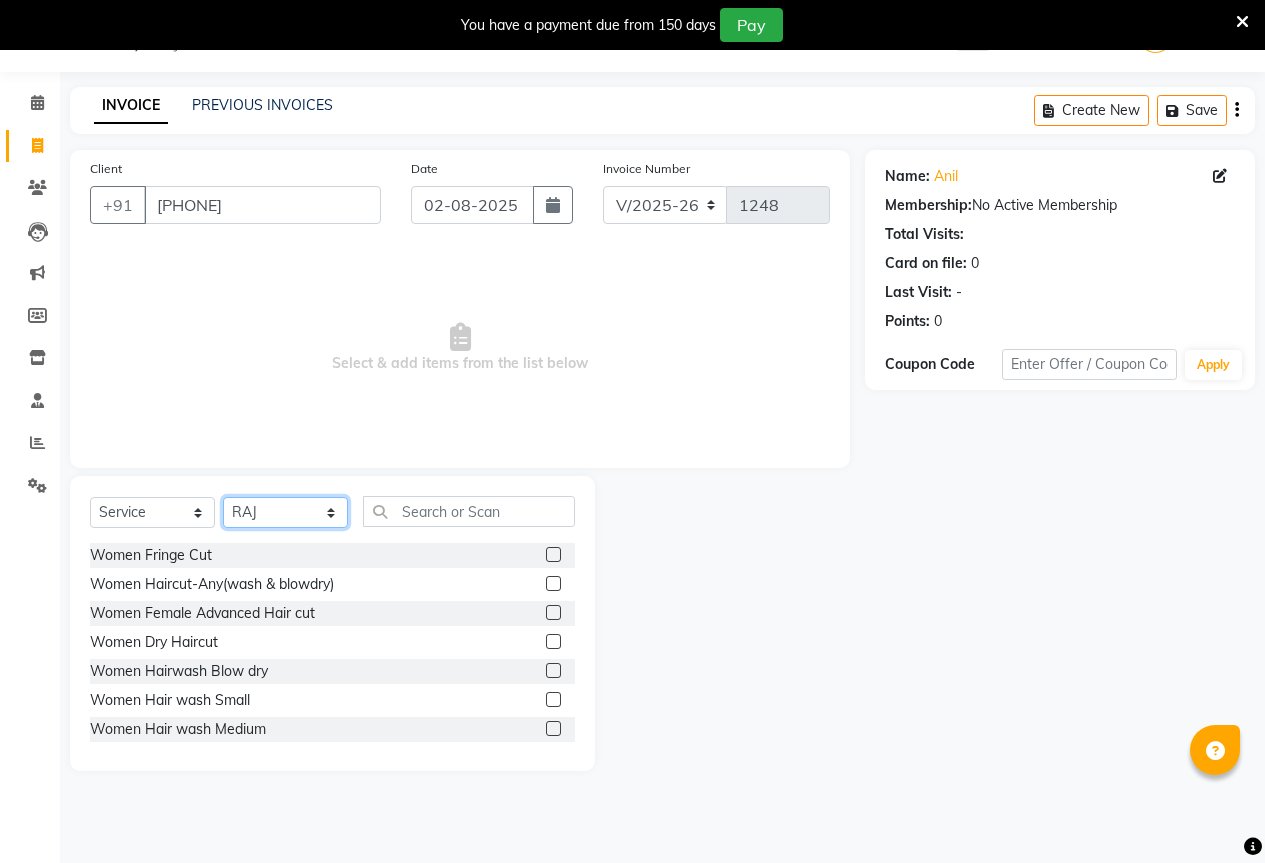 click on "Select Stylist AKASH KAJAL PAYAL RAJ RUTUJA SAHIL" 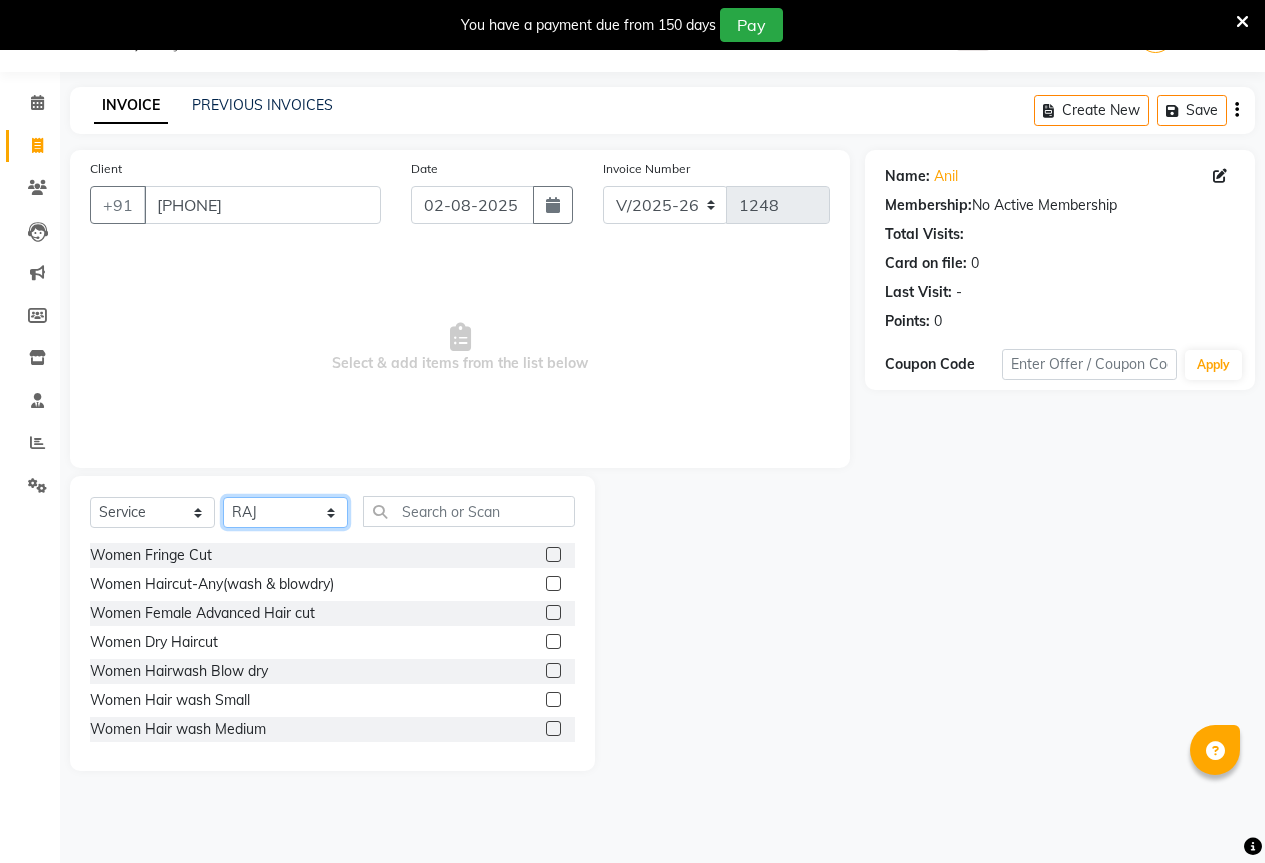 select on "70744" 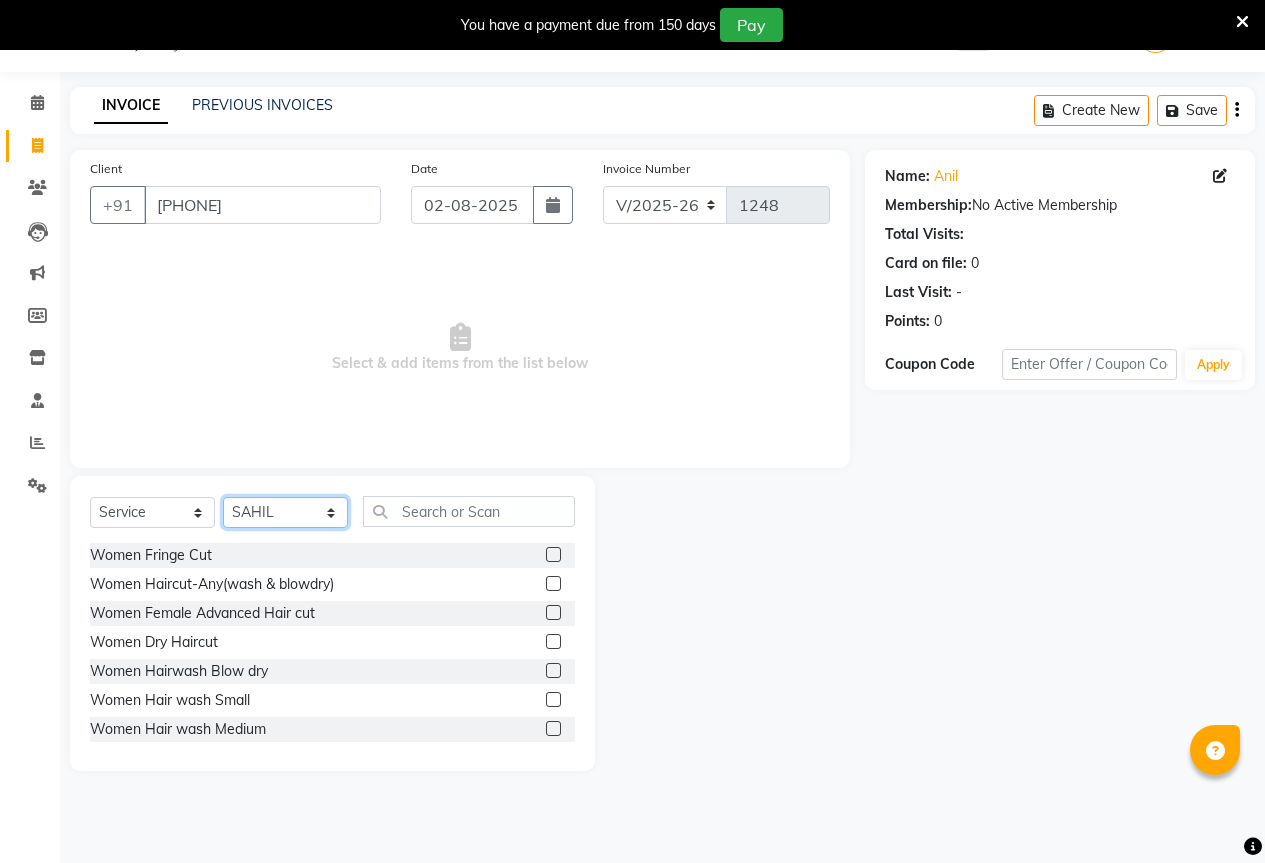 click on "Select Stylist AKASH KAJAL PAYAL RAJ RUTUJA SAHIL" 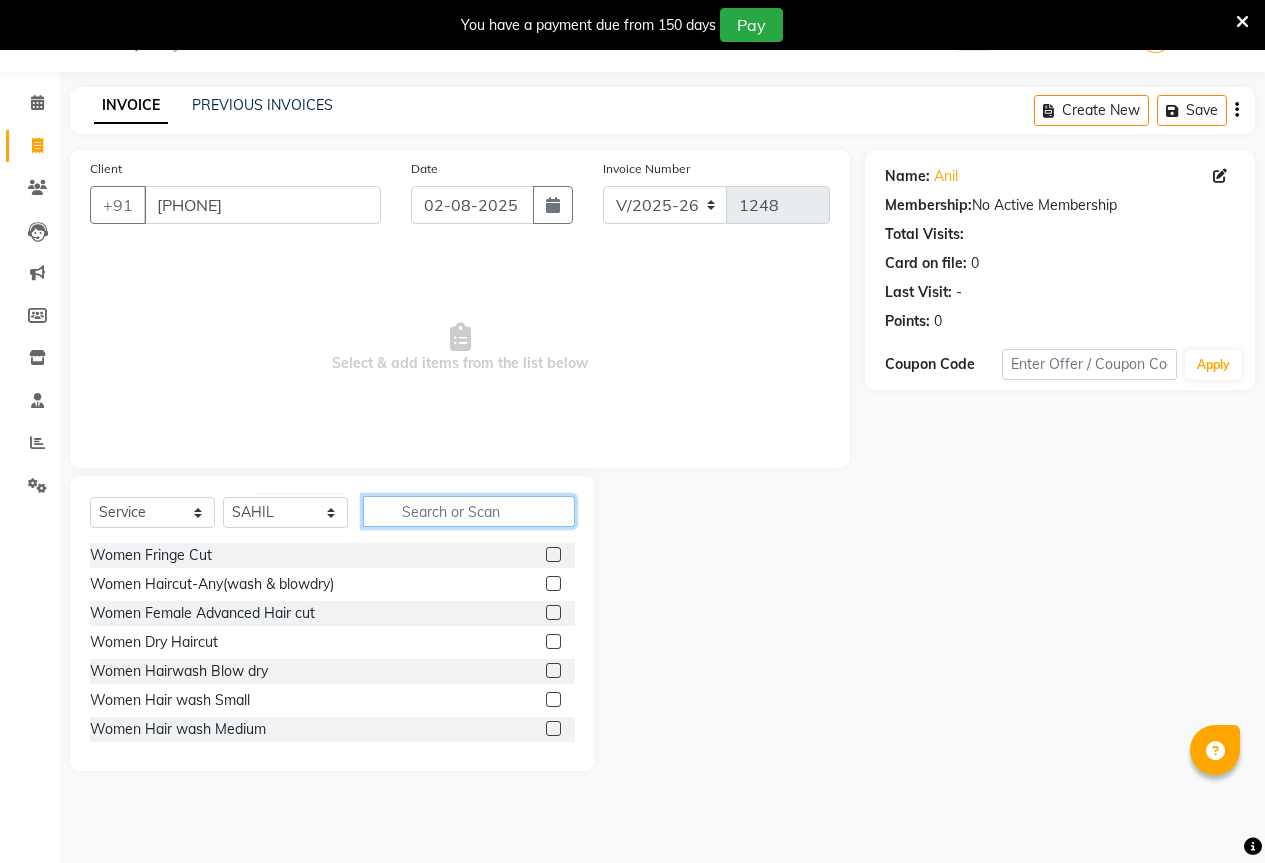 click 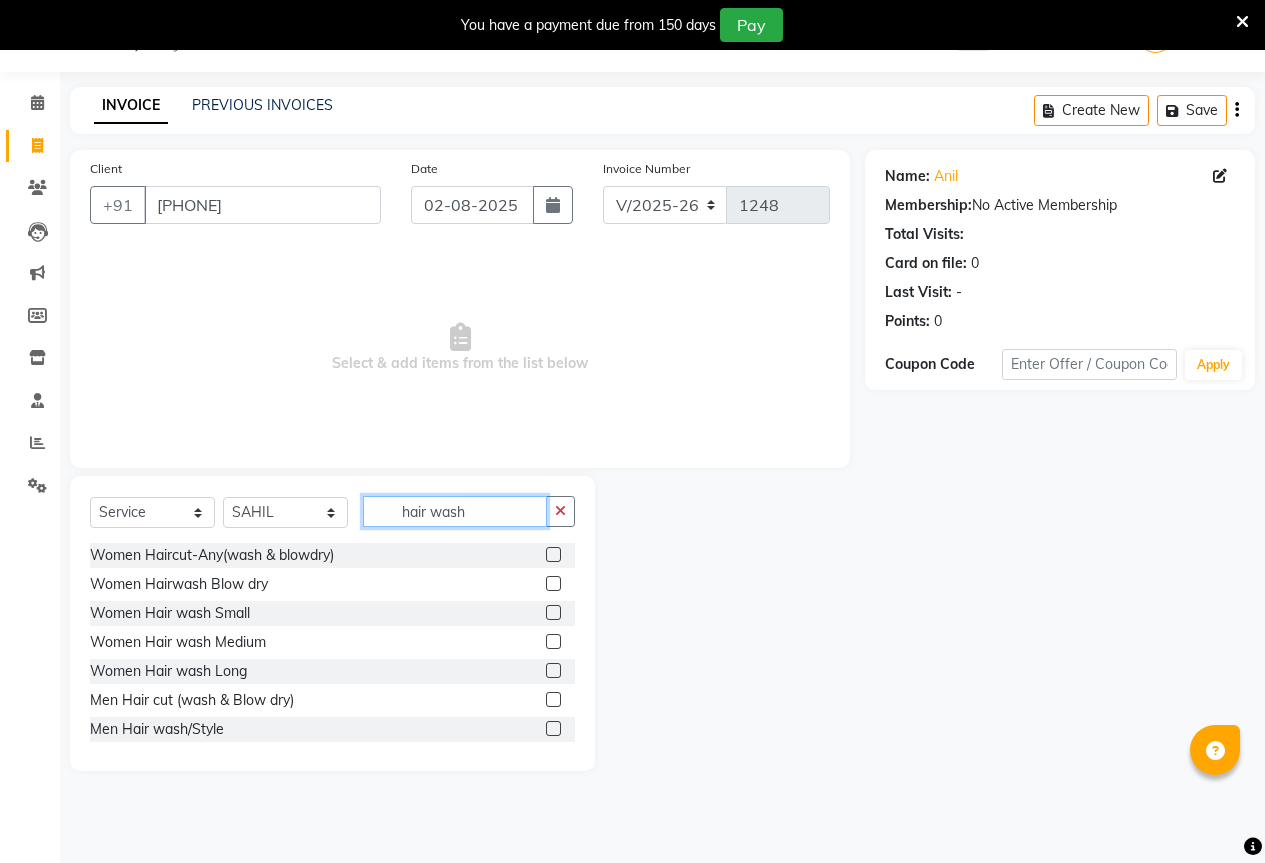 scroll, scrollTop: 3, scrollLeft: 0, axis: vertical 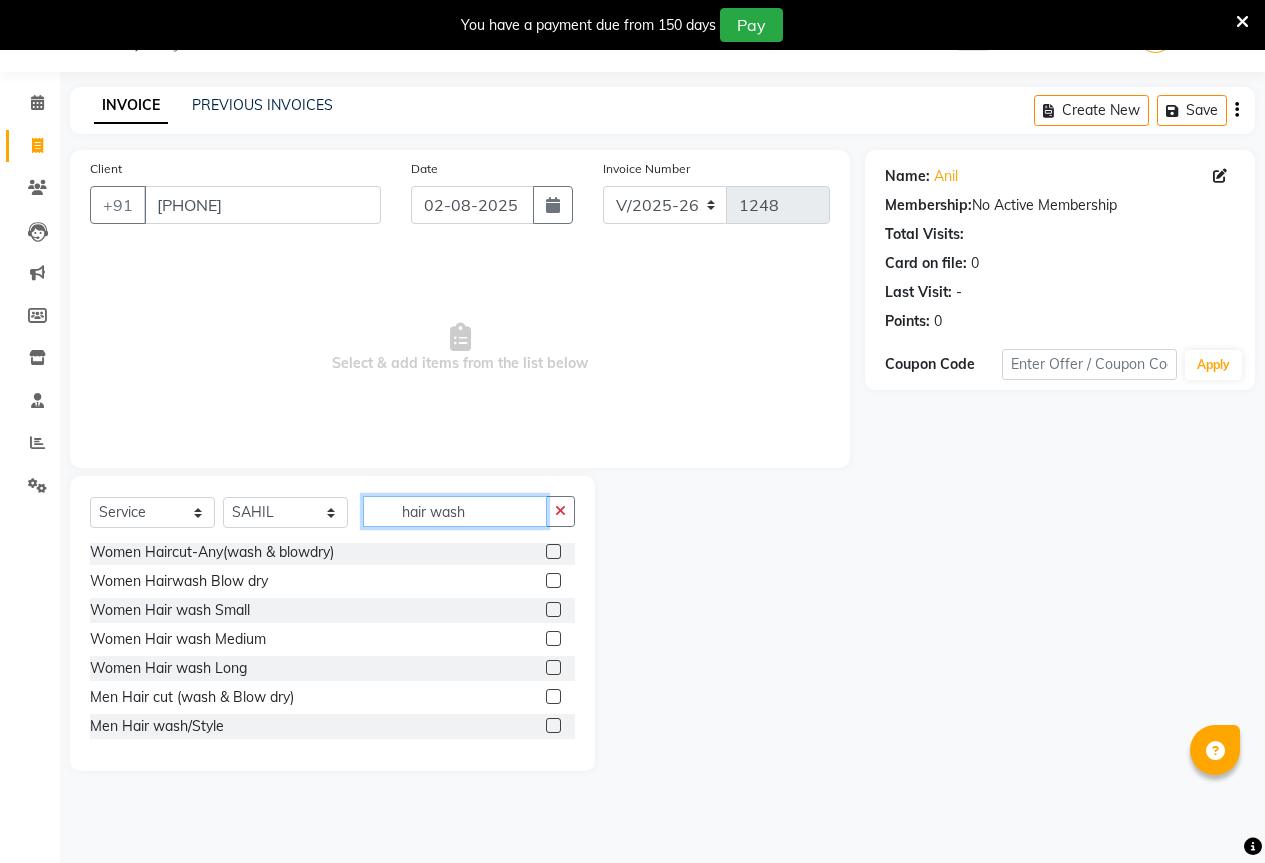 type on "hair wash" 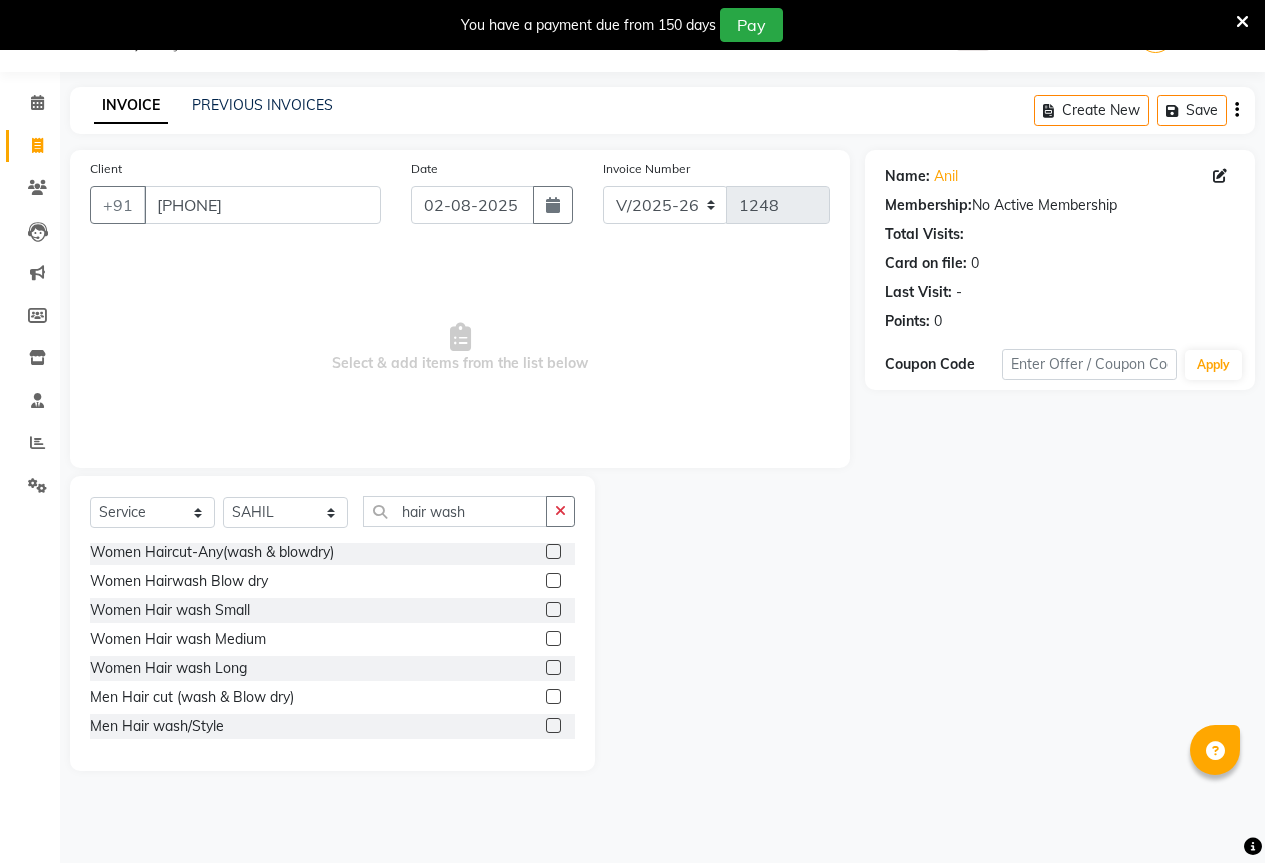 click 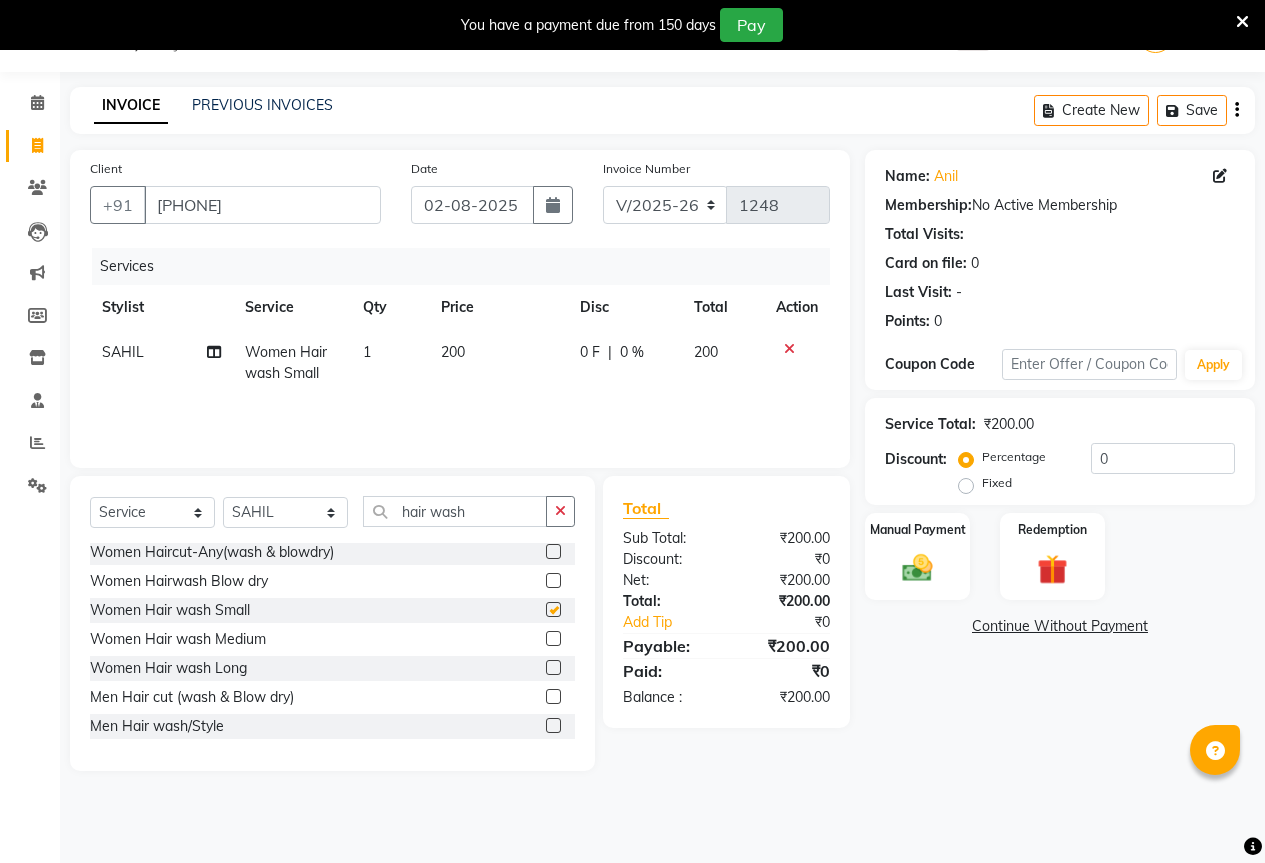 checkbox on "false" 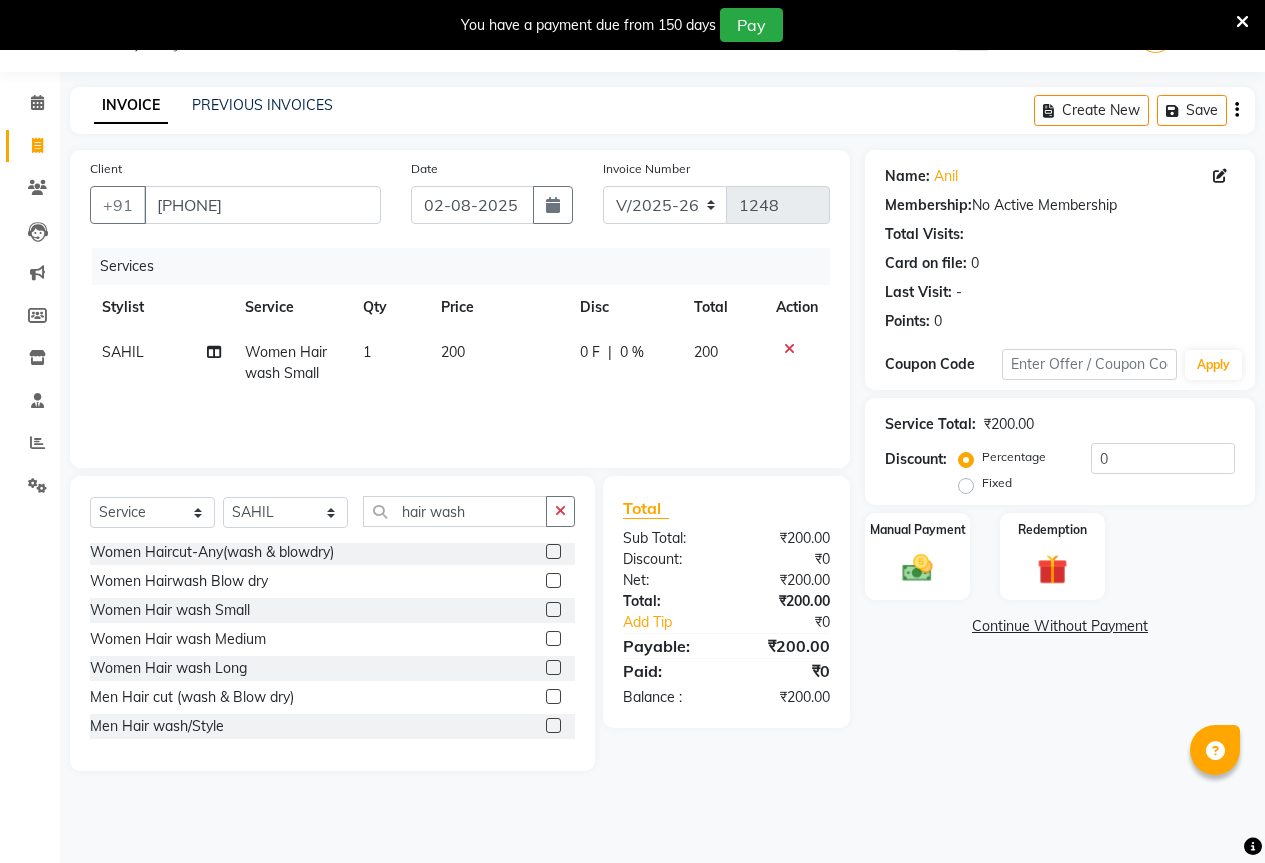 click on "200" 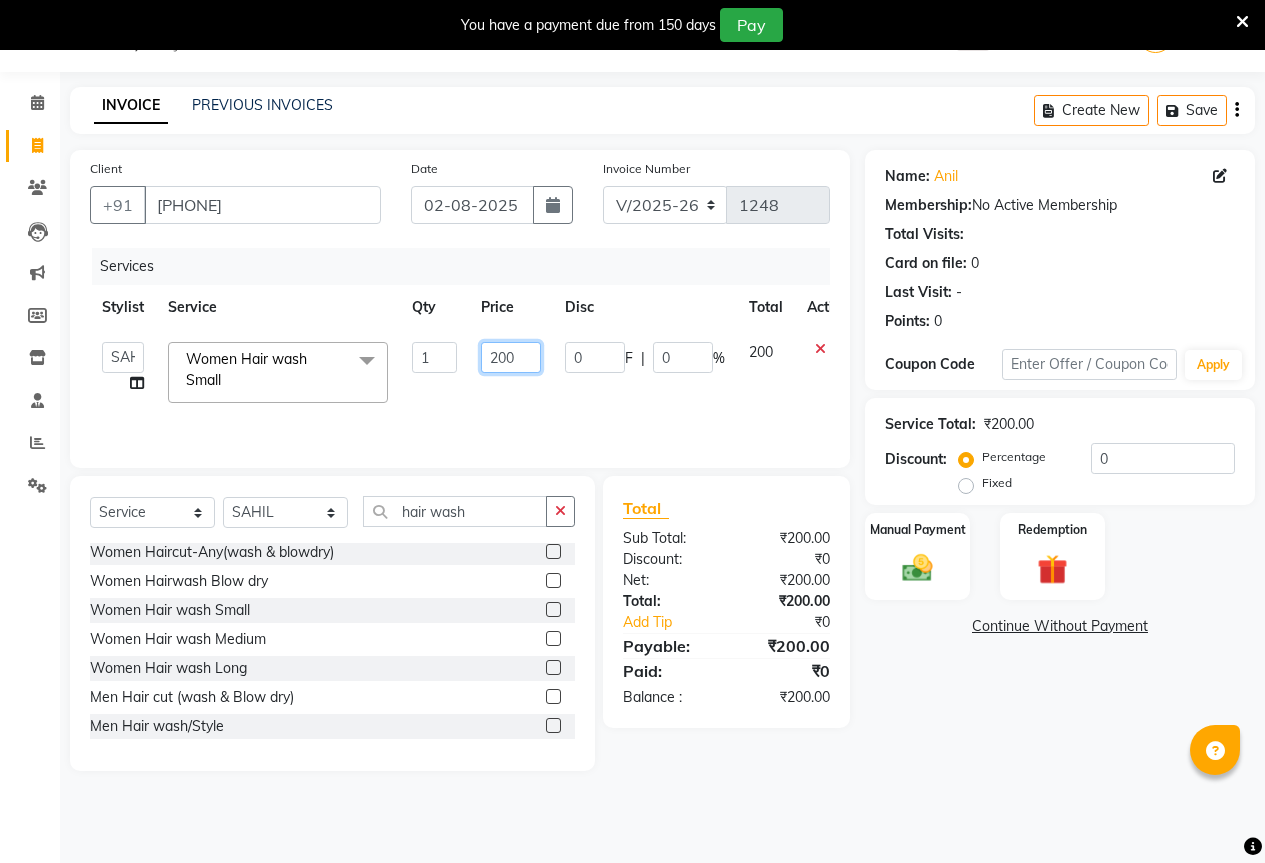 click on "200" 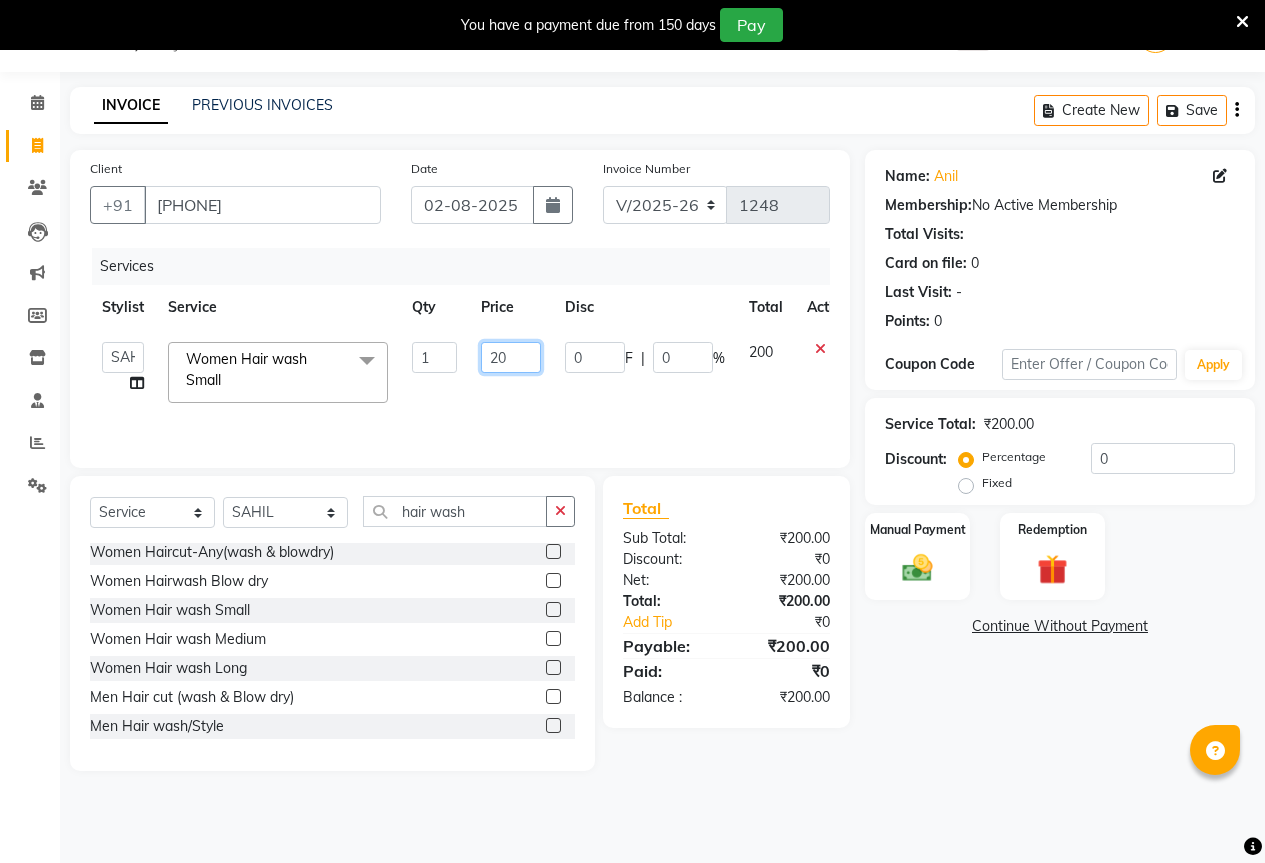 type on "2" 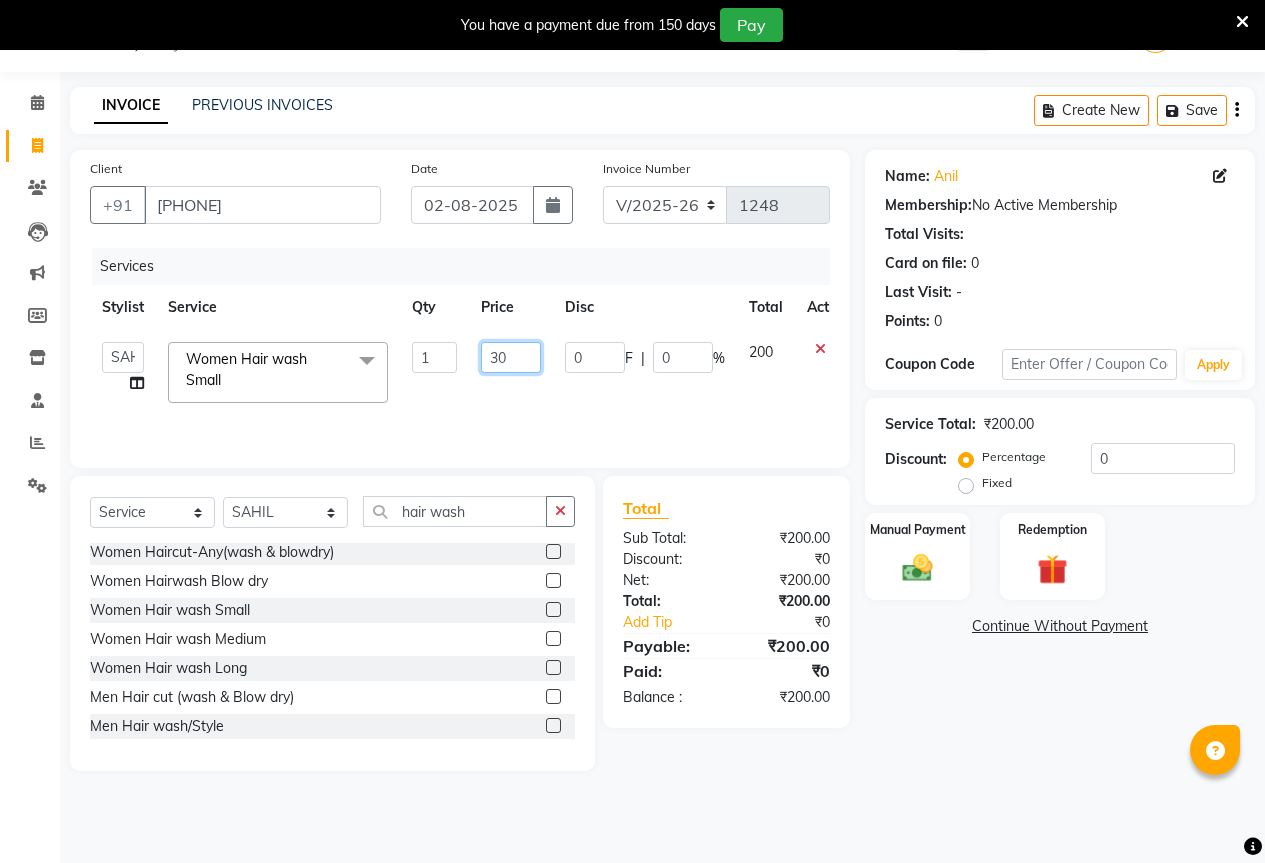 type on "300" 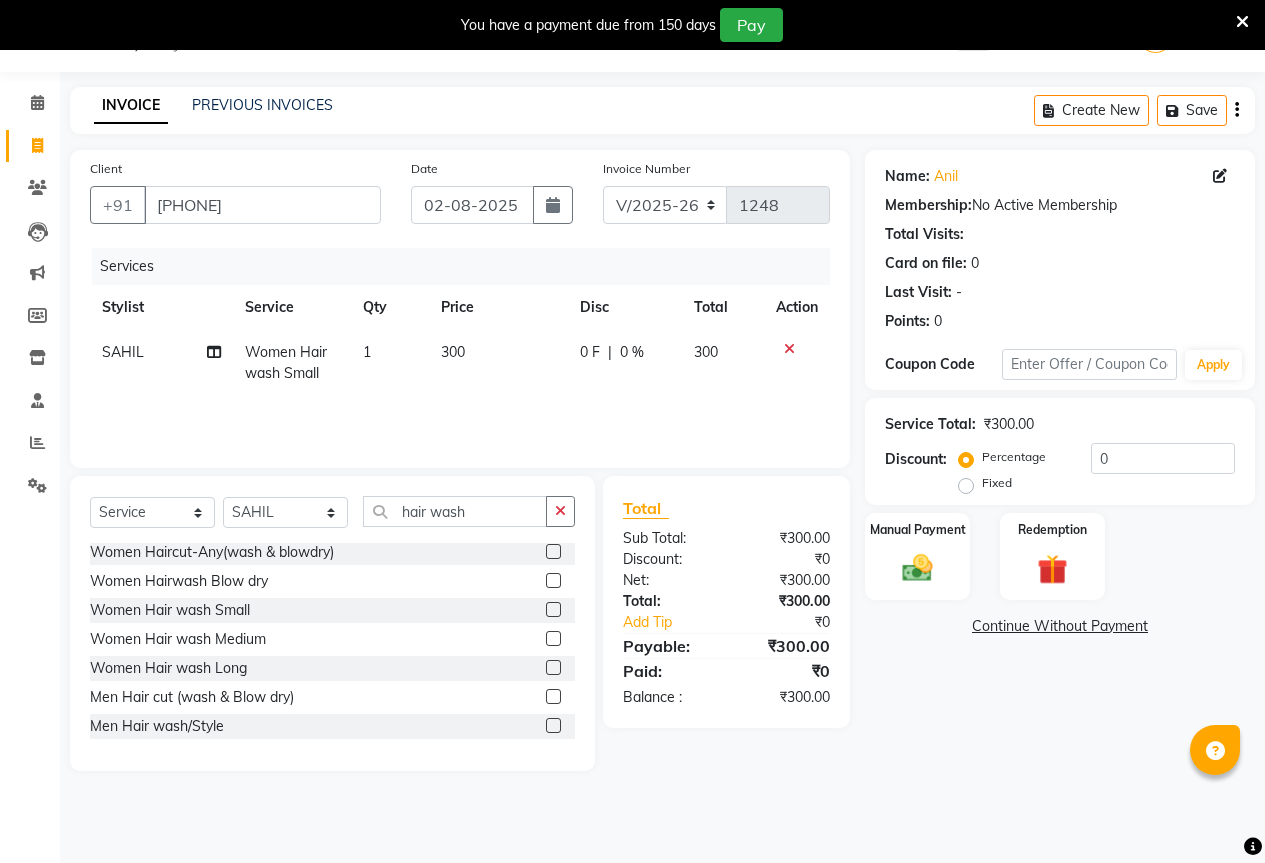 click on "Client +91 9741307291 Date 02-08-2025 Invoice Number V/2025 V/2025-26 1248 Services Stylist Service Qty Price Disc Total Action SAHIL Women Hair wash Small 1 300 0 F | 0 % 300" 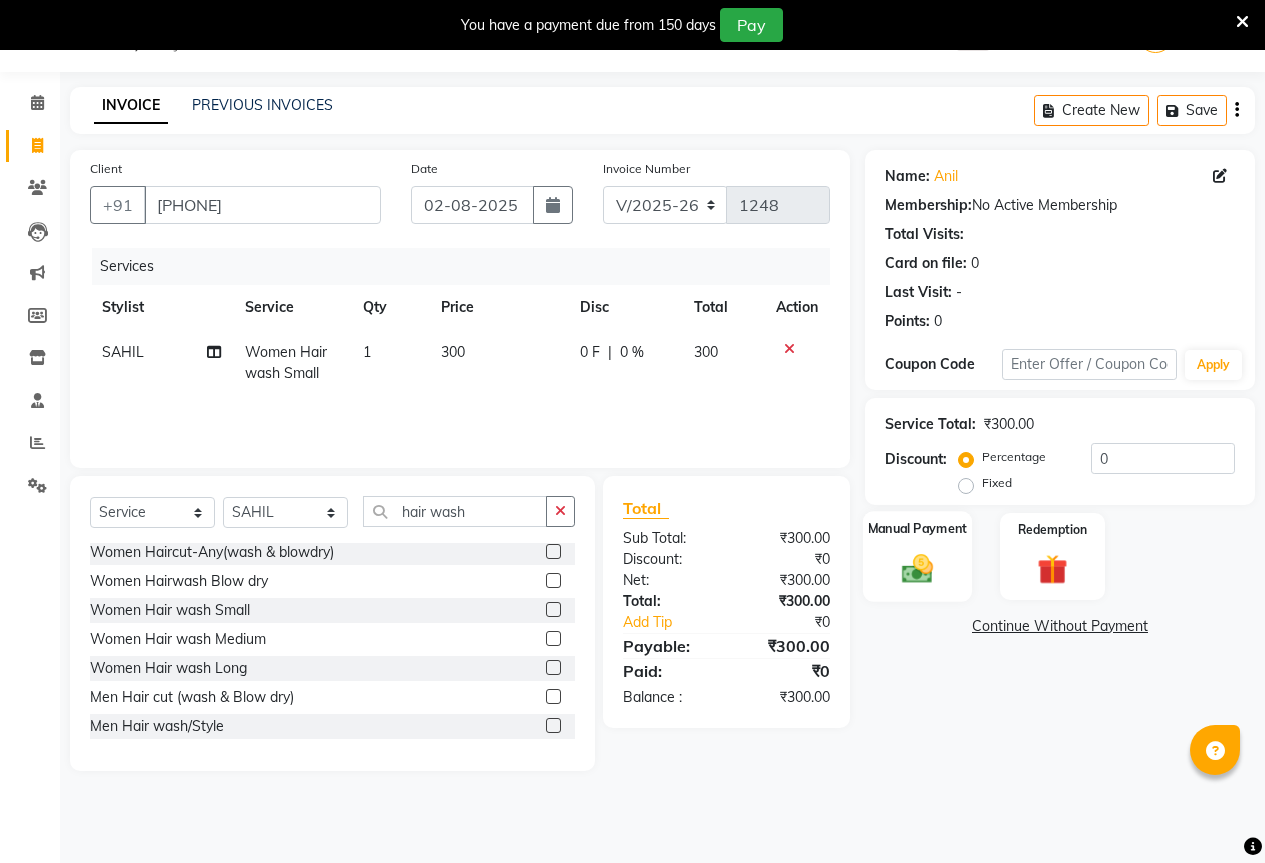 click 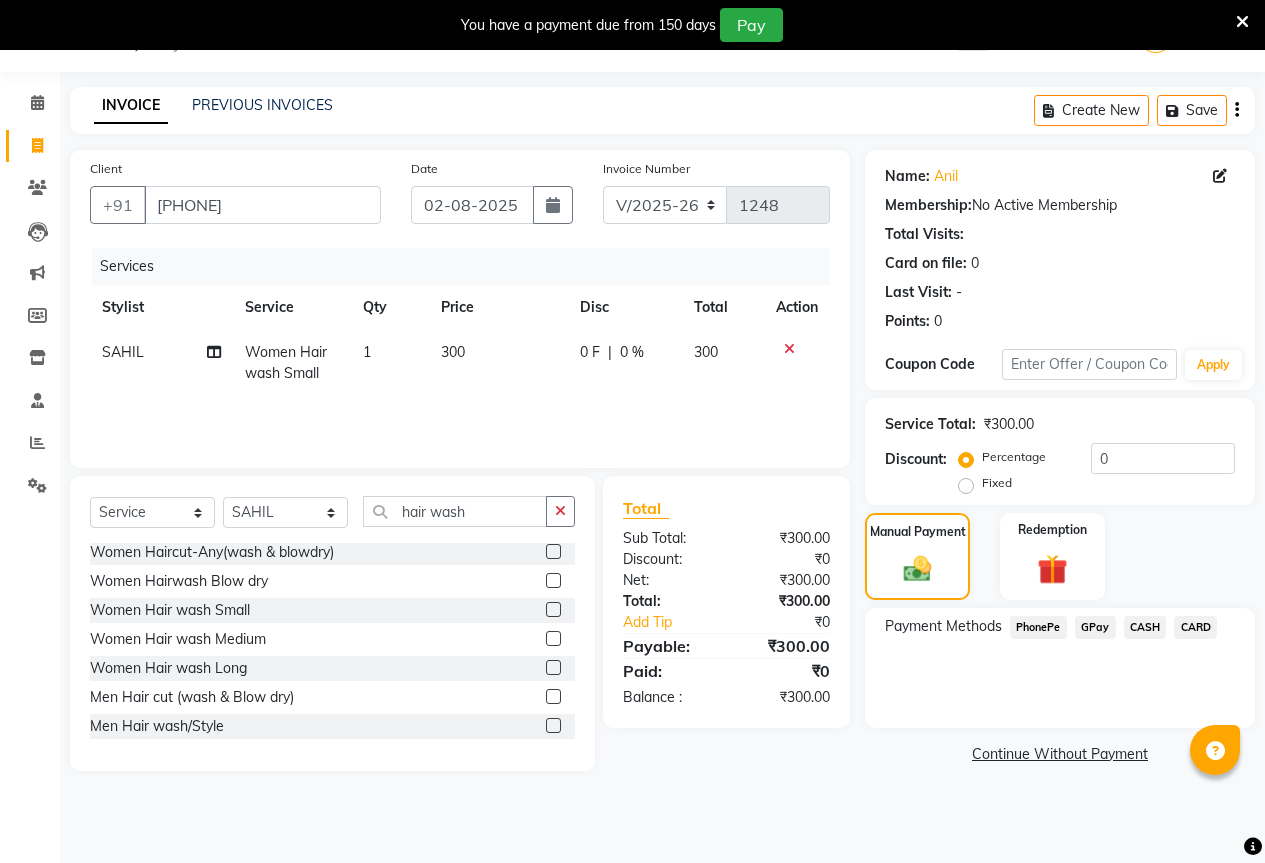 click on "GPay" 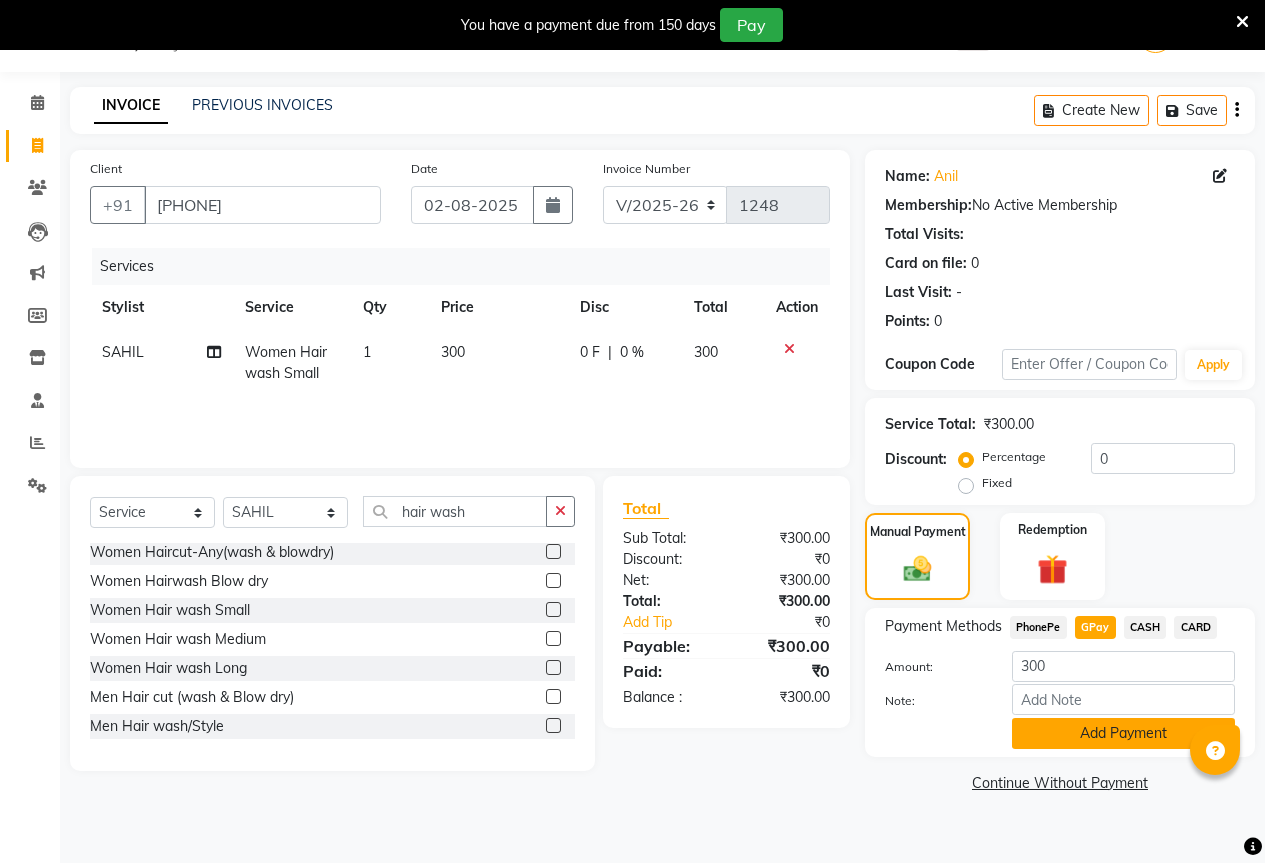click on "Add Payment" 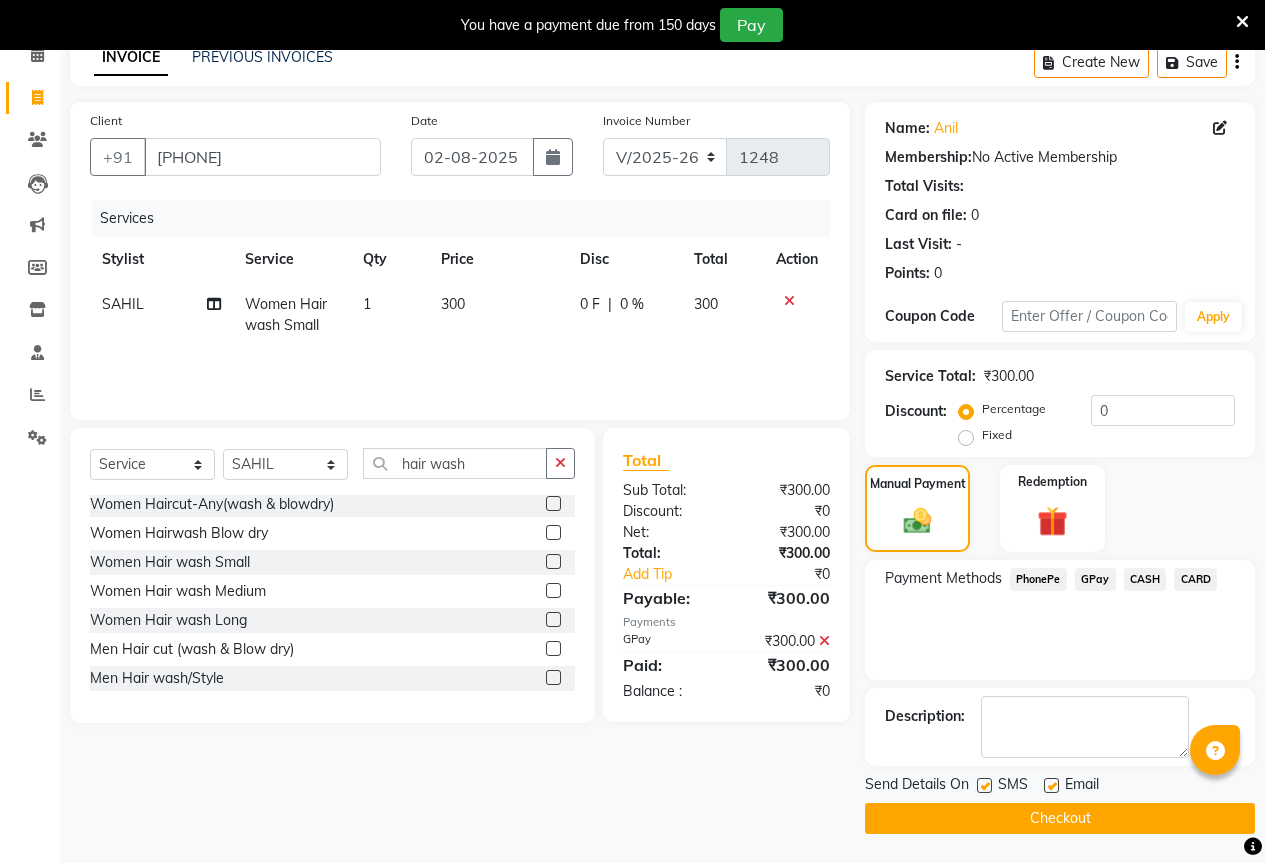 scroll, scrollTop: 99, scrollLeft: 0, axis: vertical 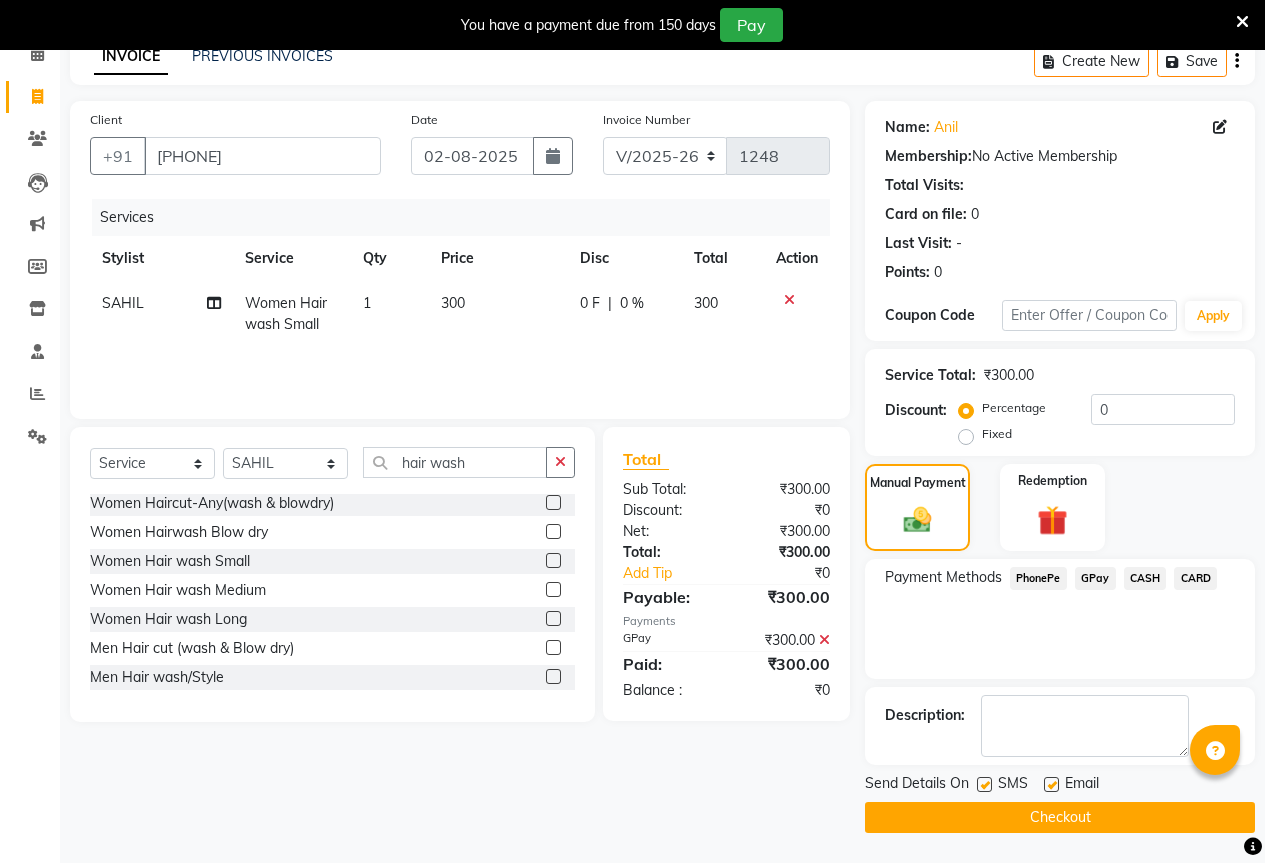click on "Checkout" 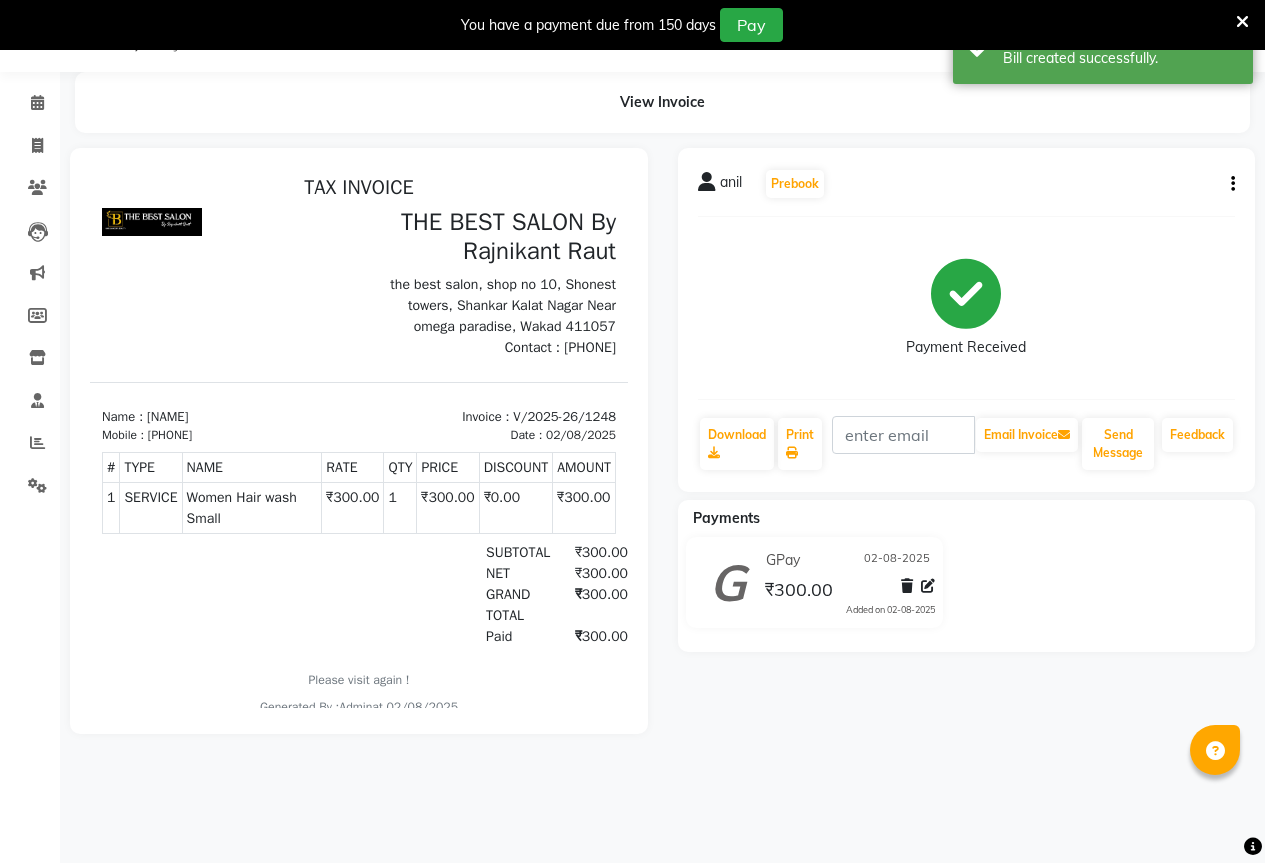 scroll, scrollTop: 0, scrollLeft: 0, axis: both 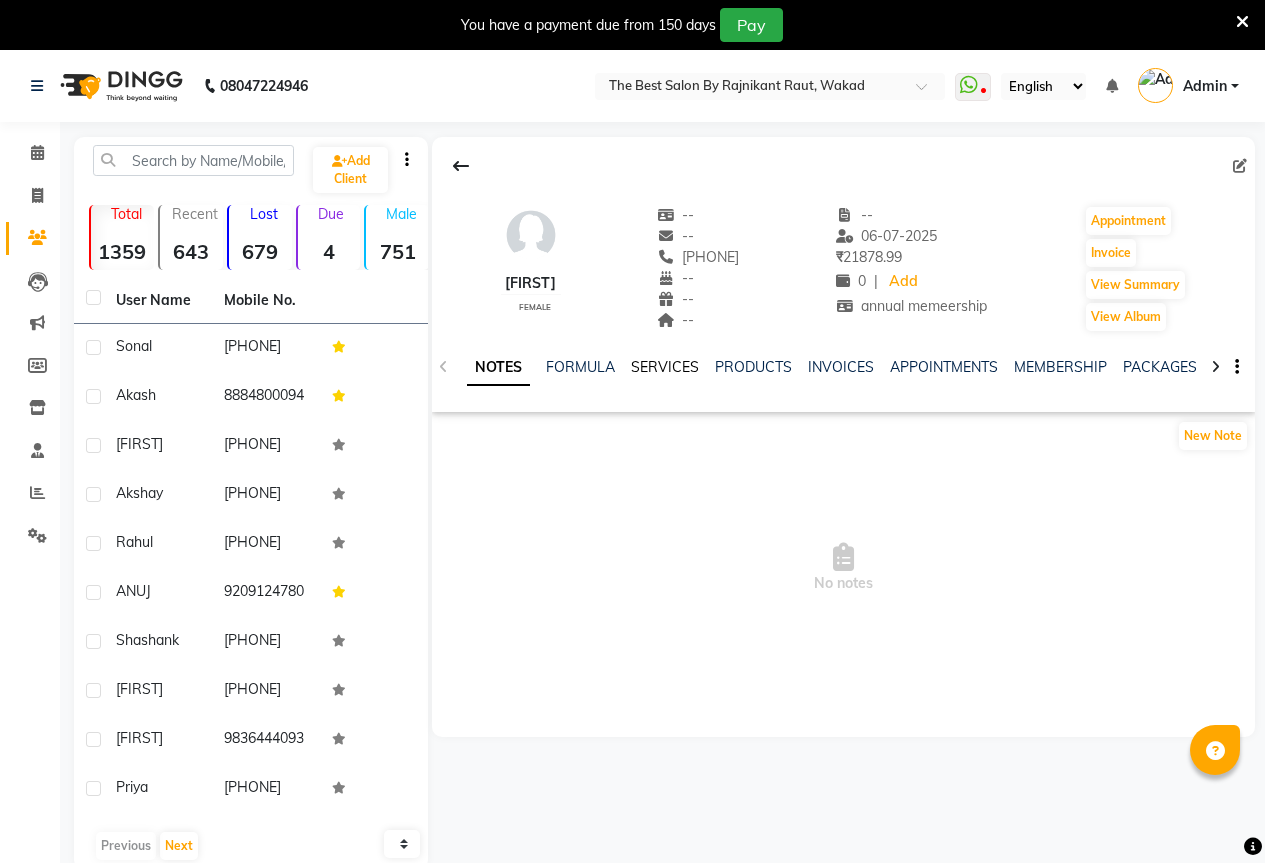 click on "SERVICES" 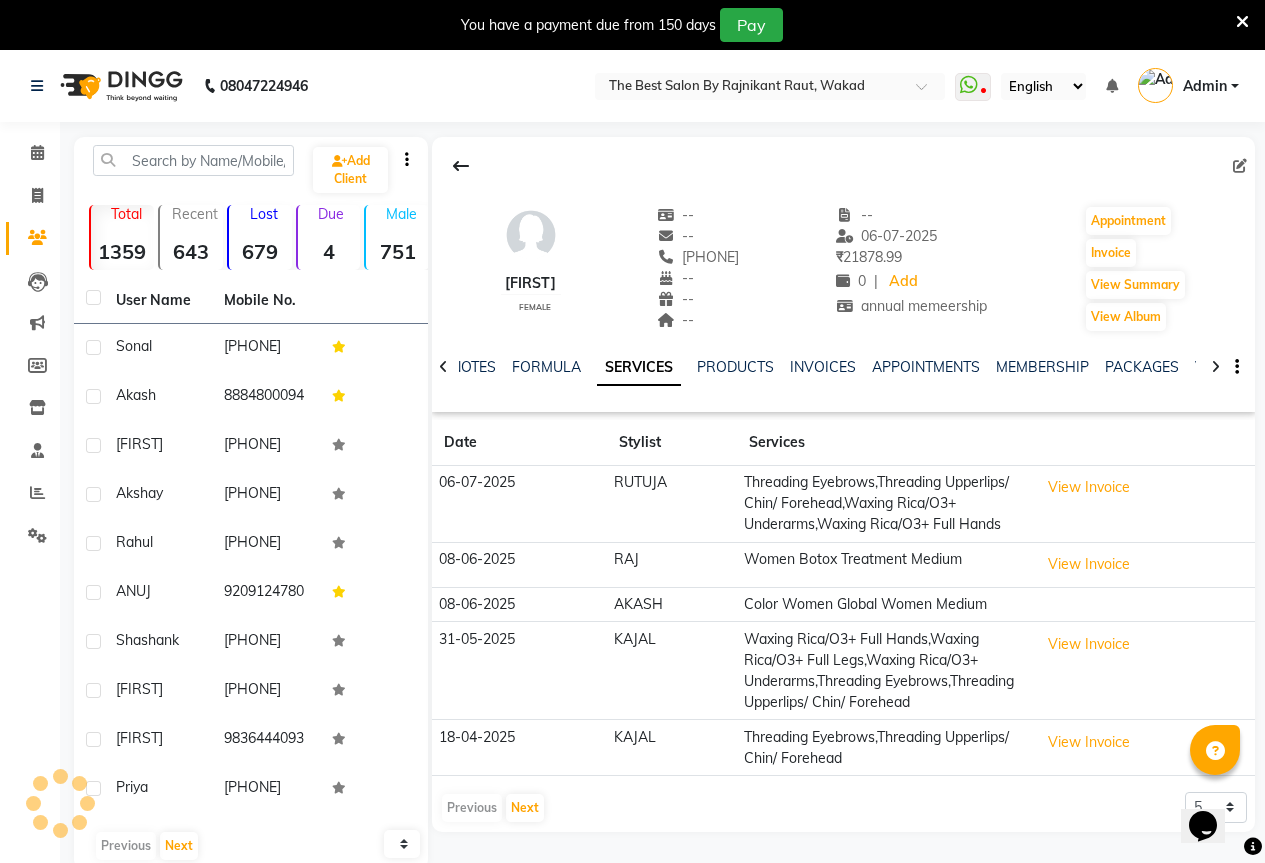 scroll, scrollTop: 0, scrollLeft: 0, axis: both 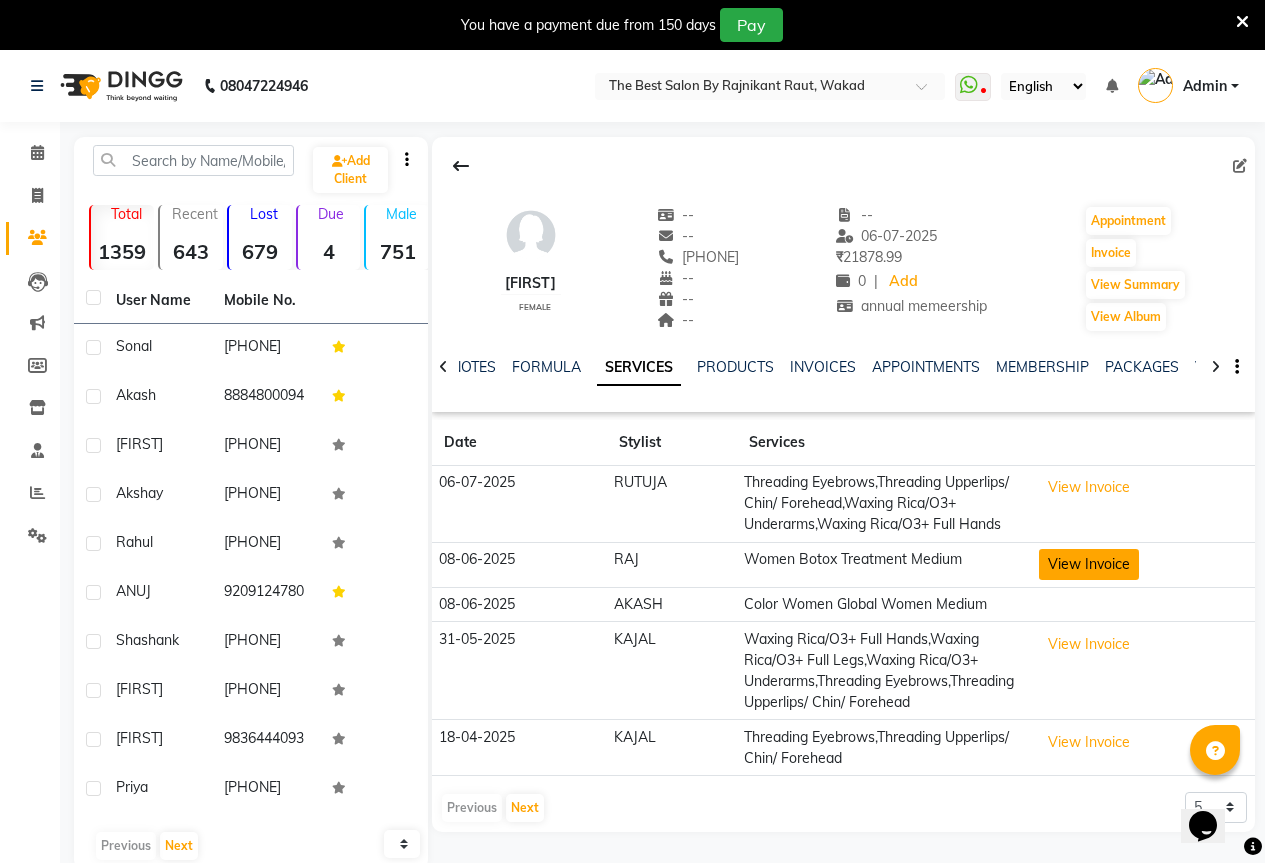click on "View Invoice" 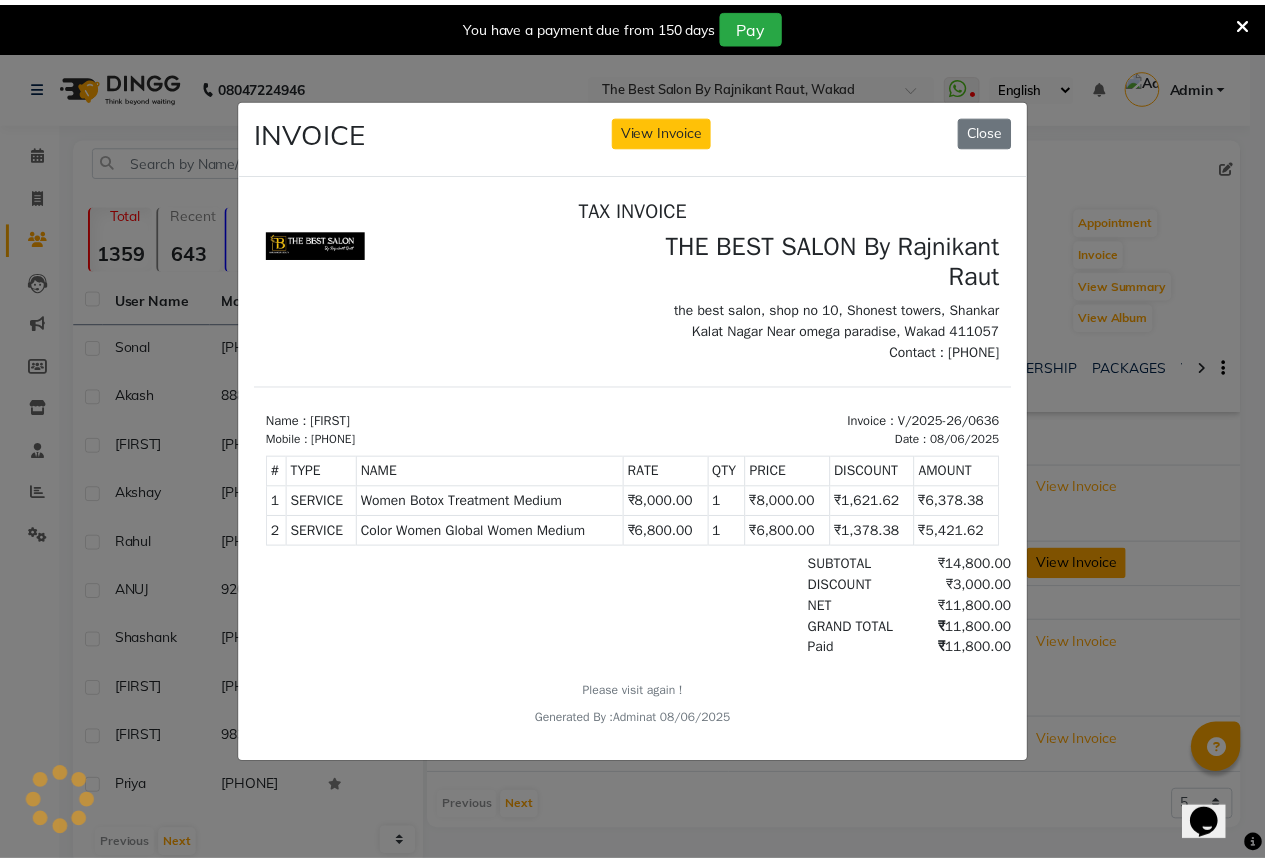 scroll, scrollTop: 0, scrollLeft: 0, axis: both 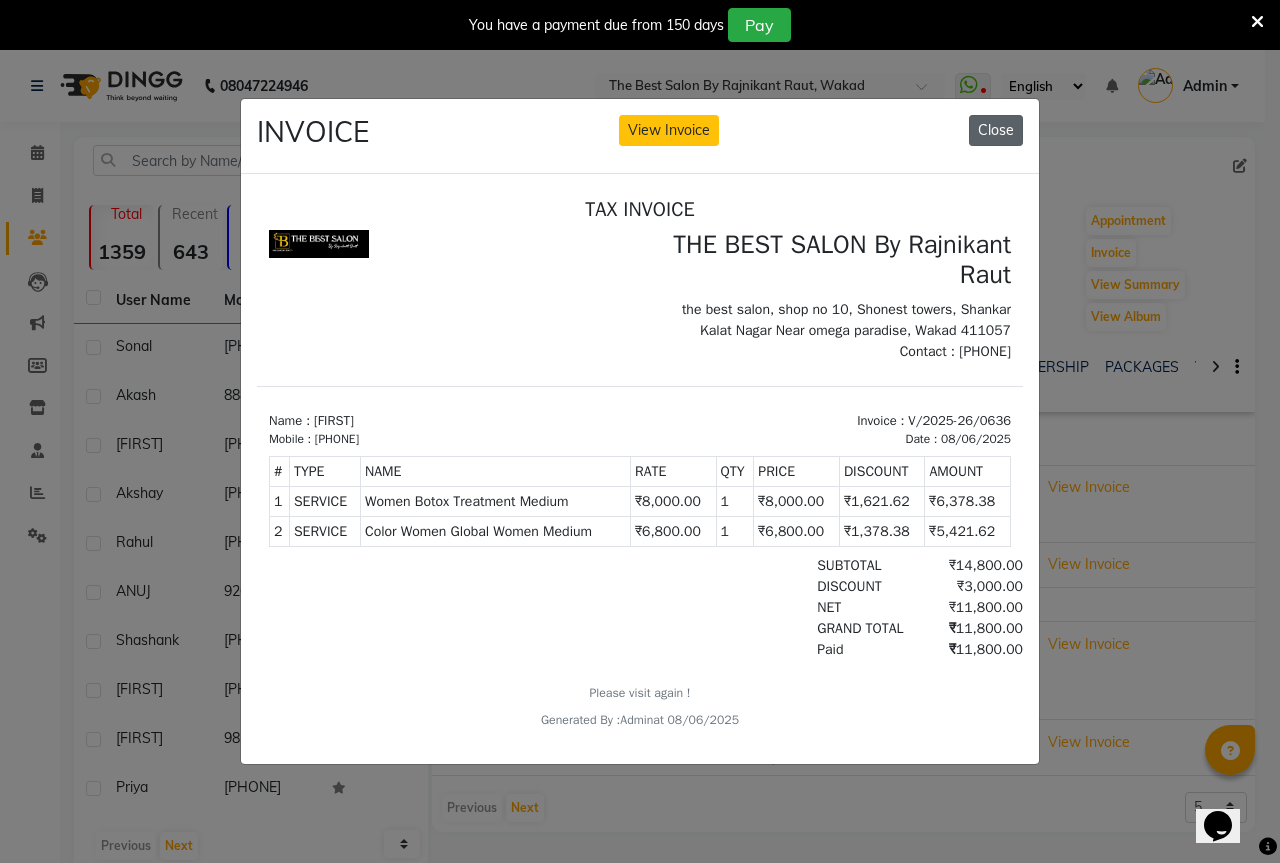 click on "Close" 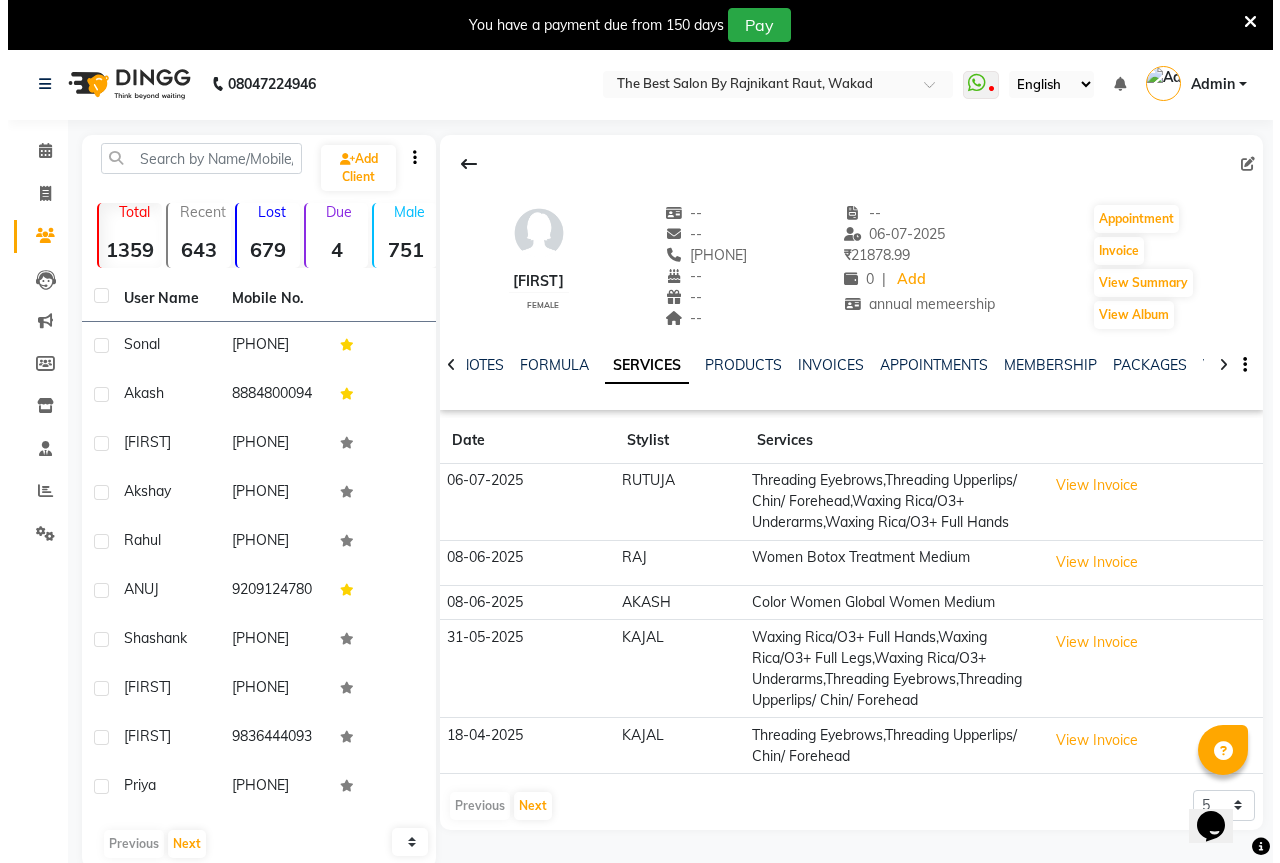 scroll, scrollTop: 0, scrollLeft: 0, axis: both 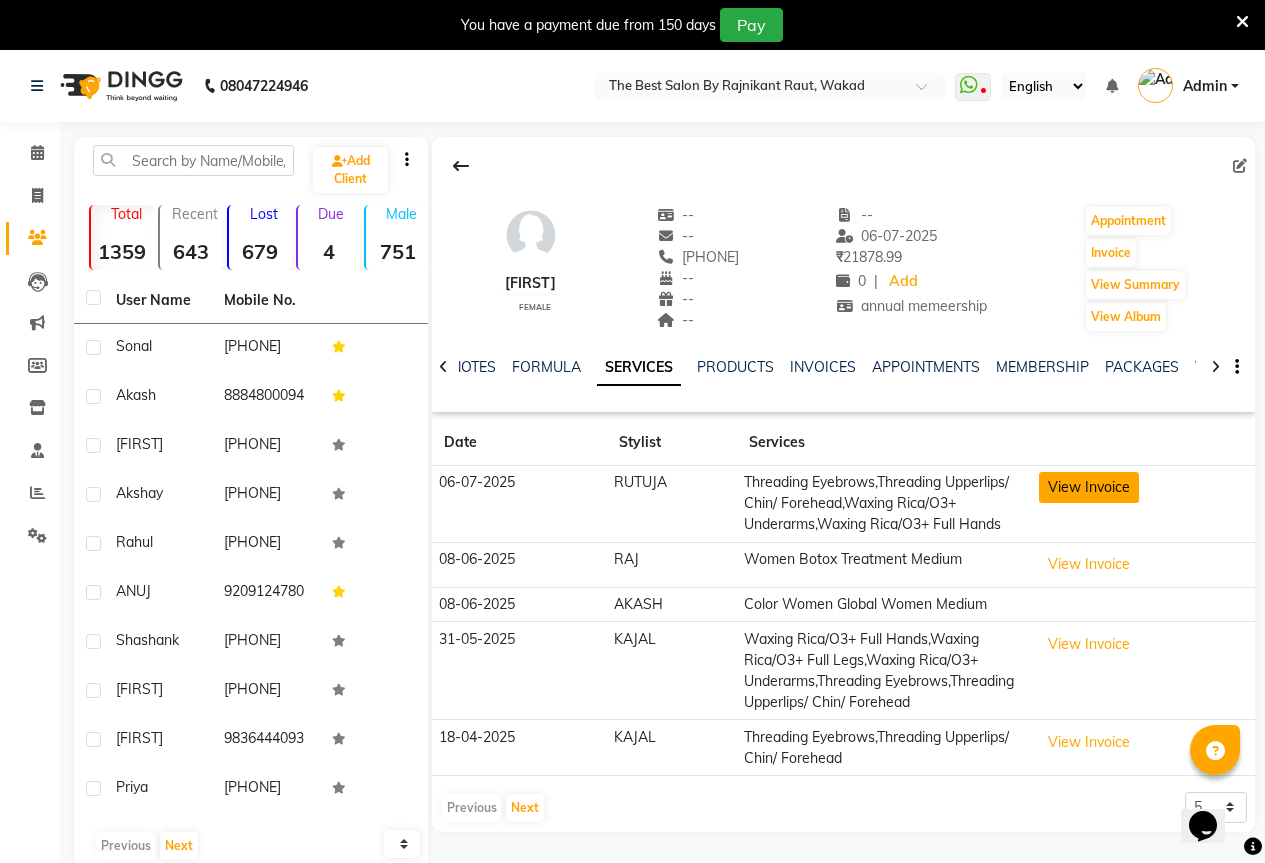 click on "View Invoice" 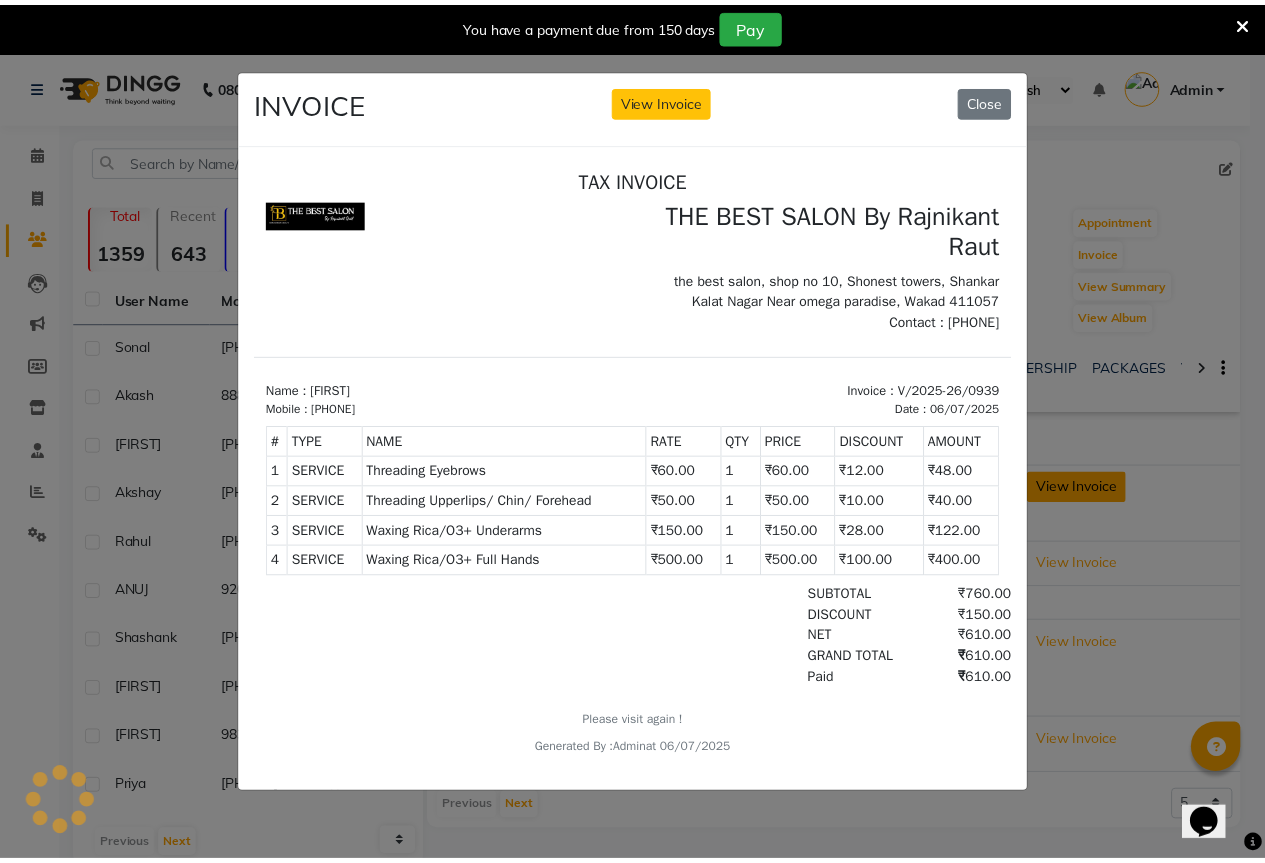 scroll, scrollTop: 0, scrollLeft: 0, axis: both 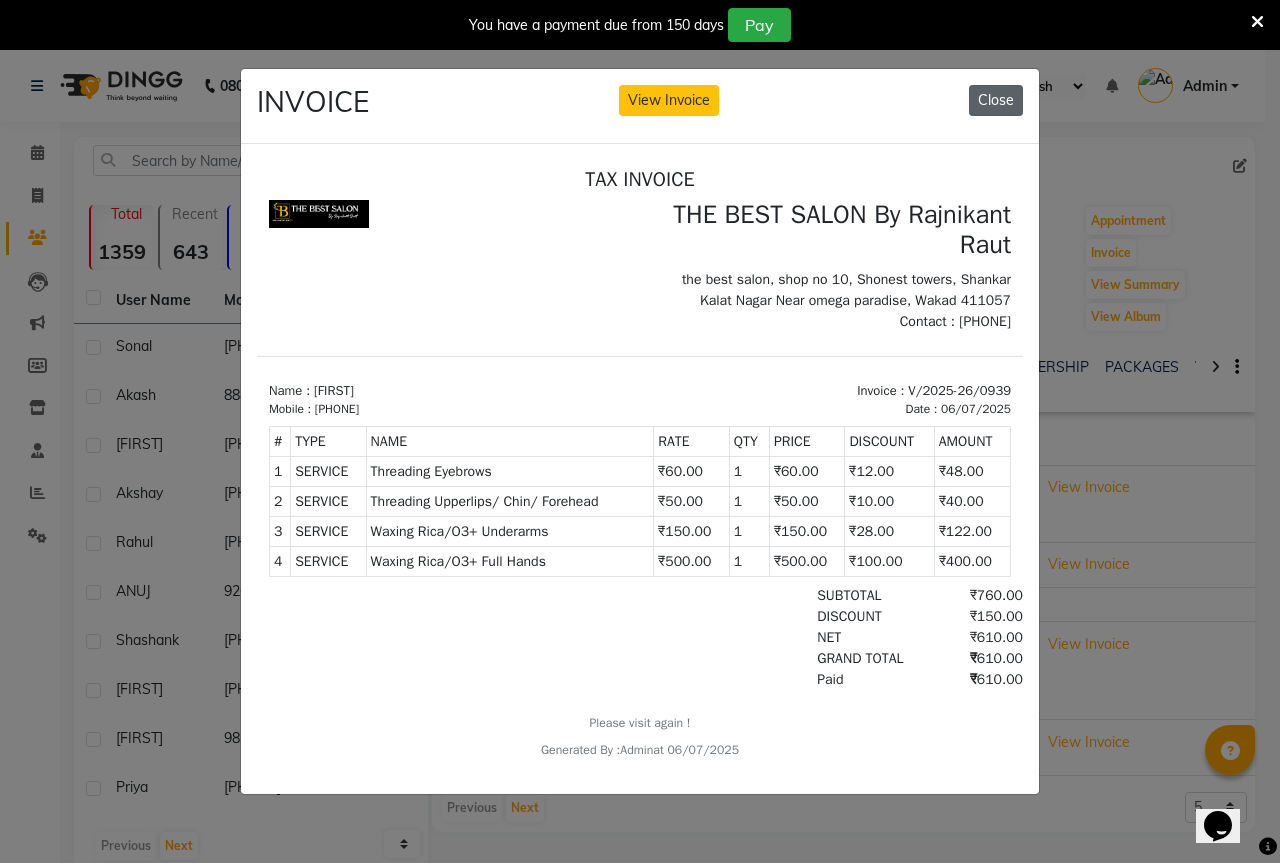 click on "Close" 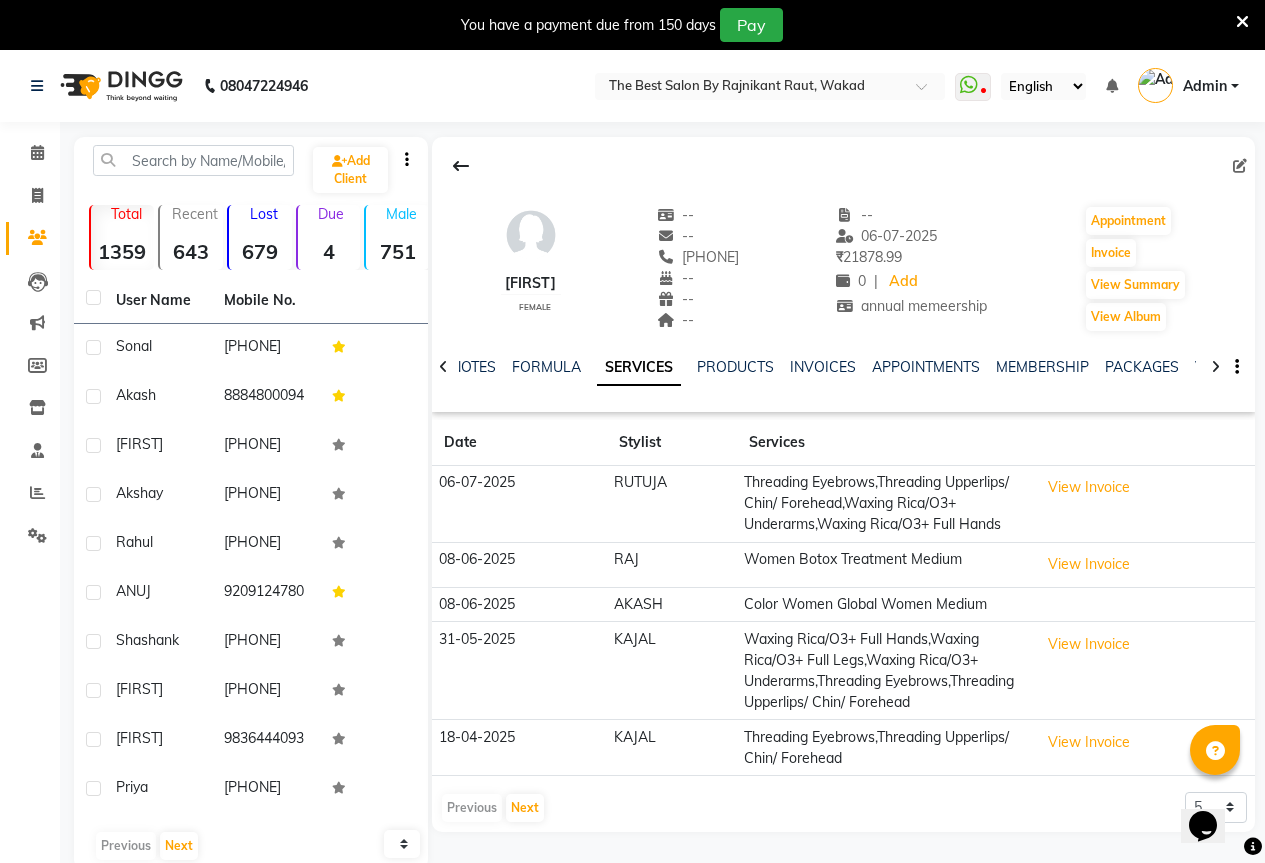 scroll, scrollTop: 50, scrollLeft: 0, axis: vertical 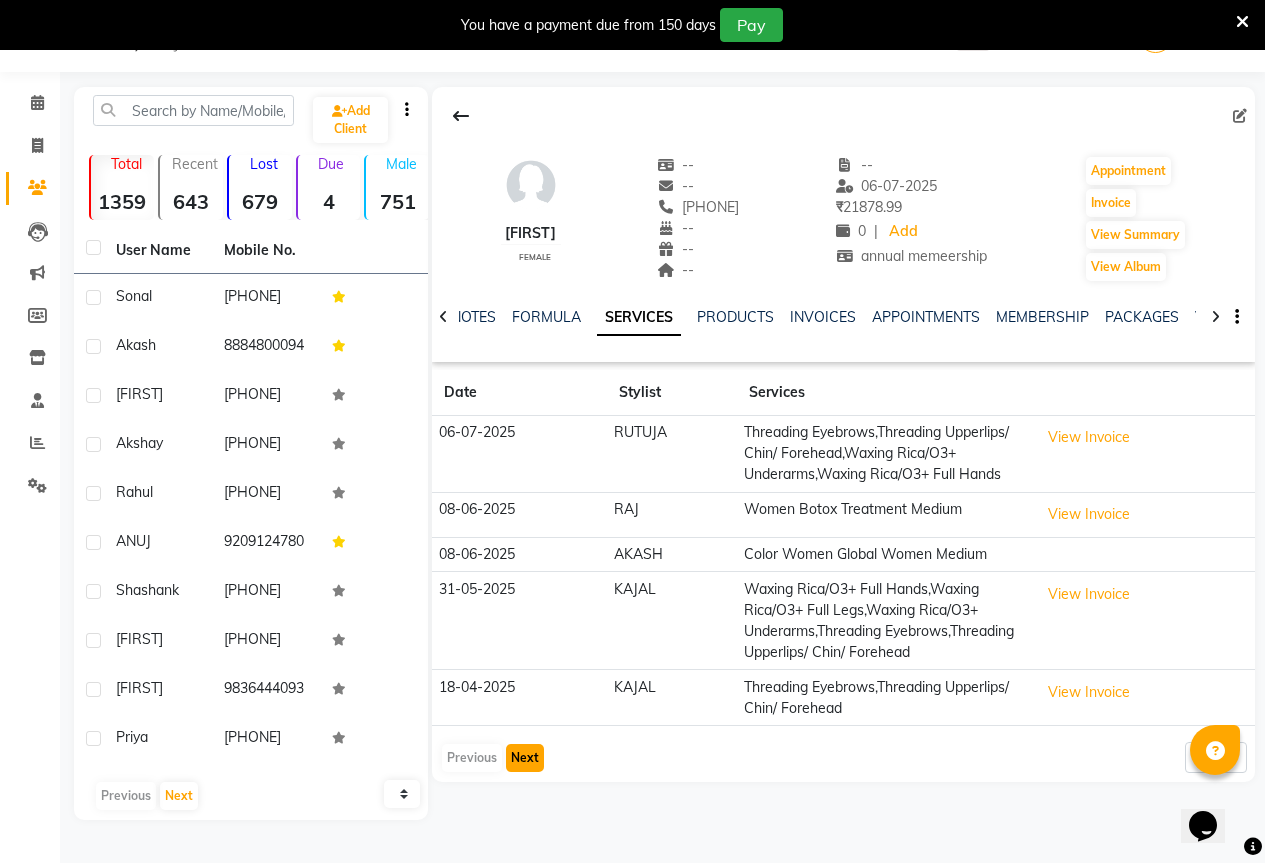 click on "Next" 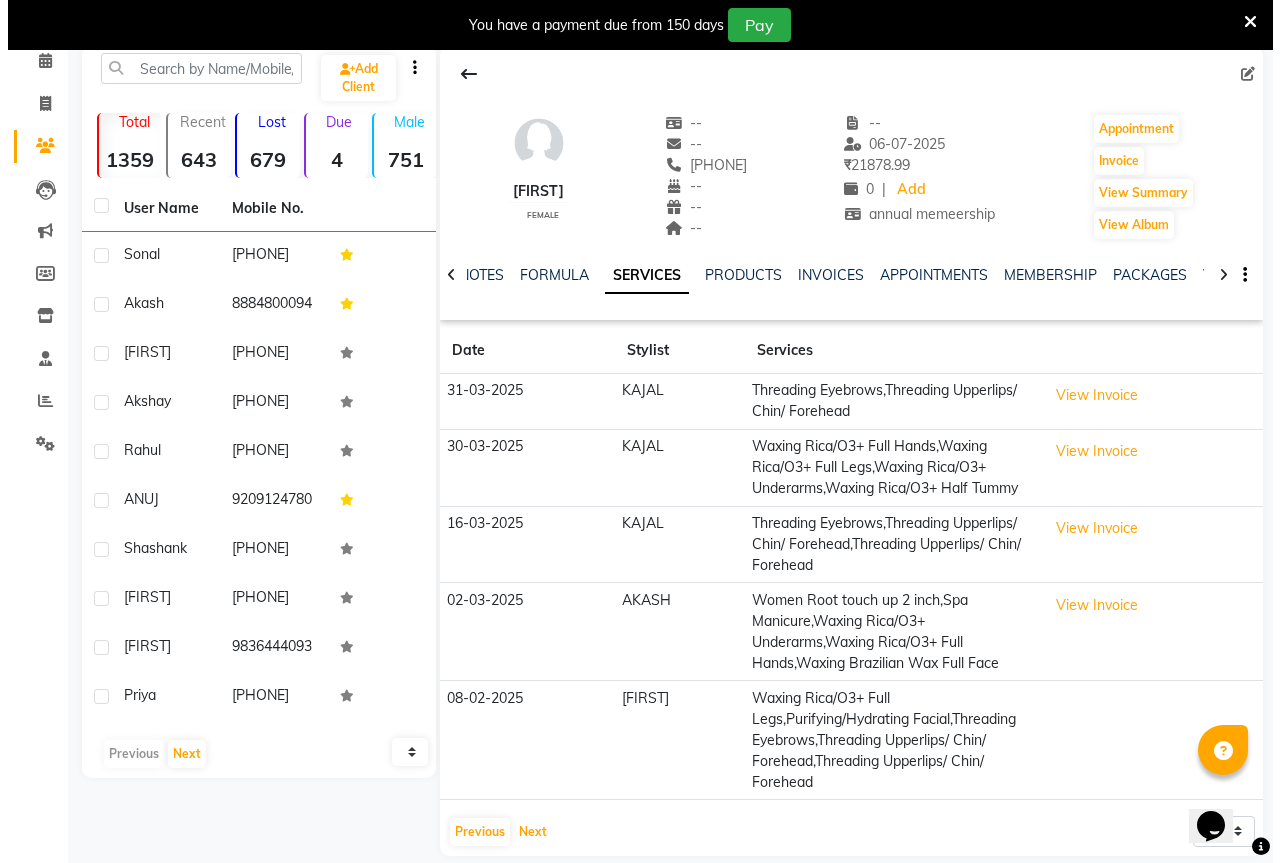scroll, scrollTop: 115, scrollLeft: 0, axis: vertical 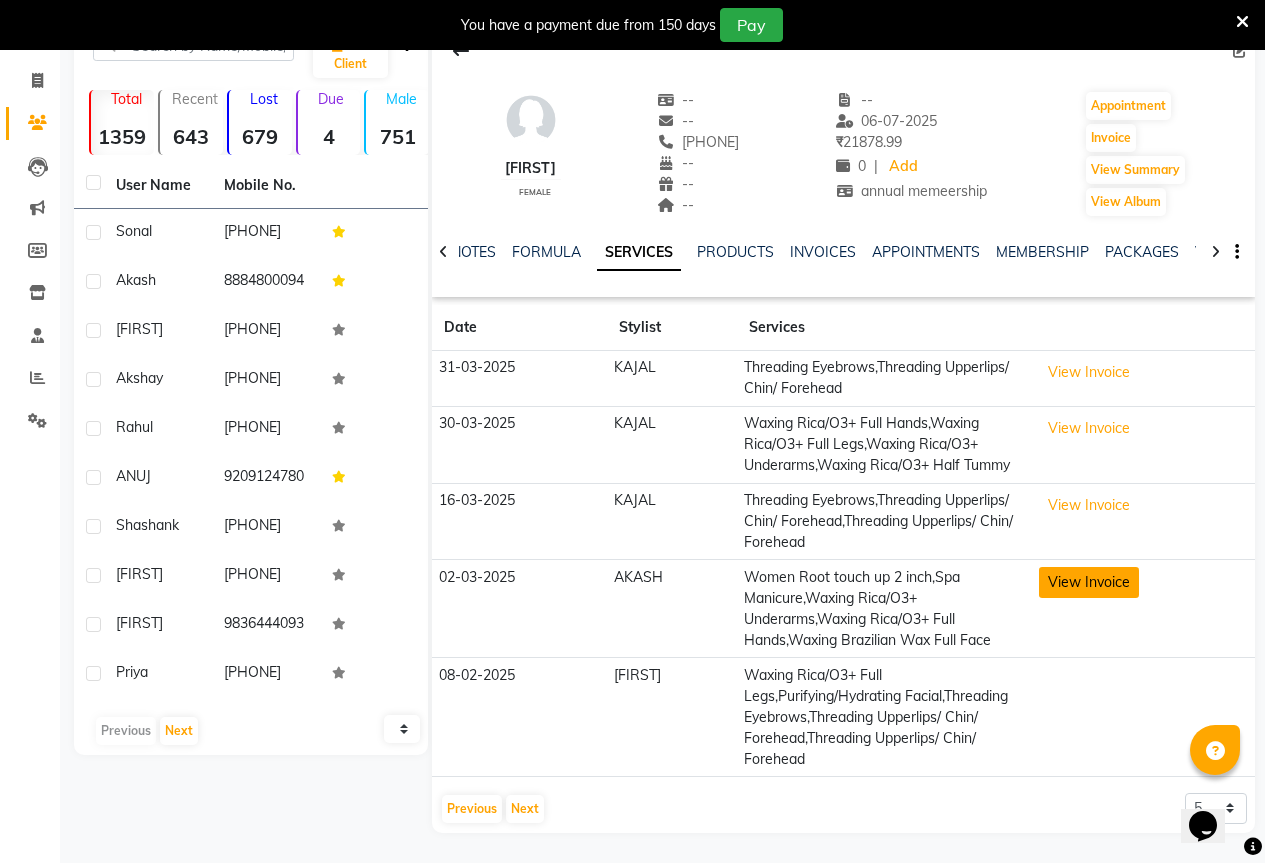 click on "View Invoice" 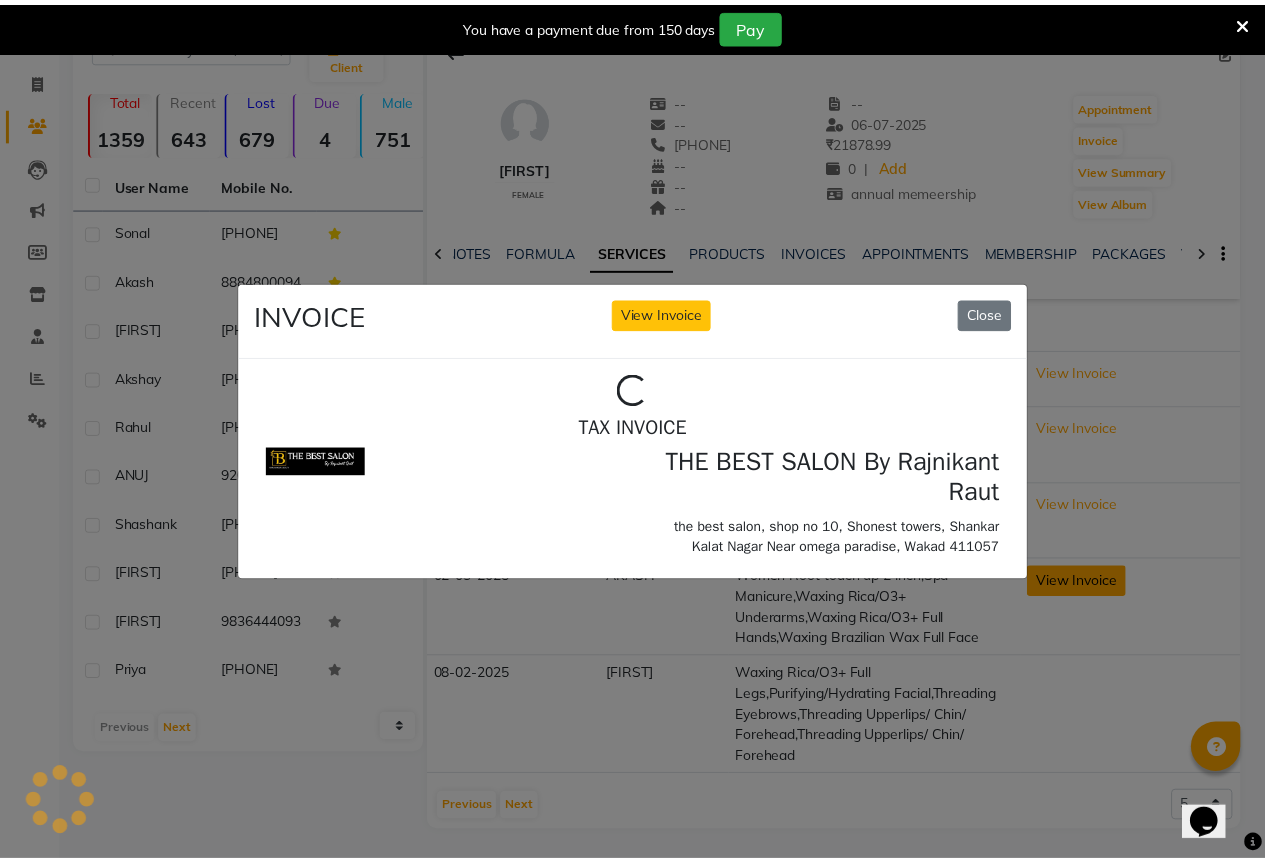 scroll, scrollTop: 0, scrollLeft: 0, axis: both 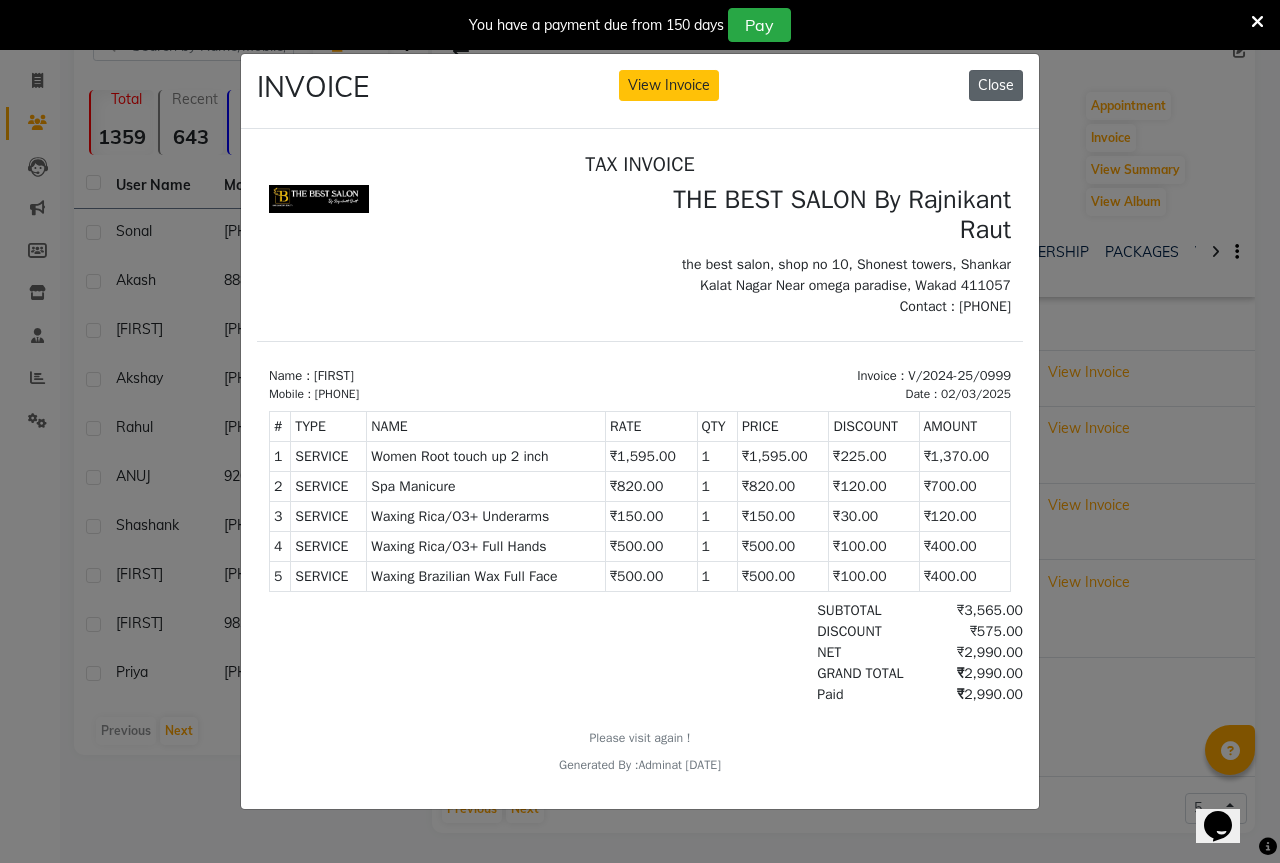 click on "Close" 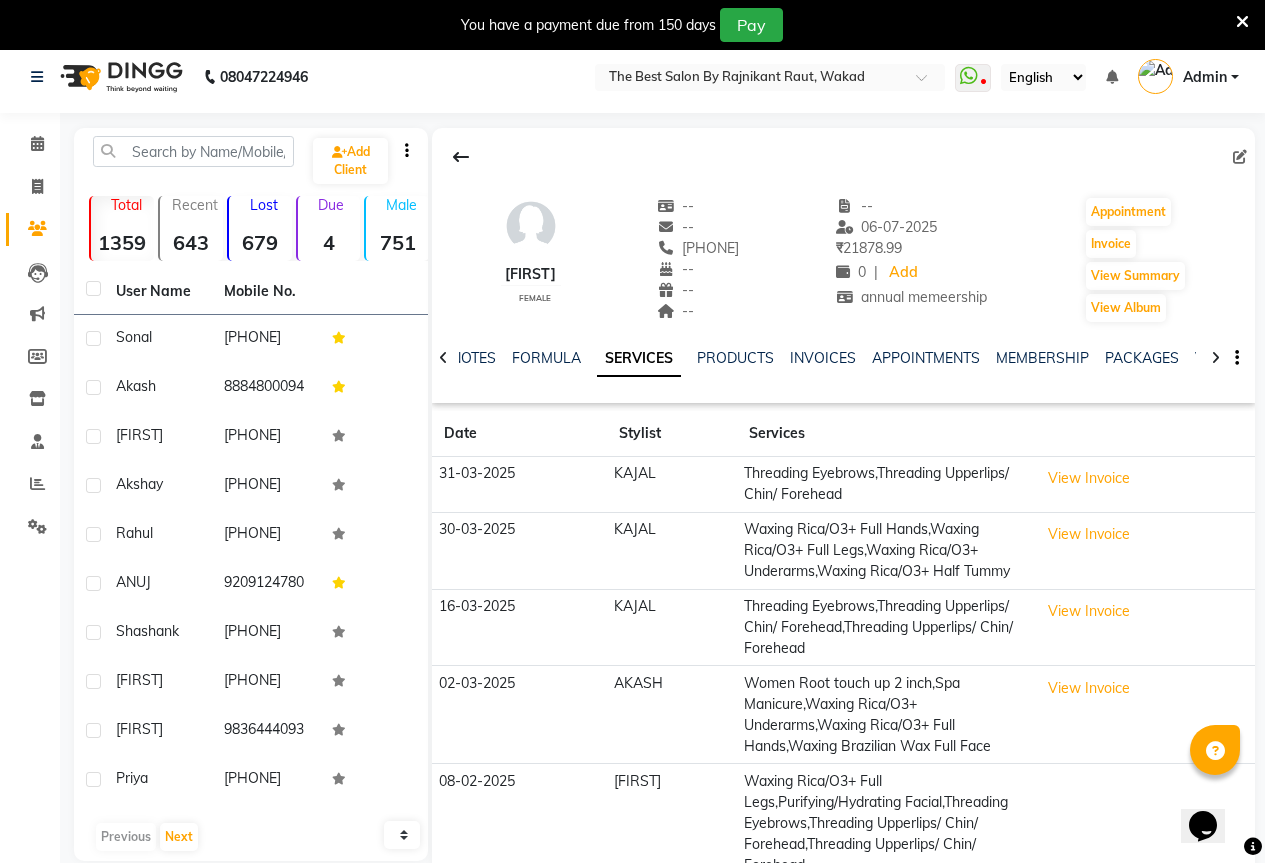 scroll, scrollTop: 0, scrollLeft: 0, axis: both 